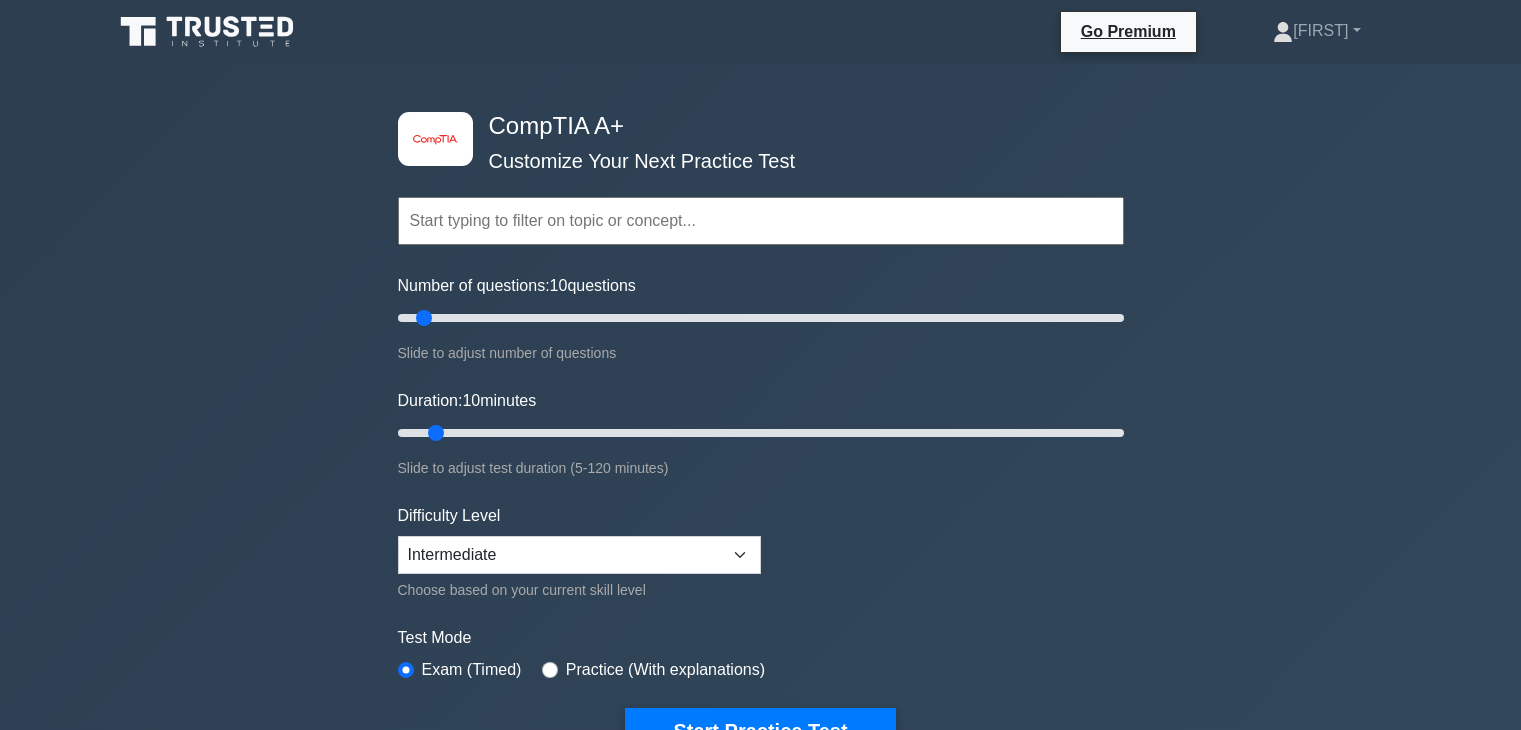scroll, scrollTop: 0, scrollLeft: 0, axis: both 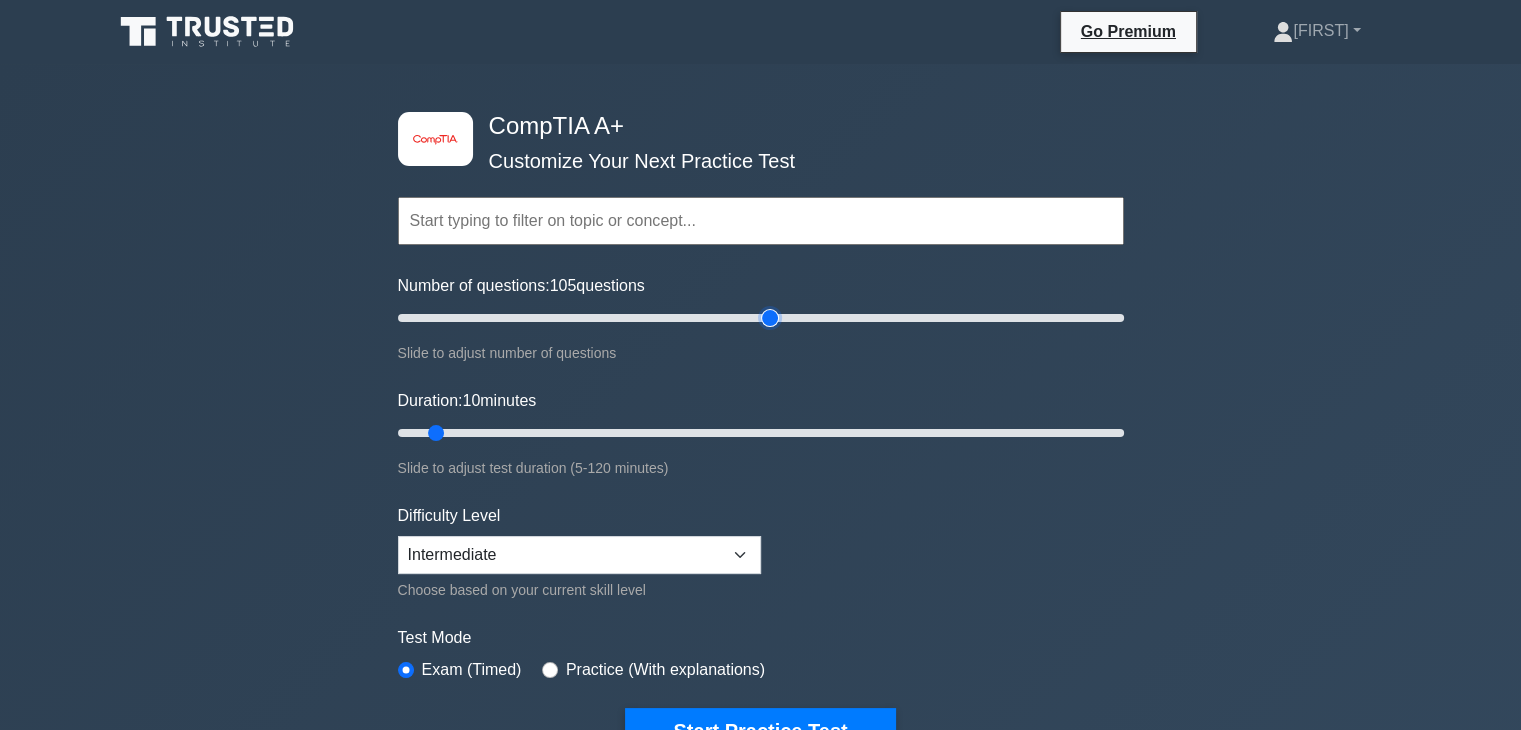 type on "105" 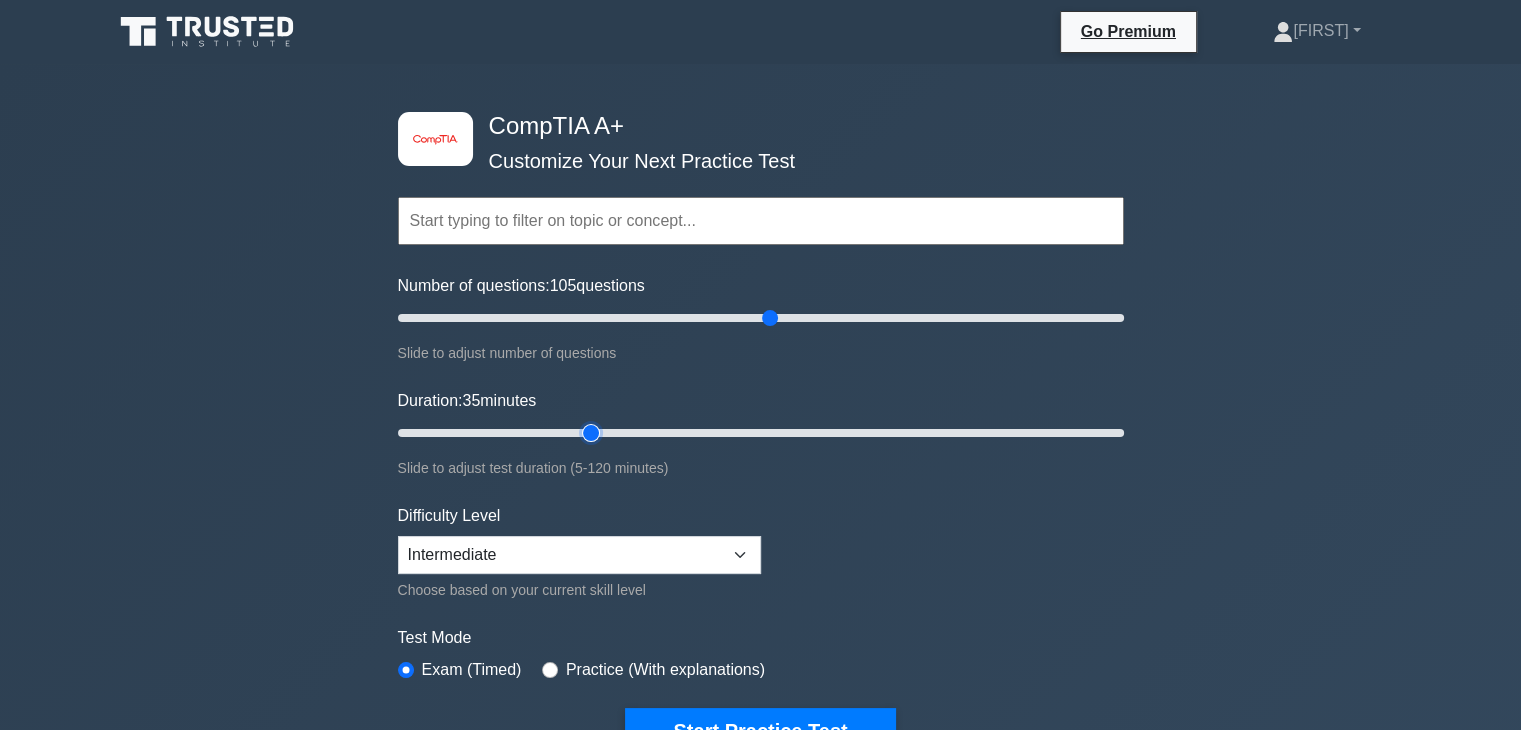 click on "Duration:  35  minutes" at bounding box center (761, 433) 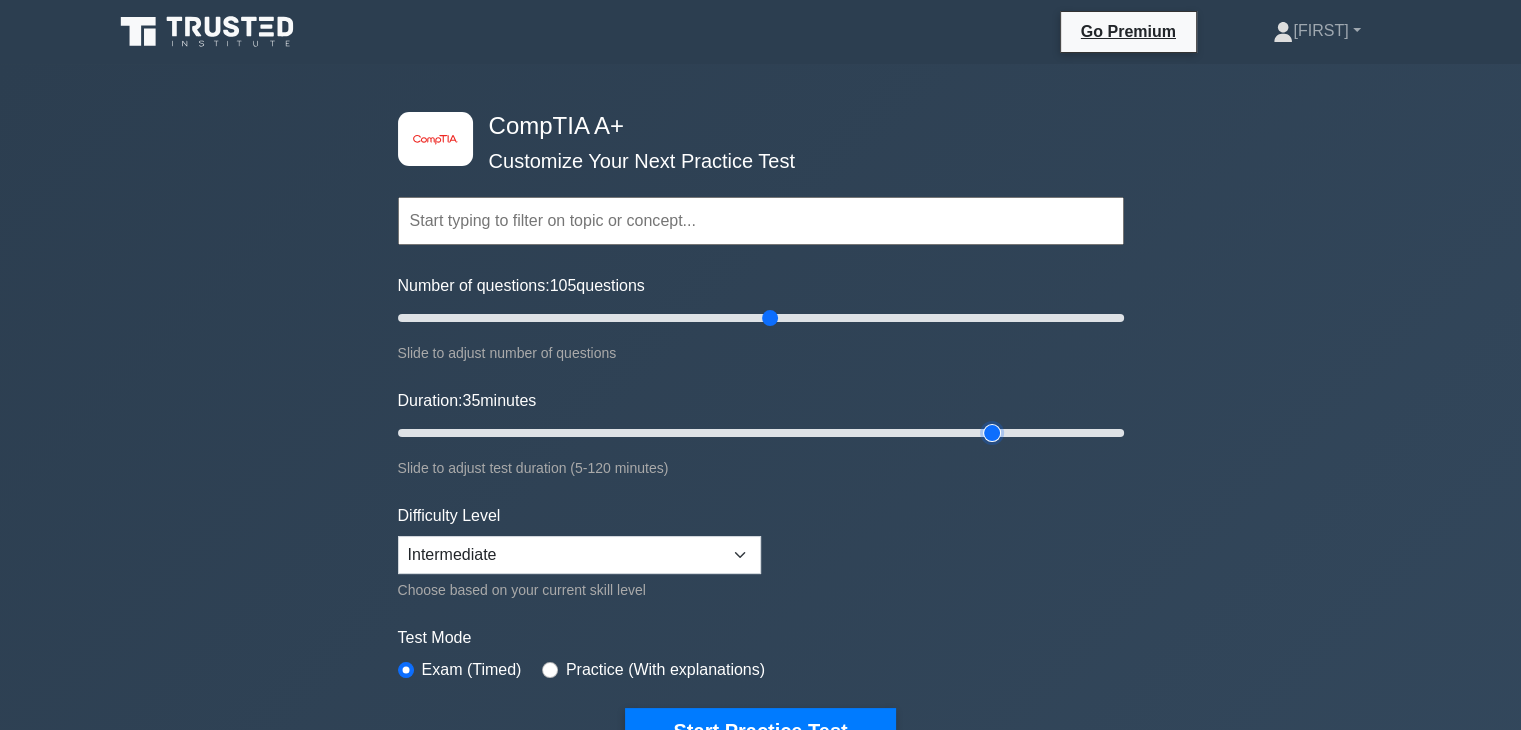 click on "Duration:  35  minutes" at bounding box center [761, 433] 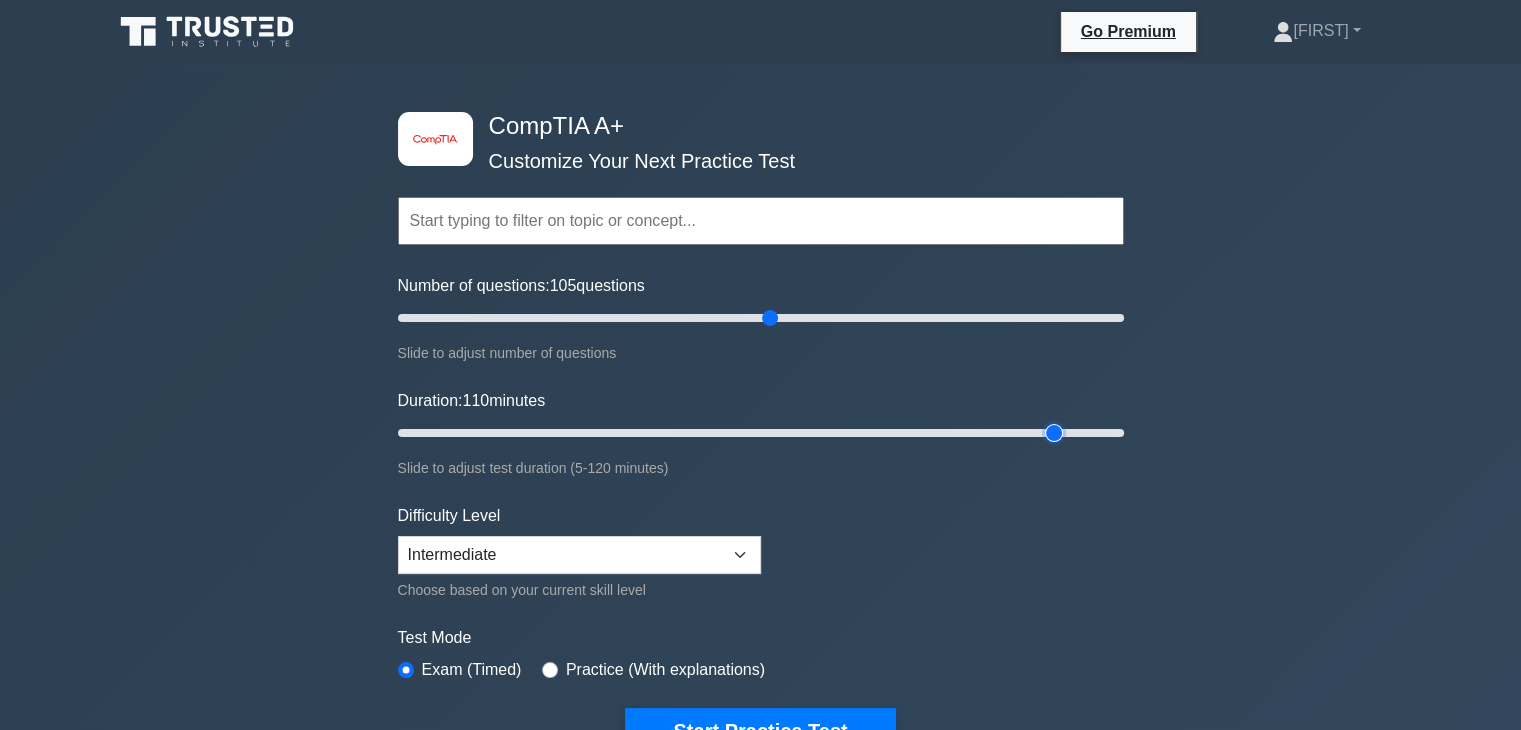 click on "Duration:  110  minutes" at bounding box center (761, 433) 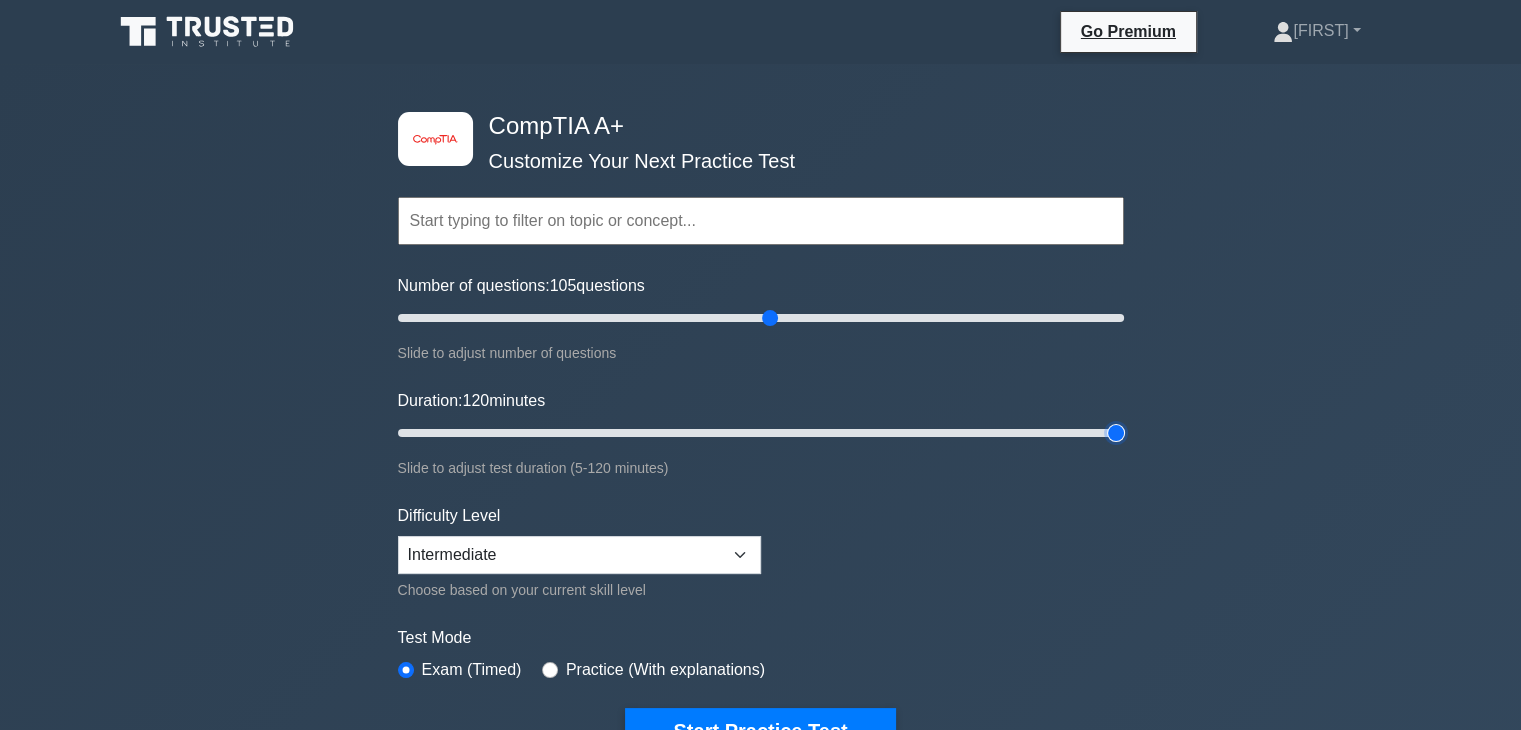type on "120" 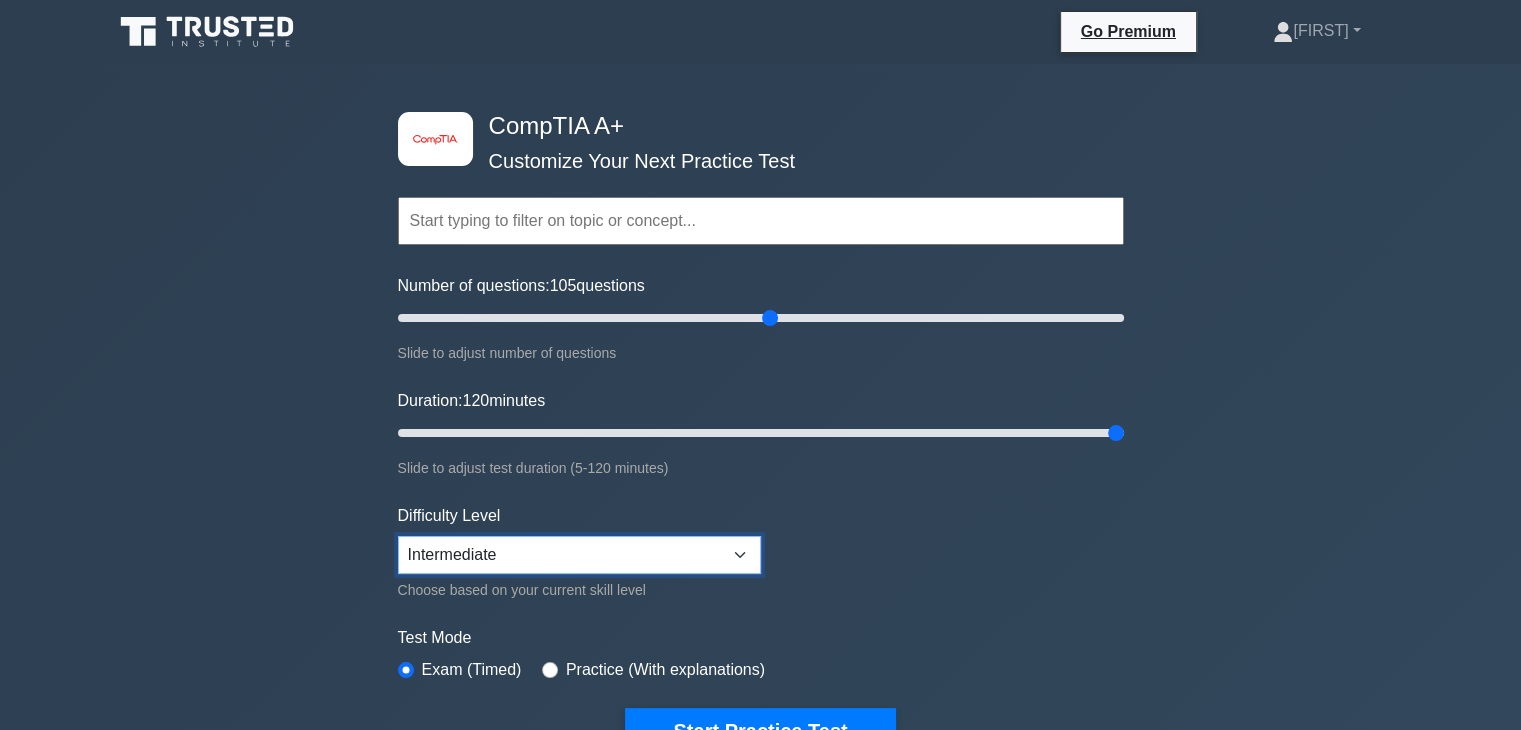 click on "Beginner
Intermediate
Expert" at bounding box center (579, 555) 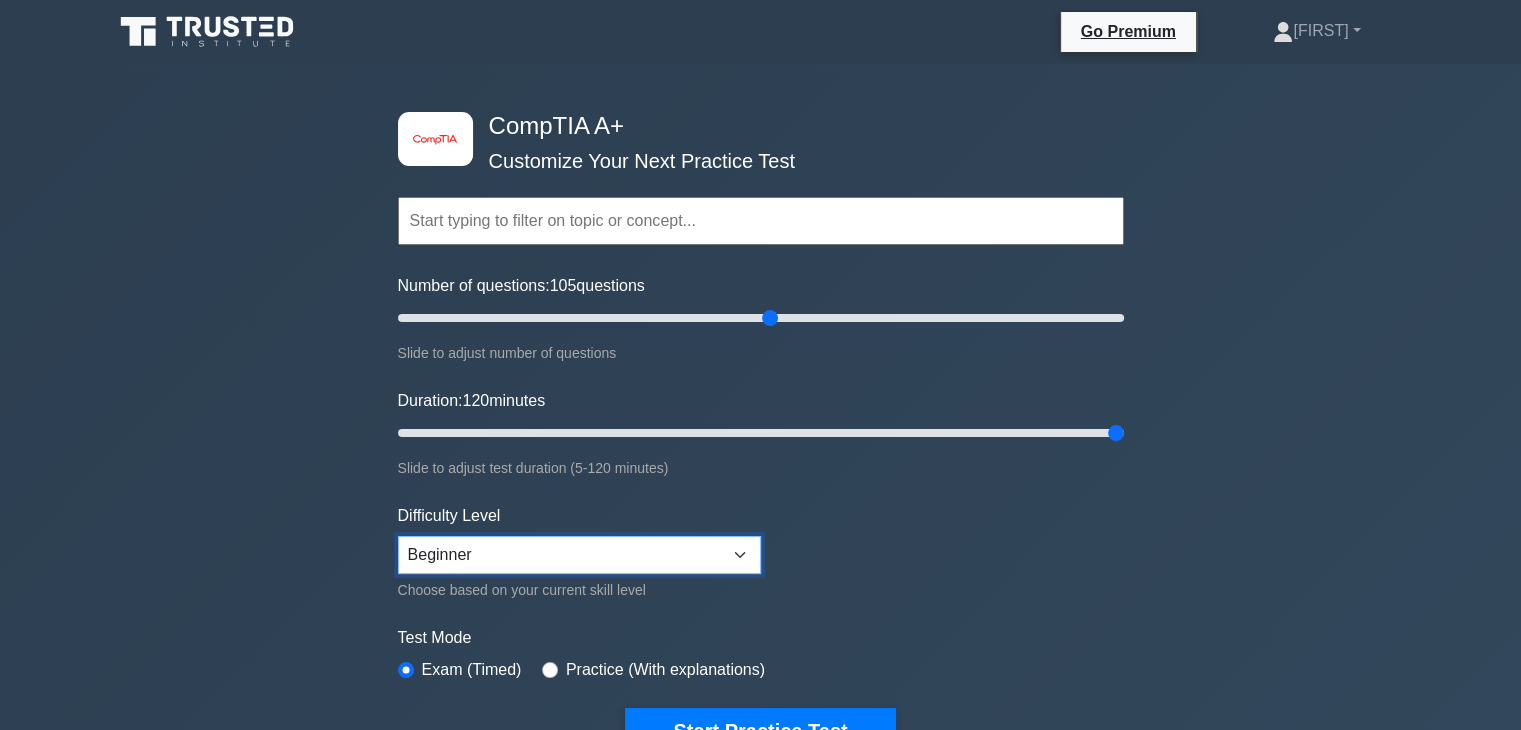 click on "Beginner
Intermediate
Expert" at bounding box center [579, 555] 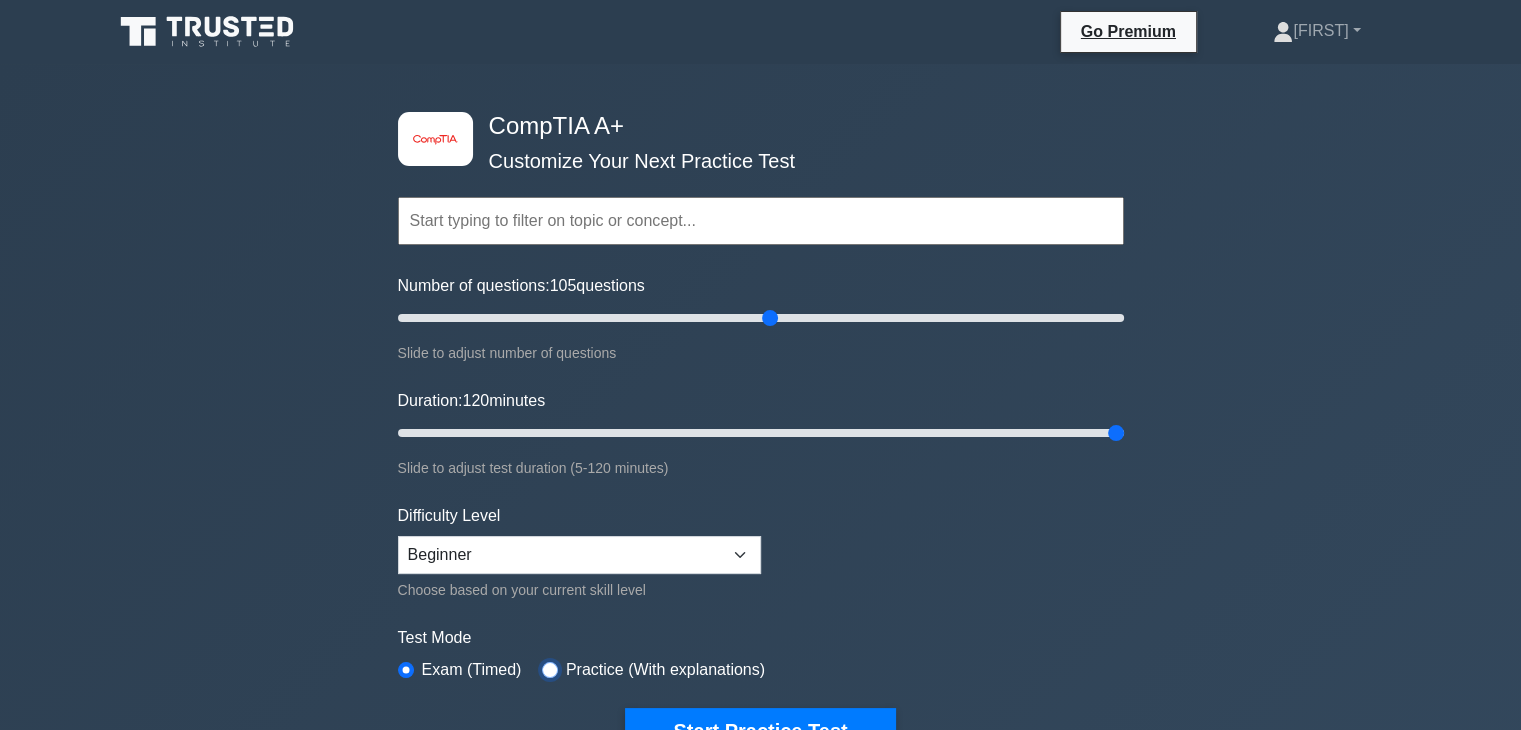 click at bounding box center (550, 670) 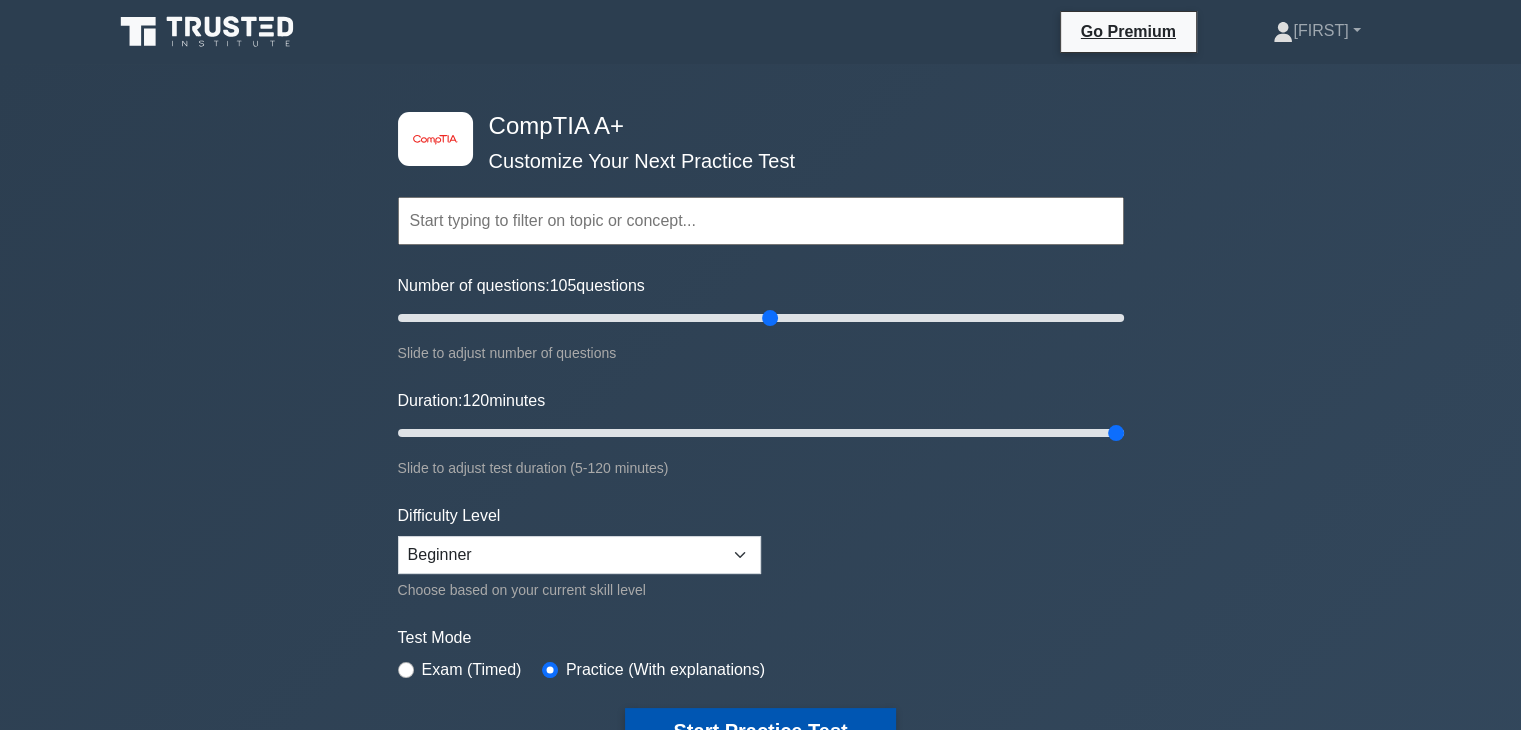 click on "Start Practice Test" at bounding box center (760, 731) 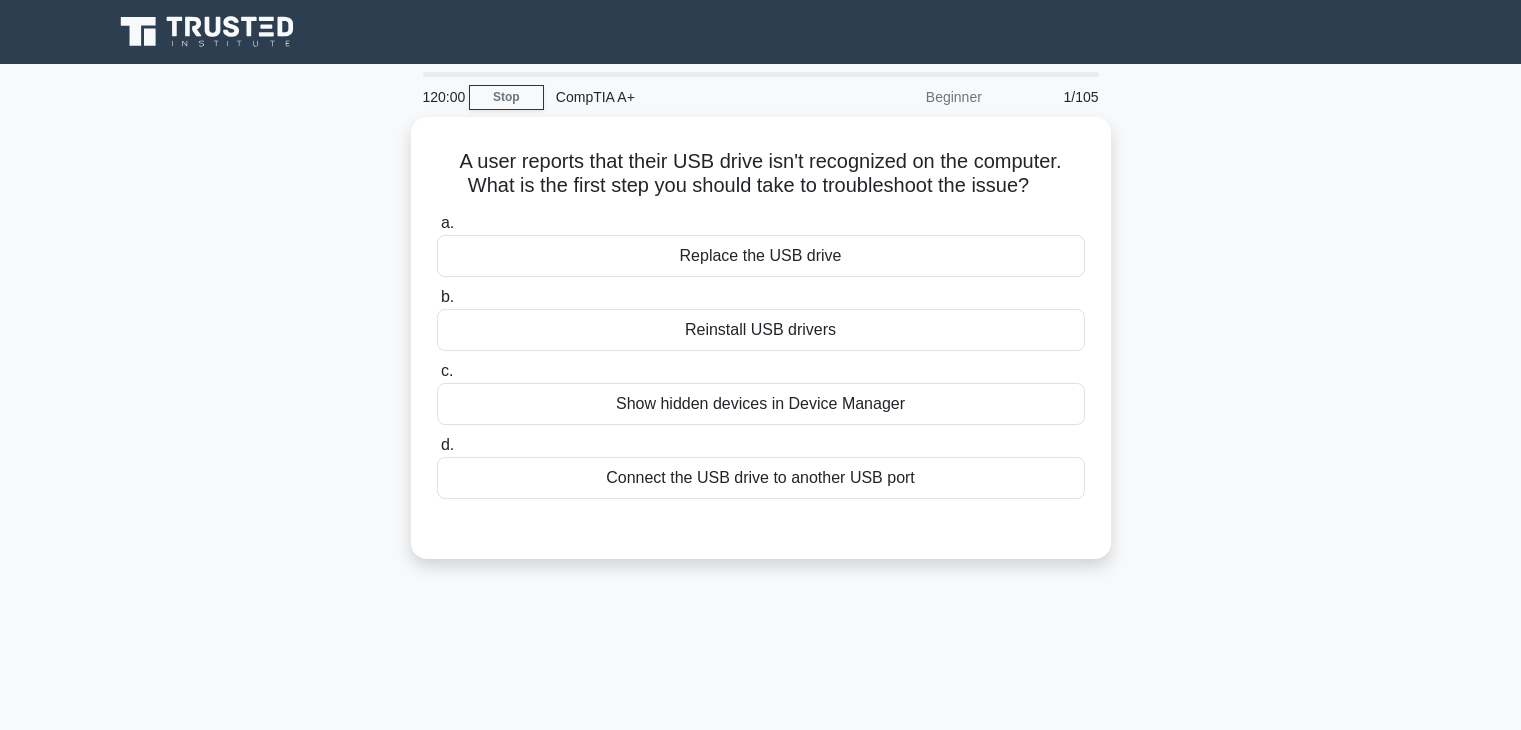scroll, scrollTop: 0, scrollLeft: 0, axis: both 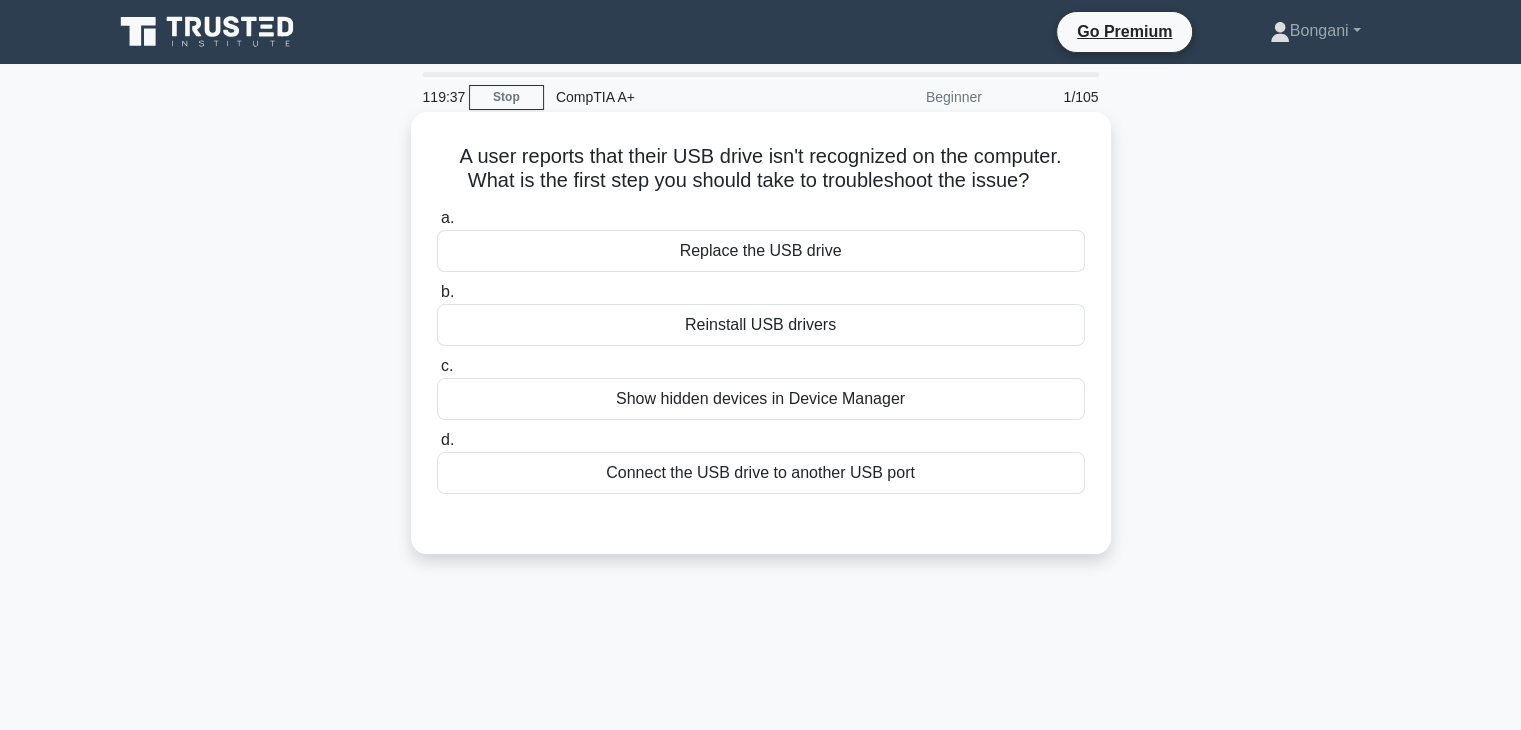 click on "Connect the USB drive to another USB port" at bounding box center (761, 473) 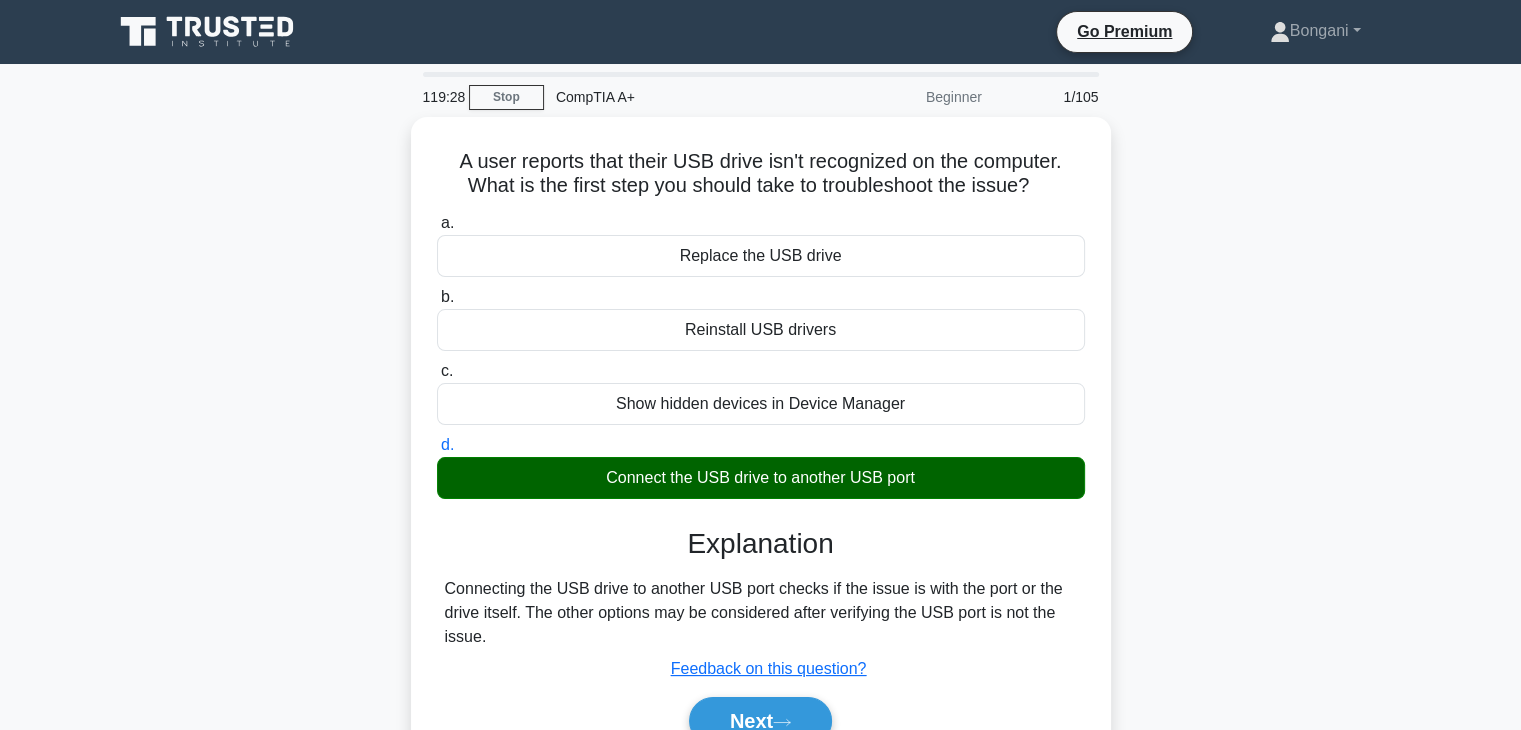 scroll, scrollTop: 351, scrollLeft: 0, axis: vertical 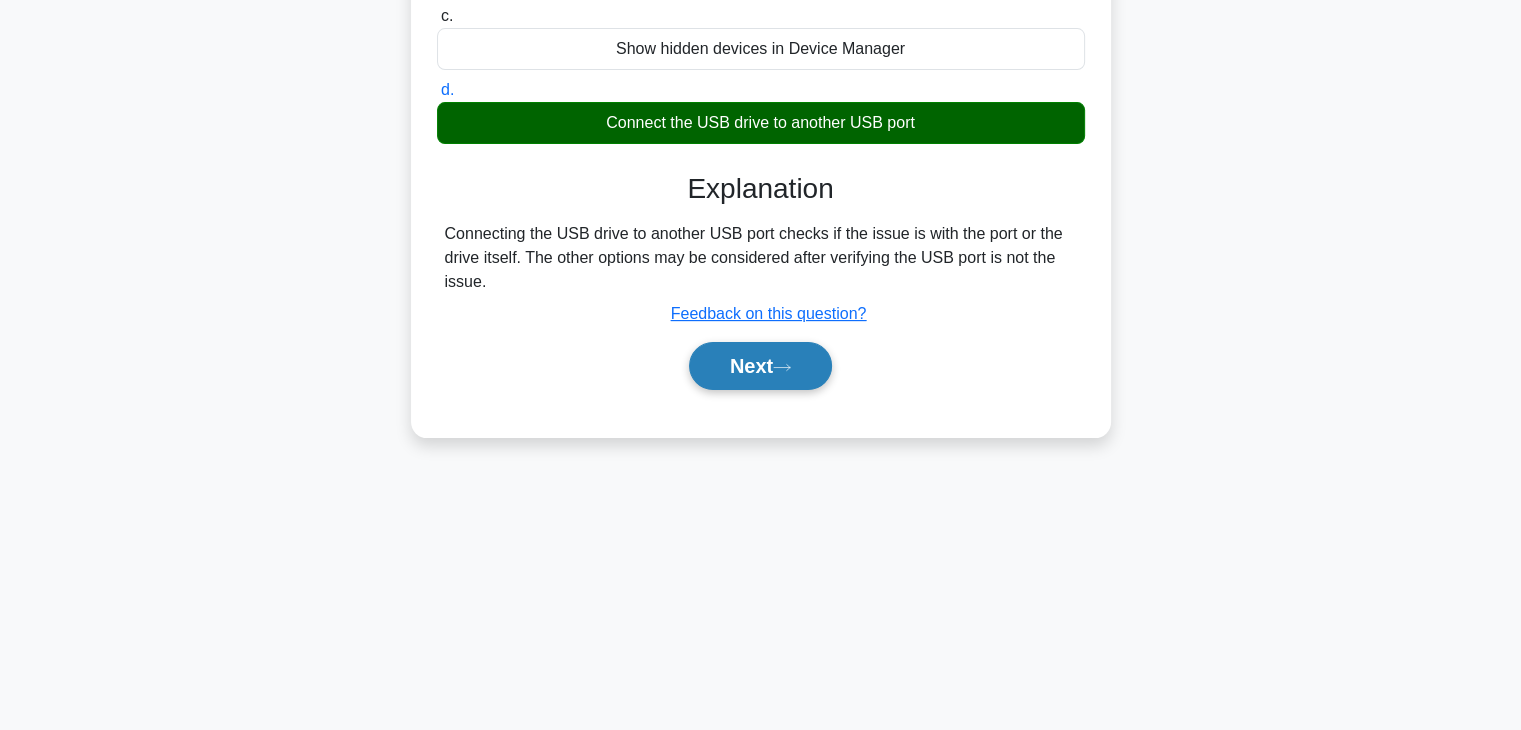 click on "Next" at bounding box center (760, 366) 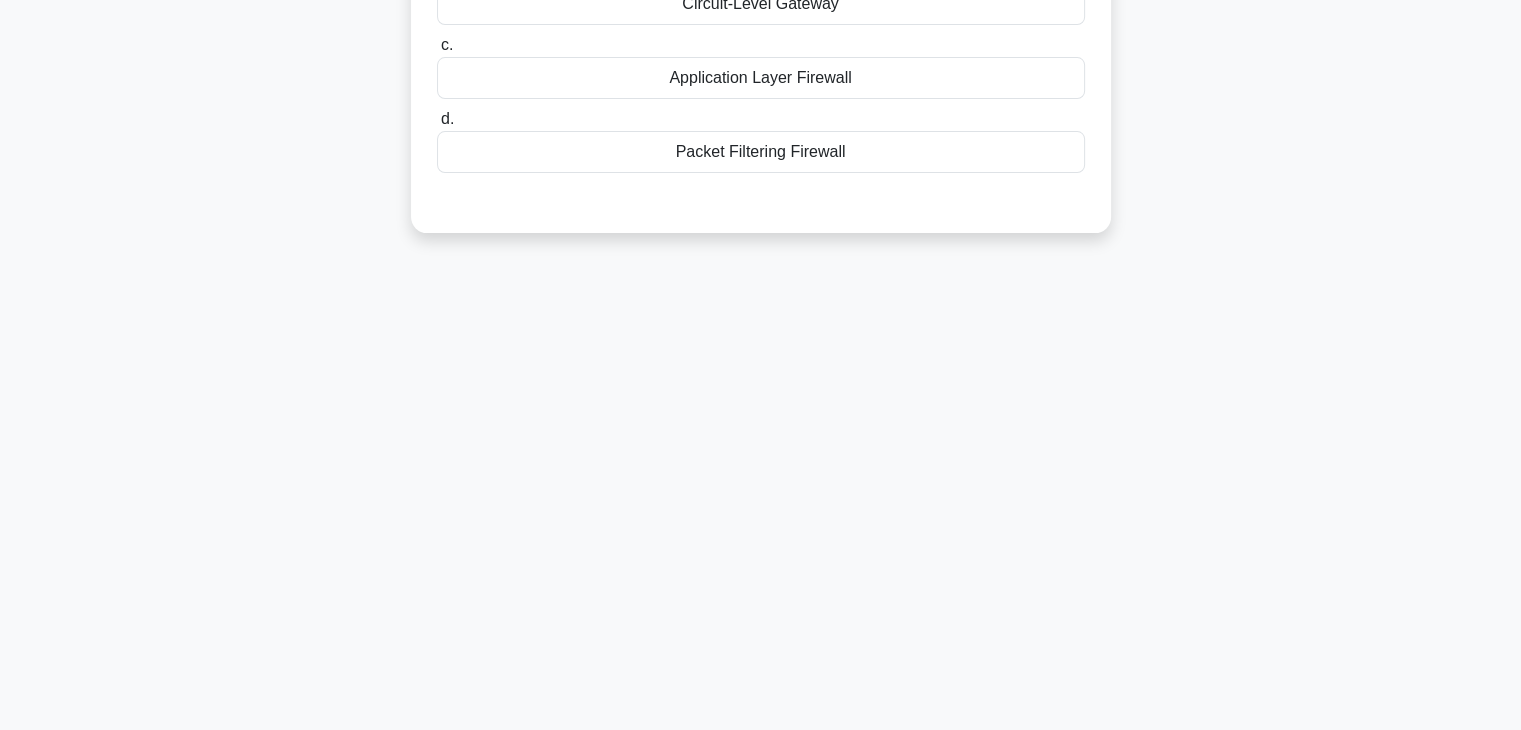 scroll, scrollTop: 0, scrollLeft: 0, axis: both 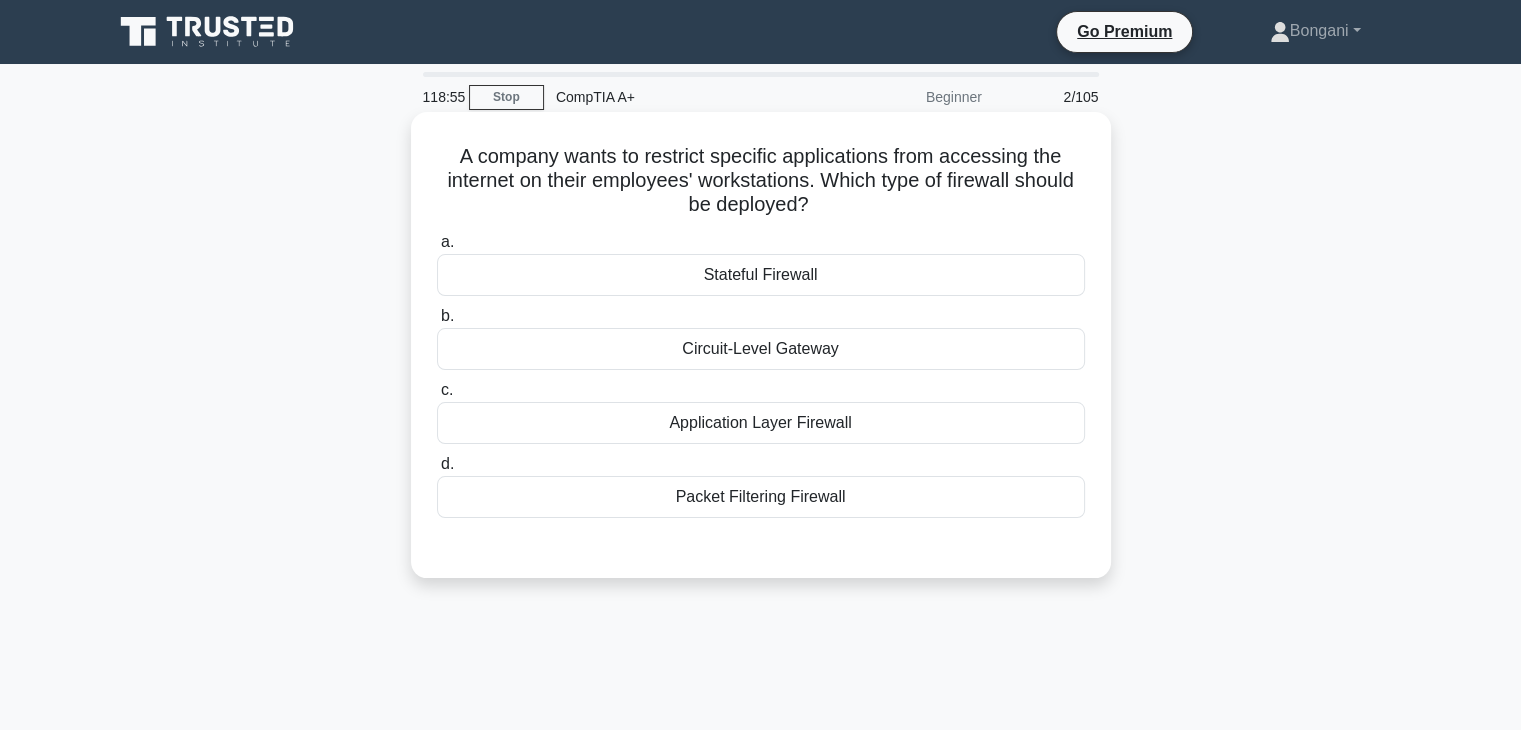 click on "Packet Filtering Firewall" at bounding box center (761, 497) 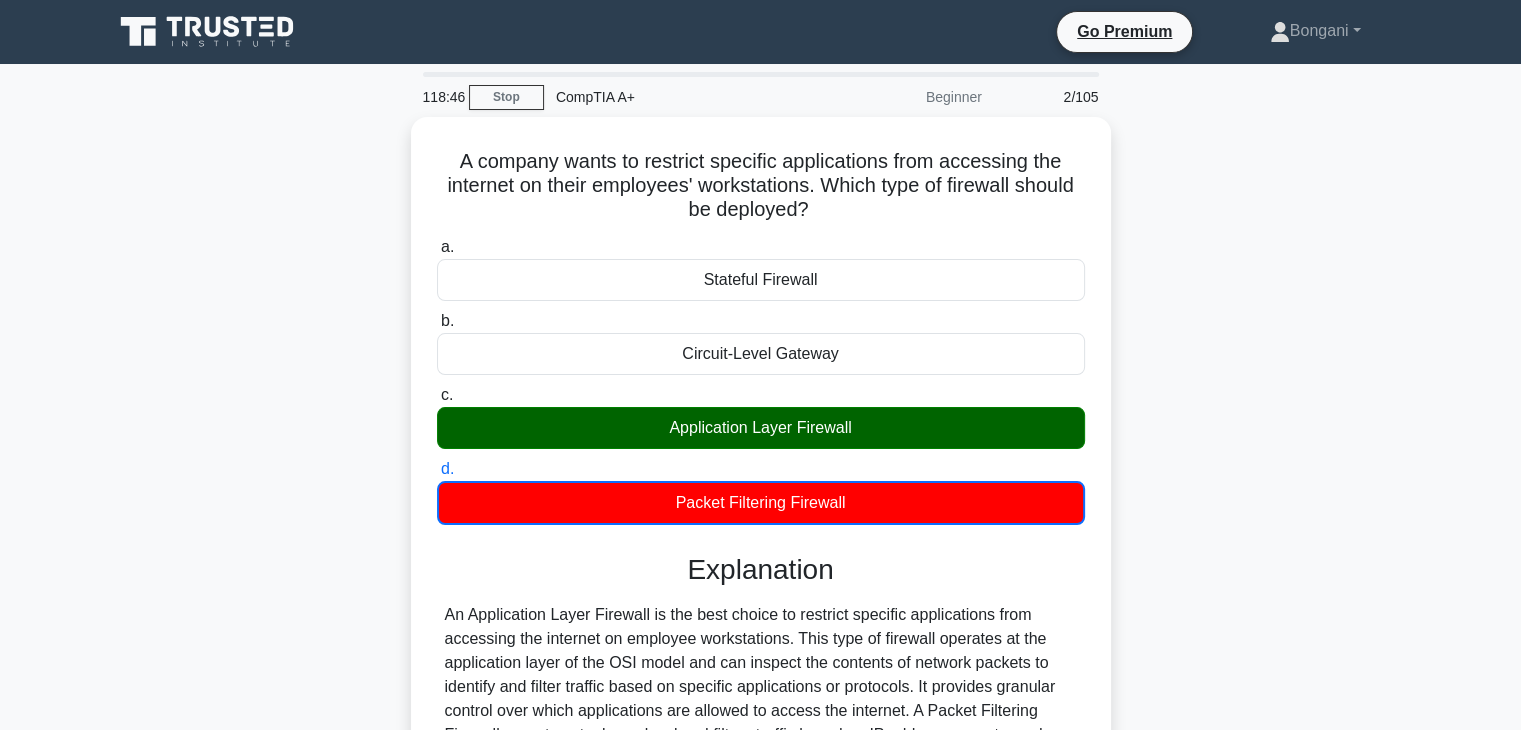 scroll, scrollTop: 351, scrollLeft: 0, axis: vertical 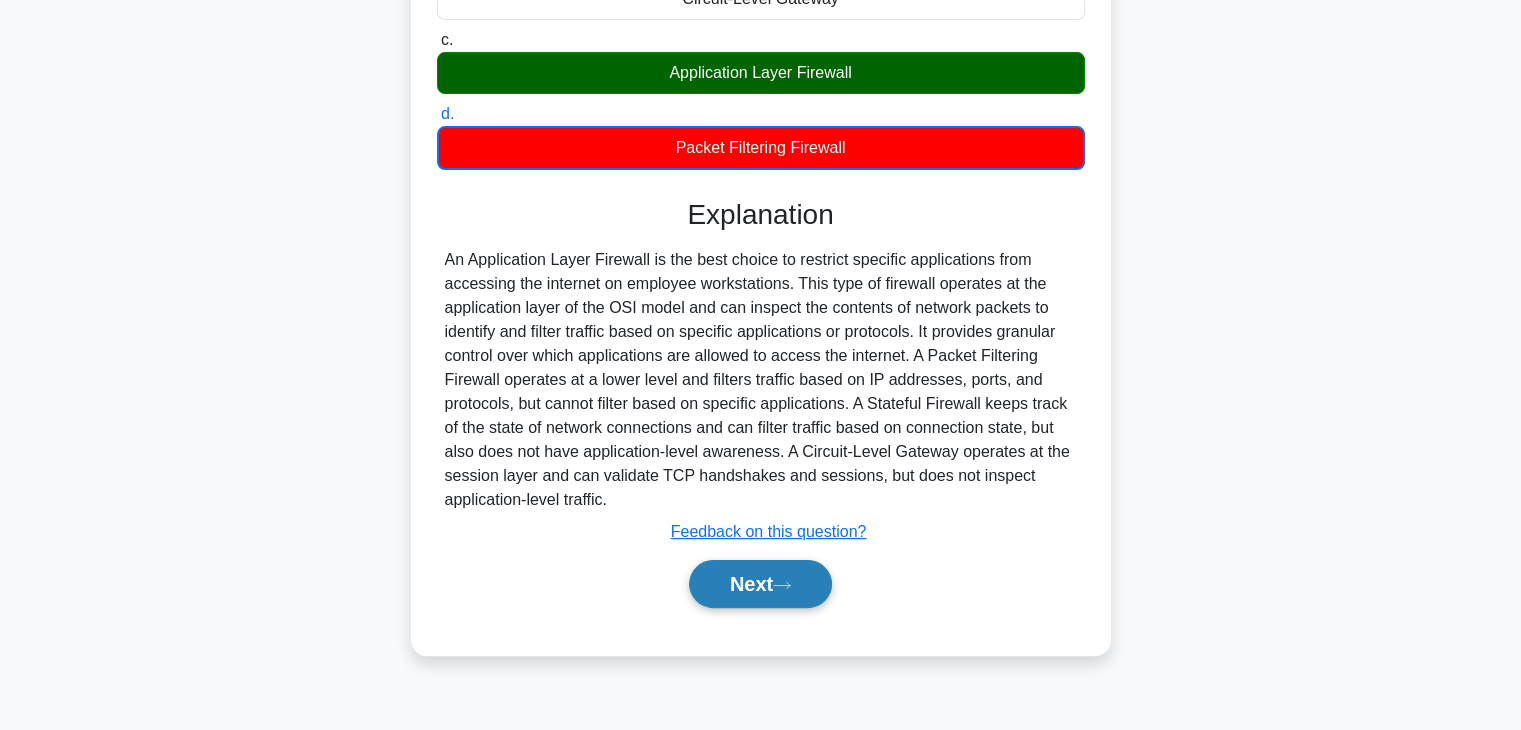 click on "Next" at bounding box center (760, 584) 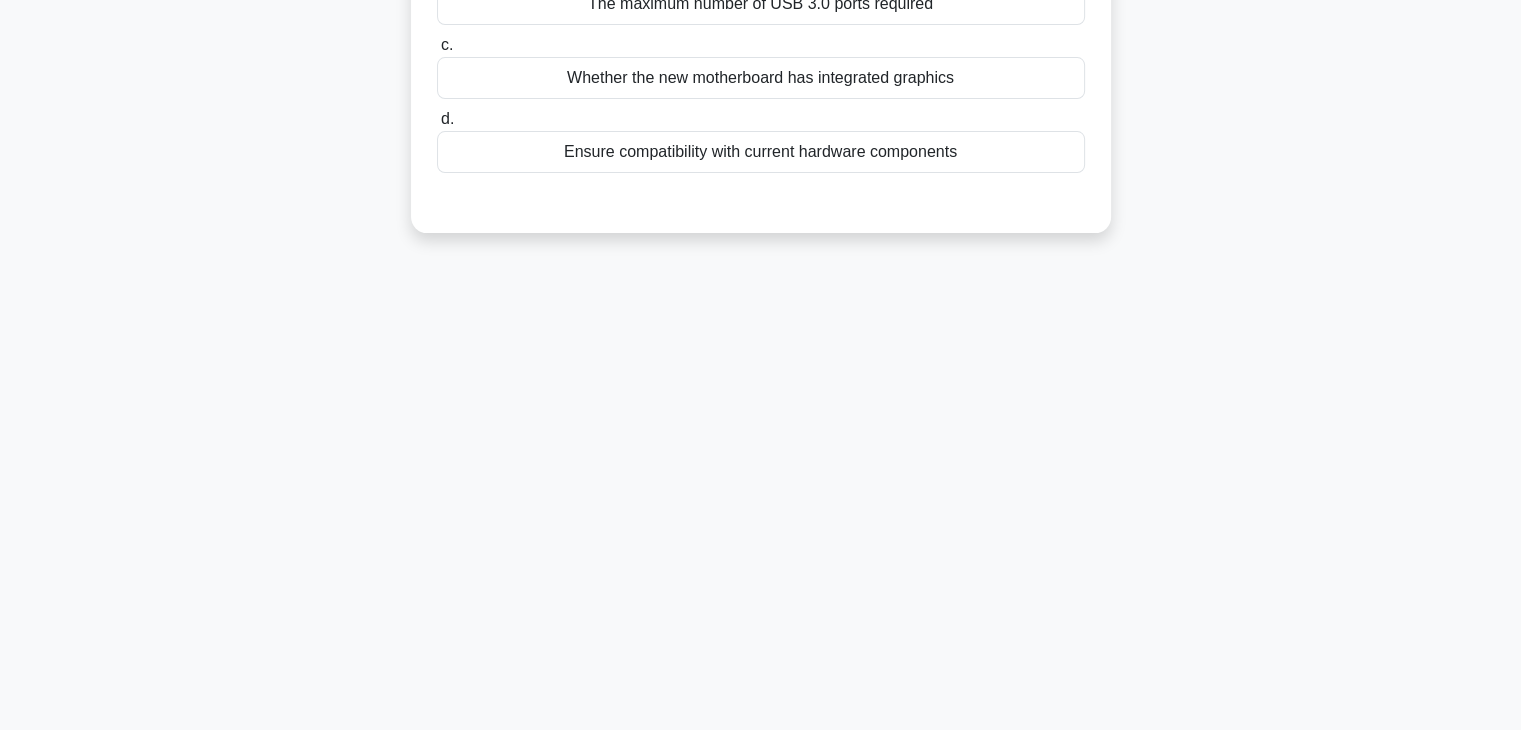 scroll, scrollTop: 0, scrollLeft: 0, axis: both 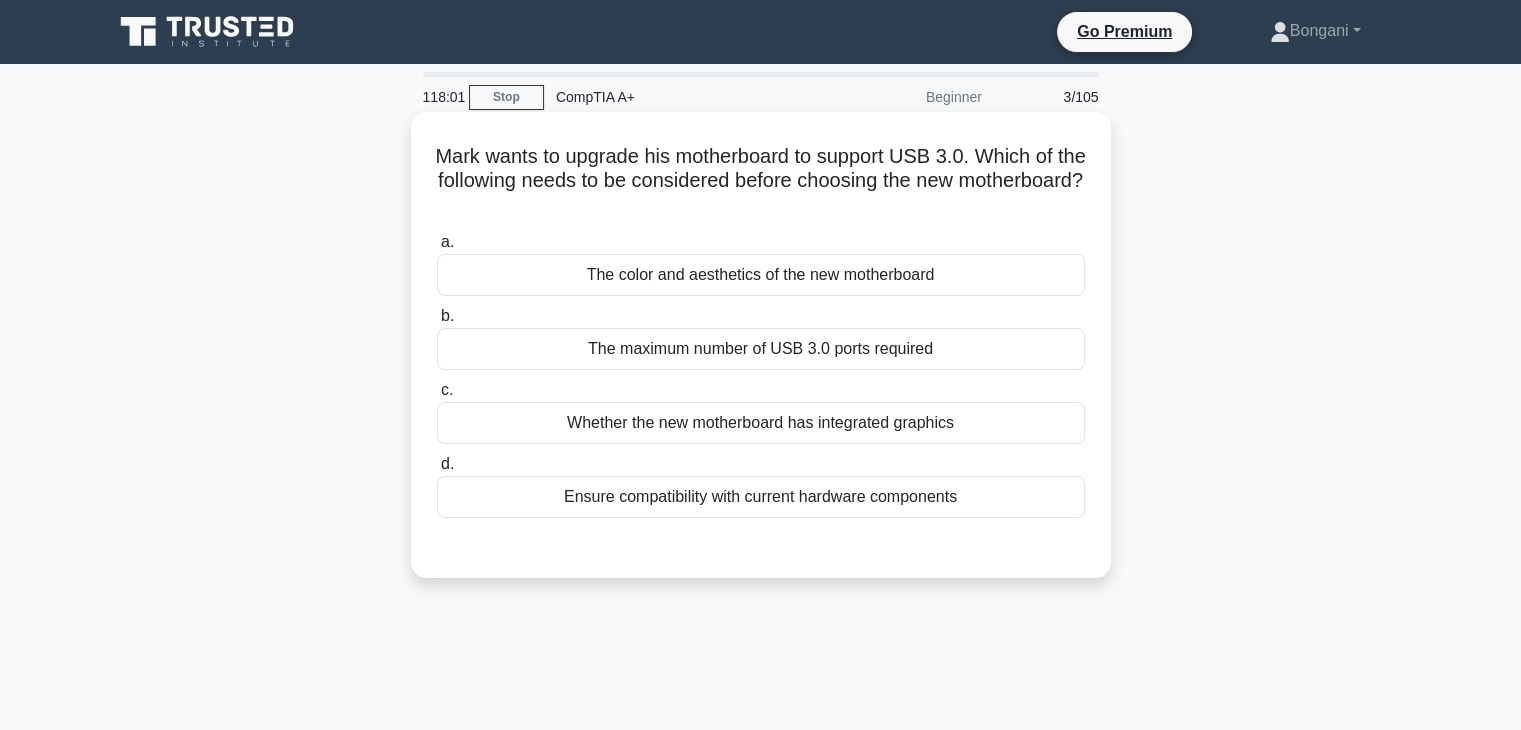 click on "The maximum number of USB 3.0 ports required" at bounding box center (761, 349) 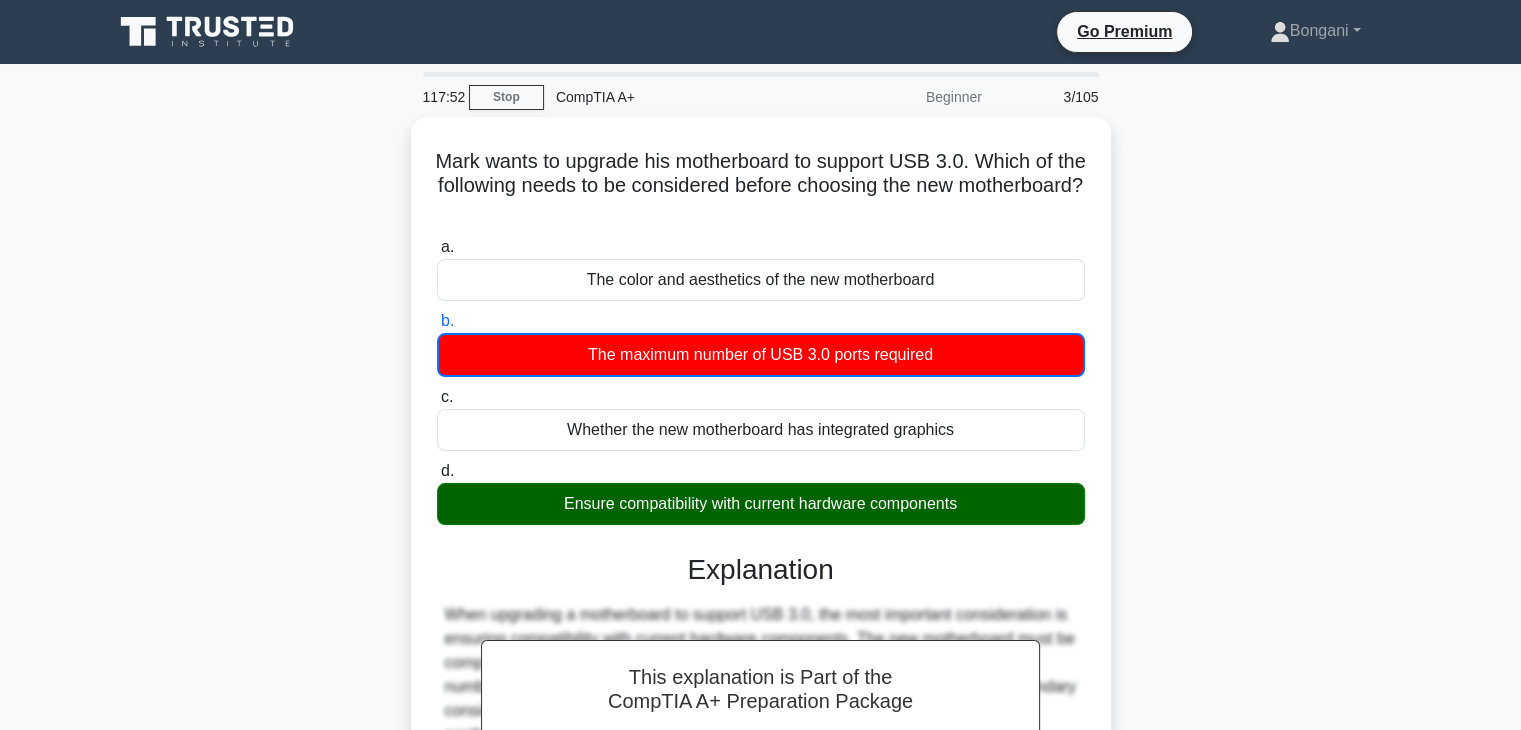 scroll, scrollTop: 351, scrollLeft: 0, axis: vertical 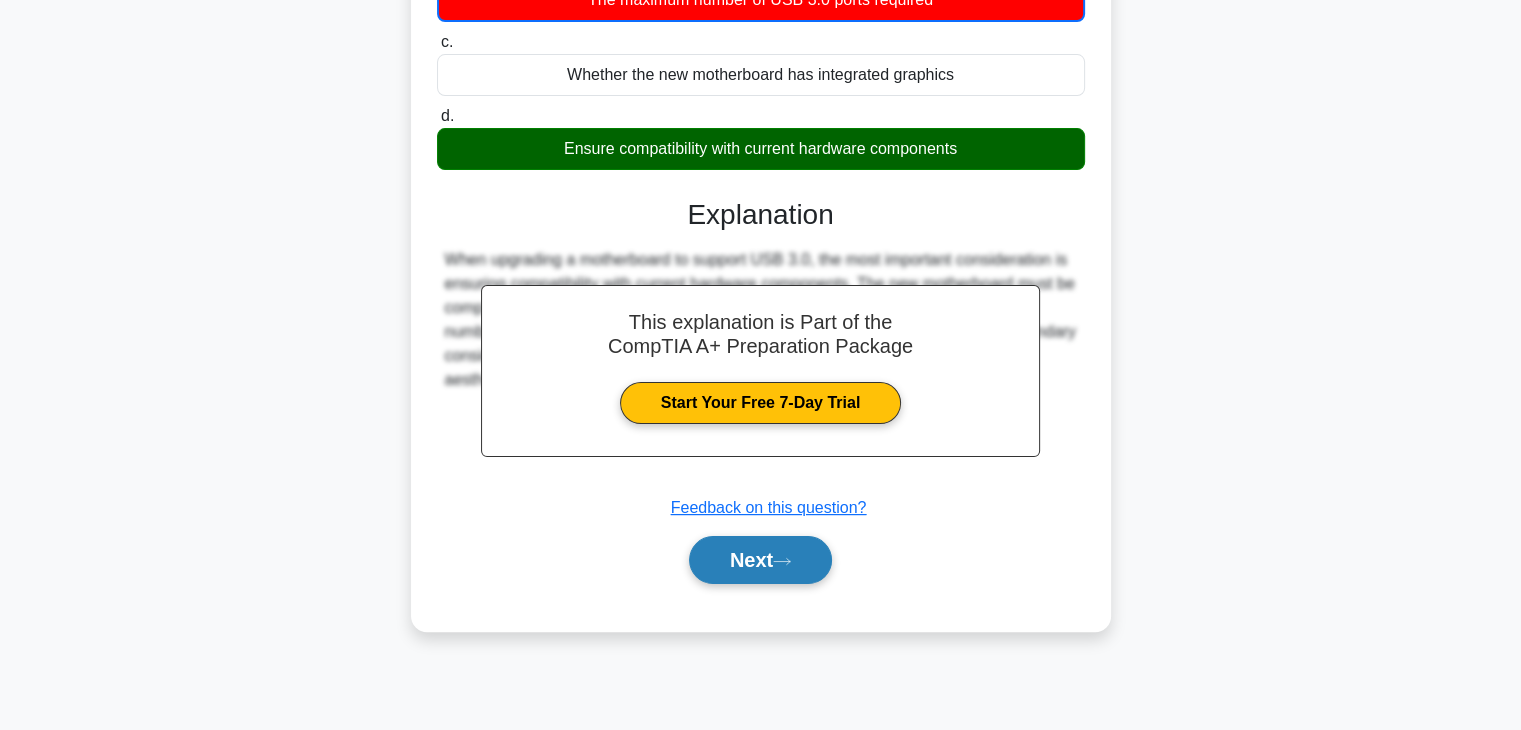 click on "Next" at bounding box center (760, 560) 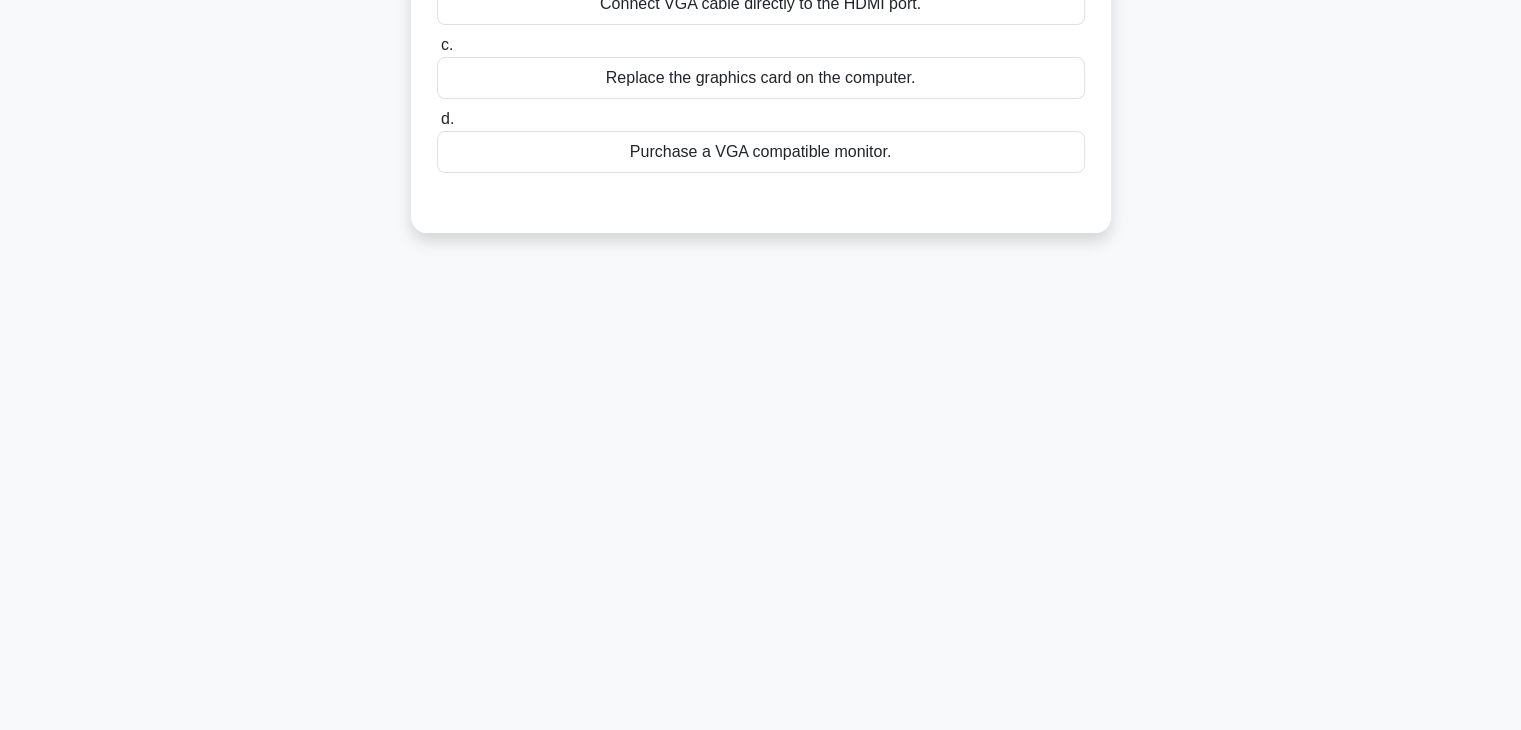 scroll, scrollTop: 0, scrollLeft: 0, axis: both 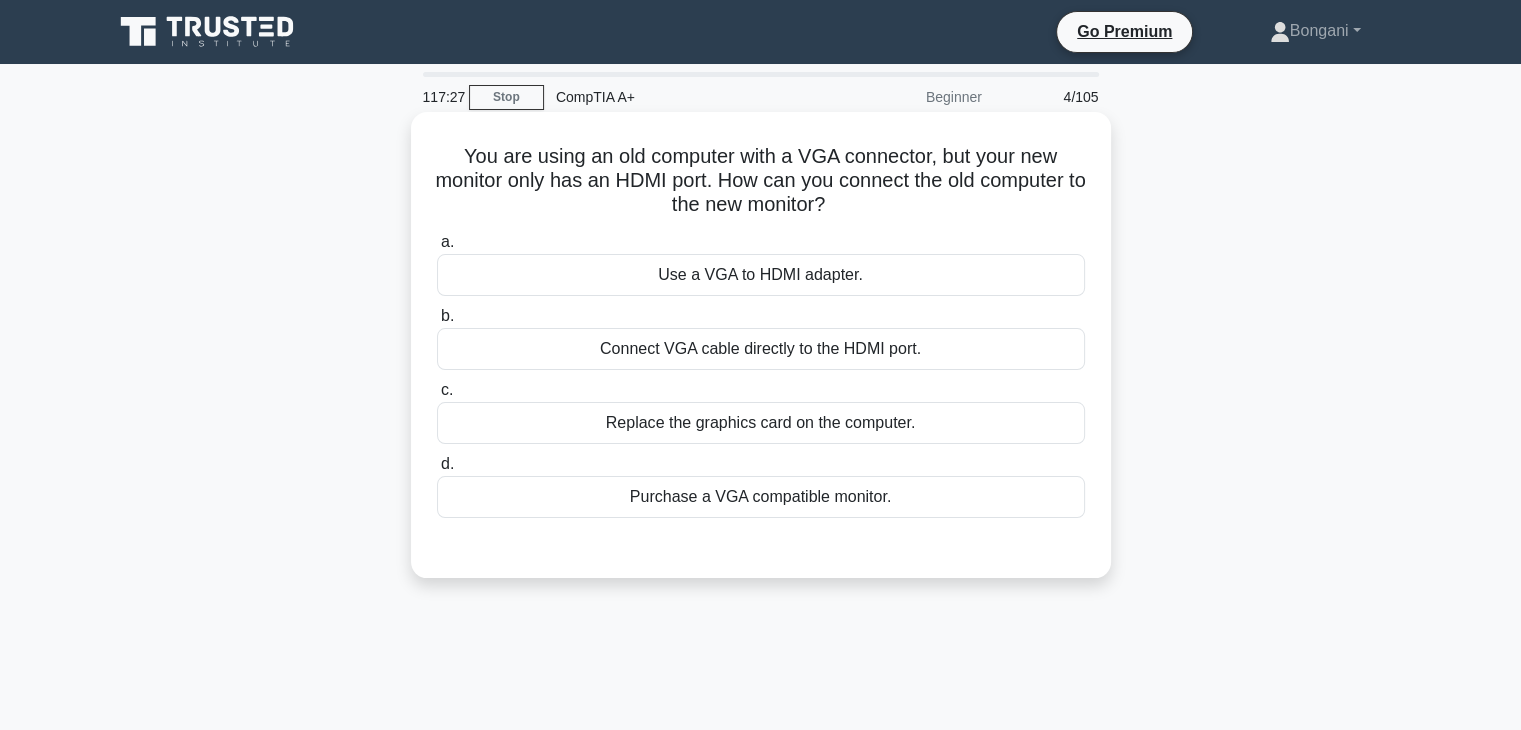 click on "Connect VGA cable directly to the HDMI port." at bounding box center [761, 349] 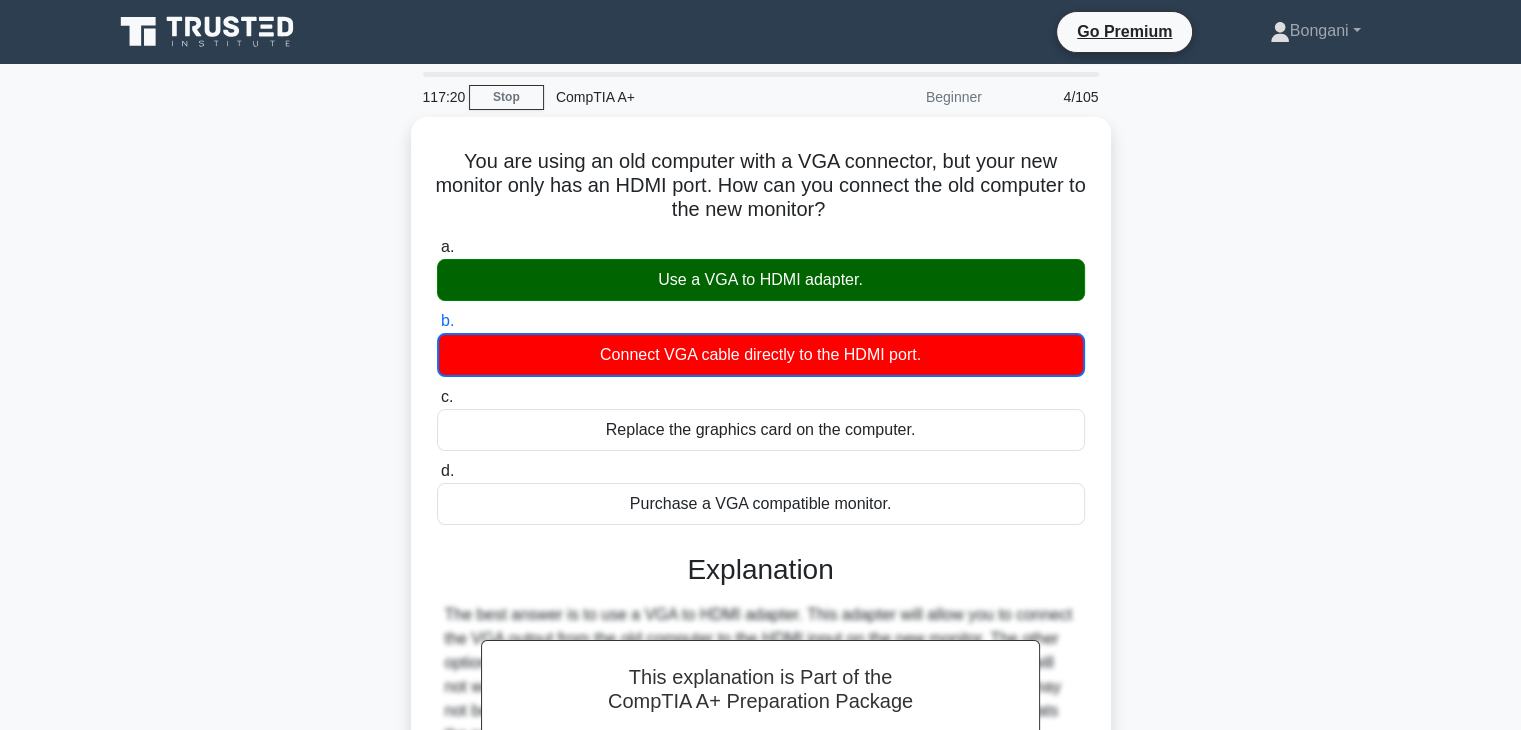 scroll, scrollTop: 351, scrollLeft: 0, axis: vertical 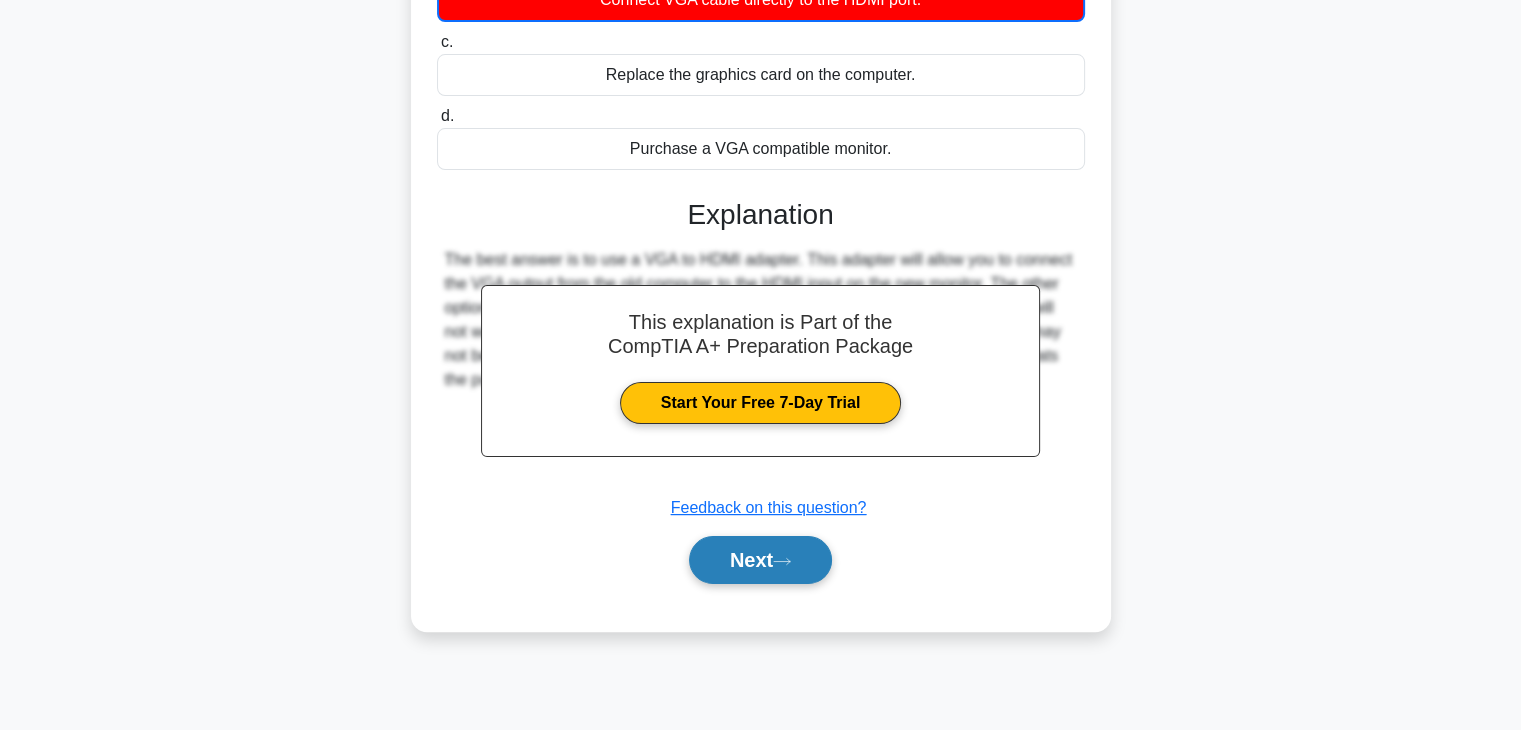 click on "Next" at bounding box center (760, 560) 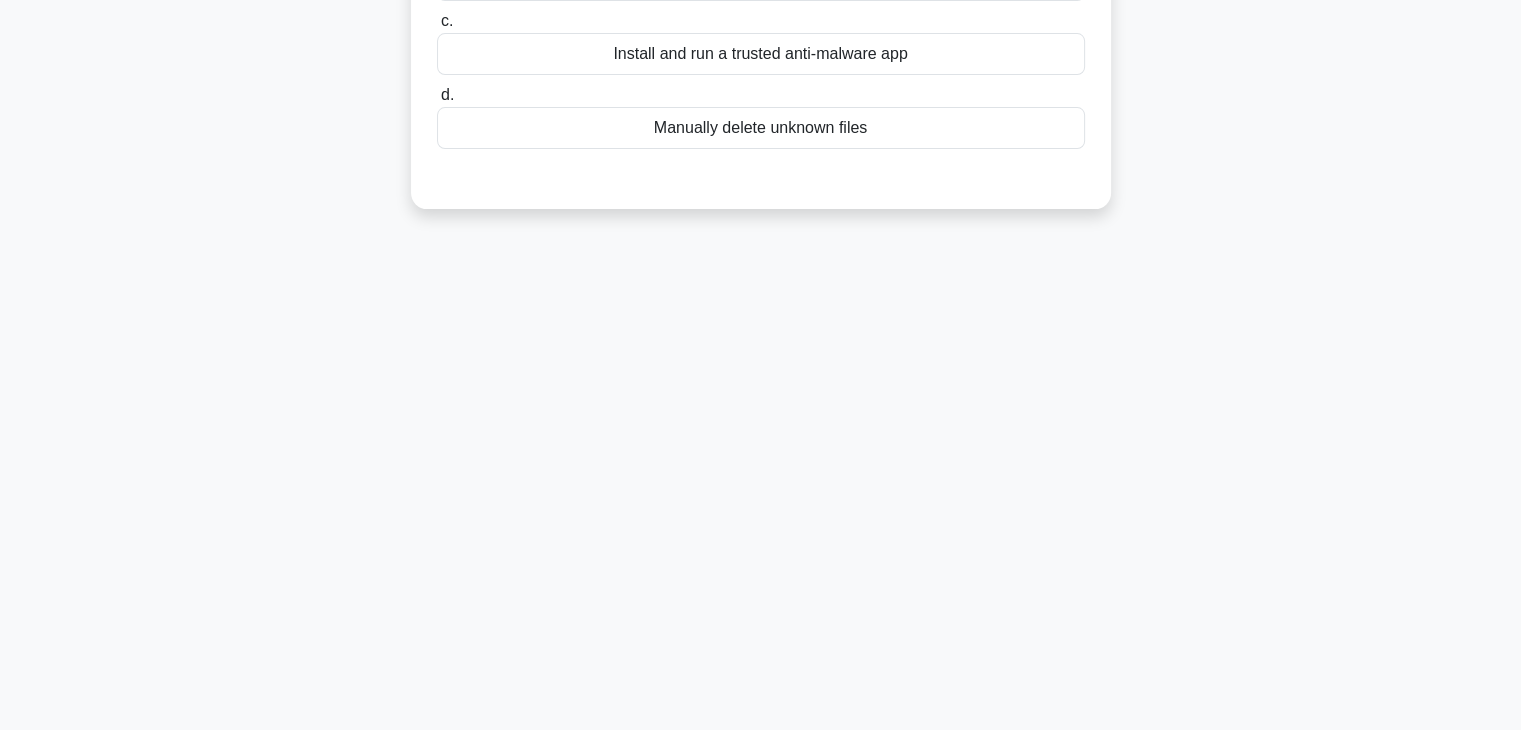 scroll, scrollTop: 0, scrollLeft: 0, axis: both 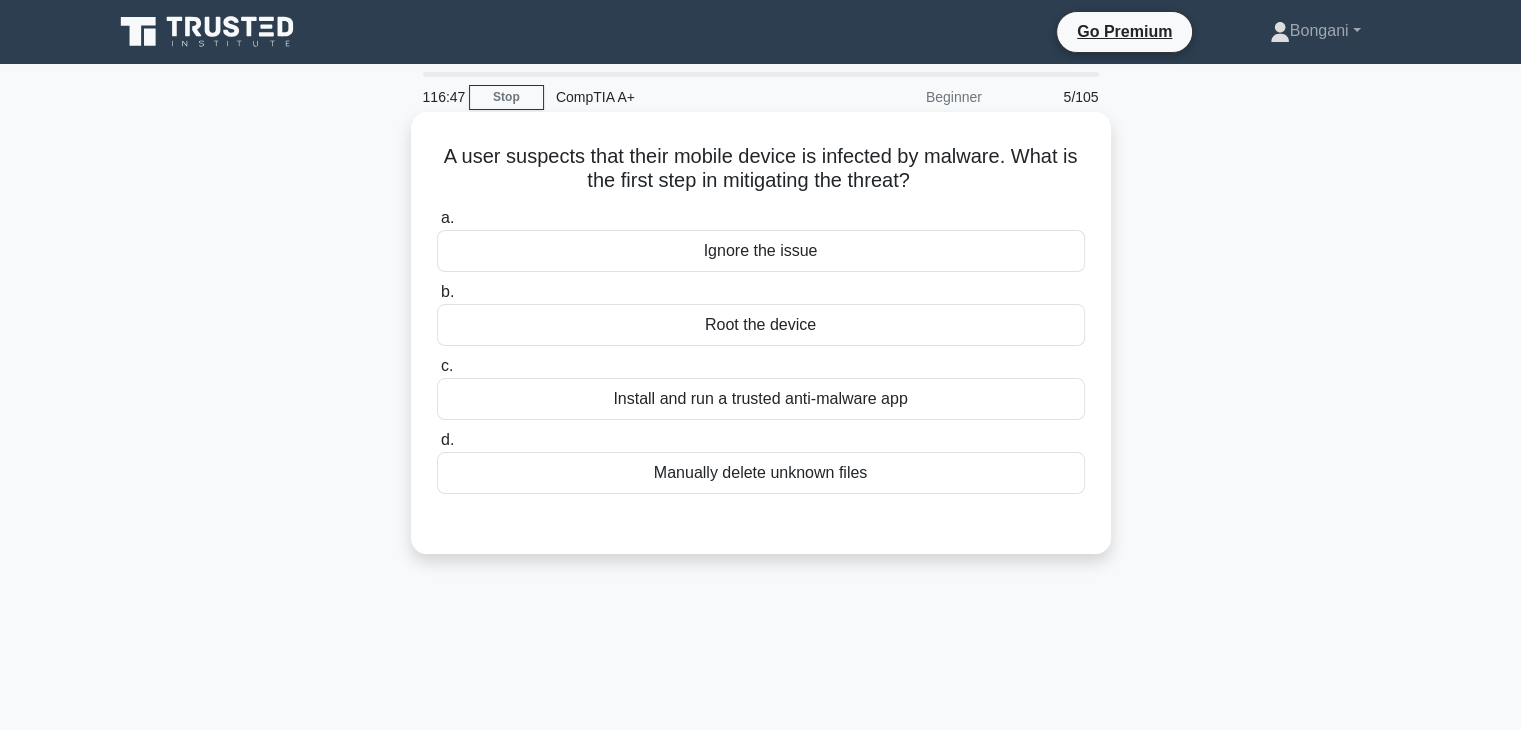 click on "Install and run a trusted anti-malware app" at bounding box center (761, 399) 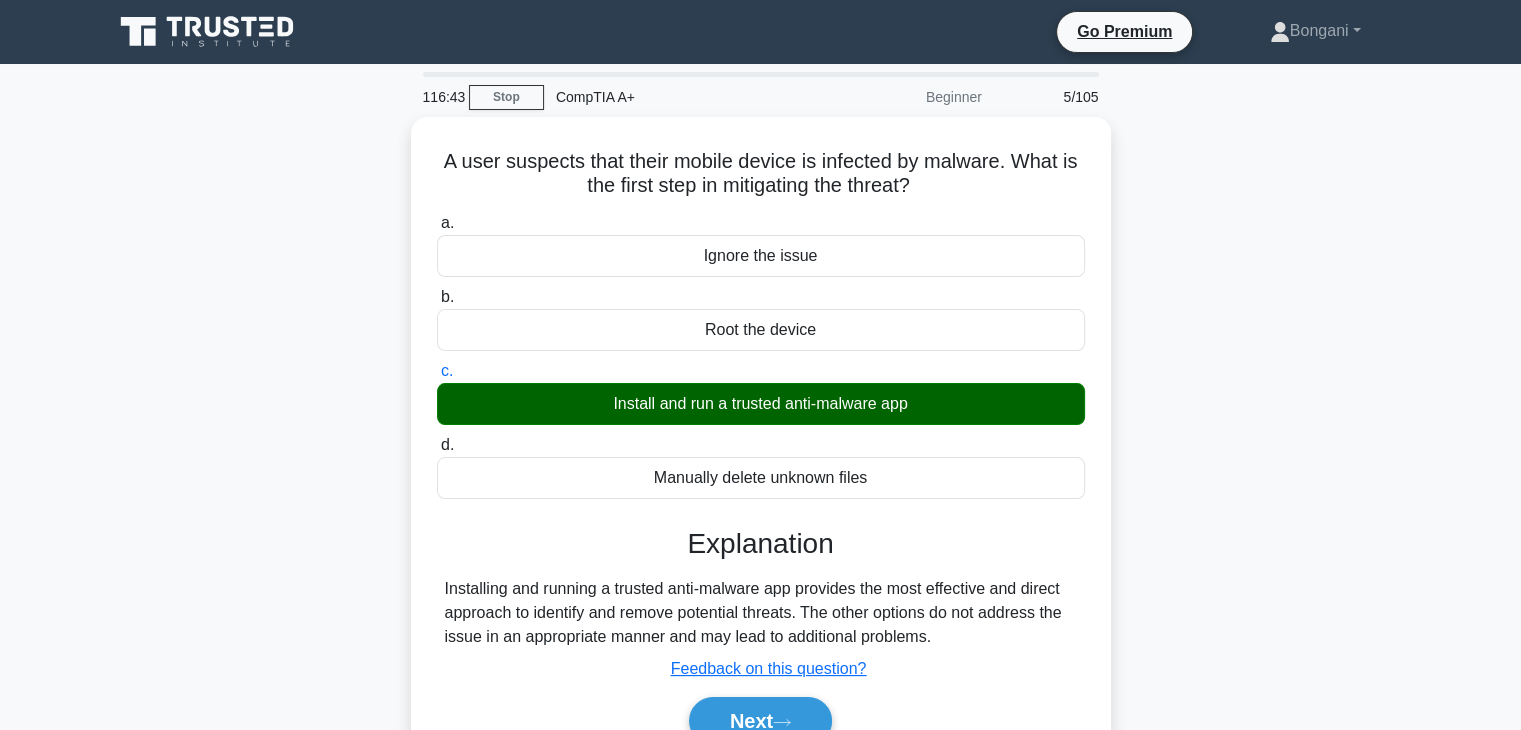 scroll, scrollTop: 351, scrollLeft: 0, axis: vertical 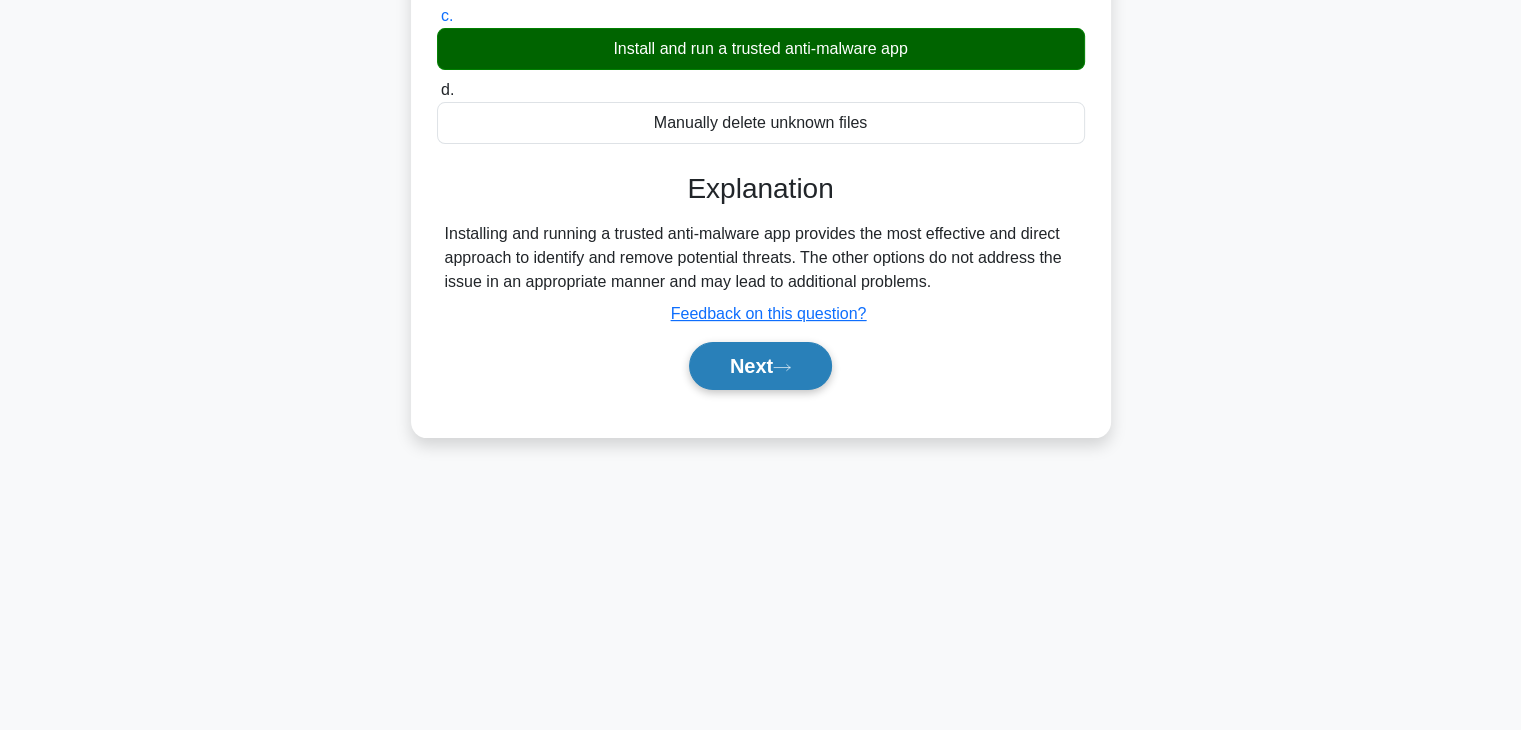 click on "Next" at bounding box center (760, 366) 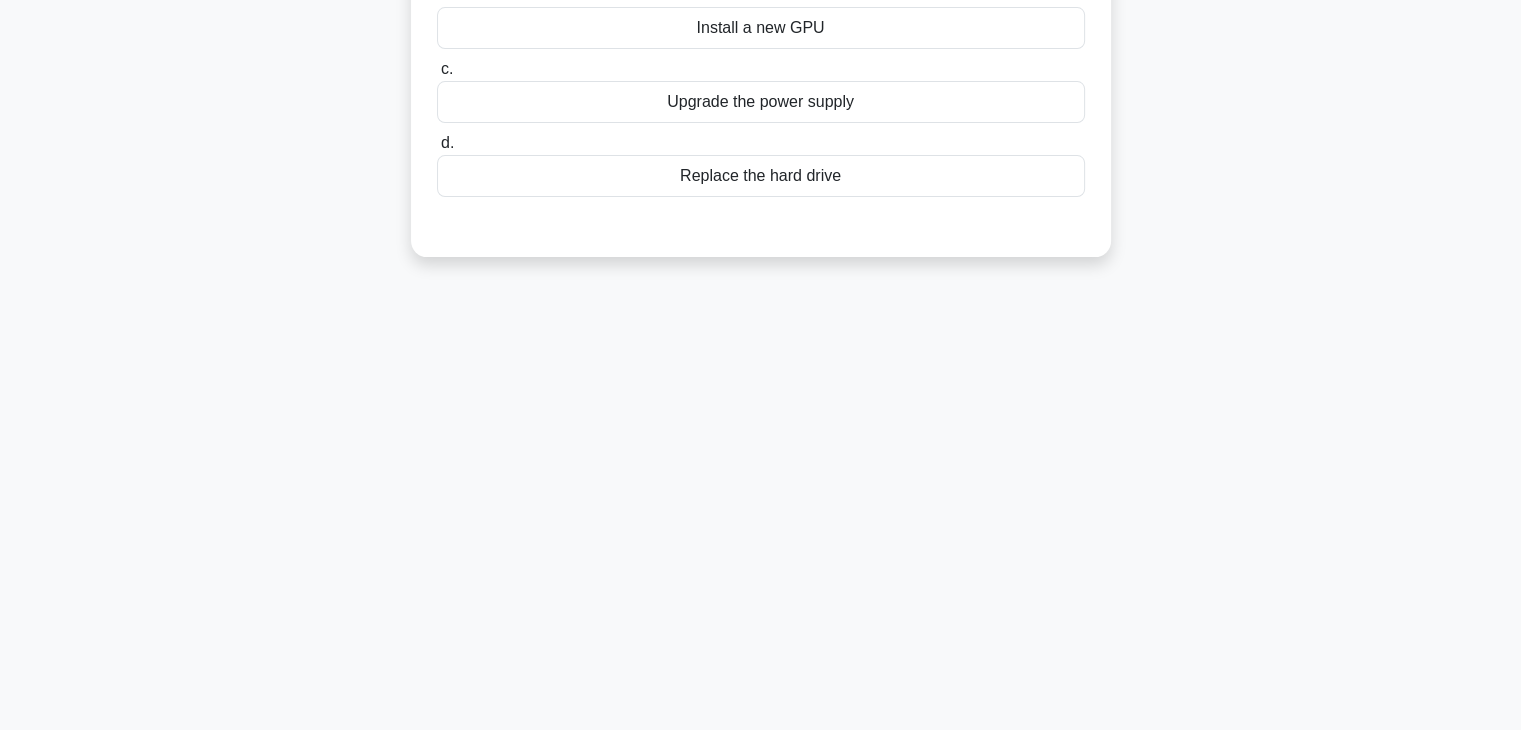 scroll, scrollTop: 0, scrollLeft: 0, axis: both 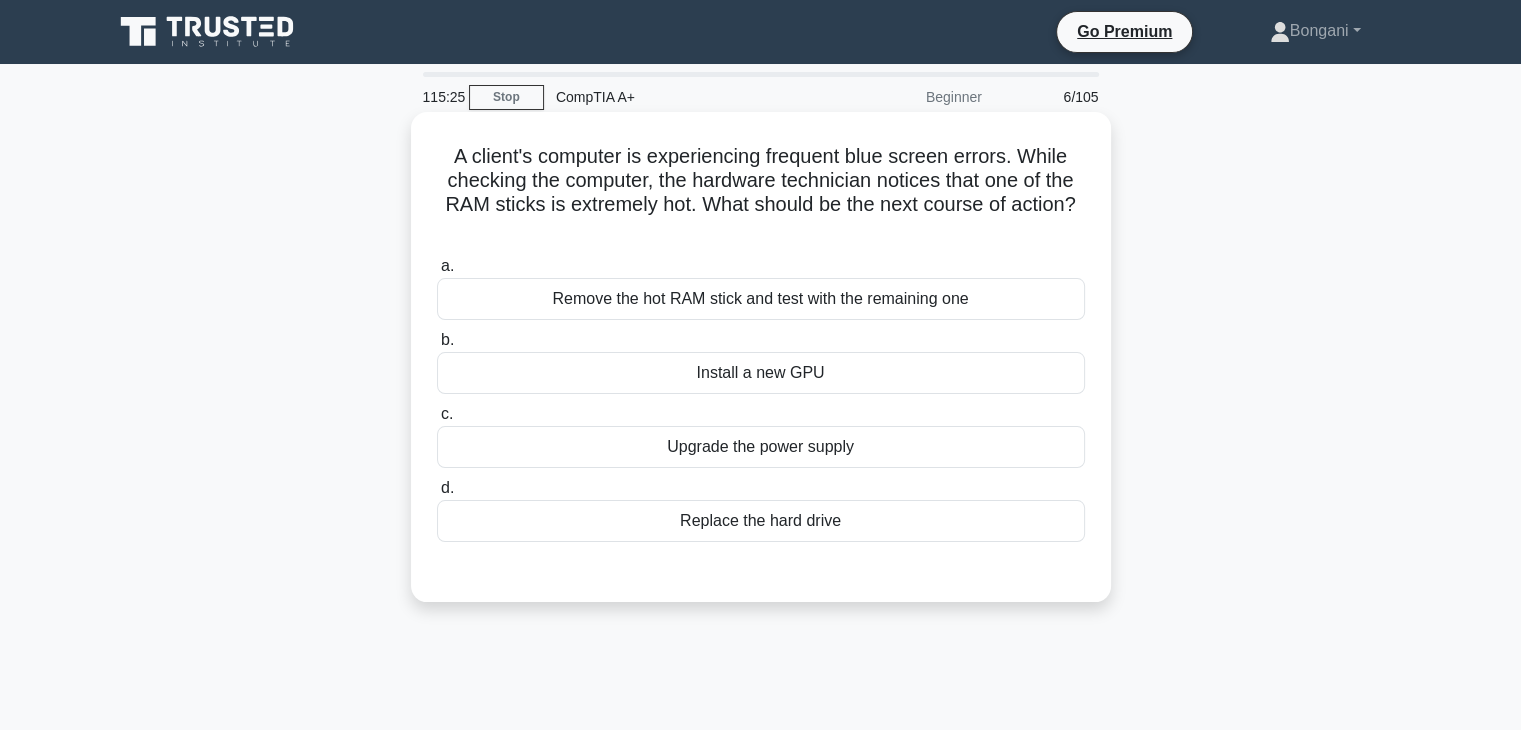 click on "Remove the hot RAM stick and test with the remaining one" at bounding box center [761, 299] 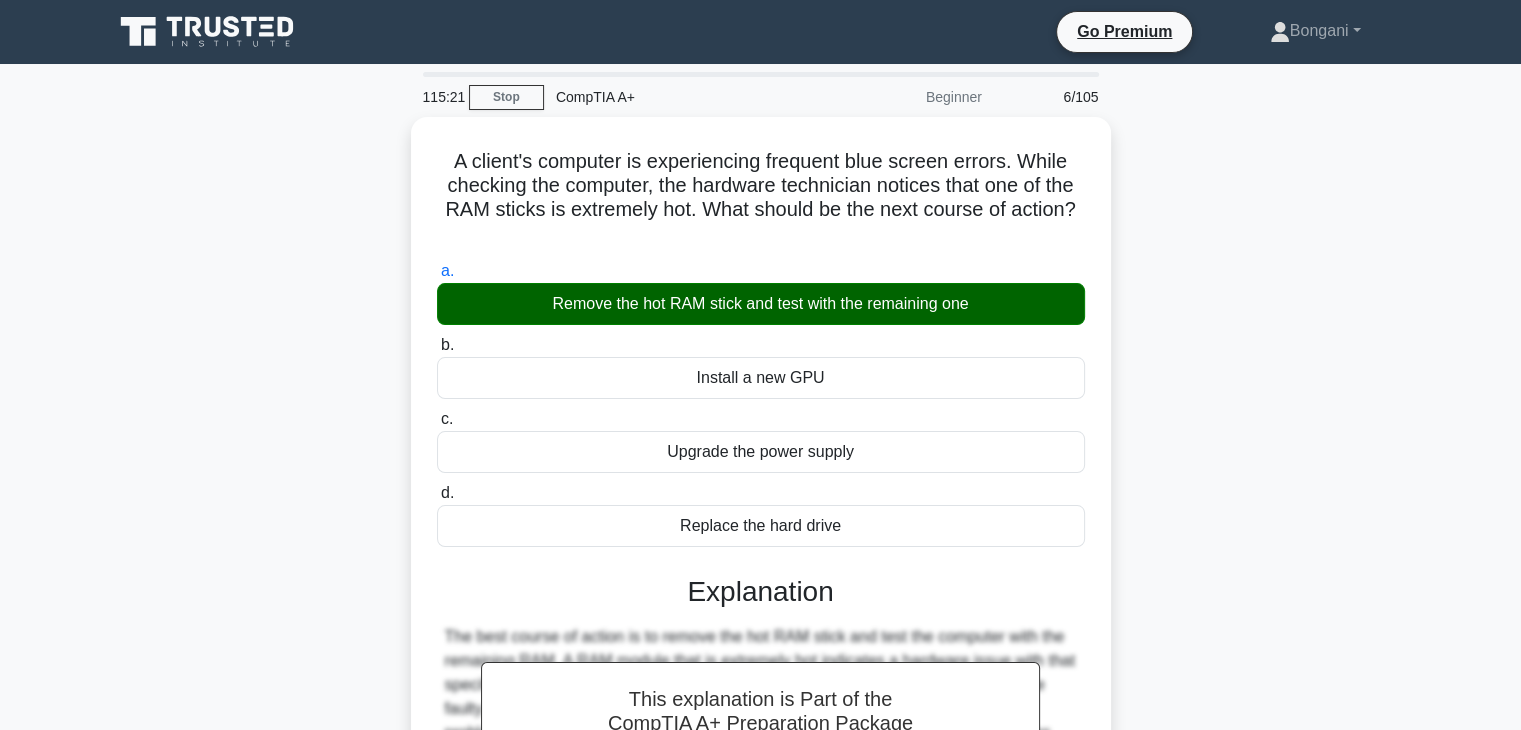 scroll, scrollTop: 351, scrollLeft: 0, axis: vertical 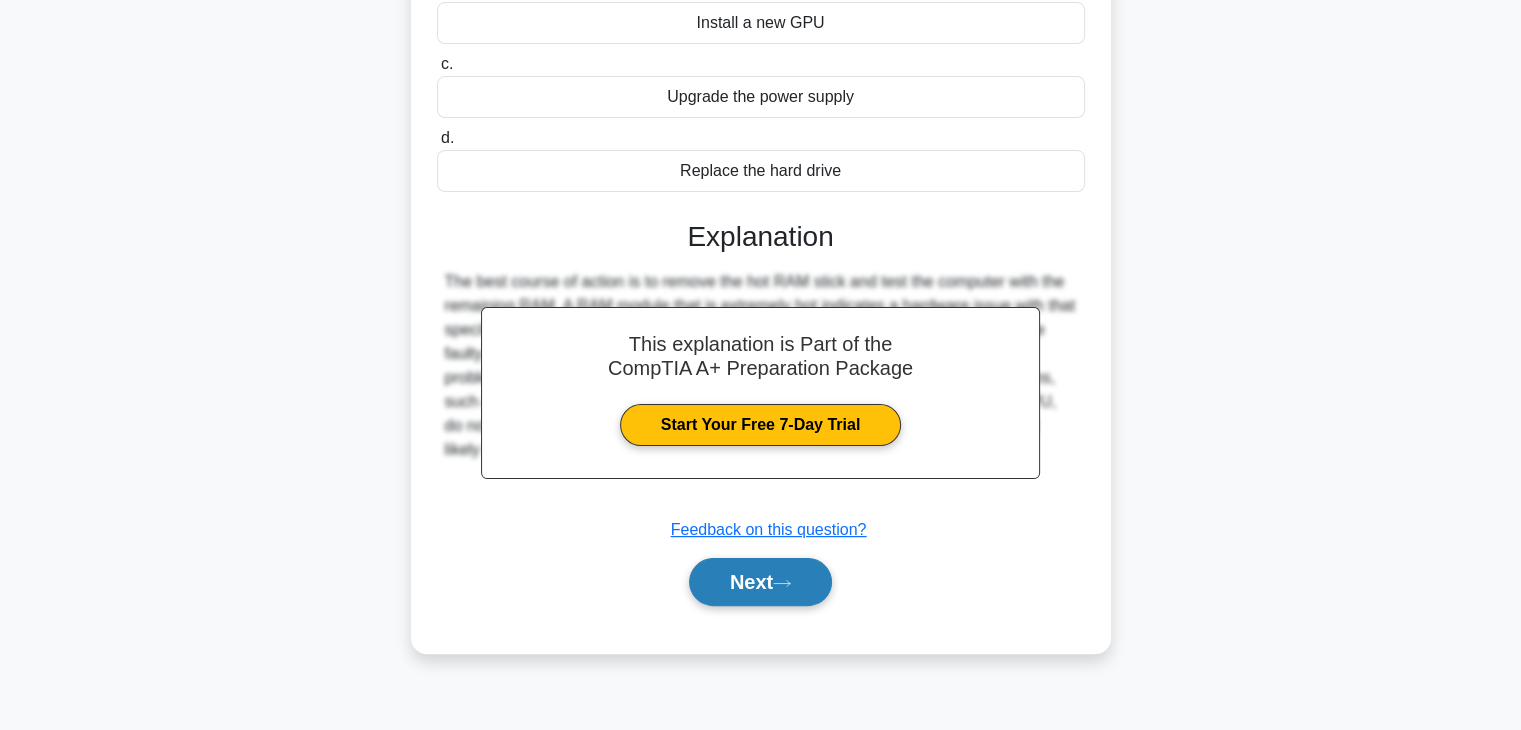 click on "Next" at bounding box center [760, 582] 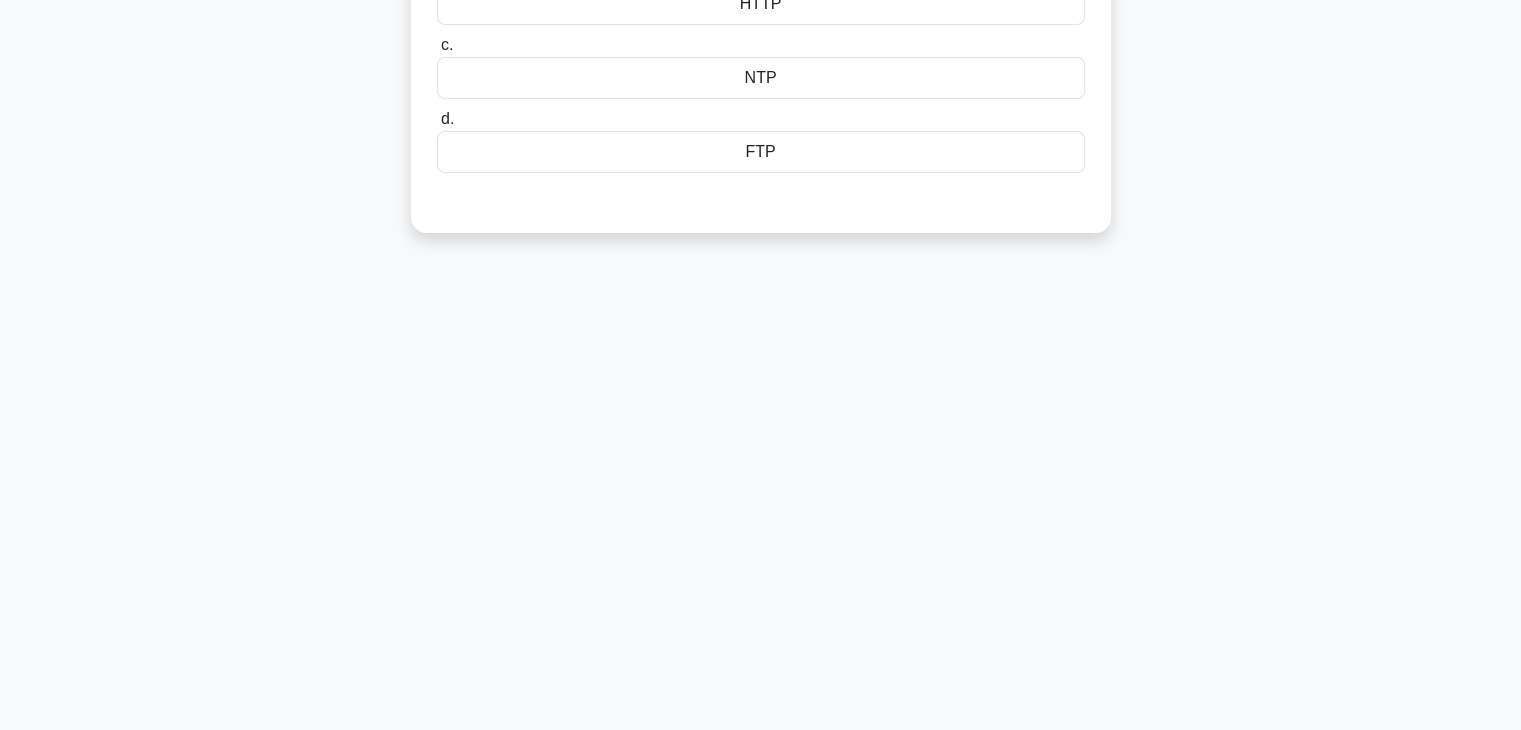 scroll, scrollTop: 0, scrollLeft: 0, axis: both 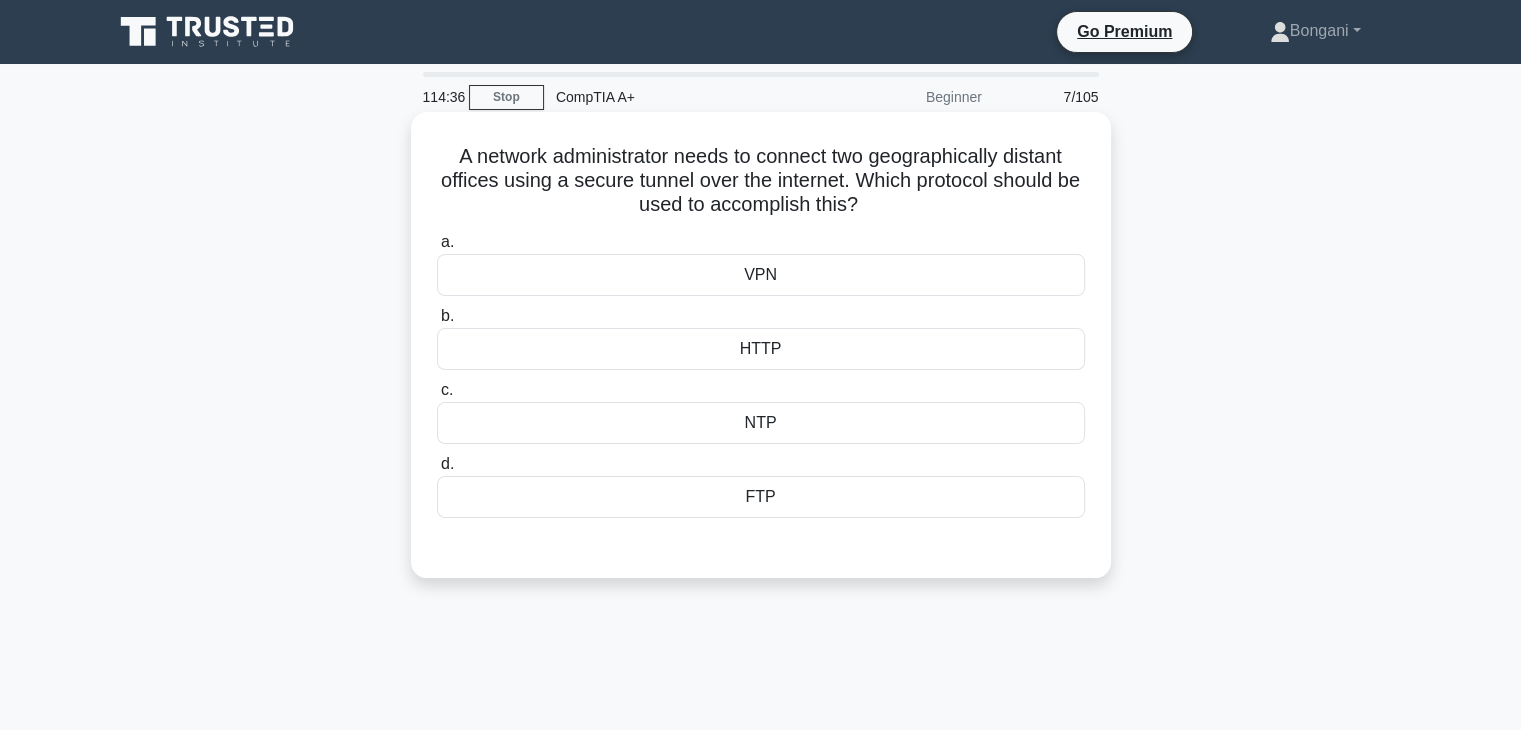 click on "VPN" at bounding box center (761, 275) 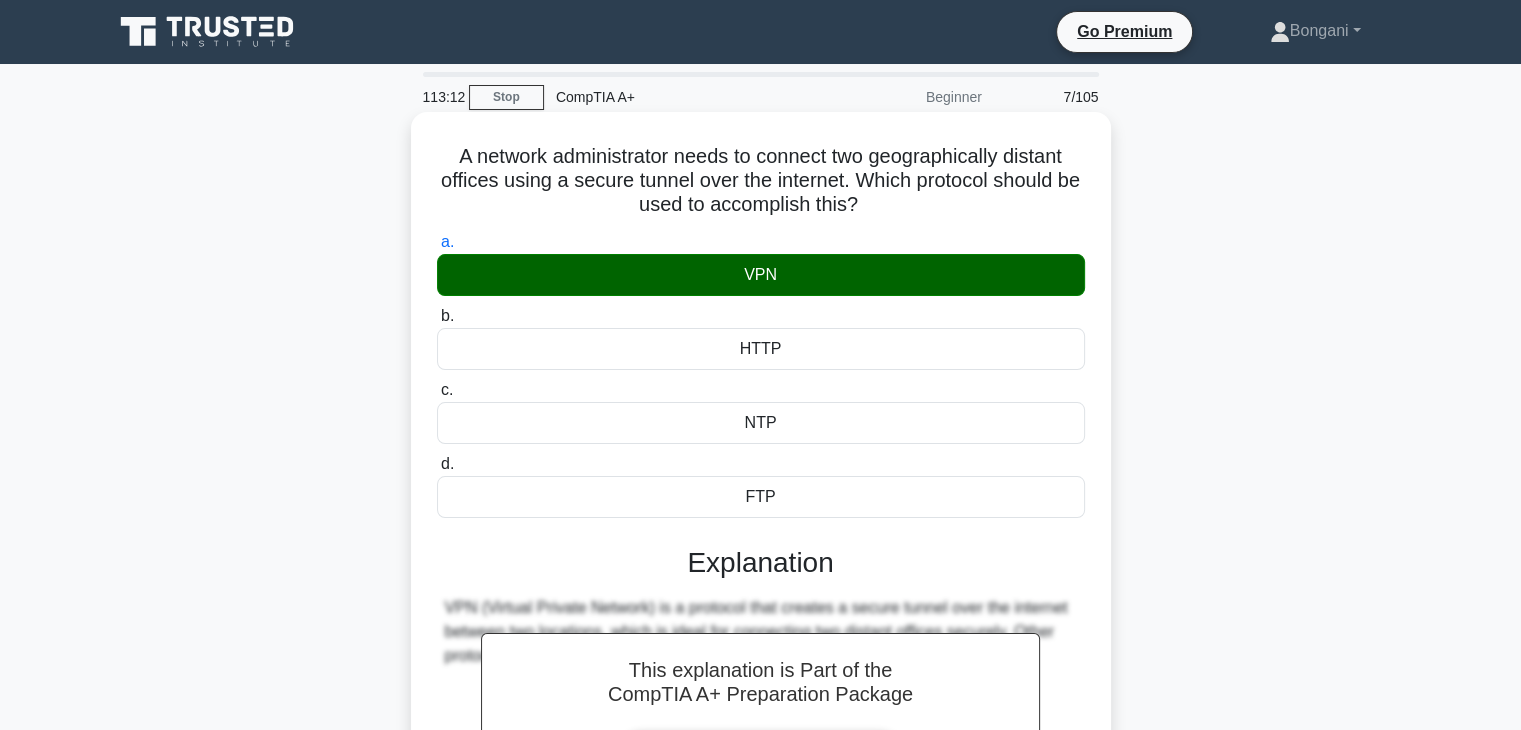 click on "A network administrator needs to connect two geographically distant offices using a secure tunnel over the internet. Which protocol should be used to accomplish this?
.spinner_0XTQ{transform-origin:center;animation:spinner_y6GP .75s linear infinite}@keyframes spinner_y6GP{100%{transform:rotate(360deg)}}" at bounding box center (761, 181) 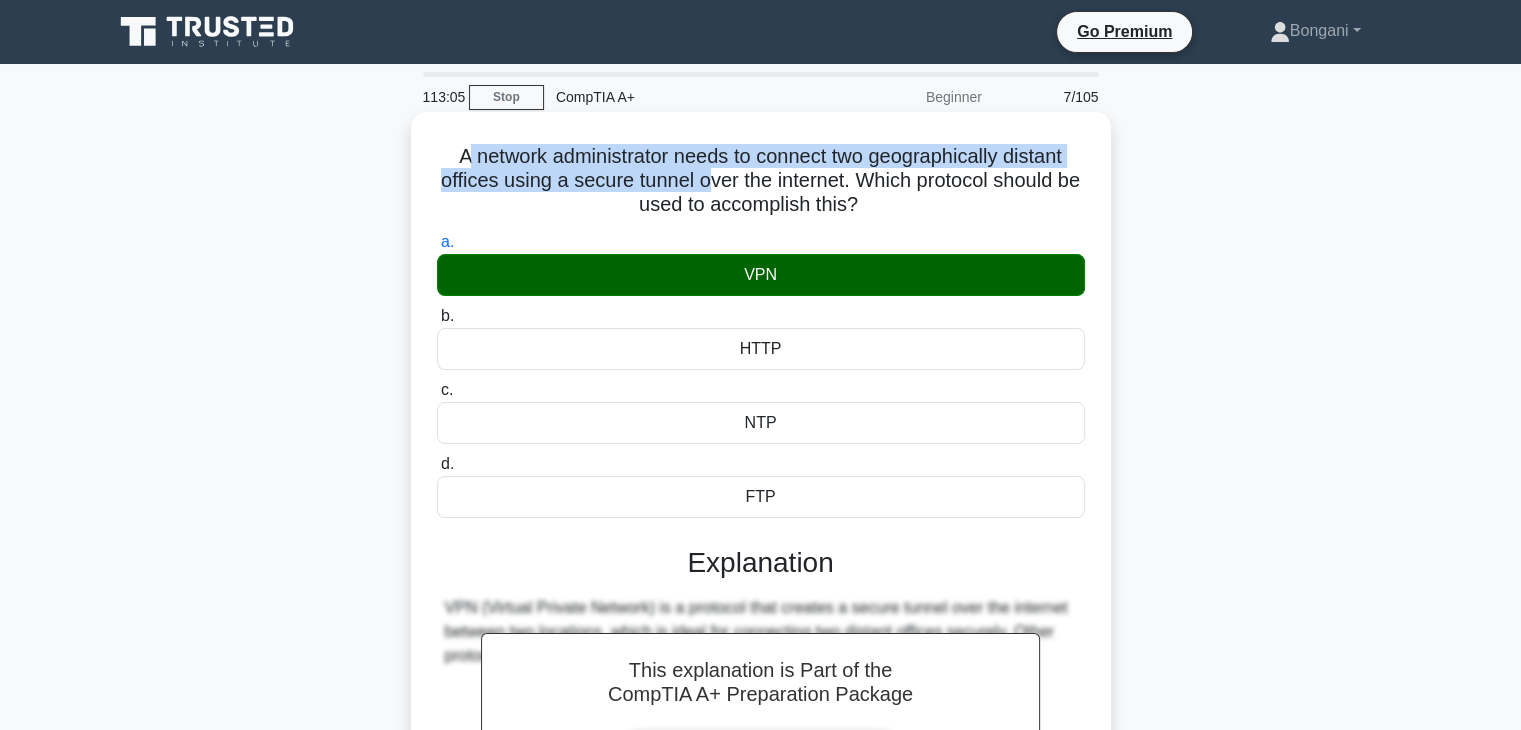 drag, startPoint x: 714, startPoint y: 177, endPoint x: 453, endPoint y: 145, distance: 262.95438 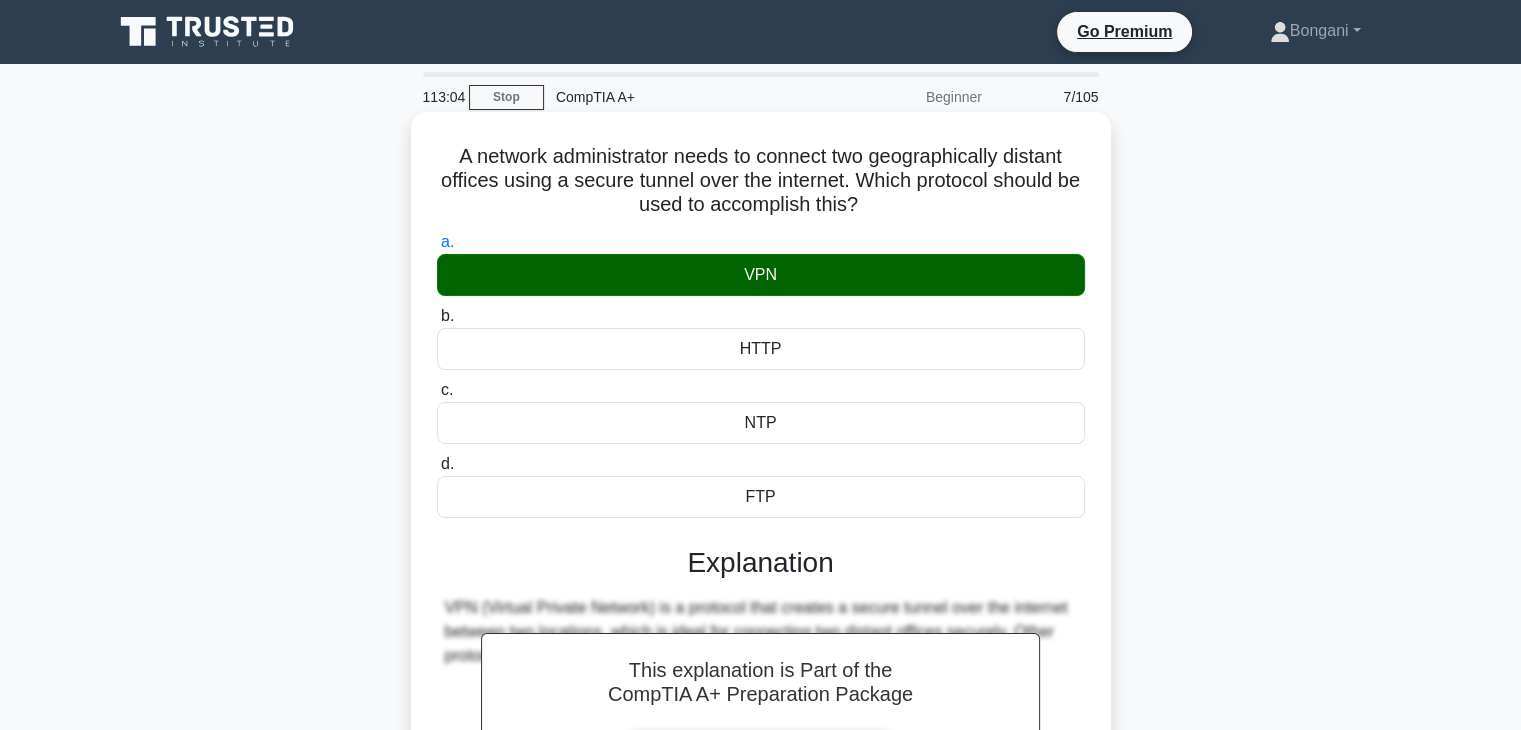 click on "a.
VPN
b.
HTTP
c." at bounding box center (761, 374) 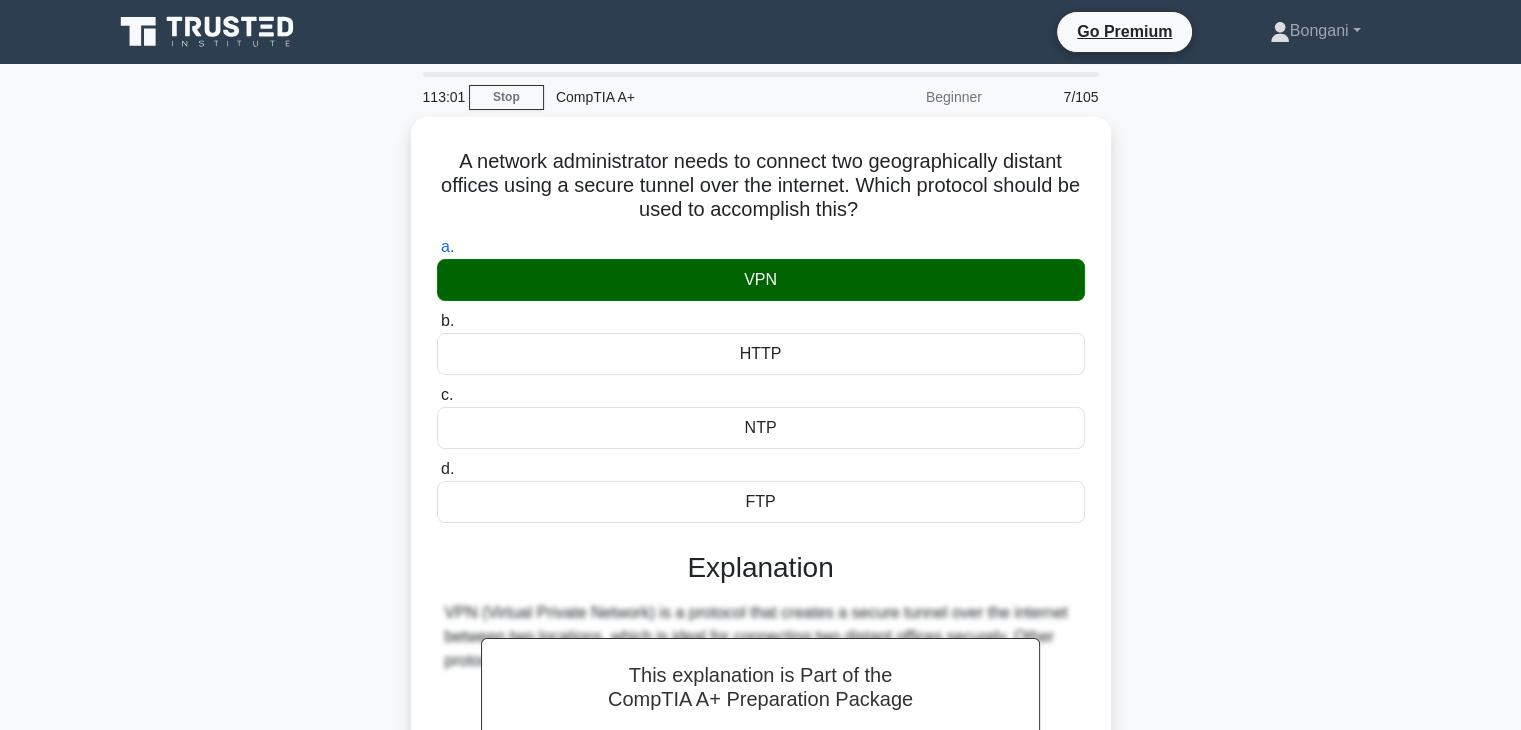 scroll, scrollTop: 351, scrollLeft: 0, axis: vertical 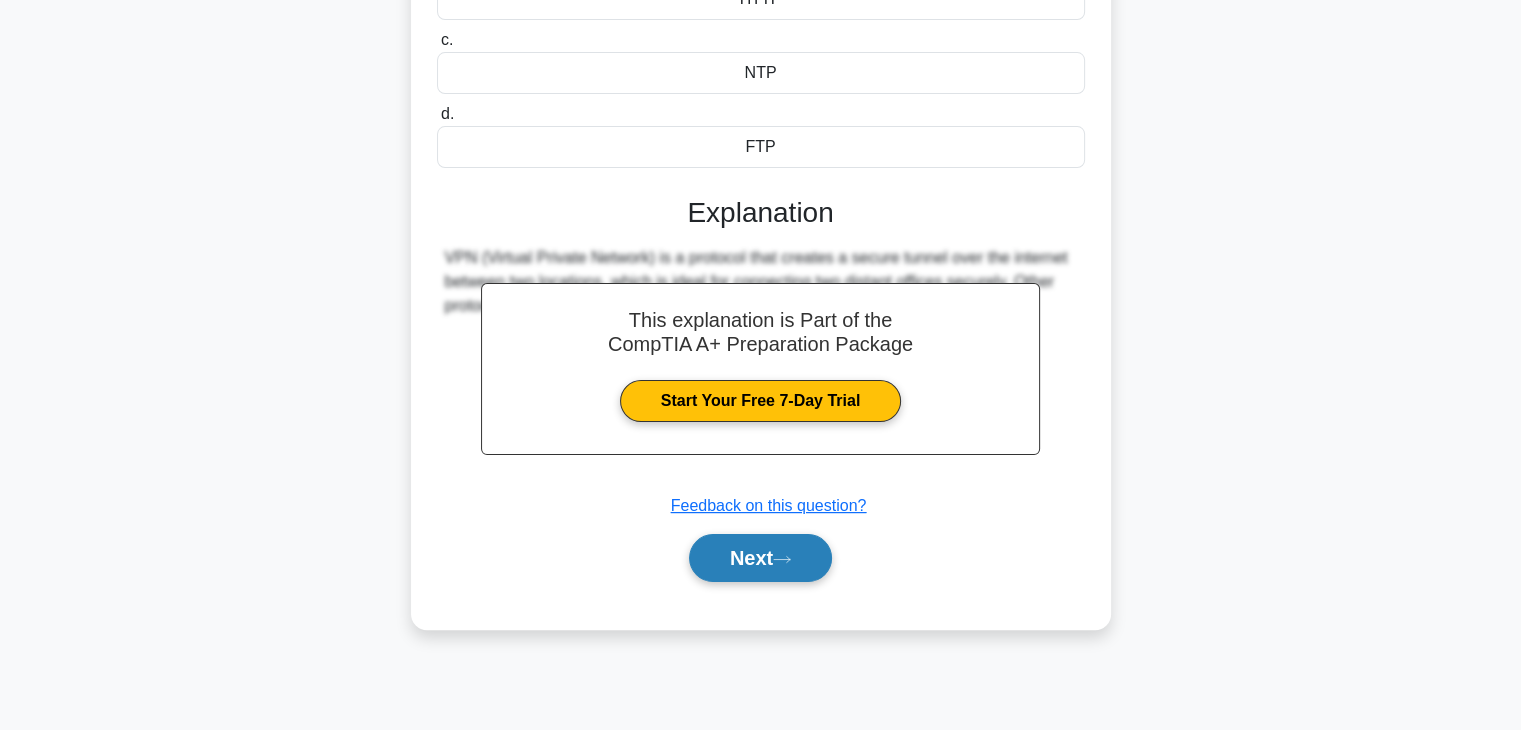 click on "Next" at bounding box center [760, 558] 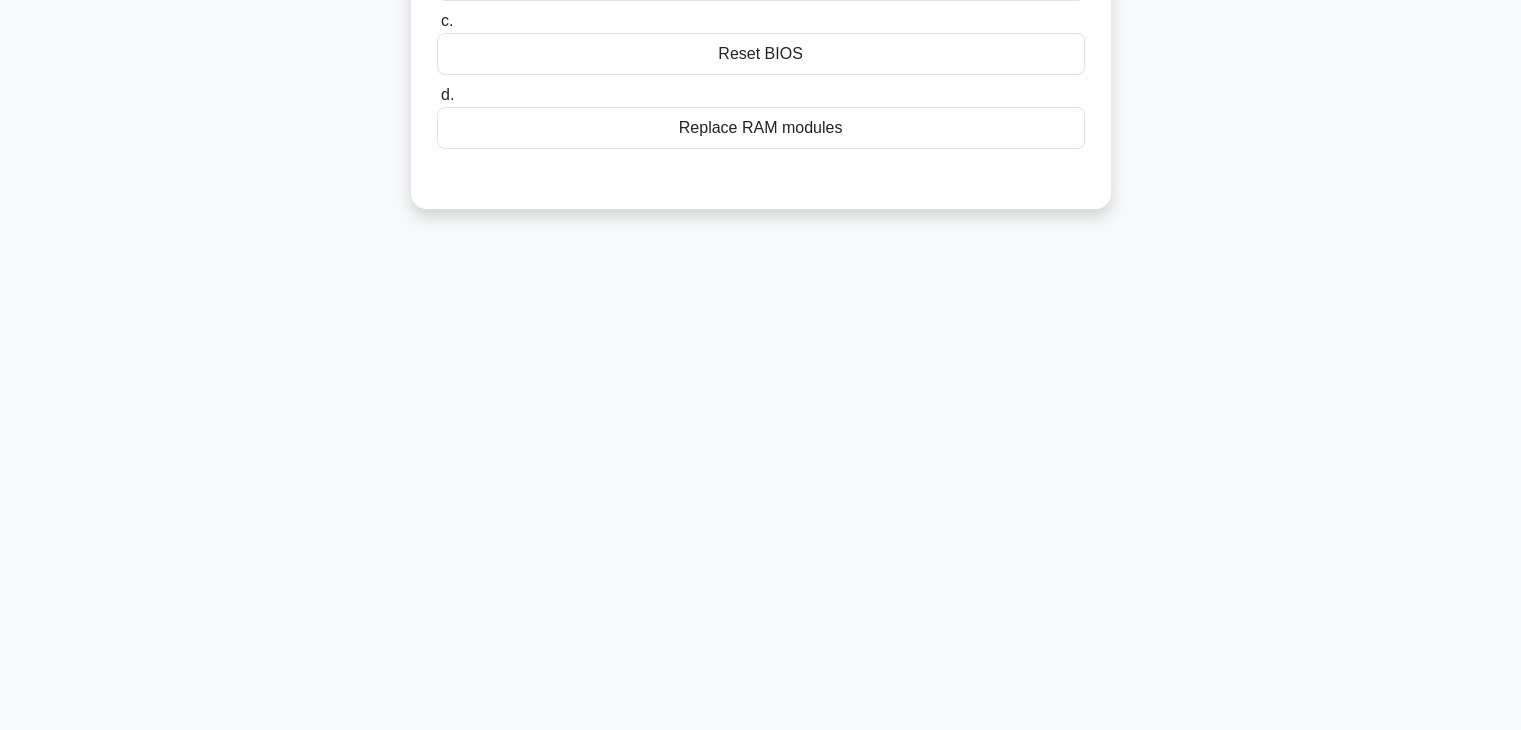 scroll, scrollTop: 0, scrollLeft: 0, axis: both 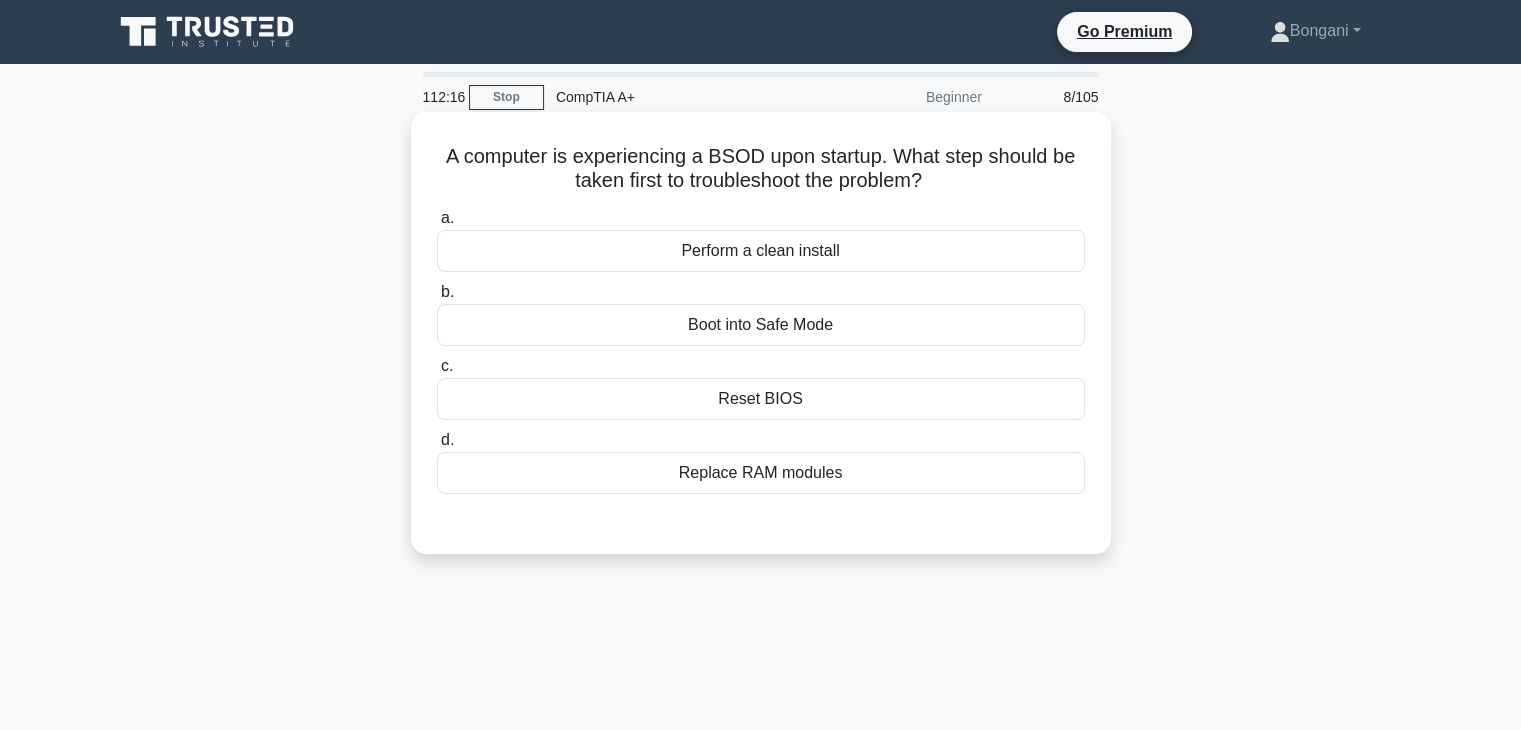 click on "Reset BIOS" at bounding box center [761, 399] 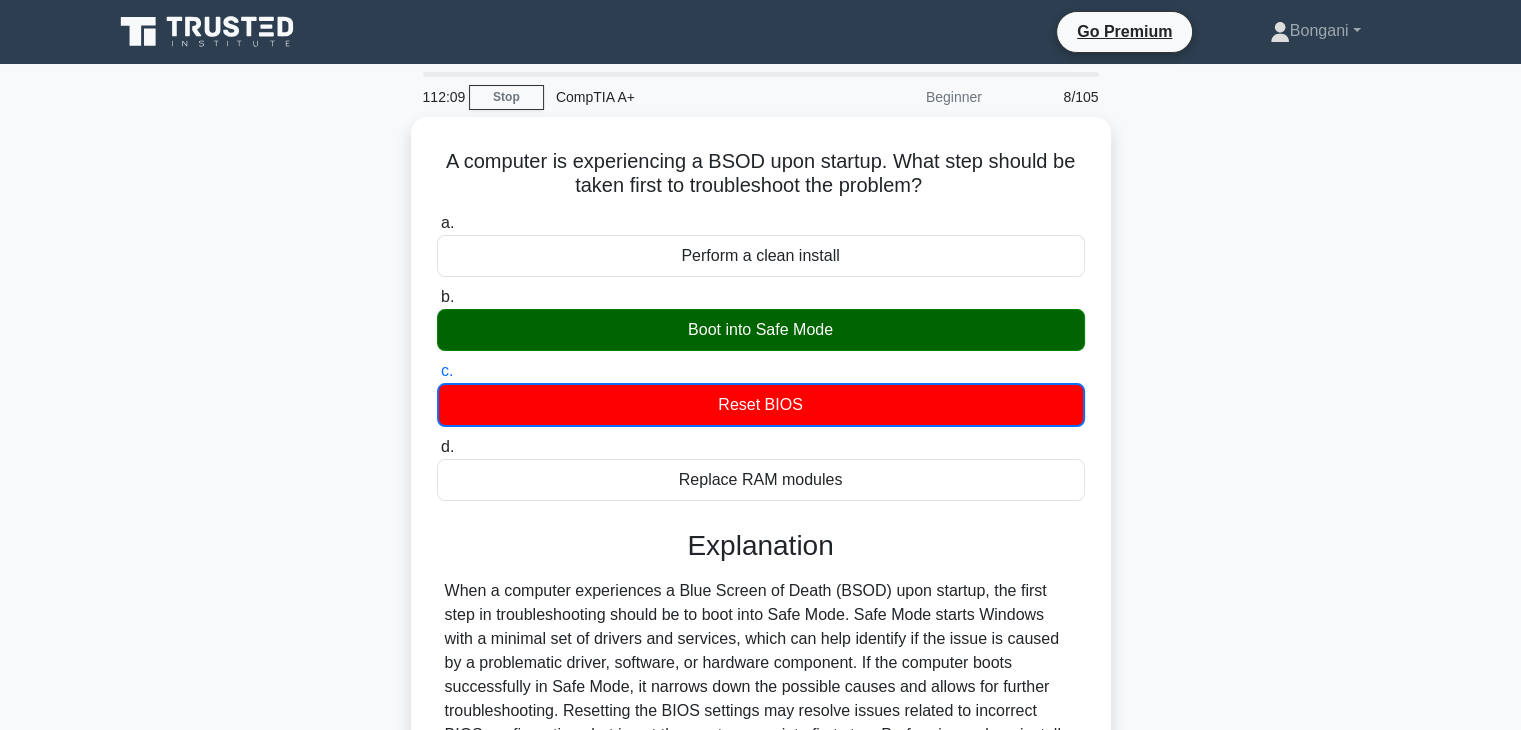 scroll, scrollTop: 351, scrollLeft: 0, axis: vertical 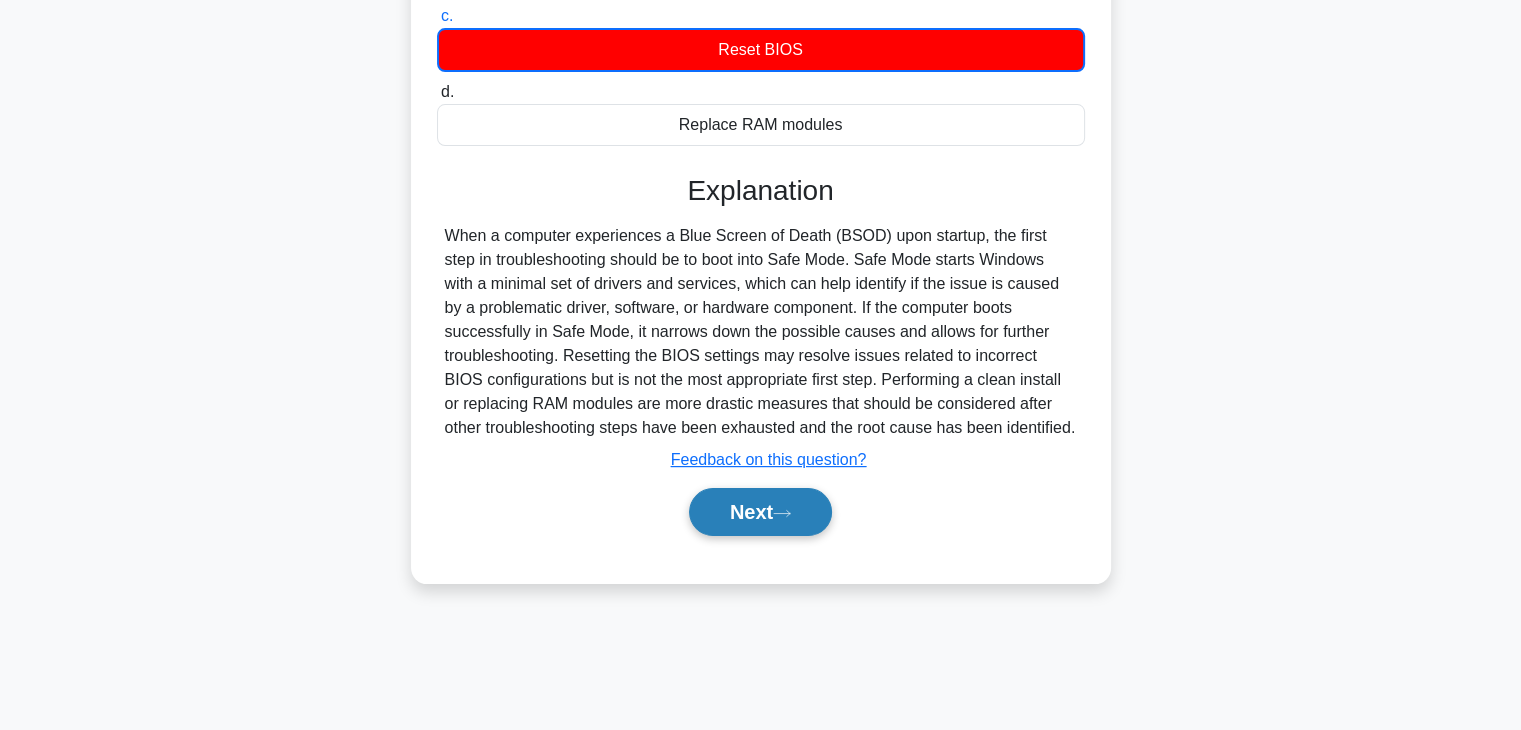 click on "Next" at bounding box center (760, 512) 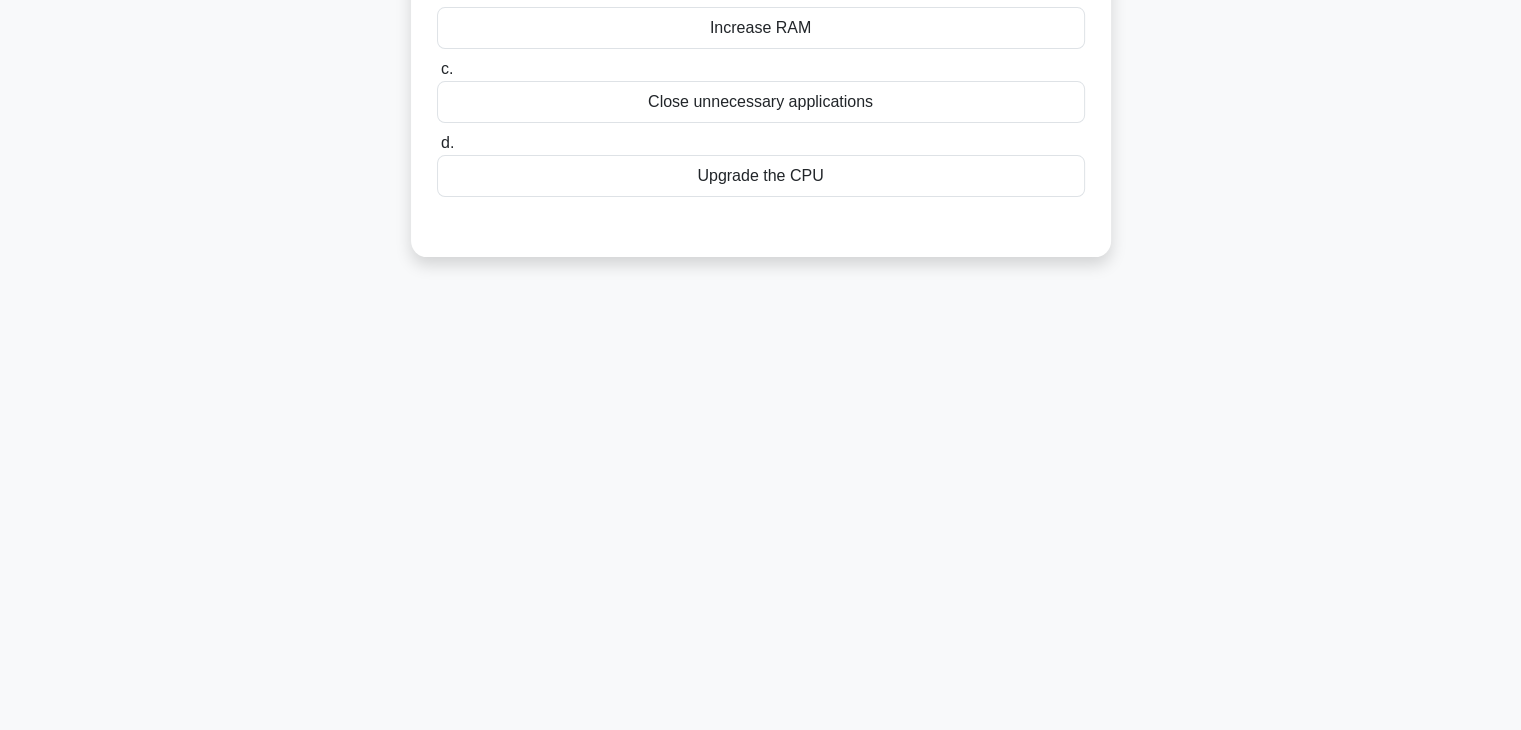 scroll, scrollTop: 0, scrollLeft: 0, axis: both 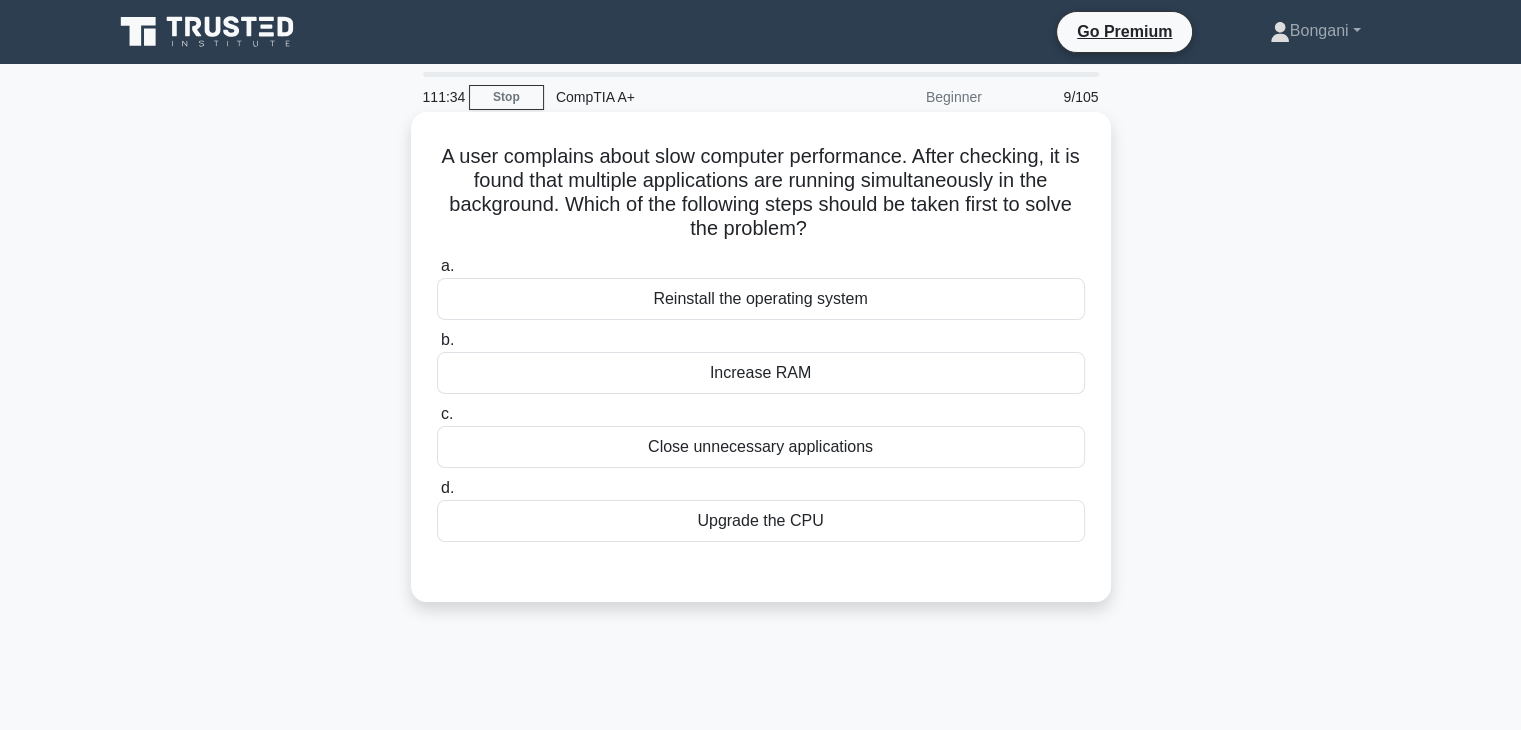 click on "Close unnecessary applications" at bounding box center [761, 447] 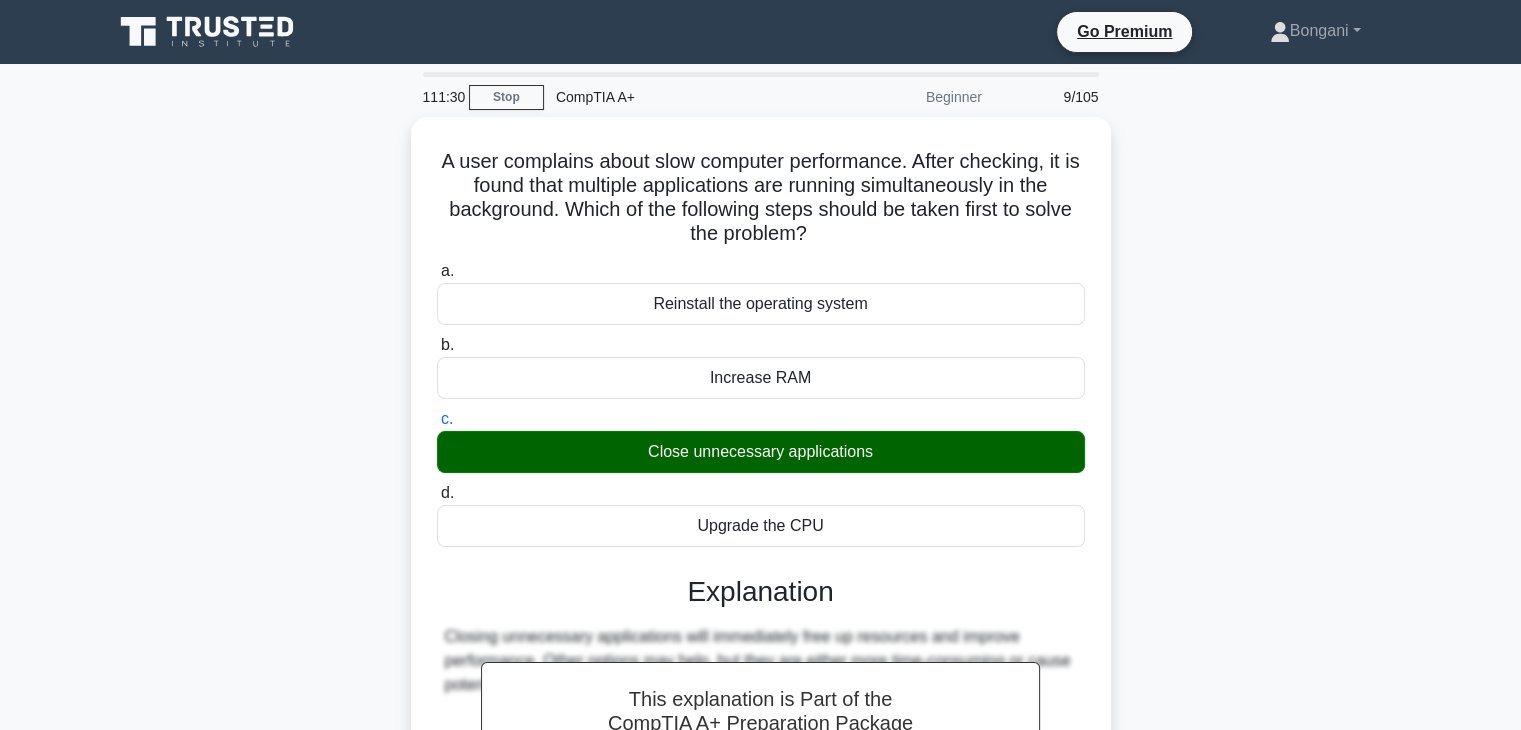 scroll, scrollTop: 351, scrollLeft: 0, axis: vertical 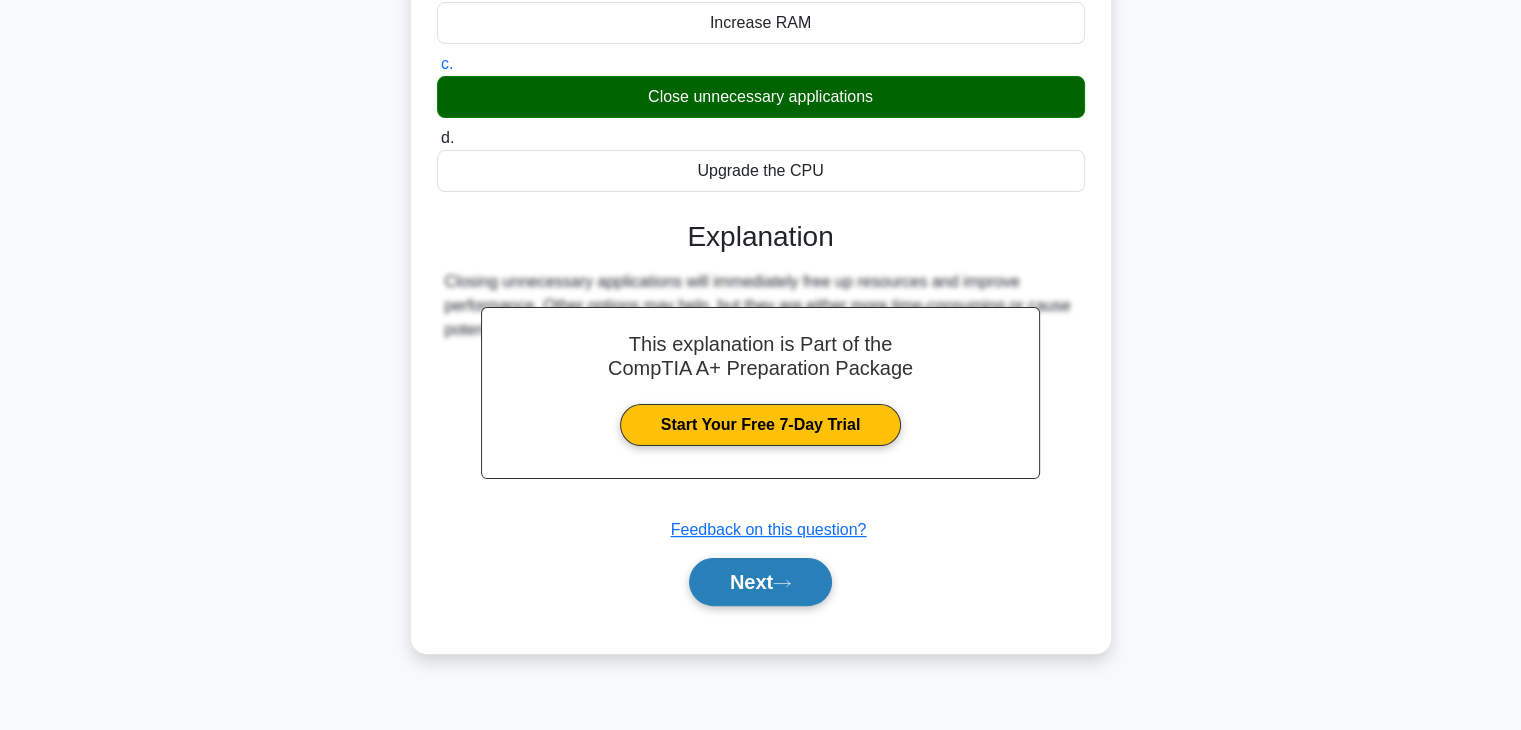 click on "Next" at bounding box center [760, 582] 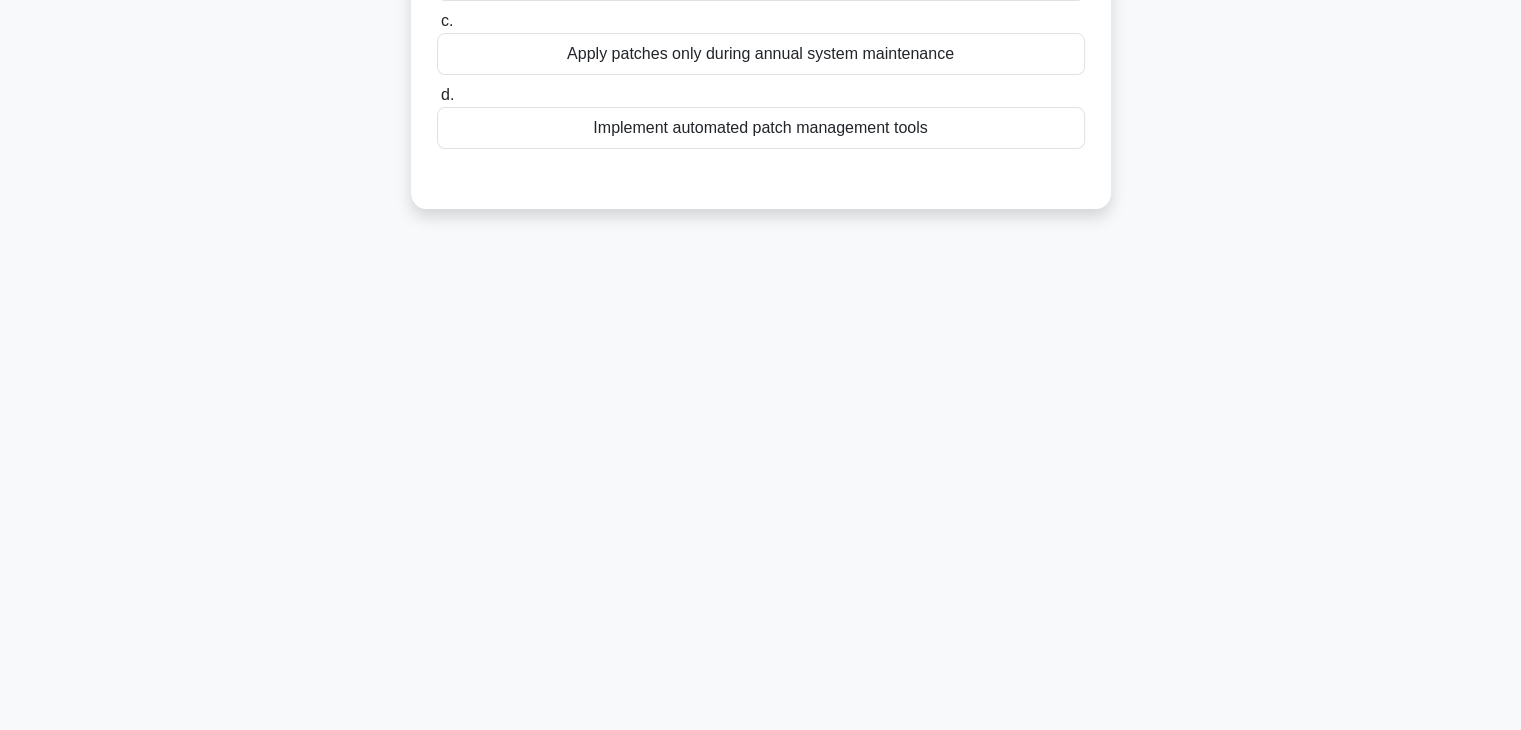 scroll, scrollTop: 0, scrollLeft: 0, axis: both 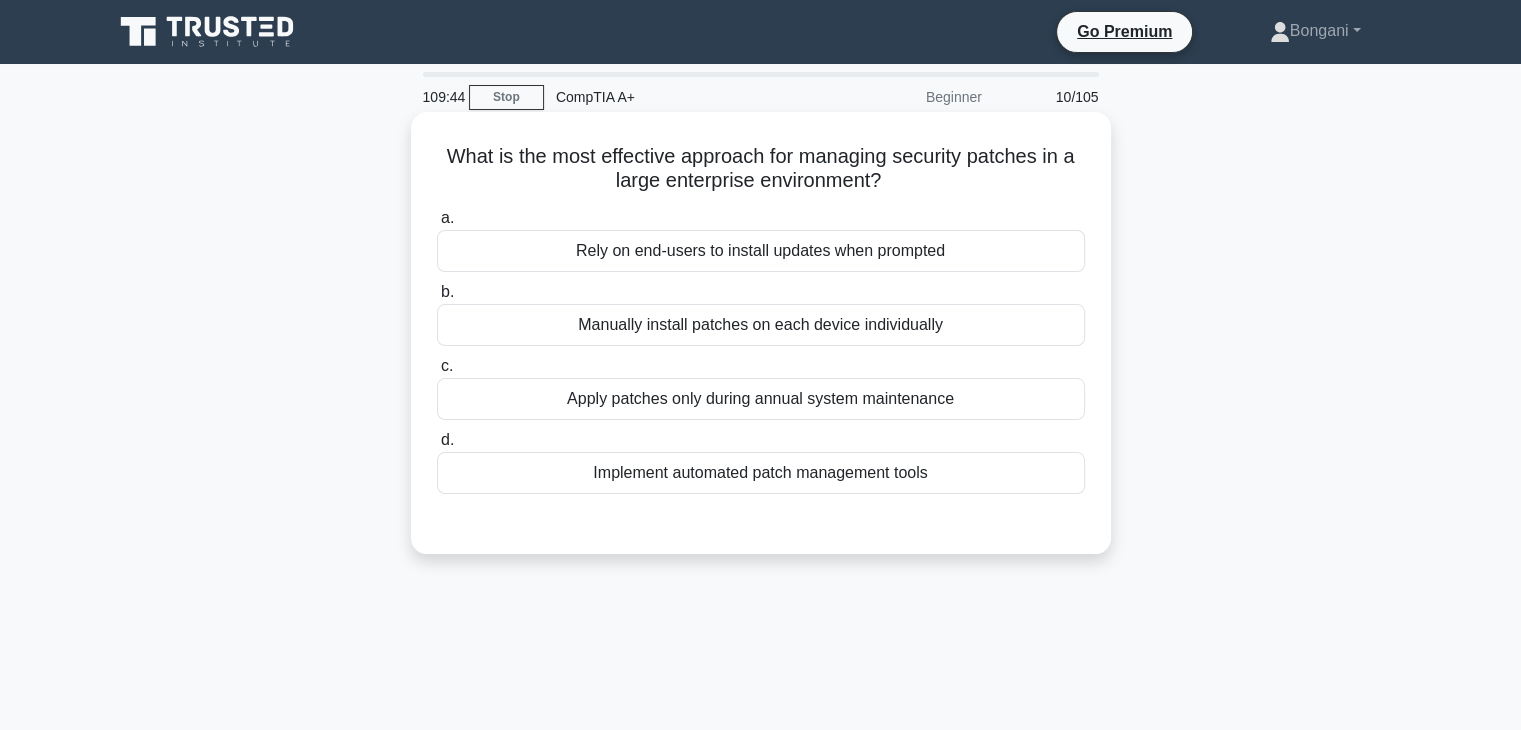 click on "c.
Apply patches only during annual system maintenance" at bounding box center [761, 387] 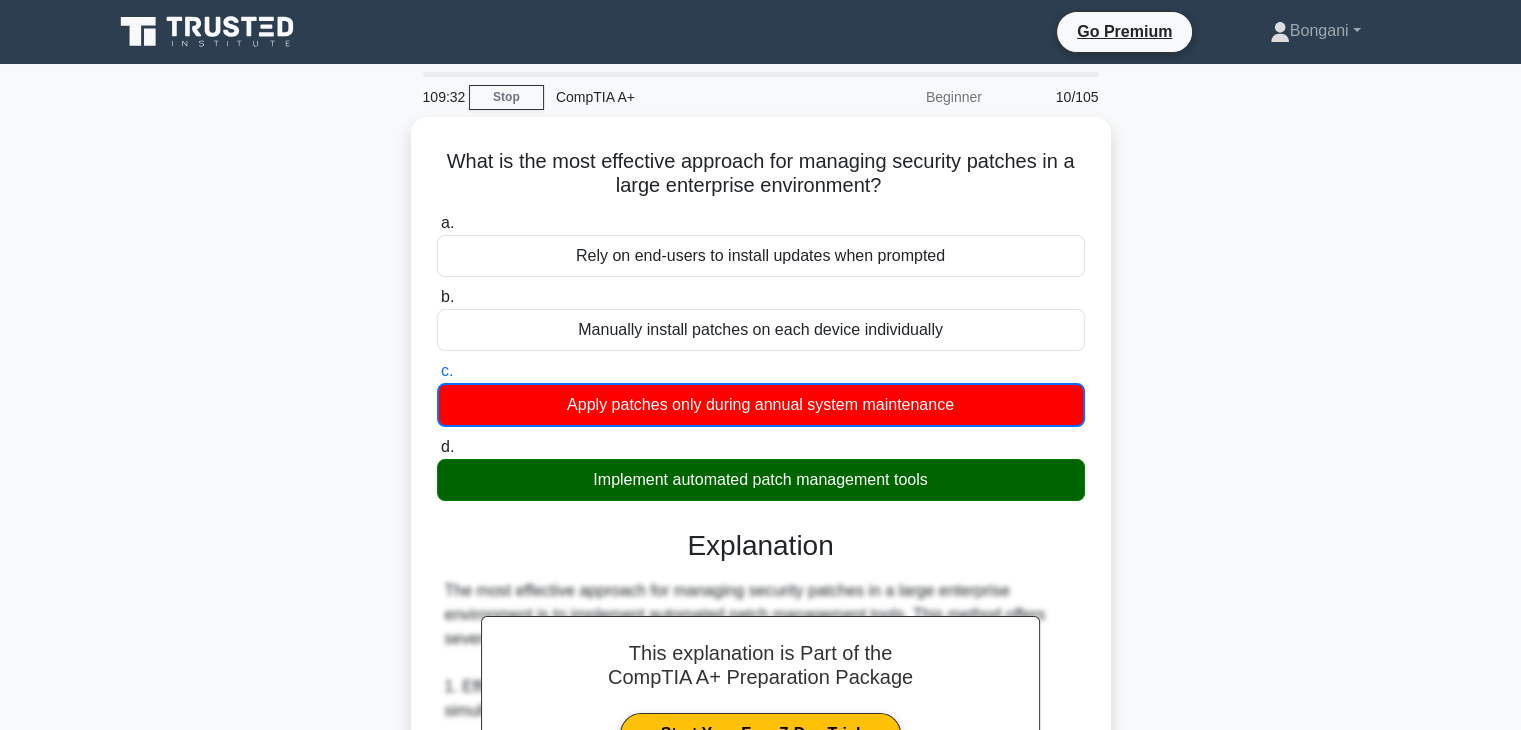 scroll, scrollTop: 638, scrollLeft: 0, axis: vertical 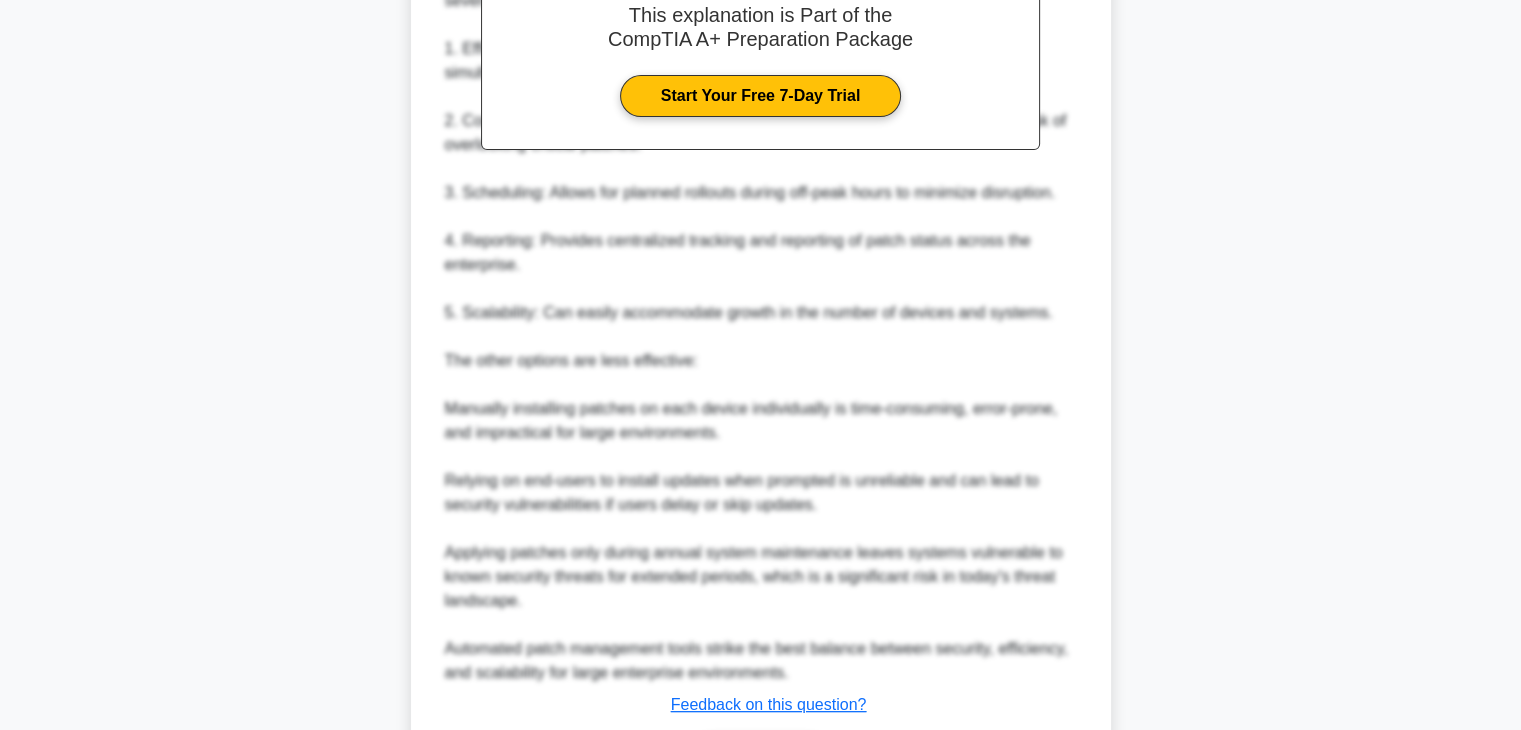 click on "d.
Implement automated patch management tools" at bounding box center (437, -191) 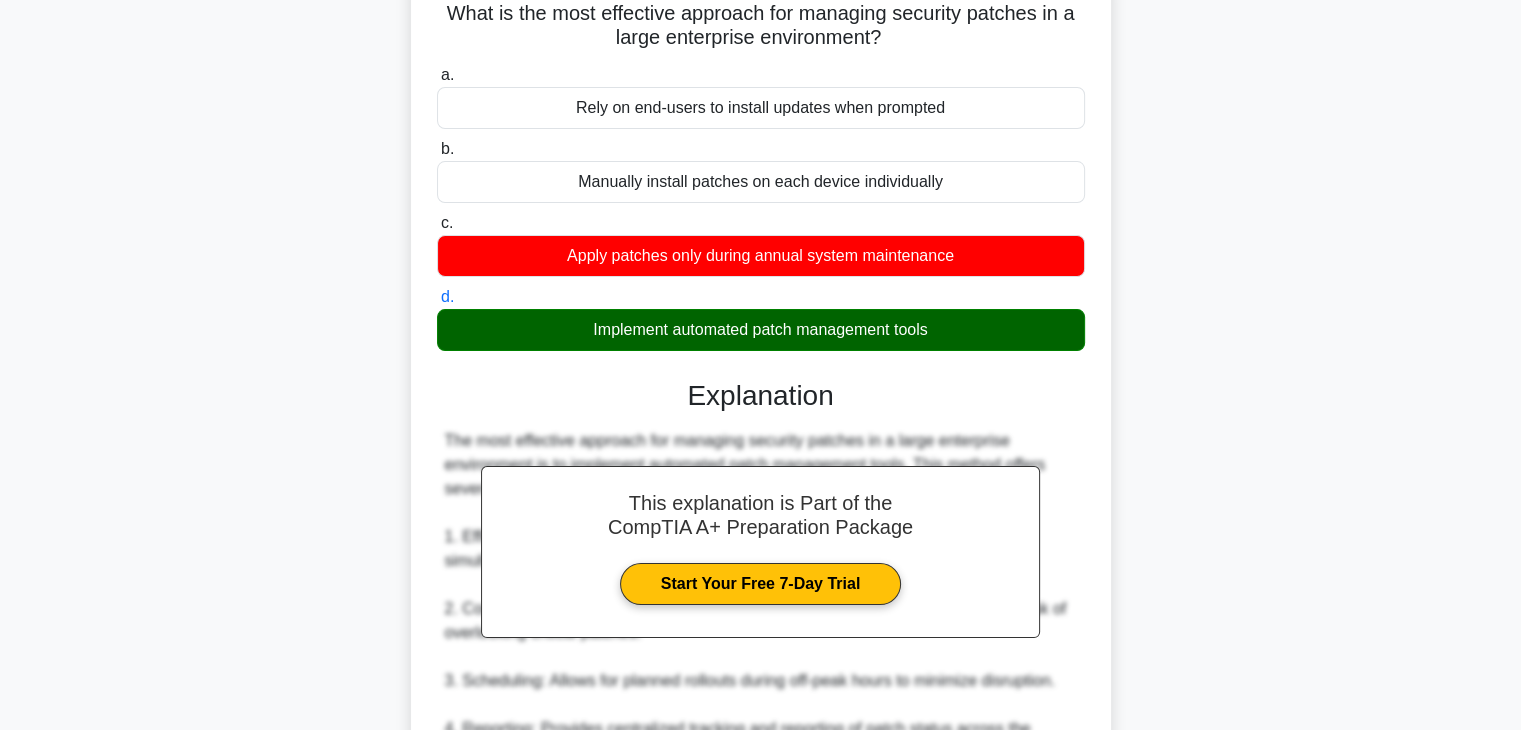click on "a.
Rely on end-users to install updates when prompted" at bounding box center (437, 75) 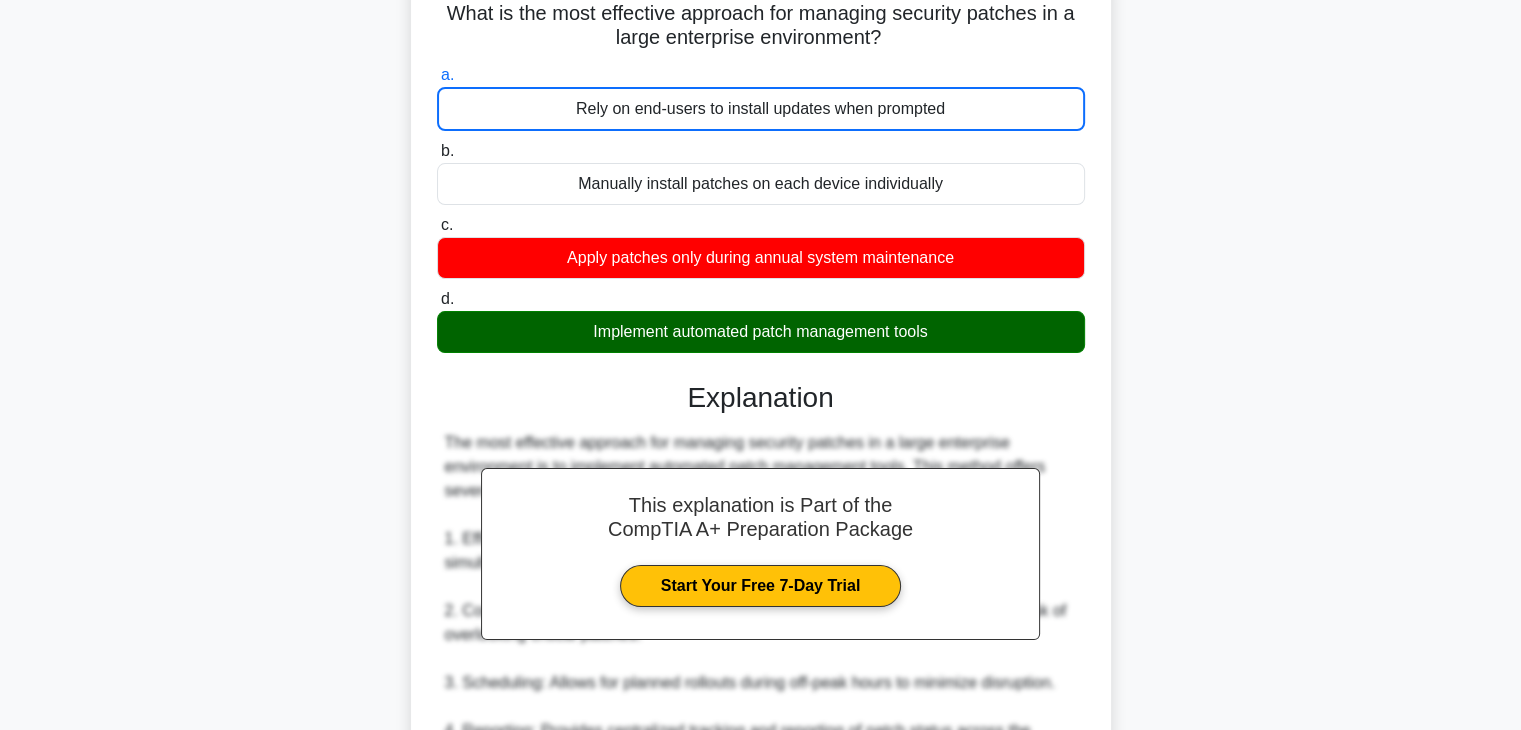scroll, scrollTop: 84, scrollLeft: 0, axis: vertical 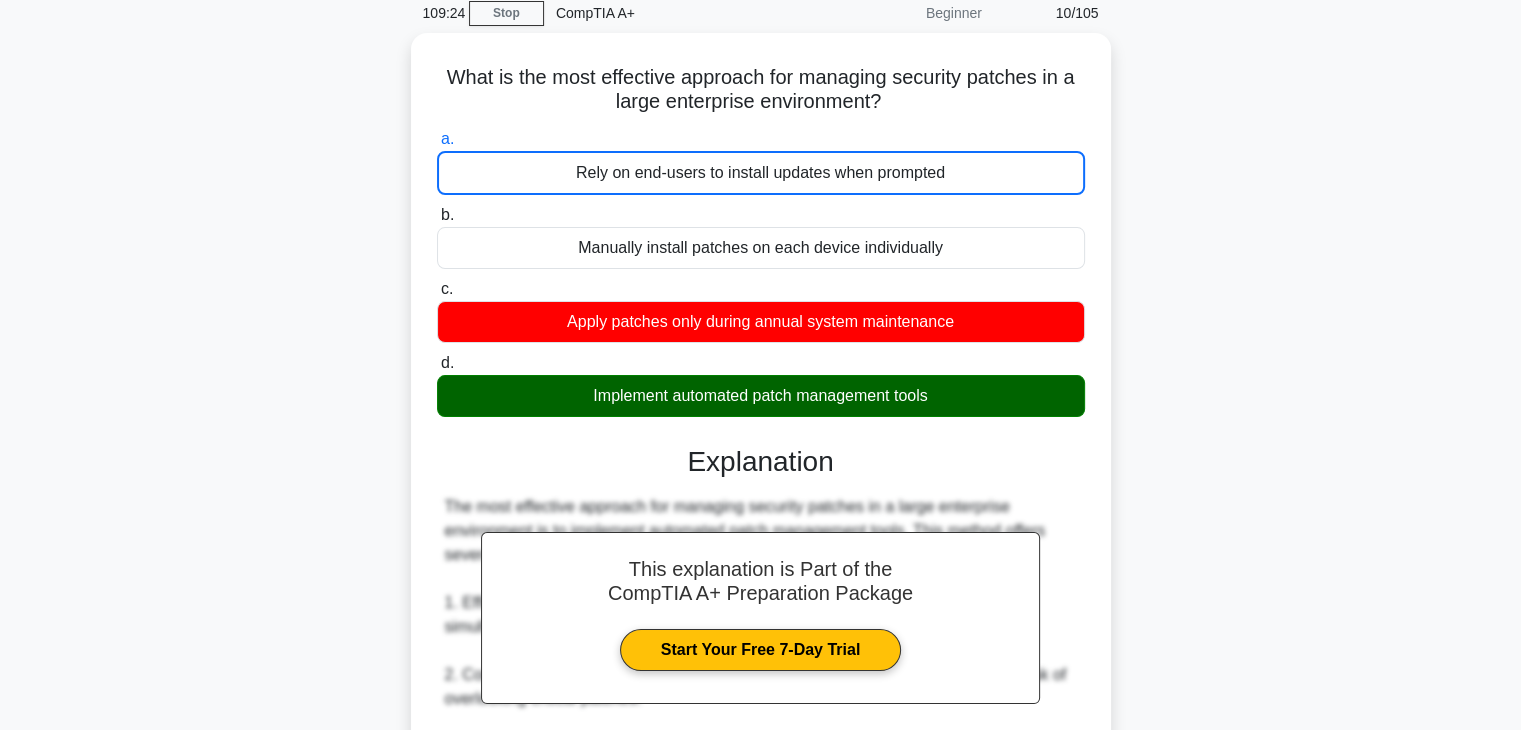 click on "b.
Manually install patches on each device individually" at bounding box center [437, 215] 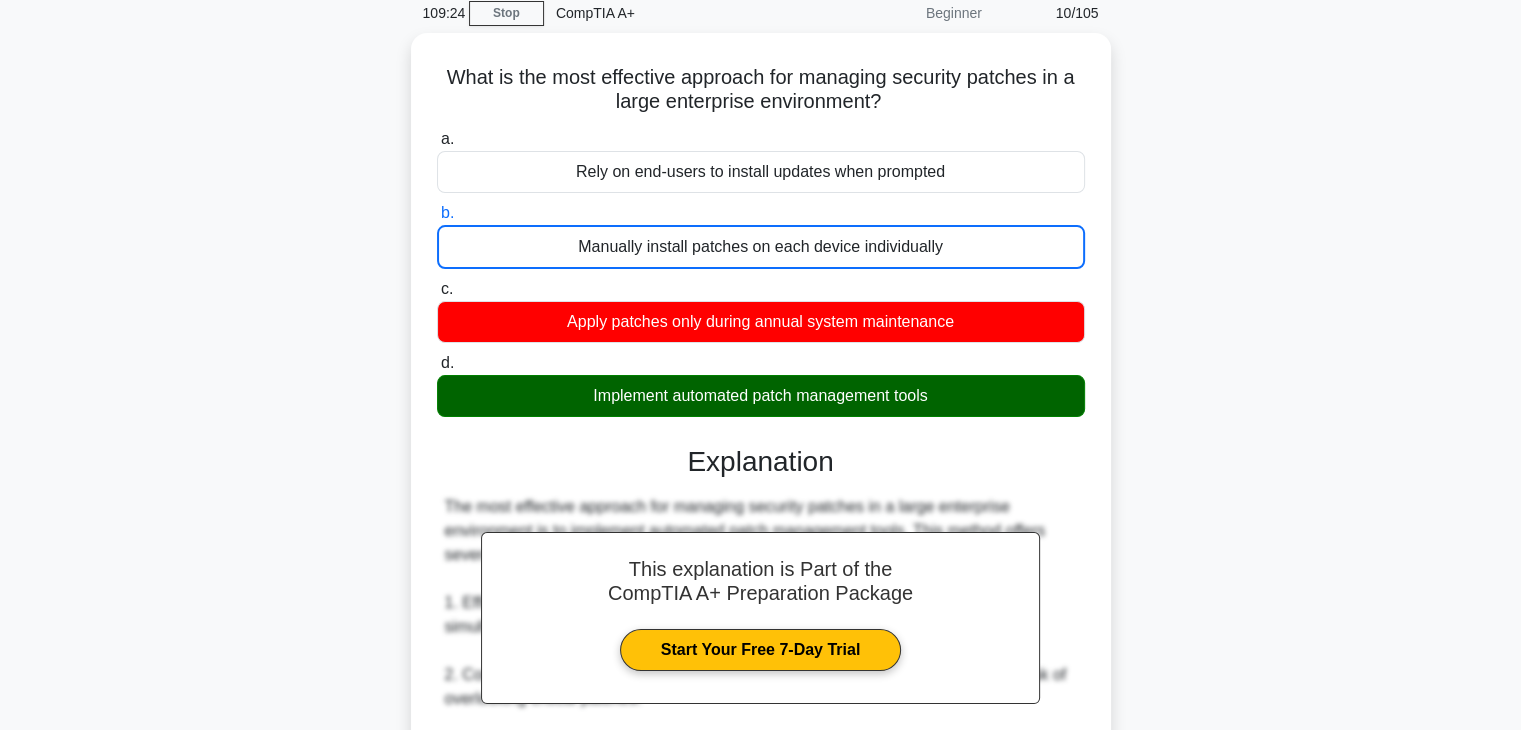click on "c.
Apply patches only during annual system maintenance" at bounding box center (437, 289) 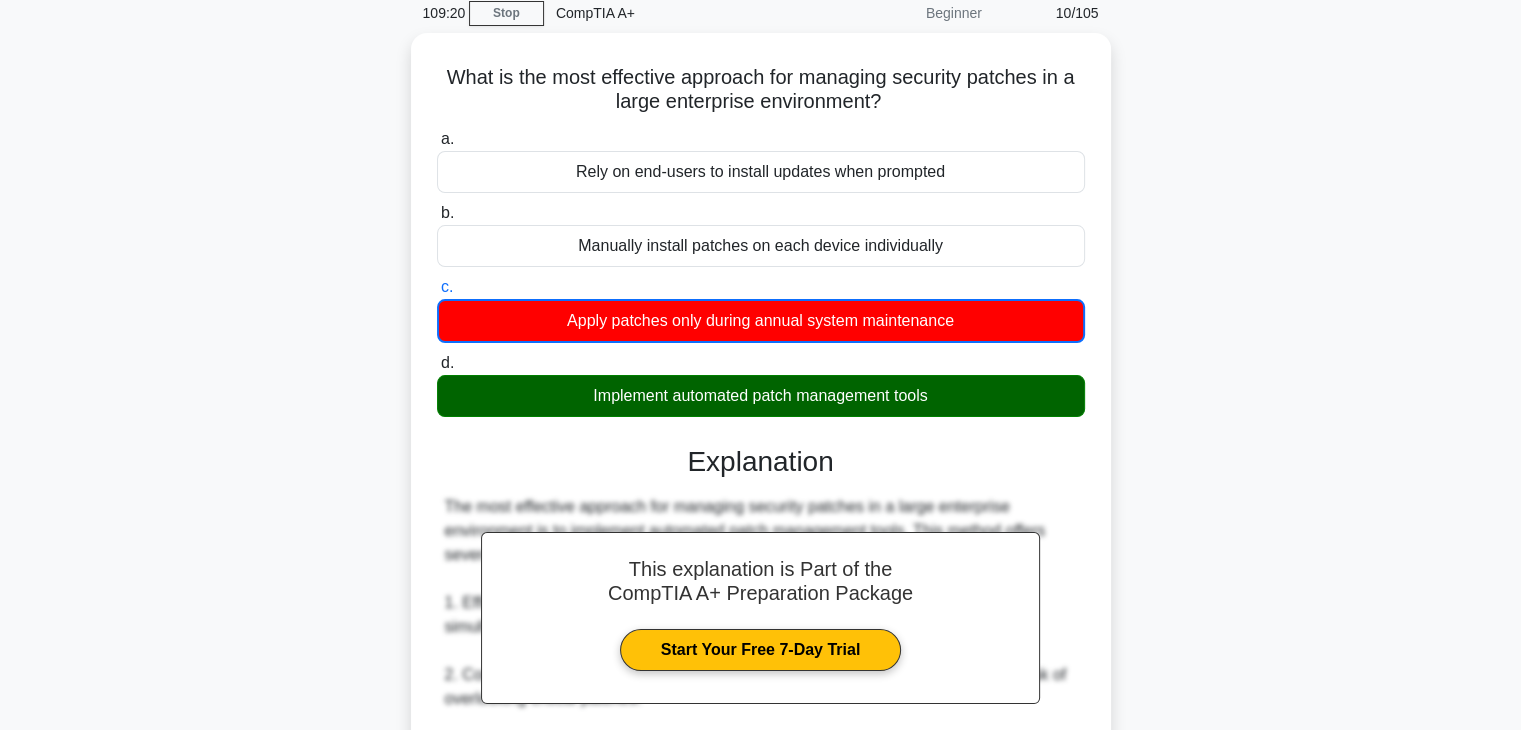 click on "d.
Implement automated patch management tools" at bounding box center (437, 363) 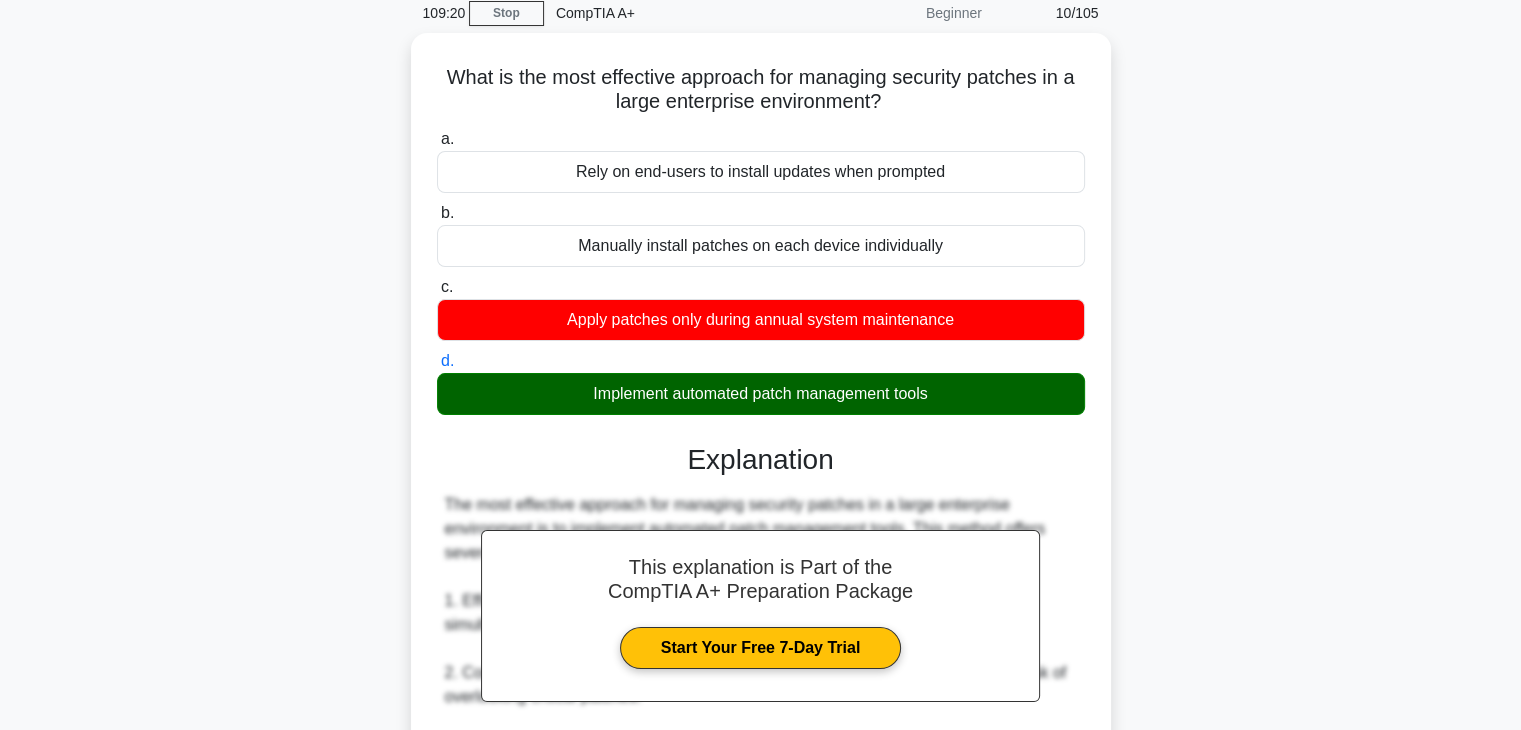 click on "a.
Rely on end-users to install updates when prompted" at bounding box center [437, 139] 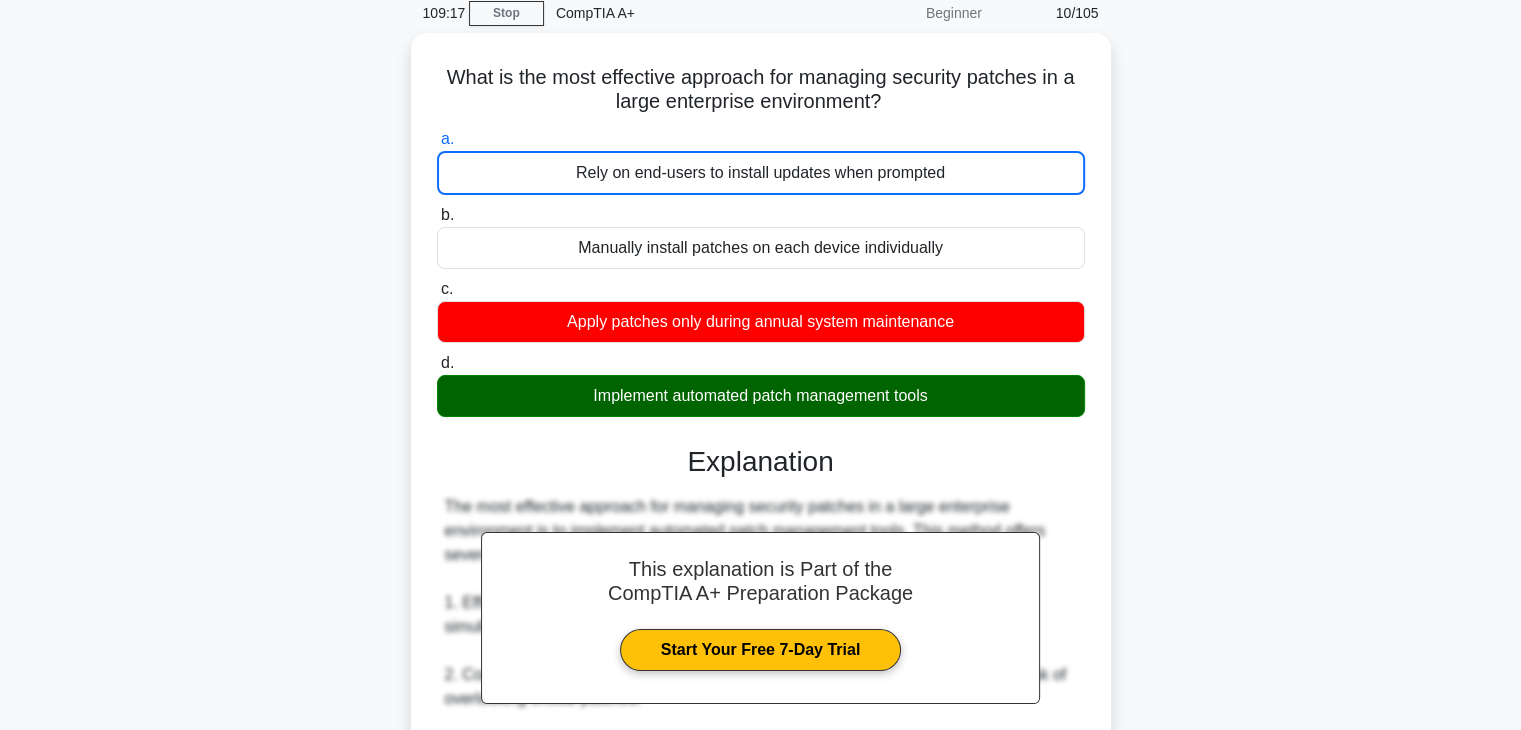 scroll, scrollTop: 723, scrollLeft: 0, axis: vertical 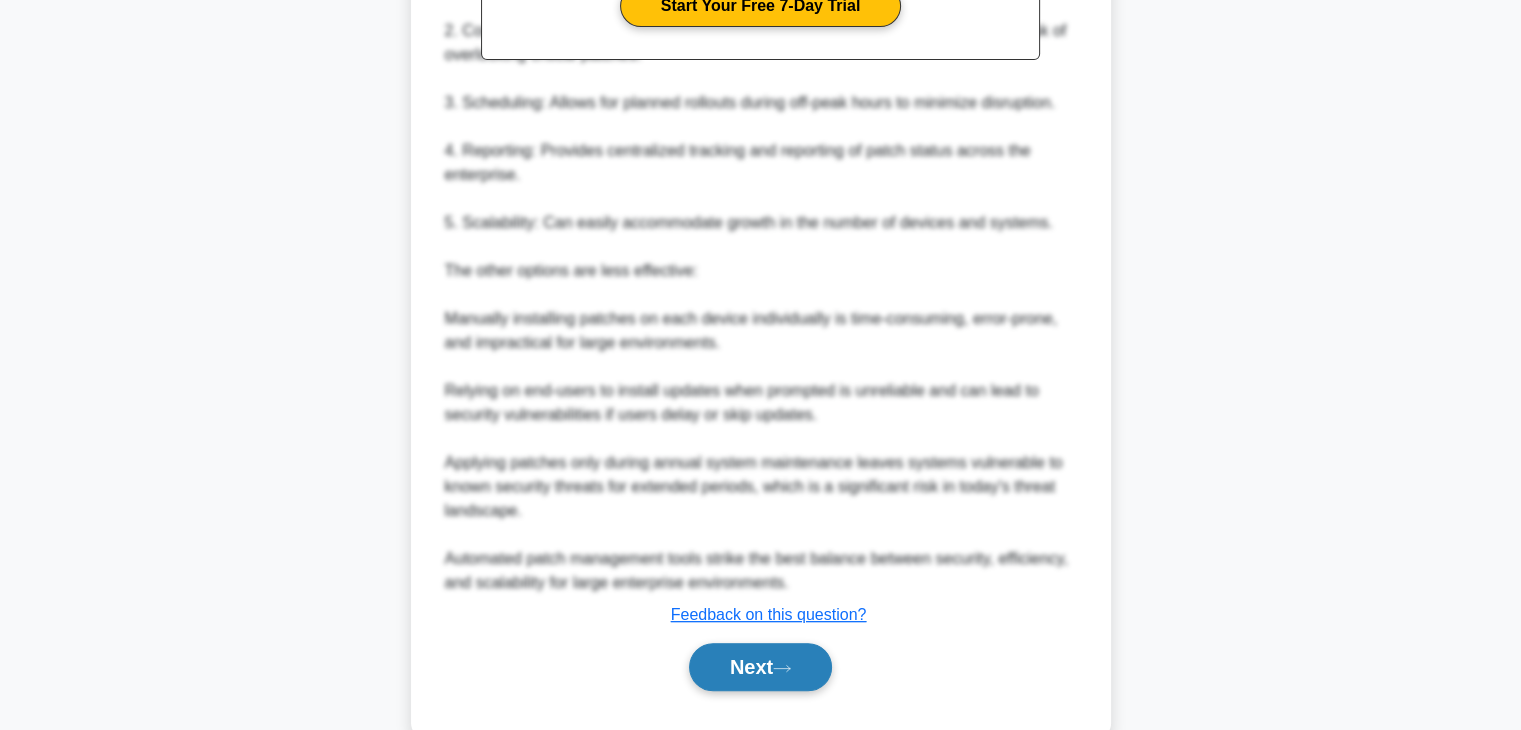 click on "Next" at bounding box center (760, 667) 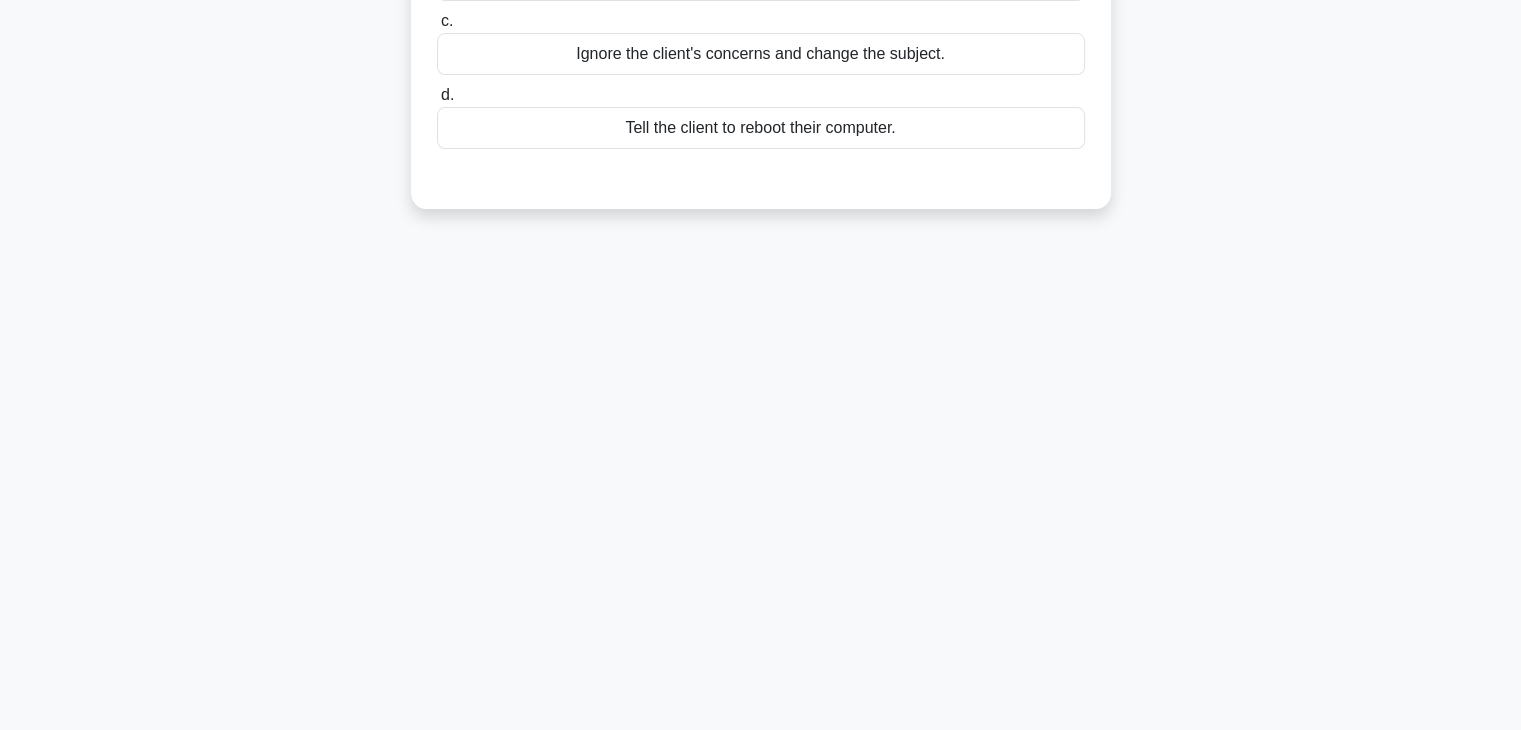 scroll, scrollTop: 351, scrollLeft: 0, axis: vertical 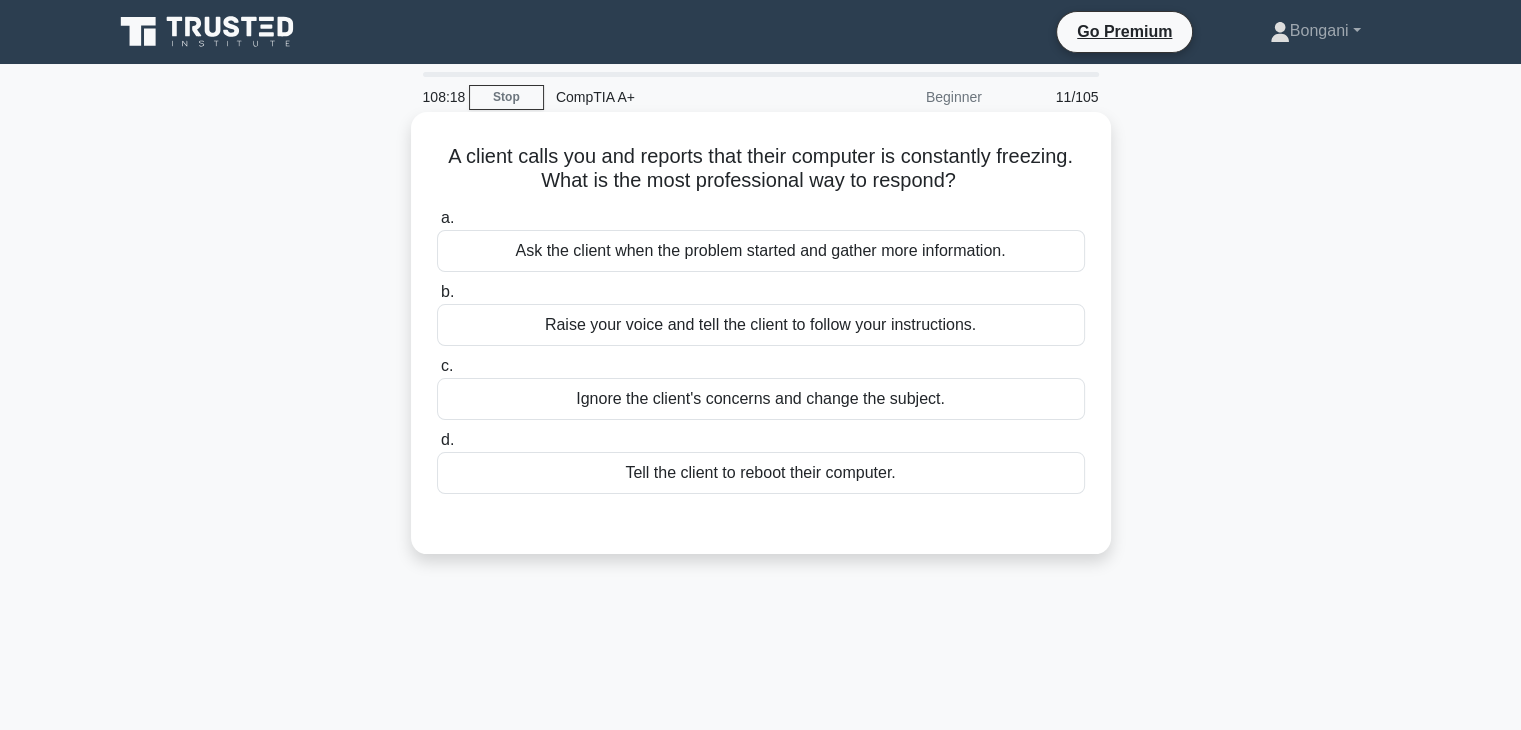 click on "Ask the client when the problem started and gather more information." at bounding box center [761, 251] 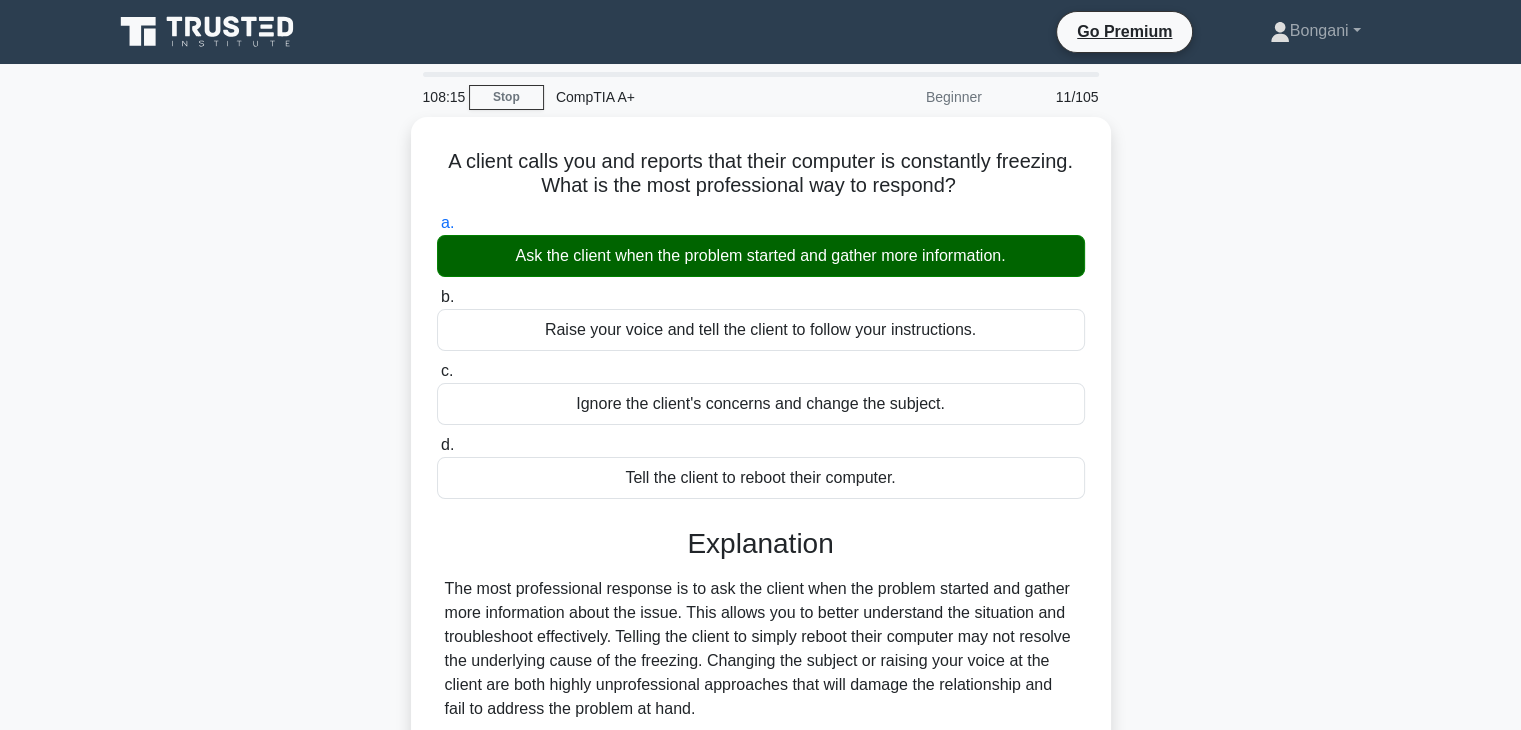 scroll, scrollTop: 351, scrollLeft: 0, axis: vertical 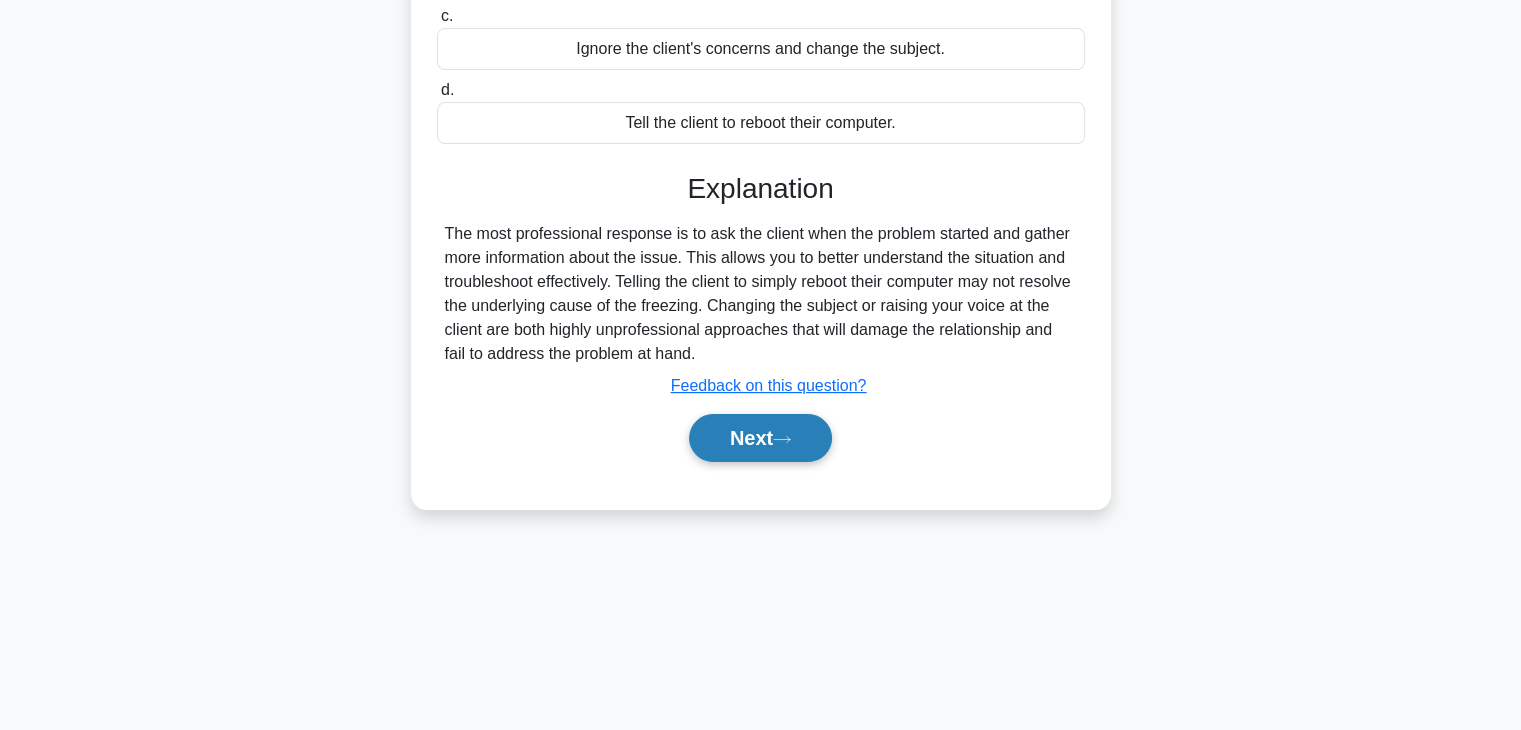click on "Next" at bounding box center (760, 438) 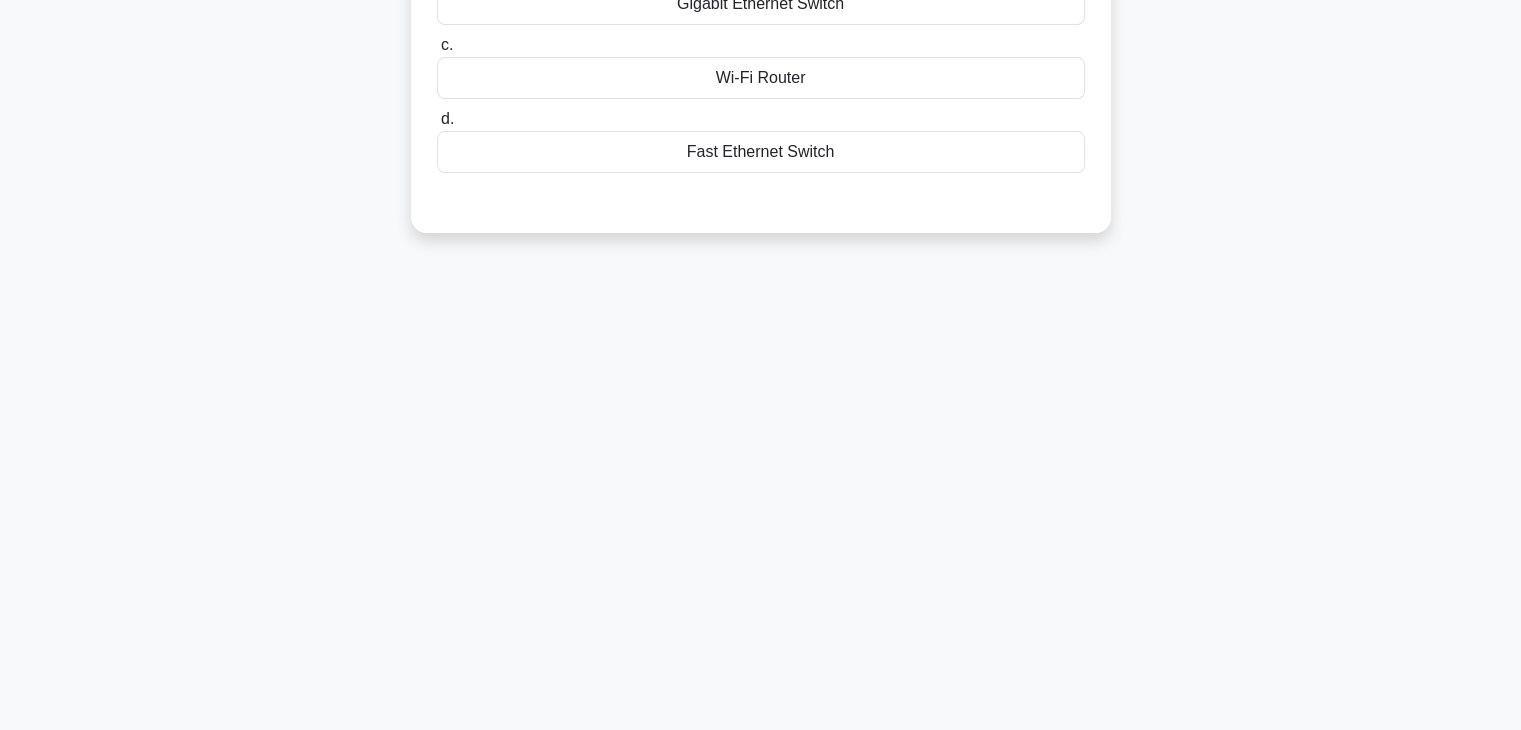 scroll, scrollTop: 0, scrollLeft: 0, axis: both 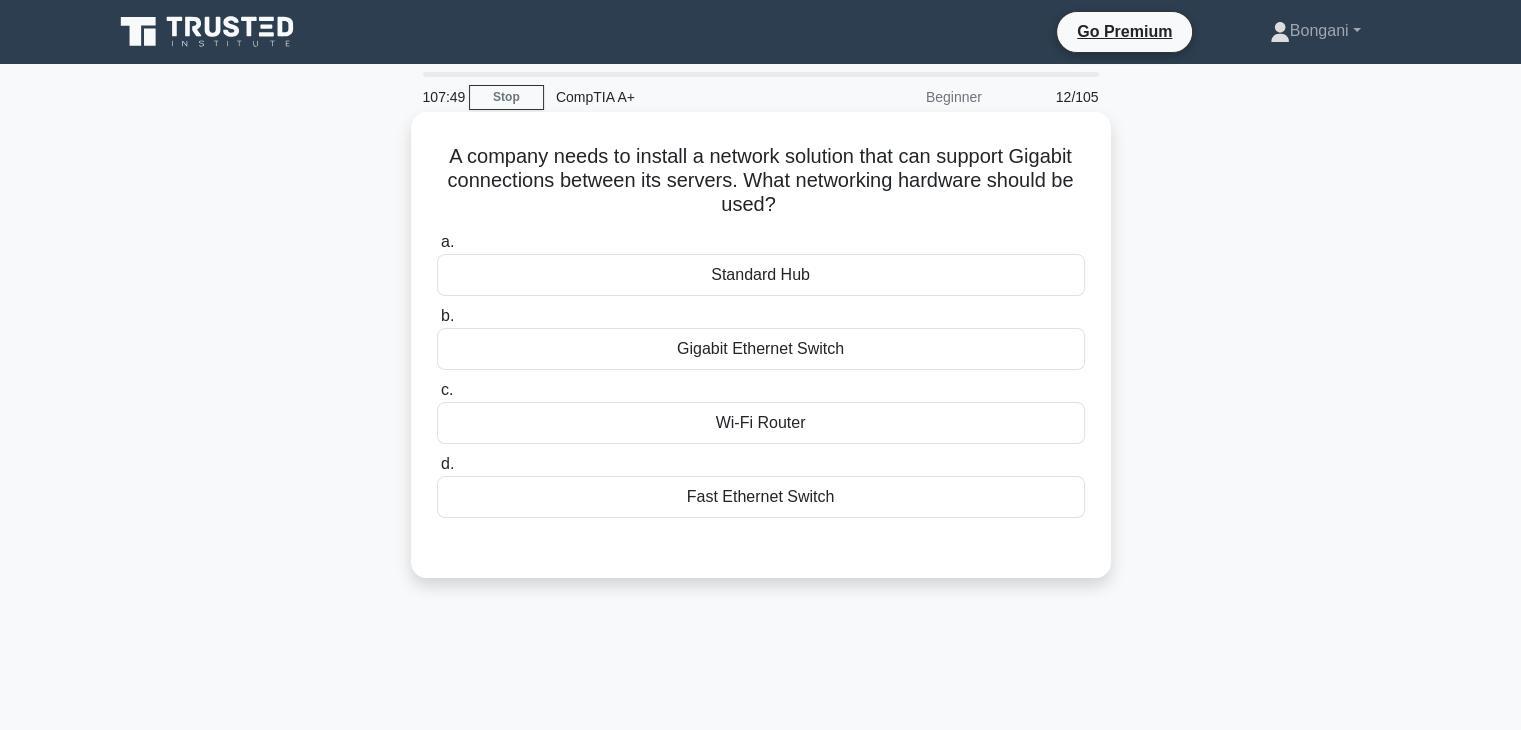 click on "Gigabit Ethernet Switch" at bounding box center (761, 349) 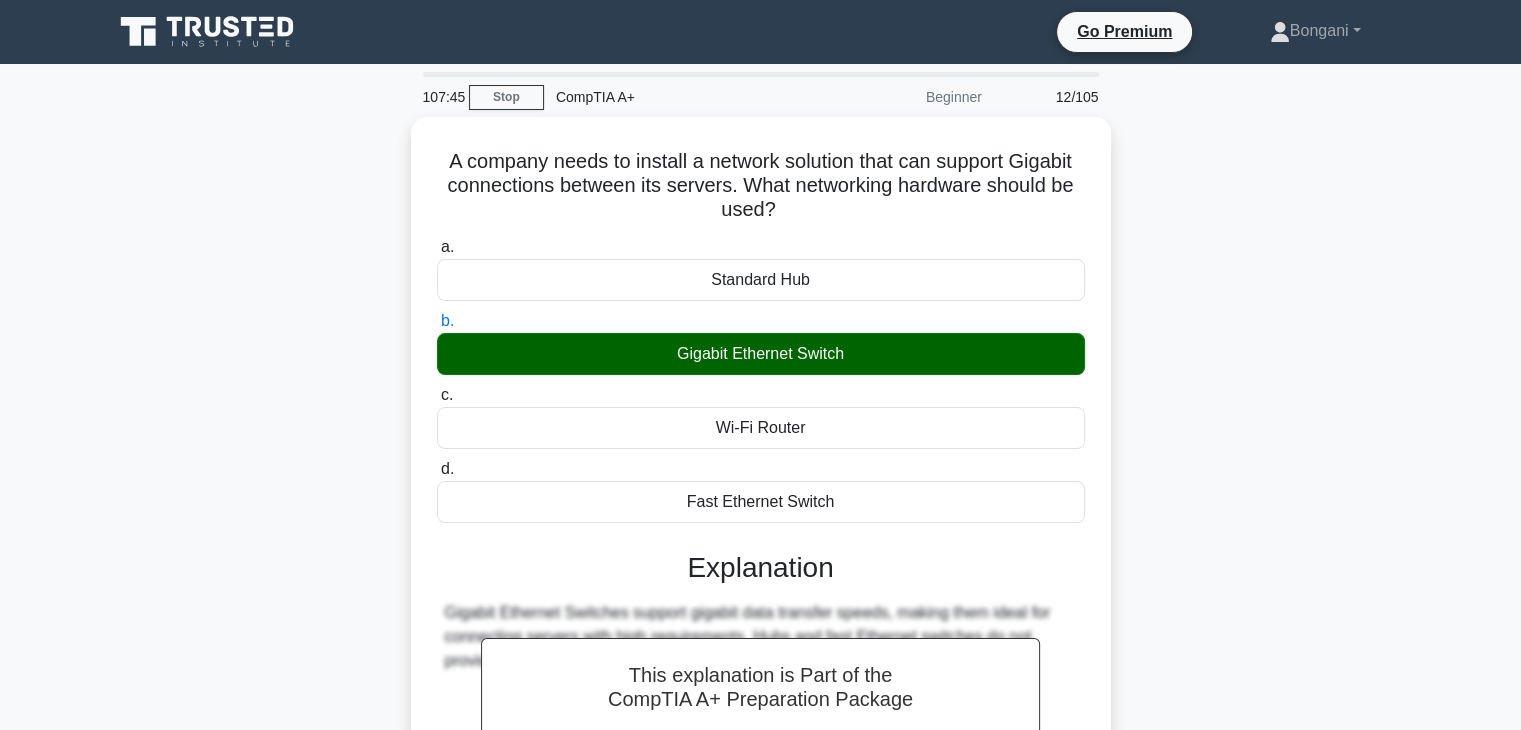 scroll, scrollTop: 351, scrollLeft: 0, axis: vertical 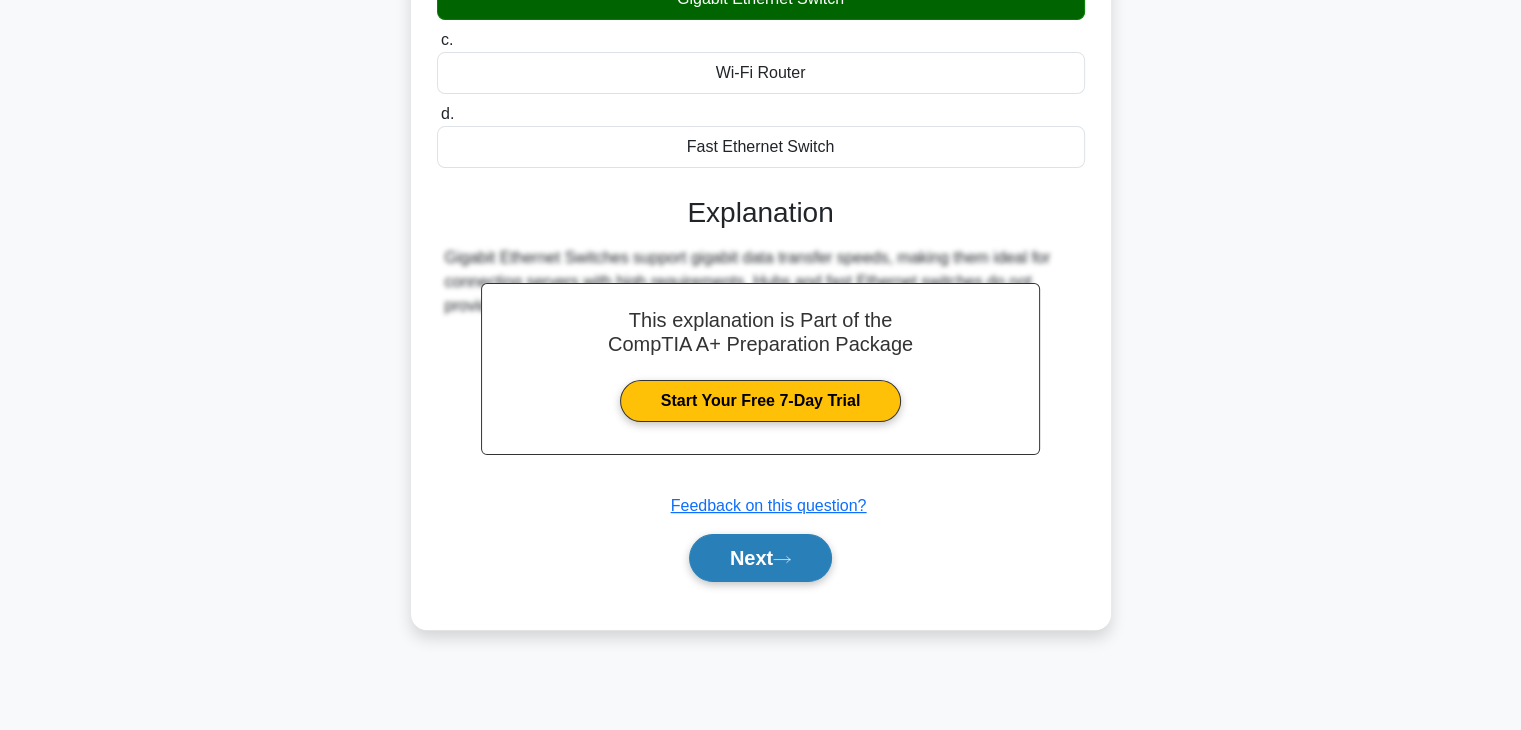 click on "Next" at bounding box center (760, 558) 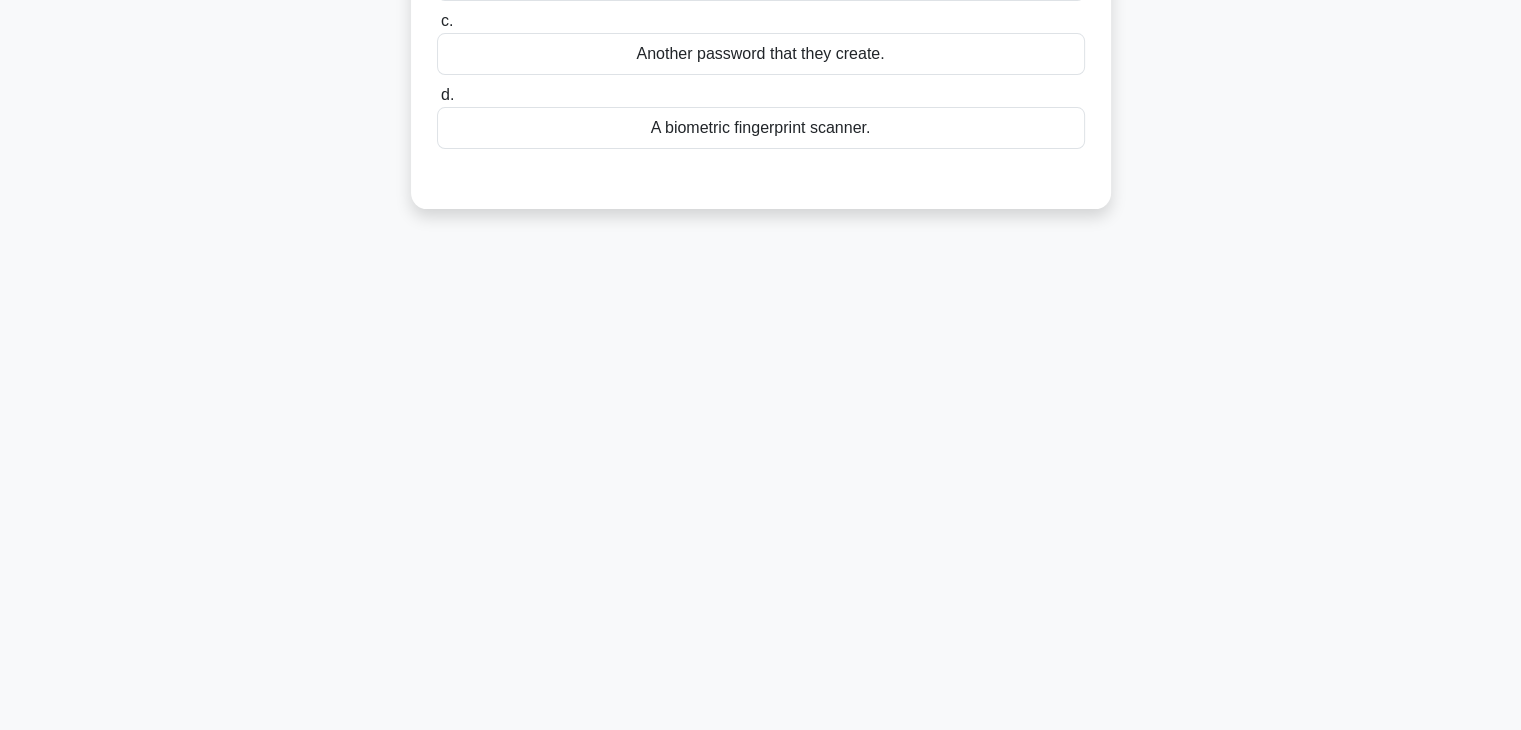 scroll, scrollTop: 0, scrollLeft: 0, axis: both 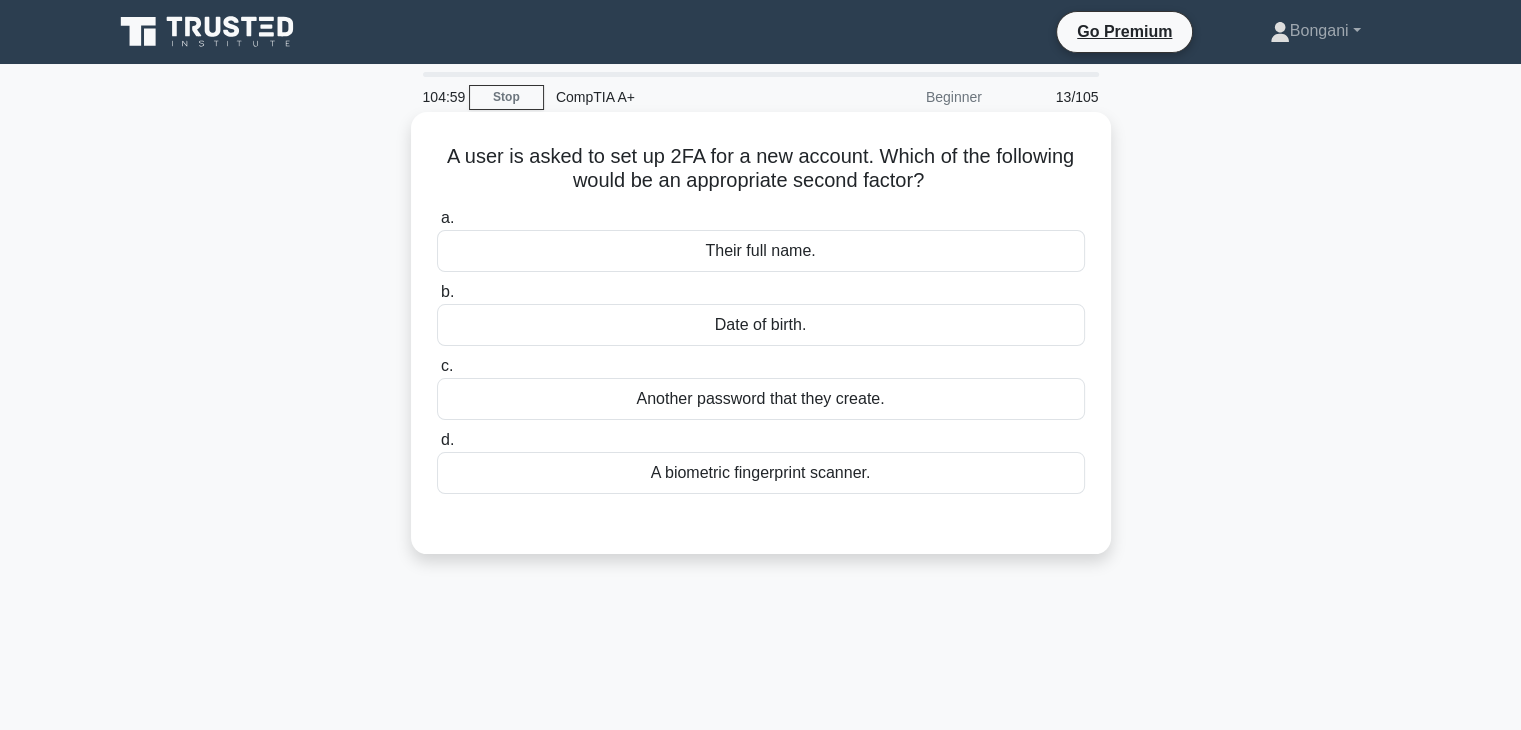 click on "Another password that they create." at bounding box center [761, 399] 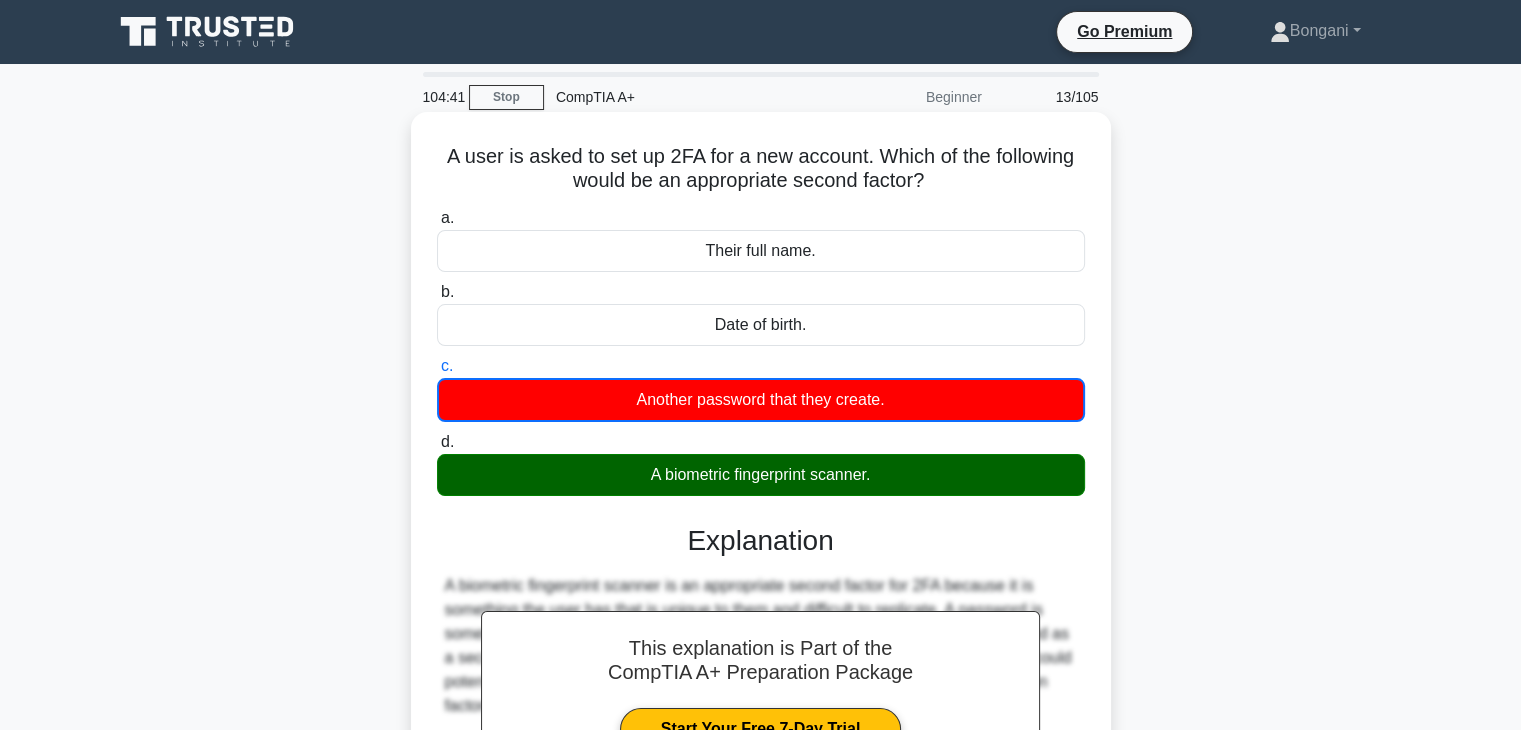 click on "d.
A biometric fingerprint scanner." at bounding box center (437, 442) 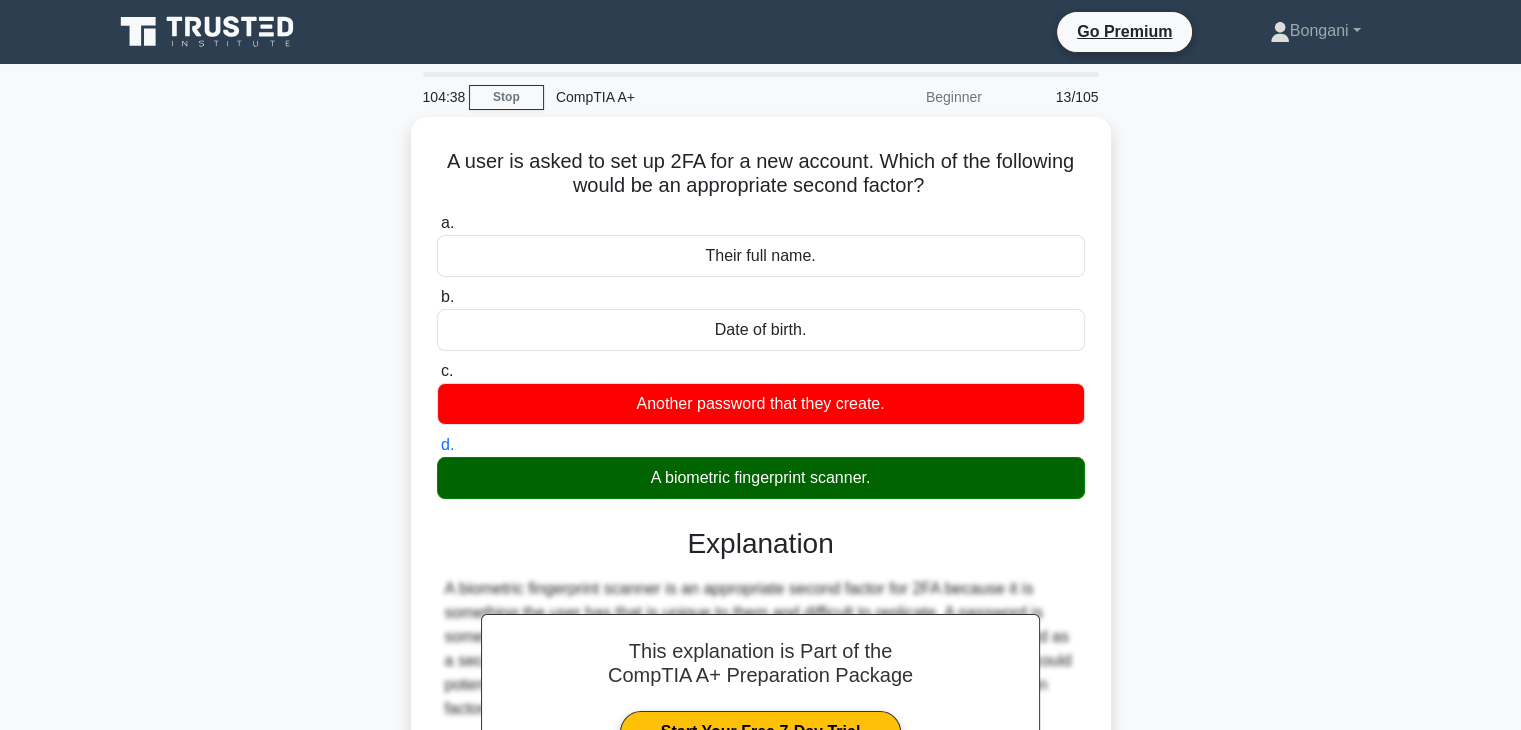 click on "104:38
Stop
CompTIA A+
Beginner
13/105
A user is asked to set up 2FA for a new account. Which of the following would be an appropriate second factor?
.spinner_0XTQ{transform-origin:center;animation:spinner_y6GP .75s linear infinite}@keyframes spinner_y6GP{100%{transform:rotate(360deg)}}
a.
b. c. d." at bounding box center (760, 572) 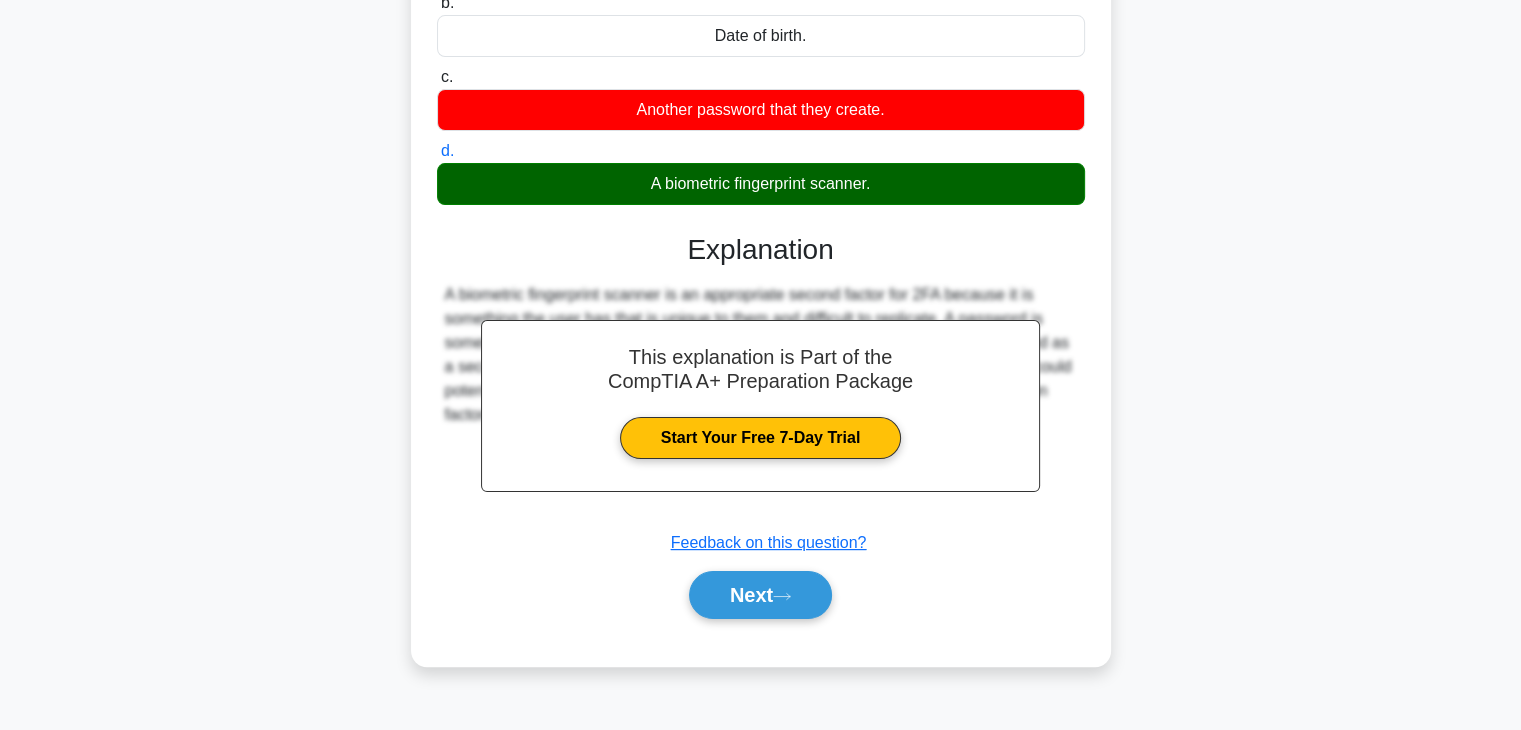 scroll, scrollTop: 320, scrollLeft: 0, axis: vertical 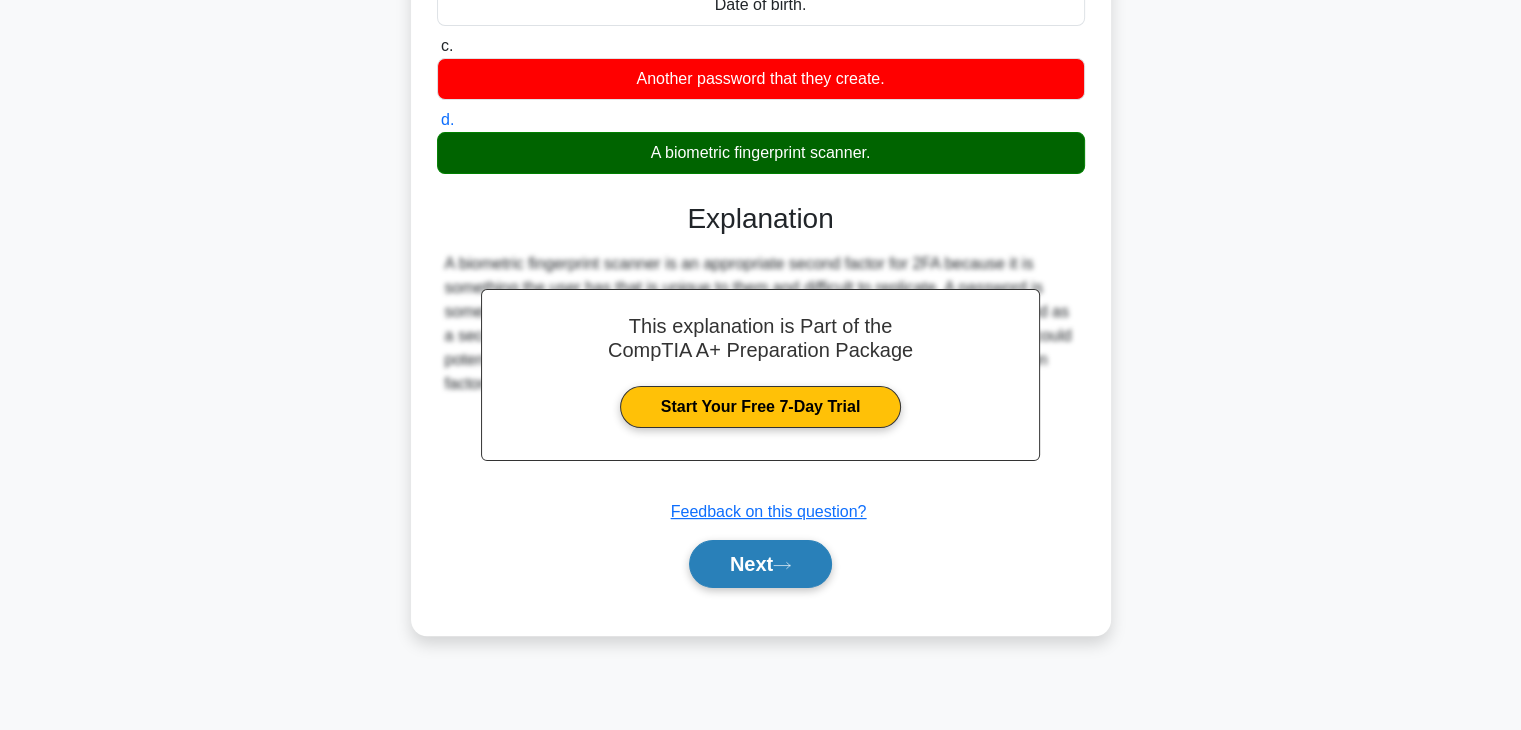 click on "Next" at bounding box center [760, 564] 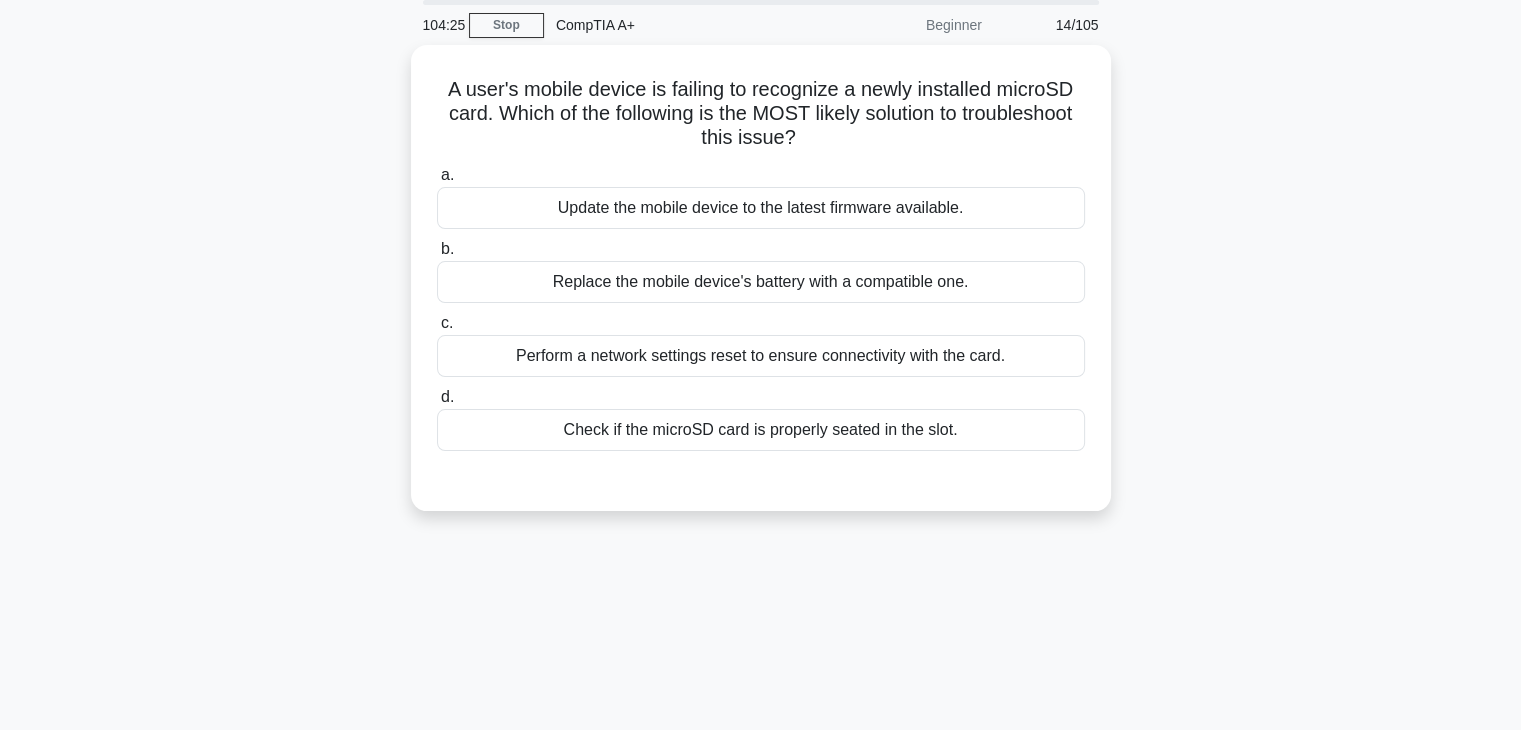 scroll, scrollTop: 40, scrollLeft: 0, axis: vertical 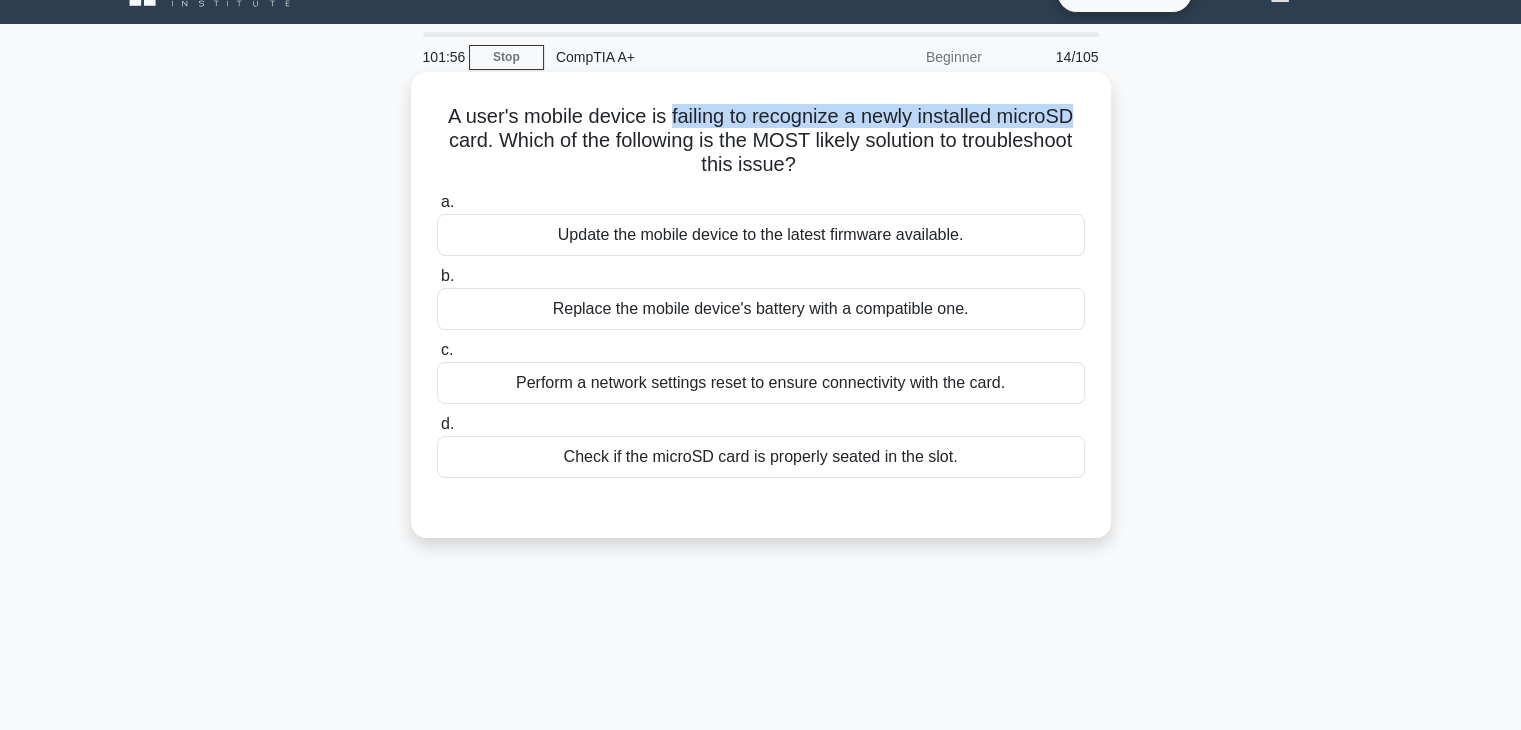 drag, startPoint x: 666, startPoint y: 122, endPoint x: 1079, endPoint y: 109, distance: 413.20456 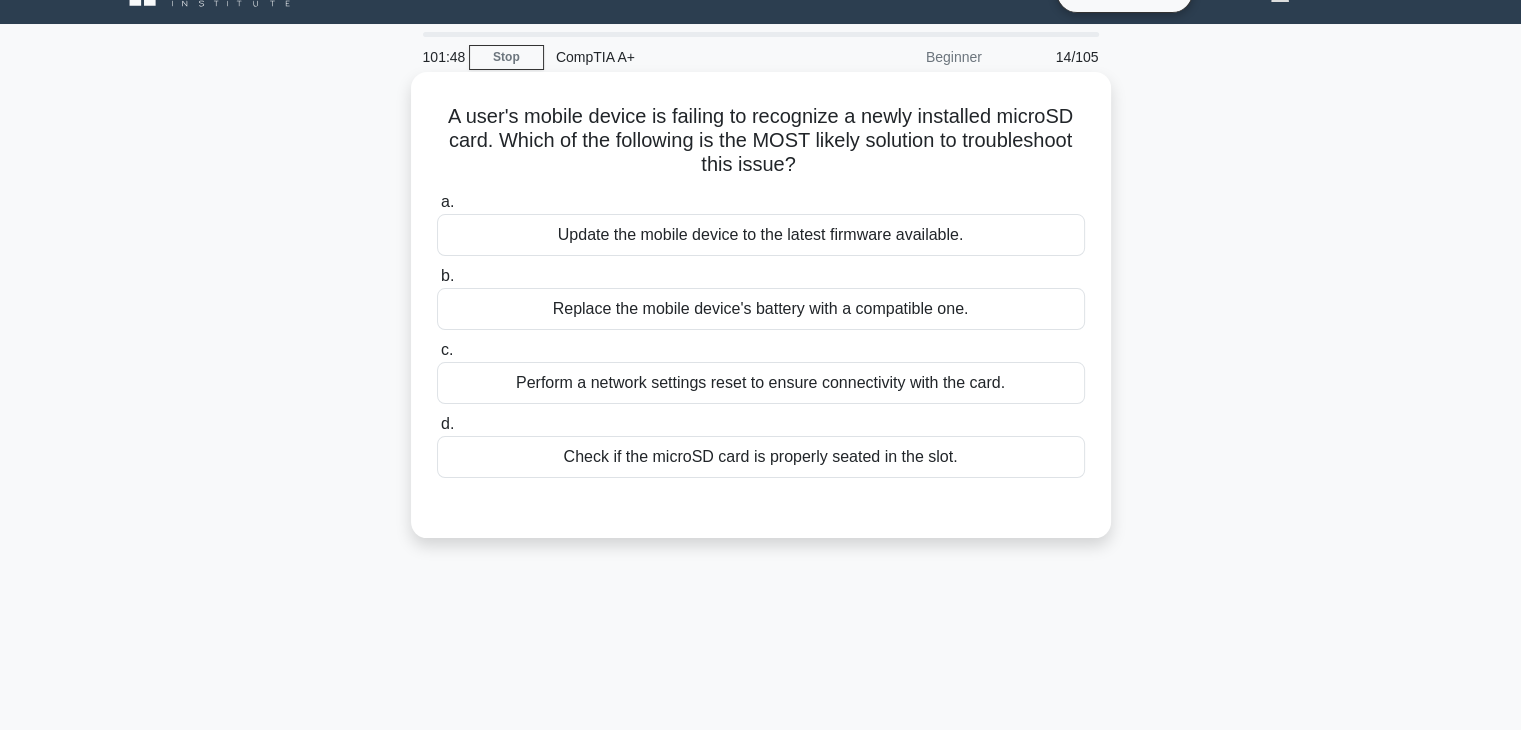 click on "Check if the microSD card is properly seated in the slot." at bounding box center (761, 457) 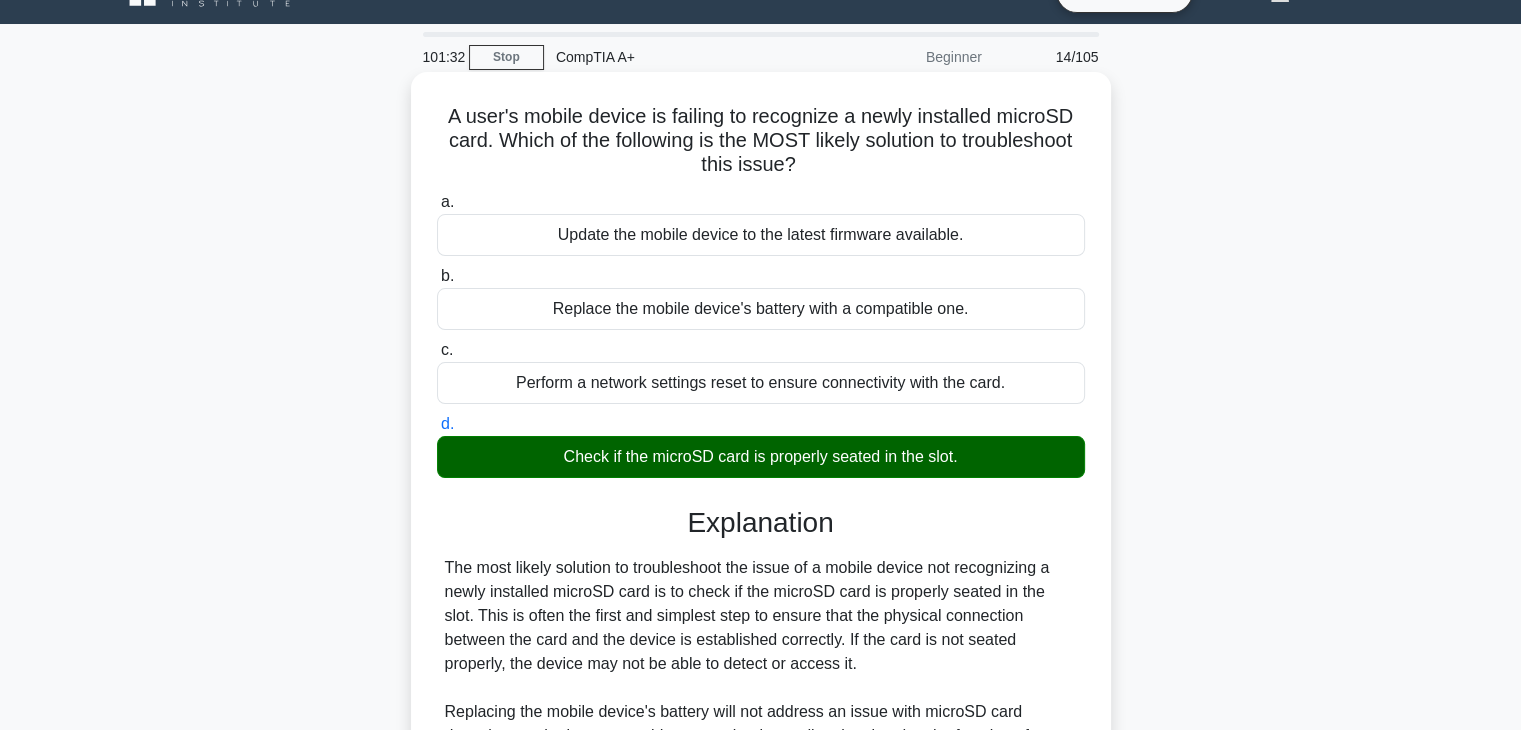 click on "Check if the microSD card is properly seated in the slot." at bounding box center [761, 457] 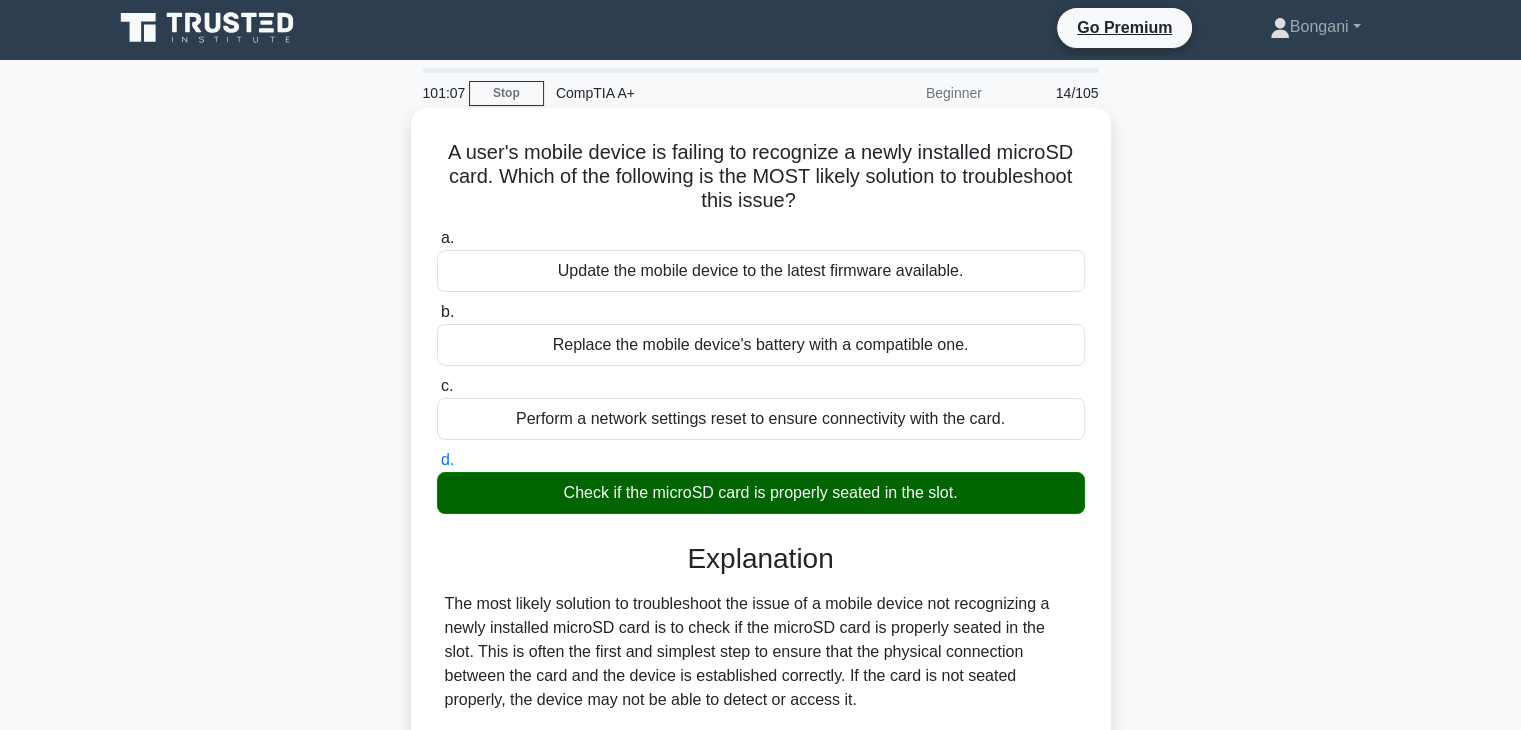 scroll, scrollTop: 22, scrollLeft: 0, axis: vertical 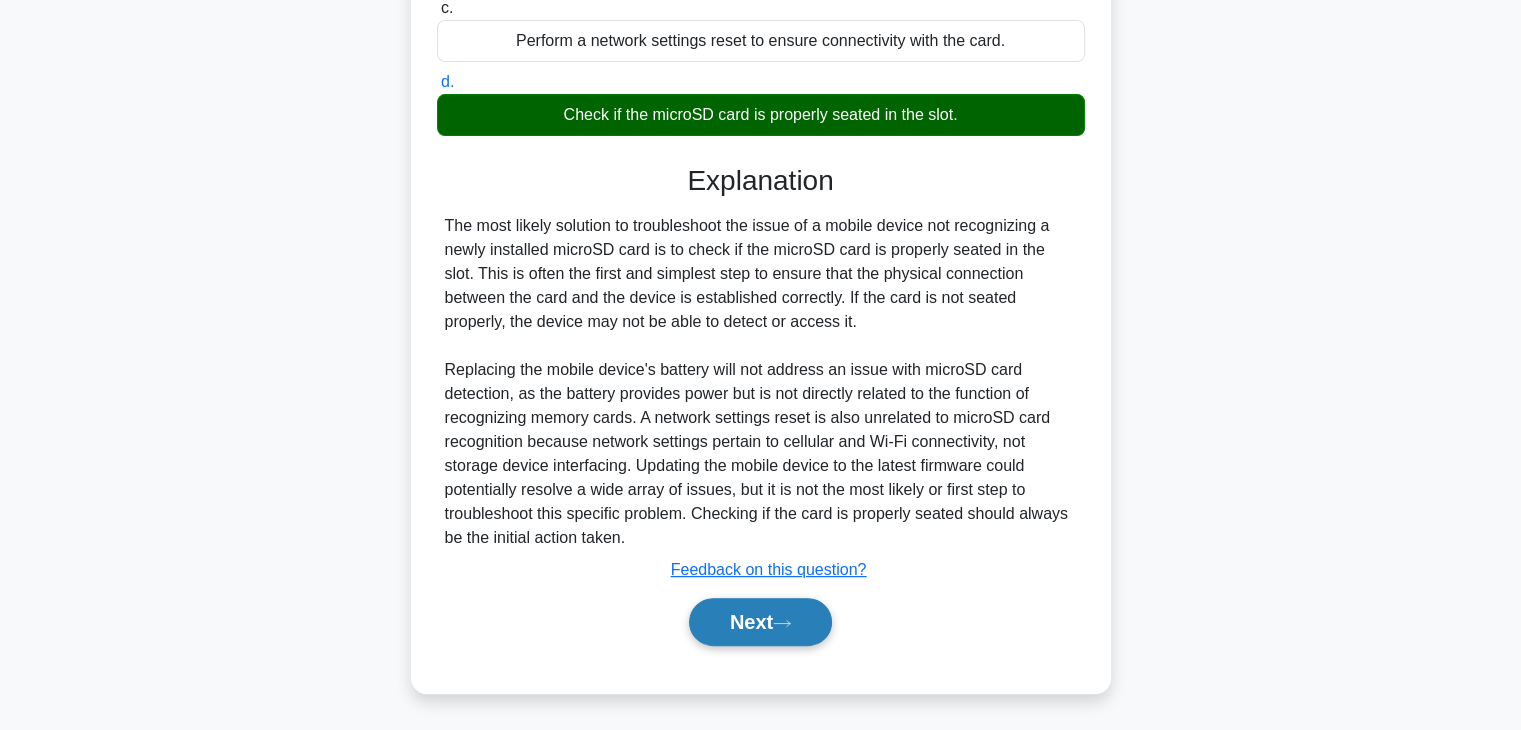 click on "Next" at bounding box center (760, 622) 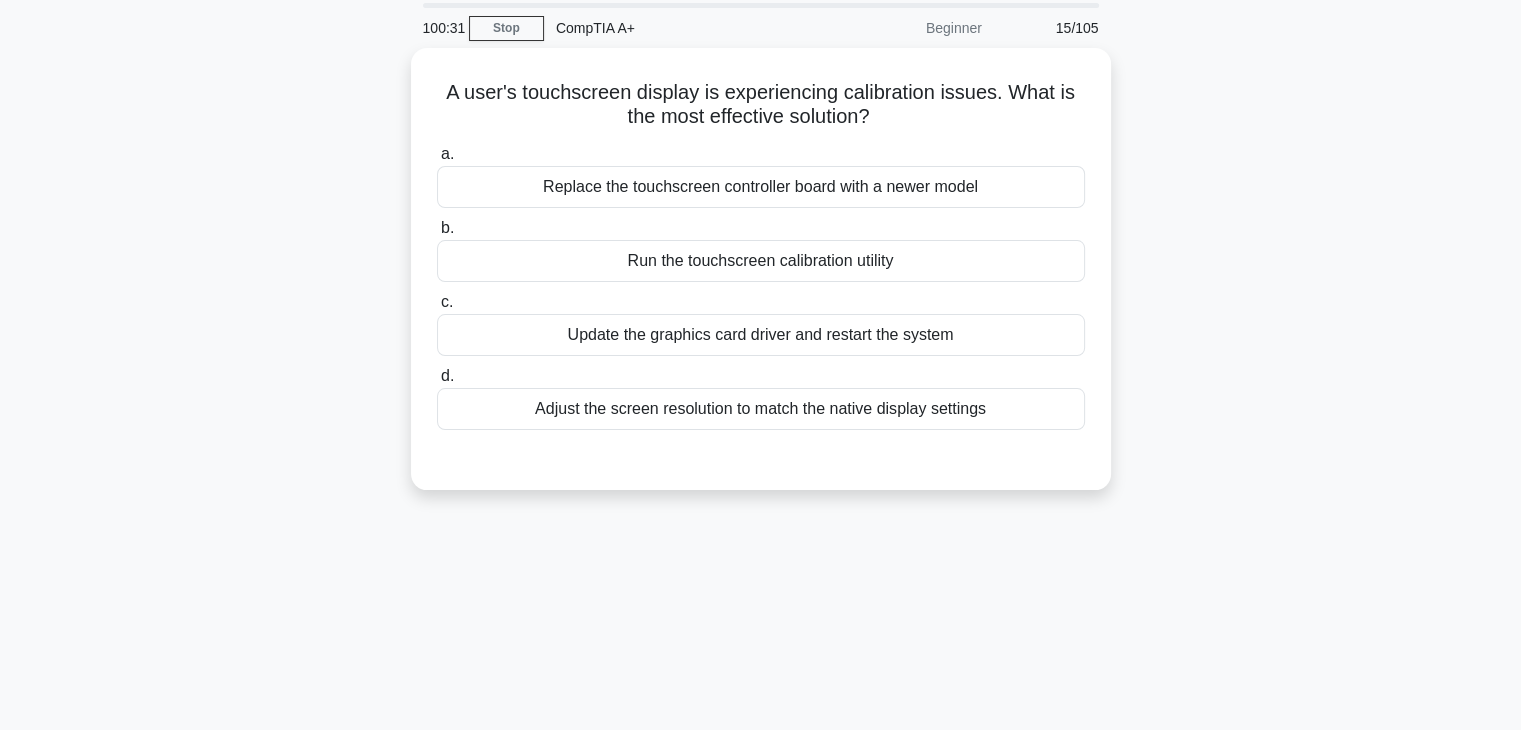 scroll, scrollTop: 31, scrollLeft: 0, axis: vertical 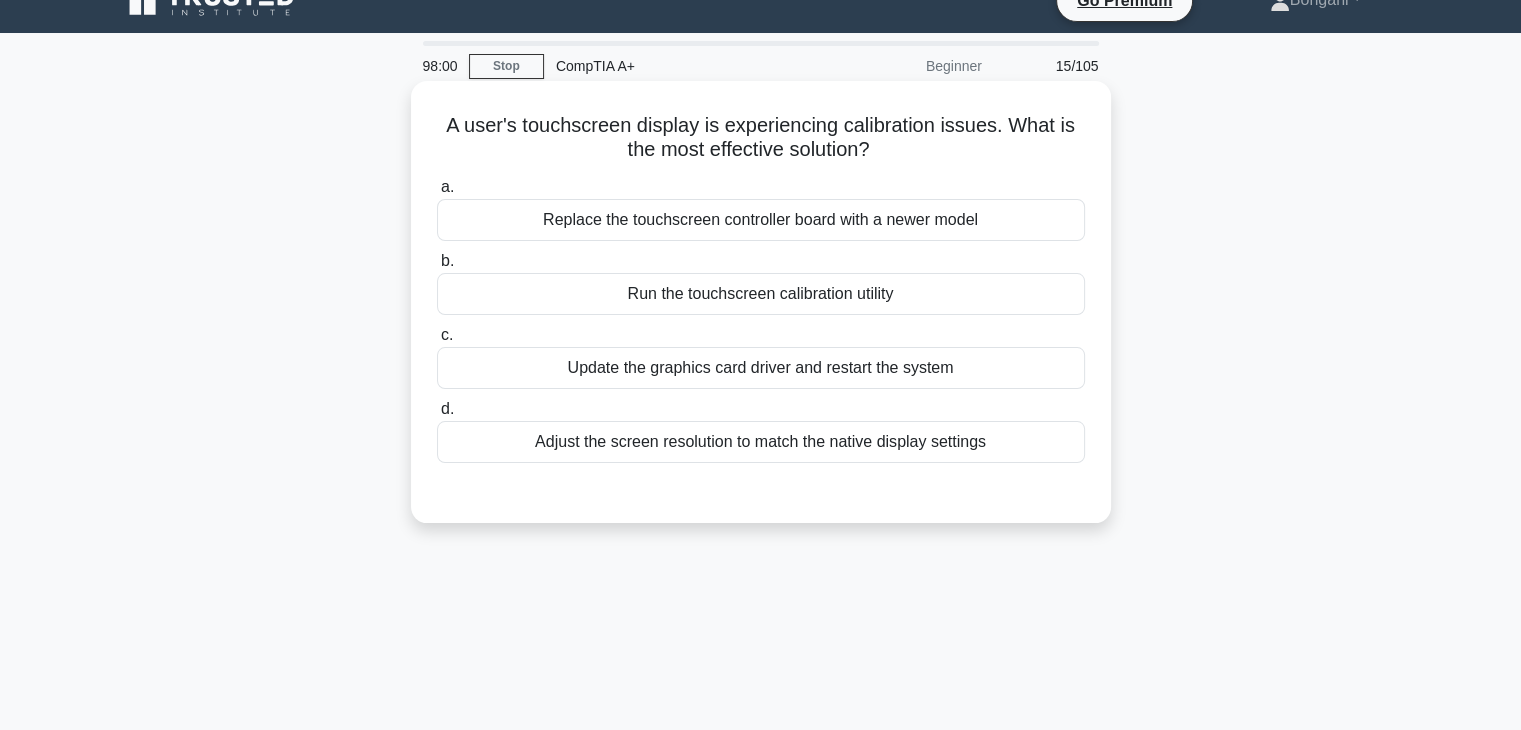 click on "Adjust the screen resolution to match the native display settings" at bounding box center [761, 442] 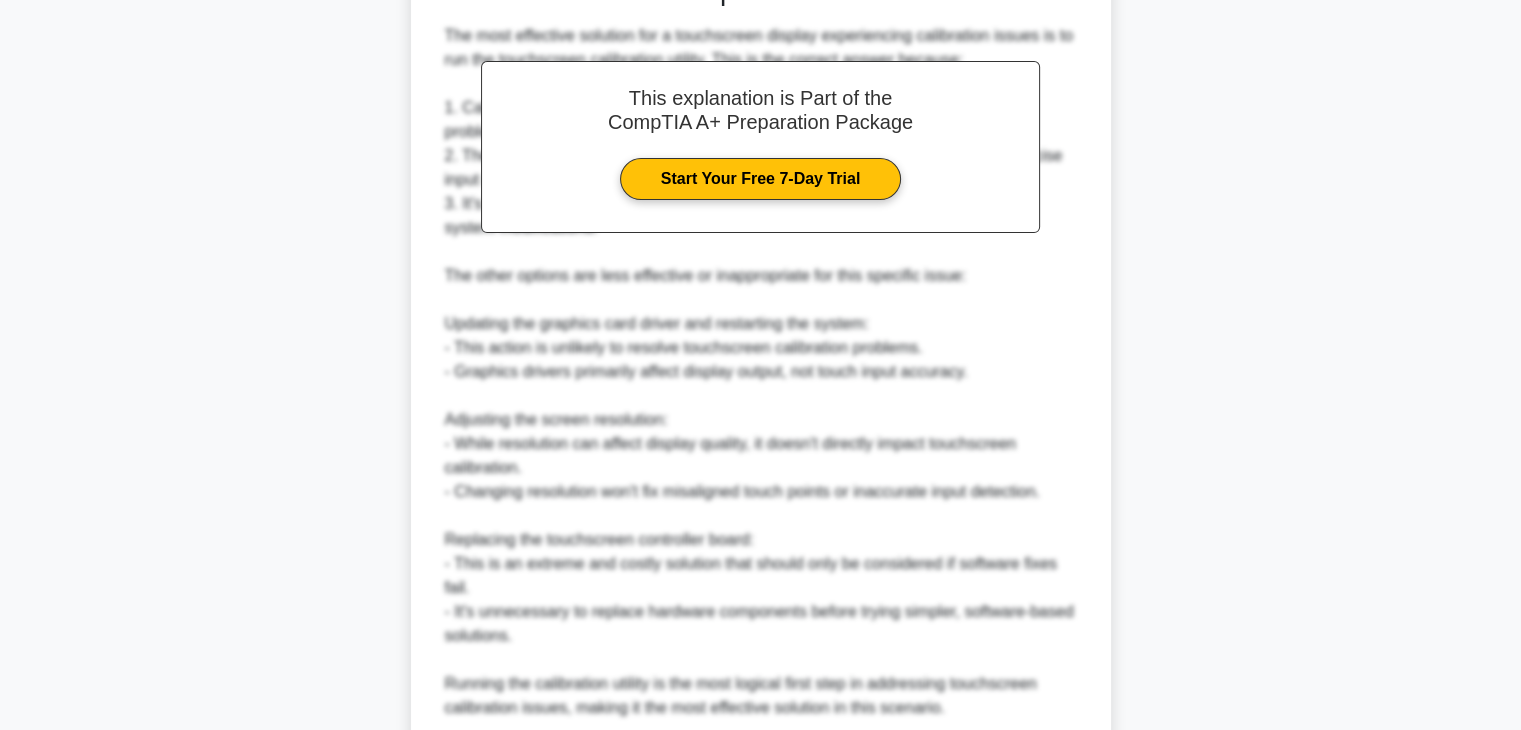 scroll, scrollTop: 696, scrollLeft: 0, axis: vertical 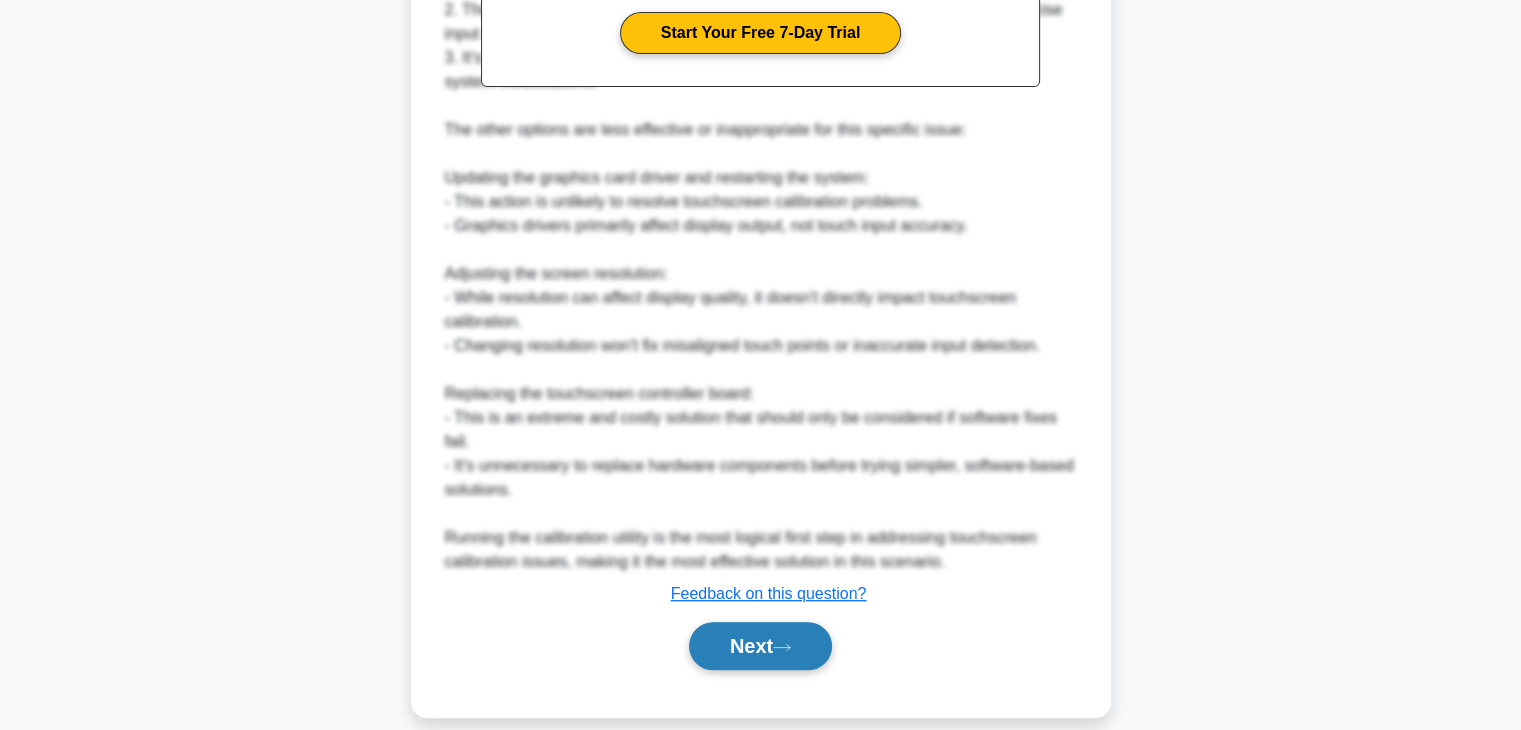 click on "Next" at bounding box center [760, 646] 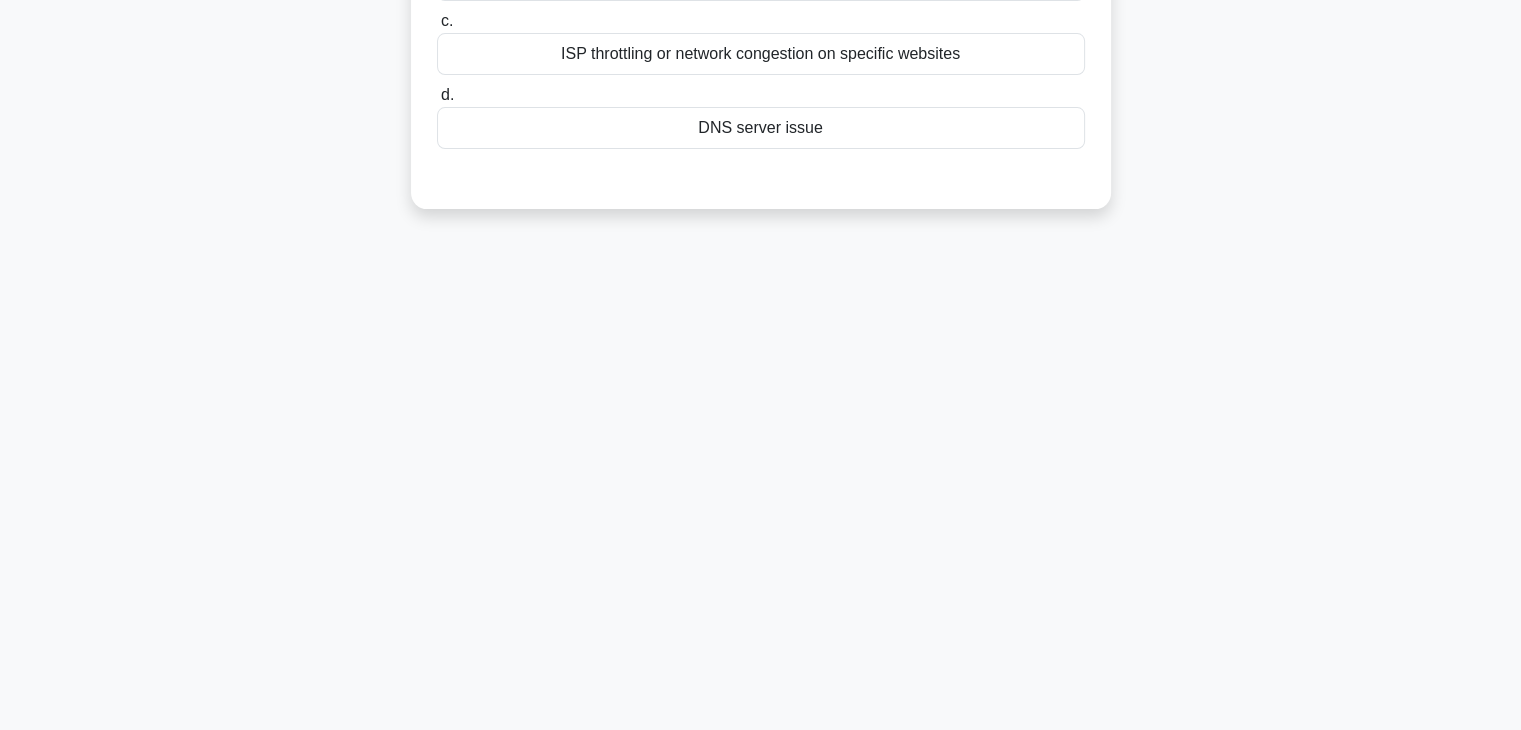 scroll, scrollTop: 0, scrollLeft: 0, axis: both 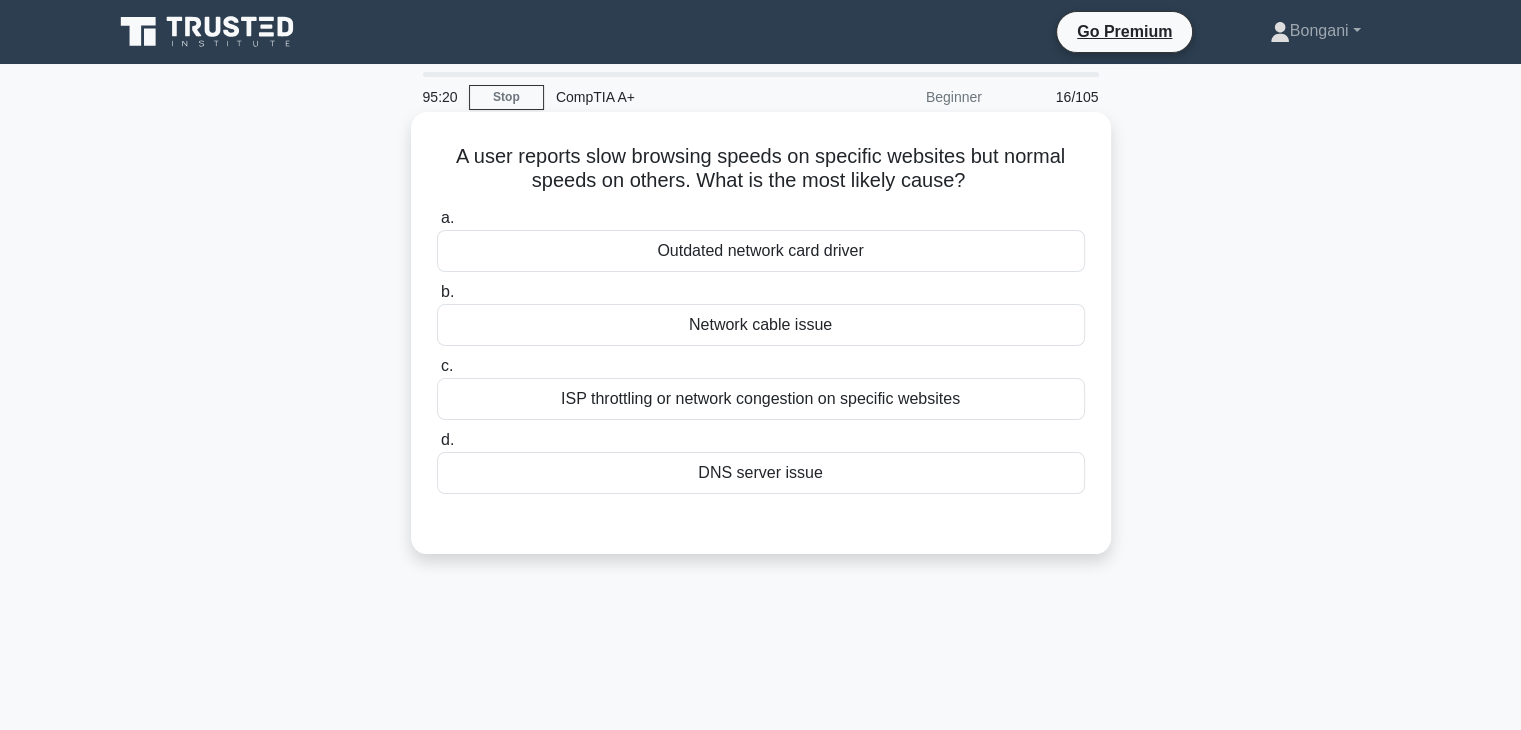 click on "DNS server issue" at bounding box center [761, 473] 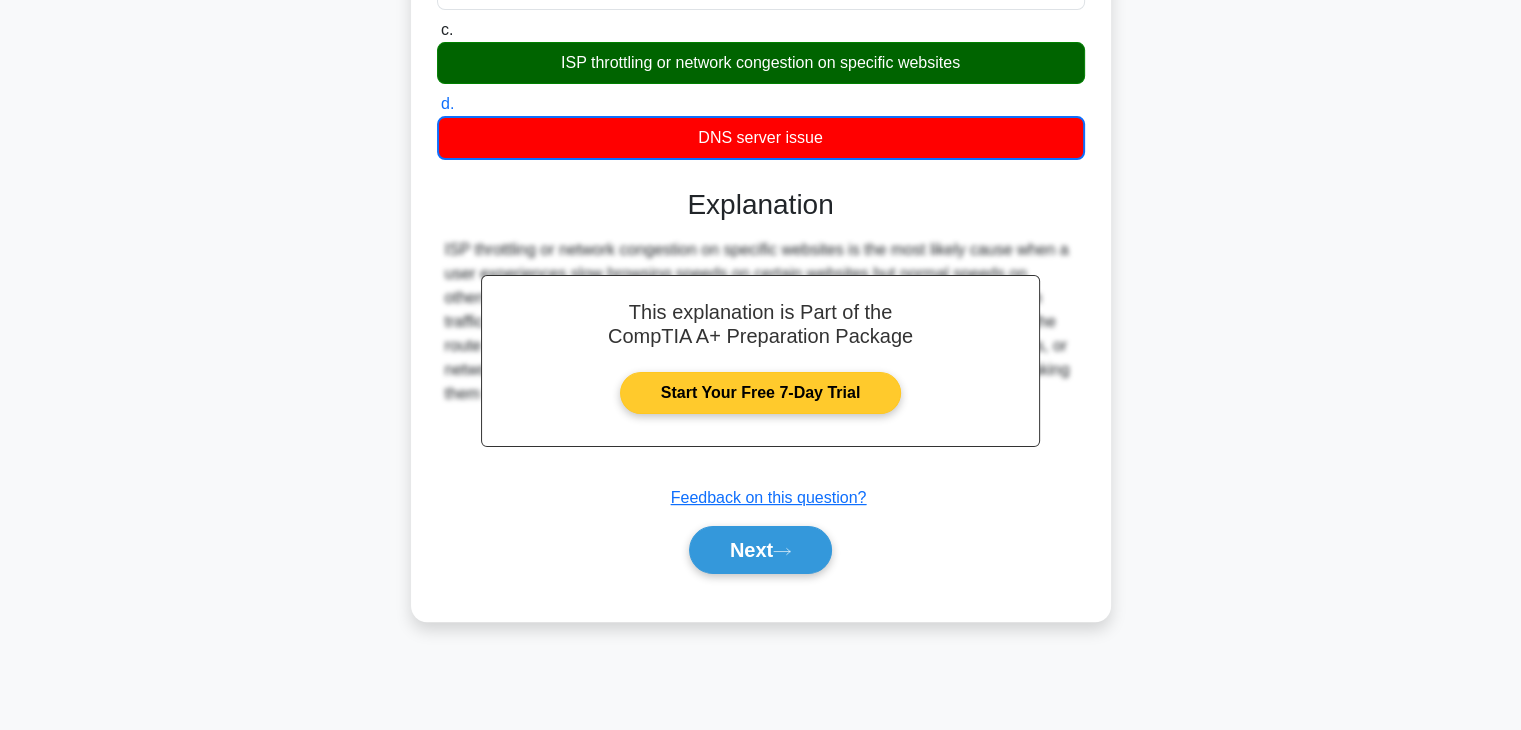 scroll, scrollTop: 351, scrollLeft: 0, axis: vertical 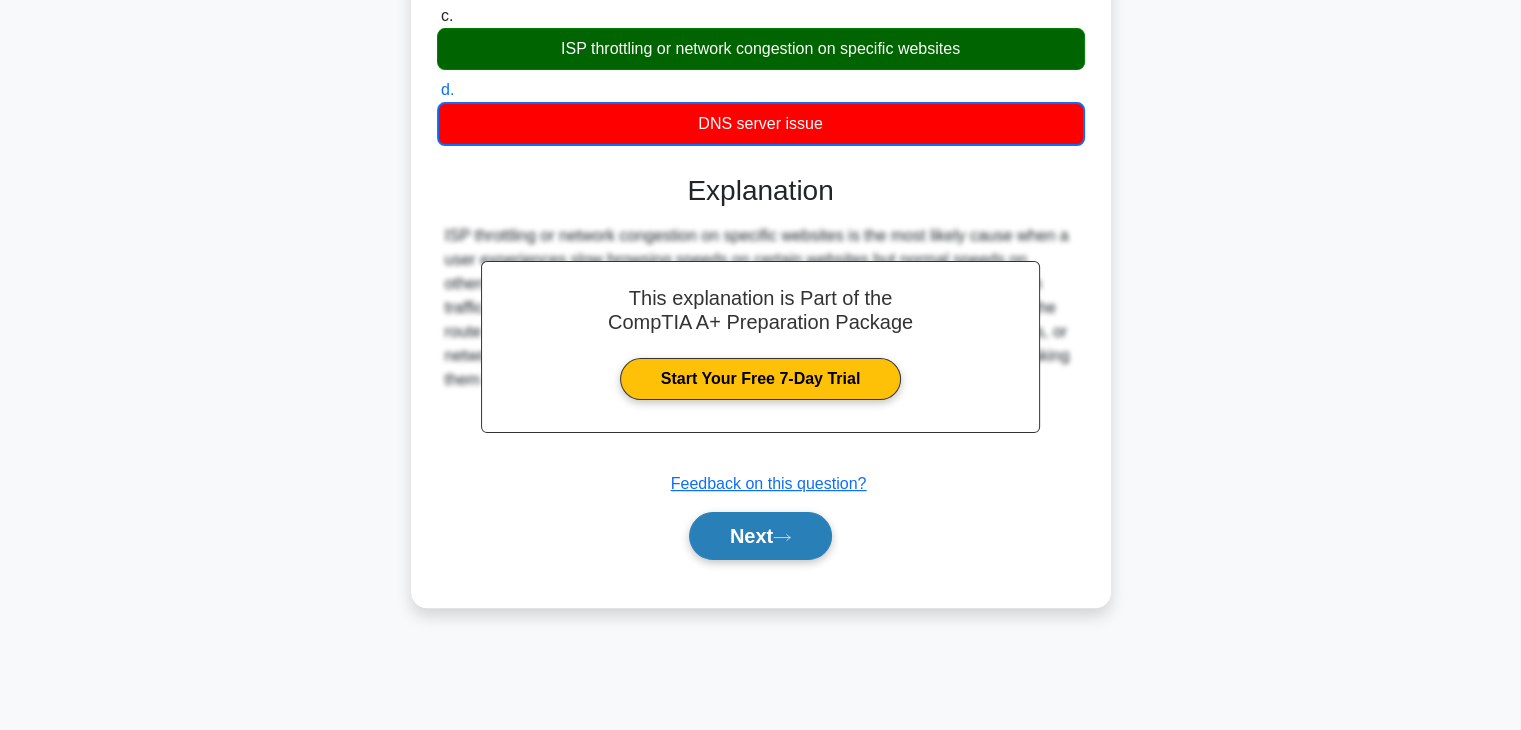 click on "Next" at bounding box center [760, 536] 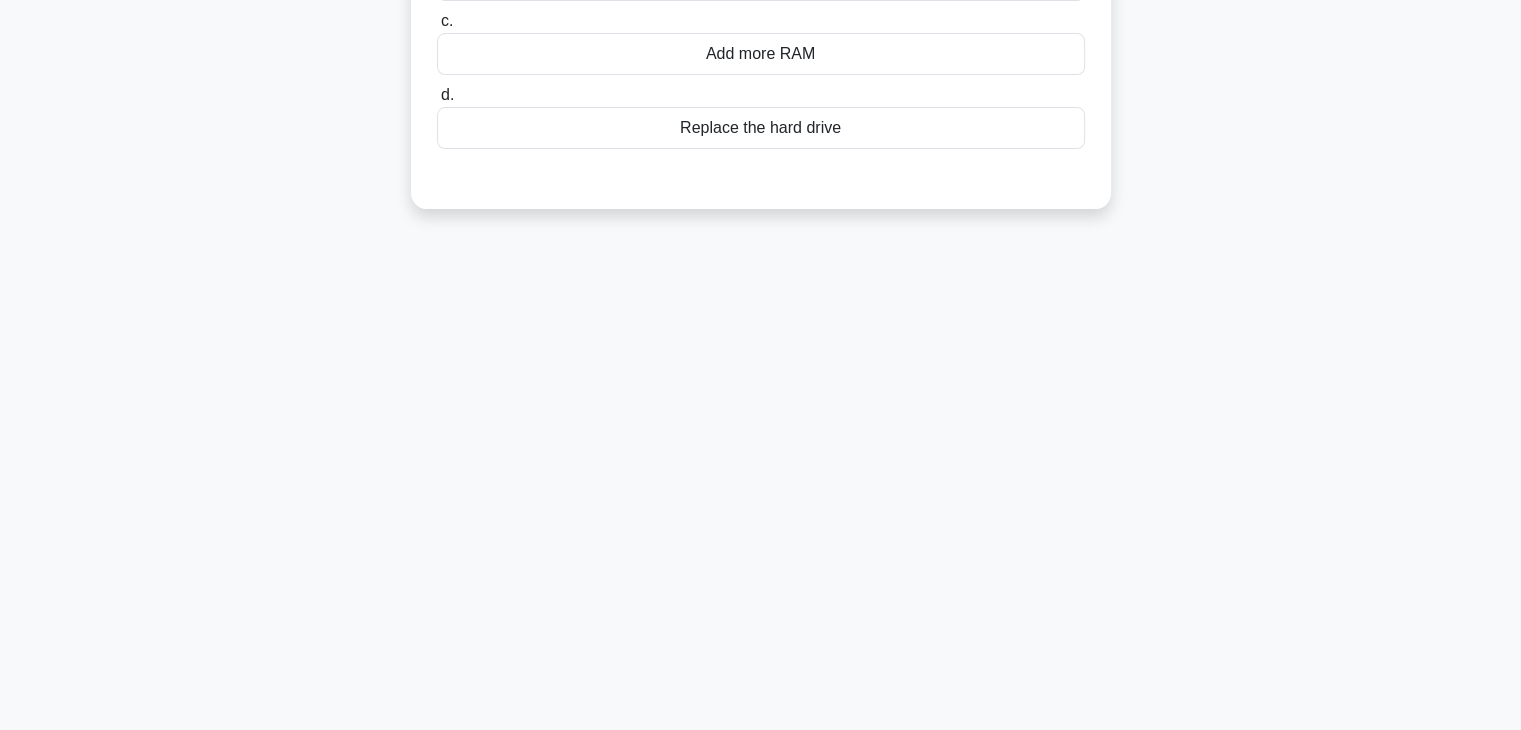 scroll, scrollTop: 0, scrollLeft: 0, axis: both 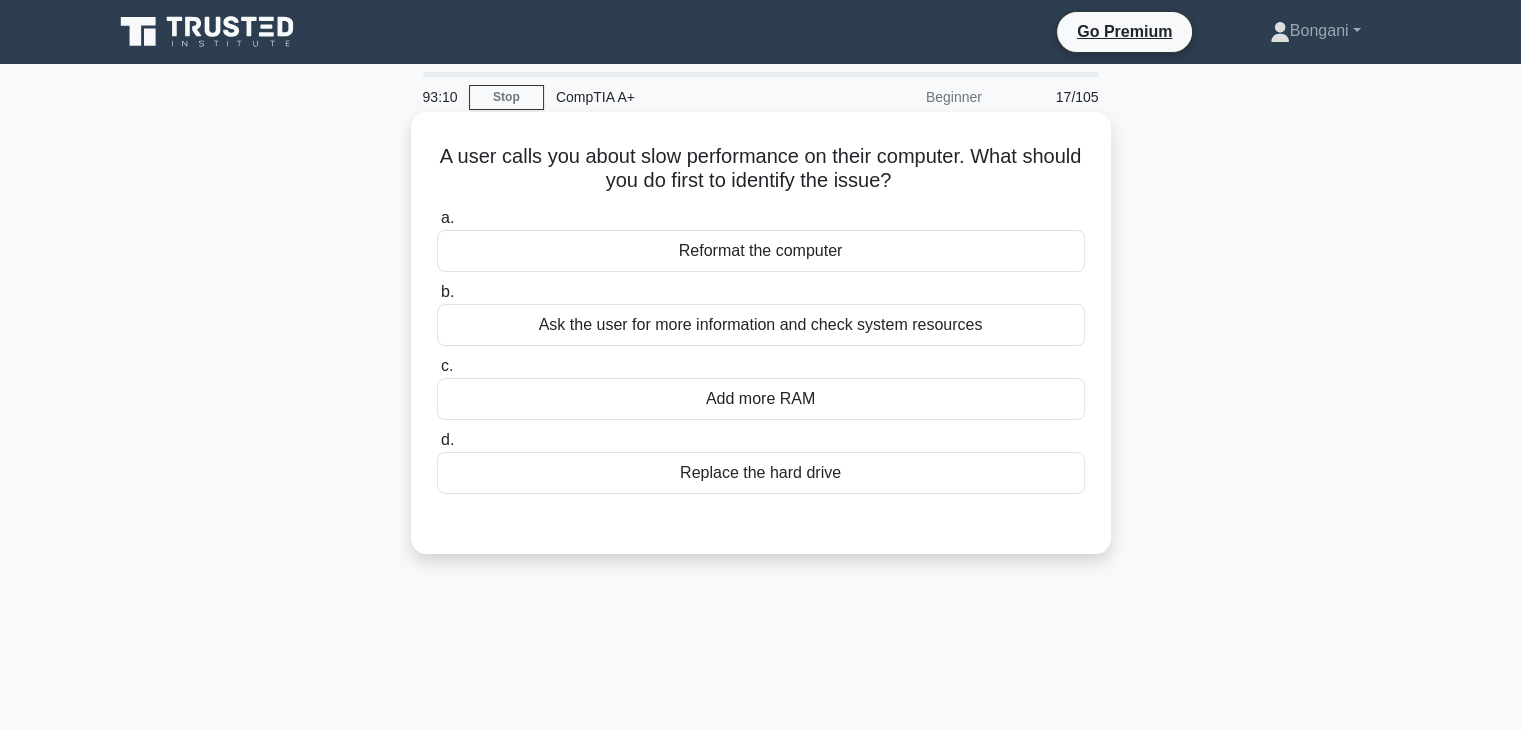 click on "Ask the user for more information and check system resources" at bounding box center [761, 325] 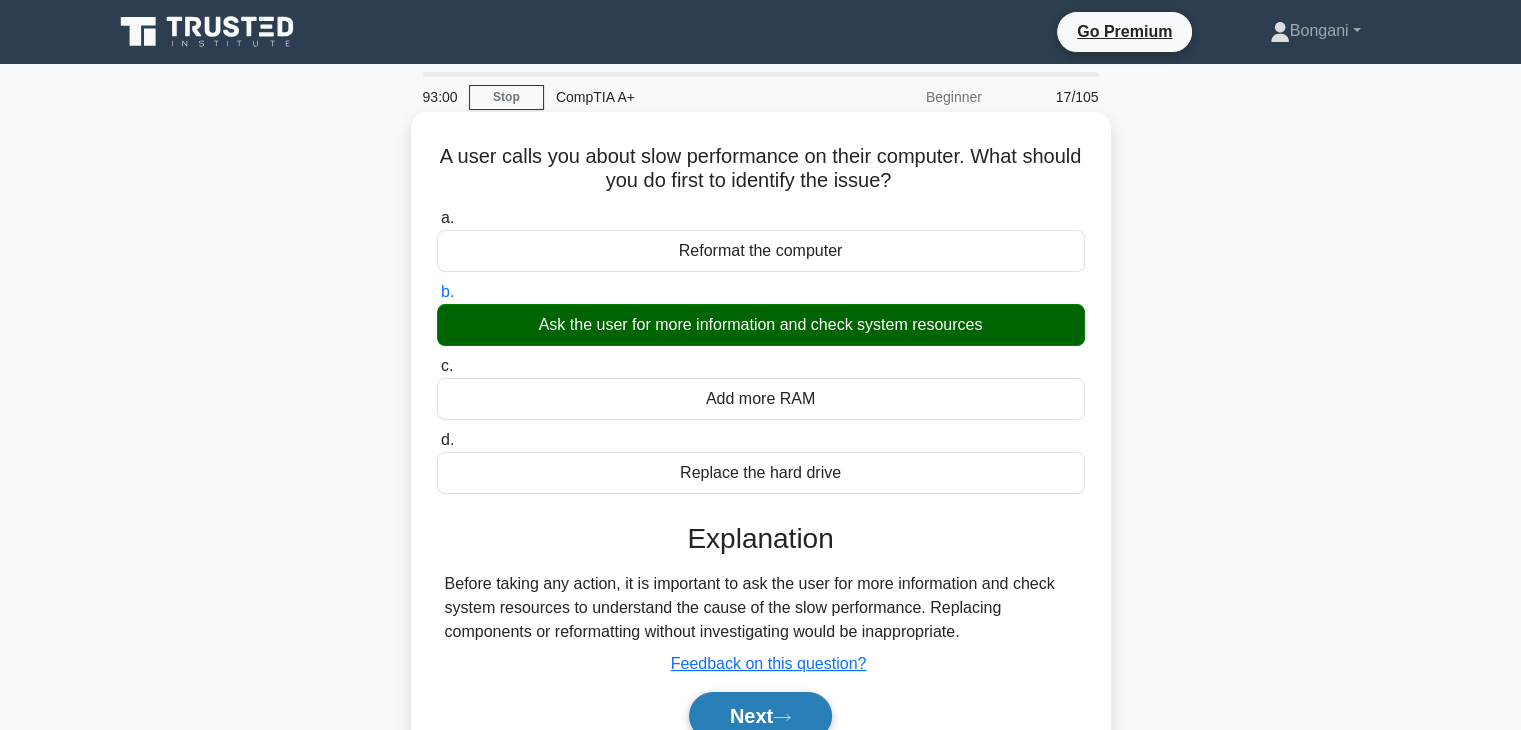 click on "Next" at bounding box center [760, 716] 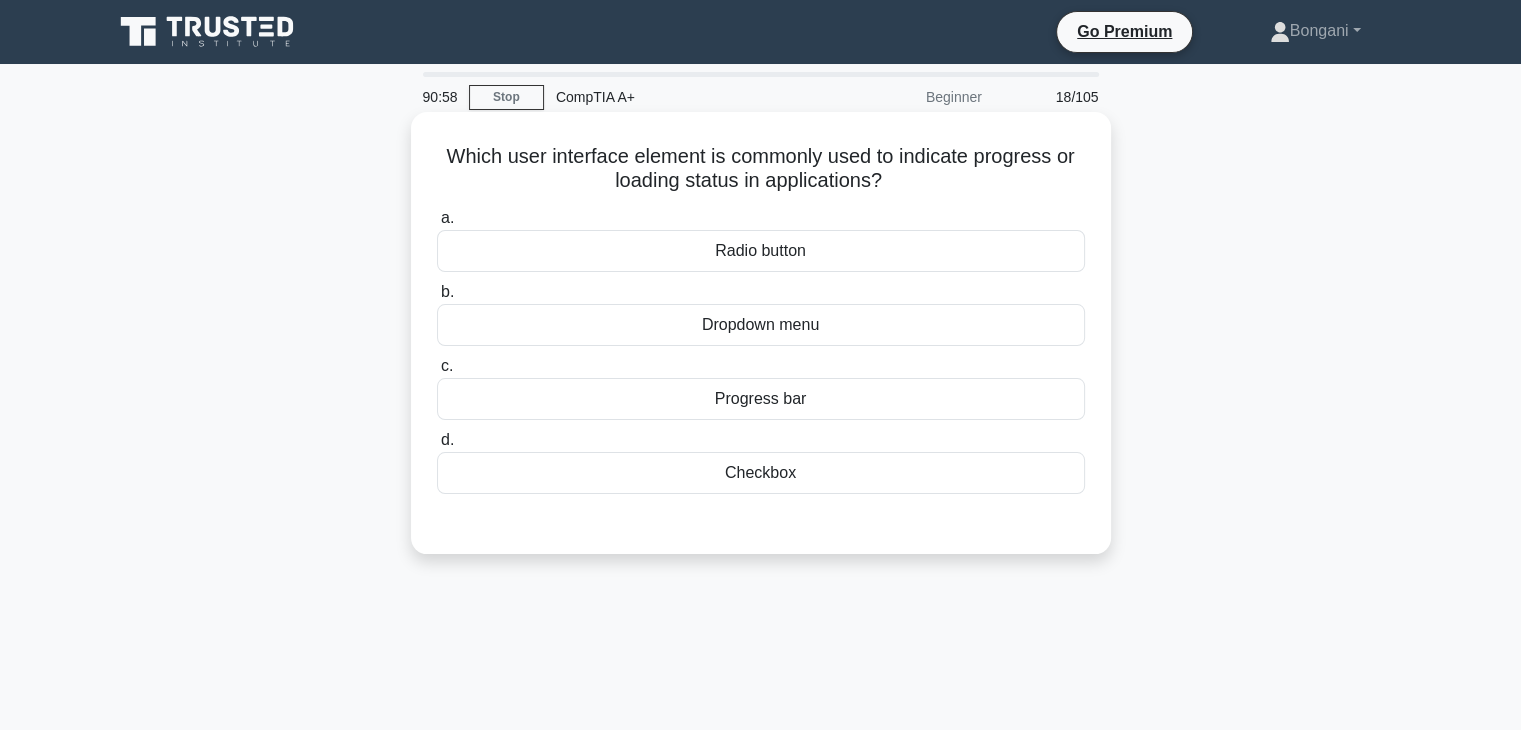 click on "Progress bar" at bounding box center [761, 399] 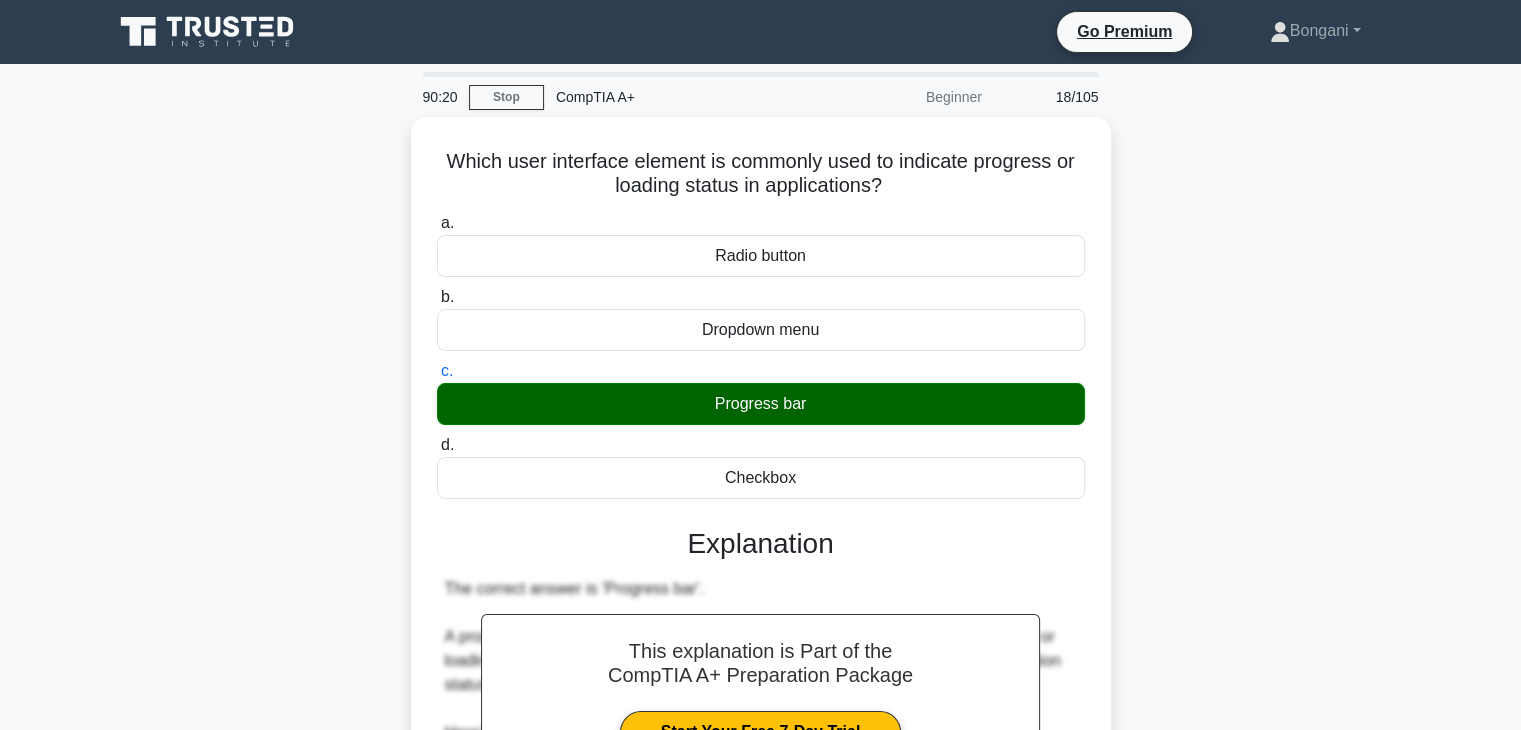 scroll, scrollTop: 502, scrollLeft: 0, axis: vertical 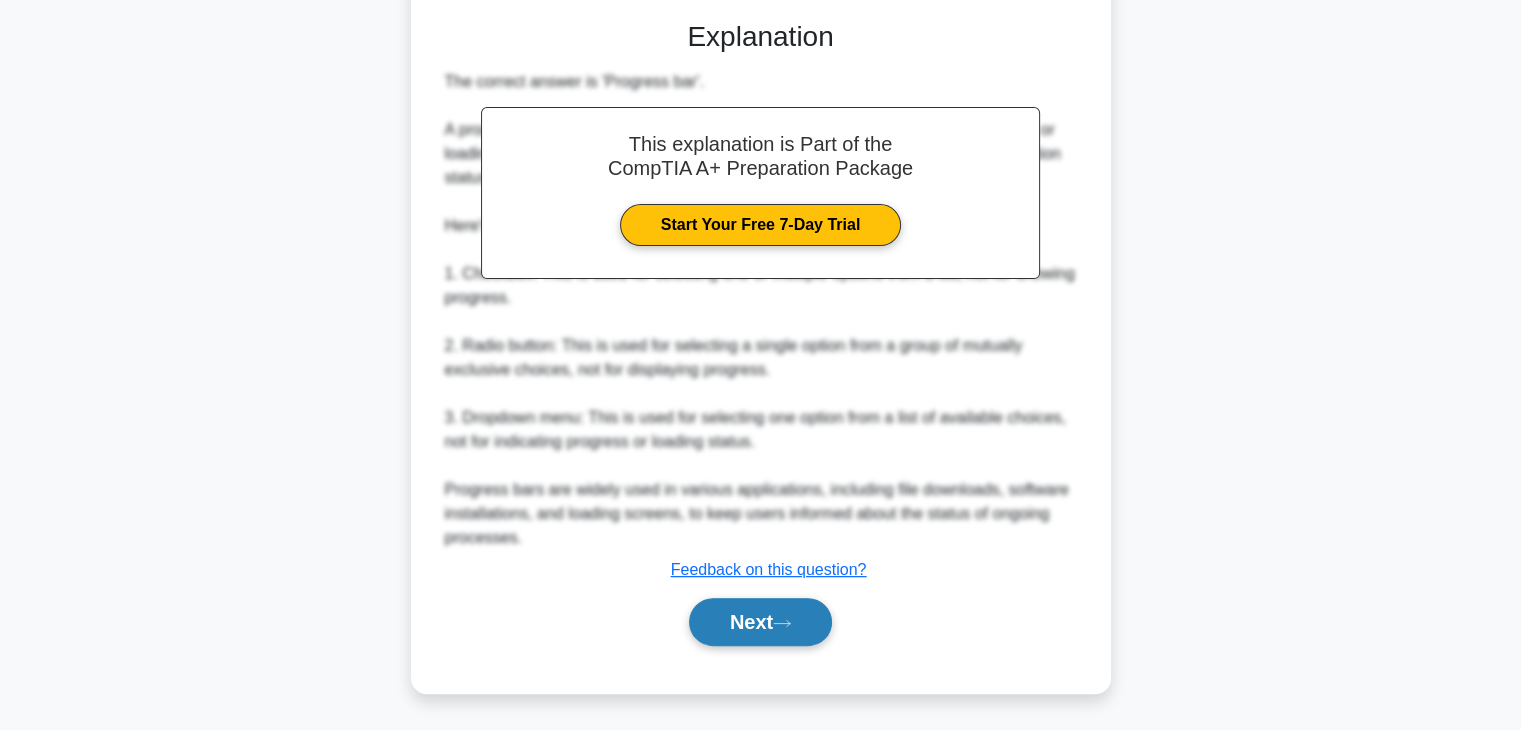 click on "Next" at bounding box center [760, 622] 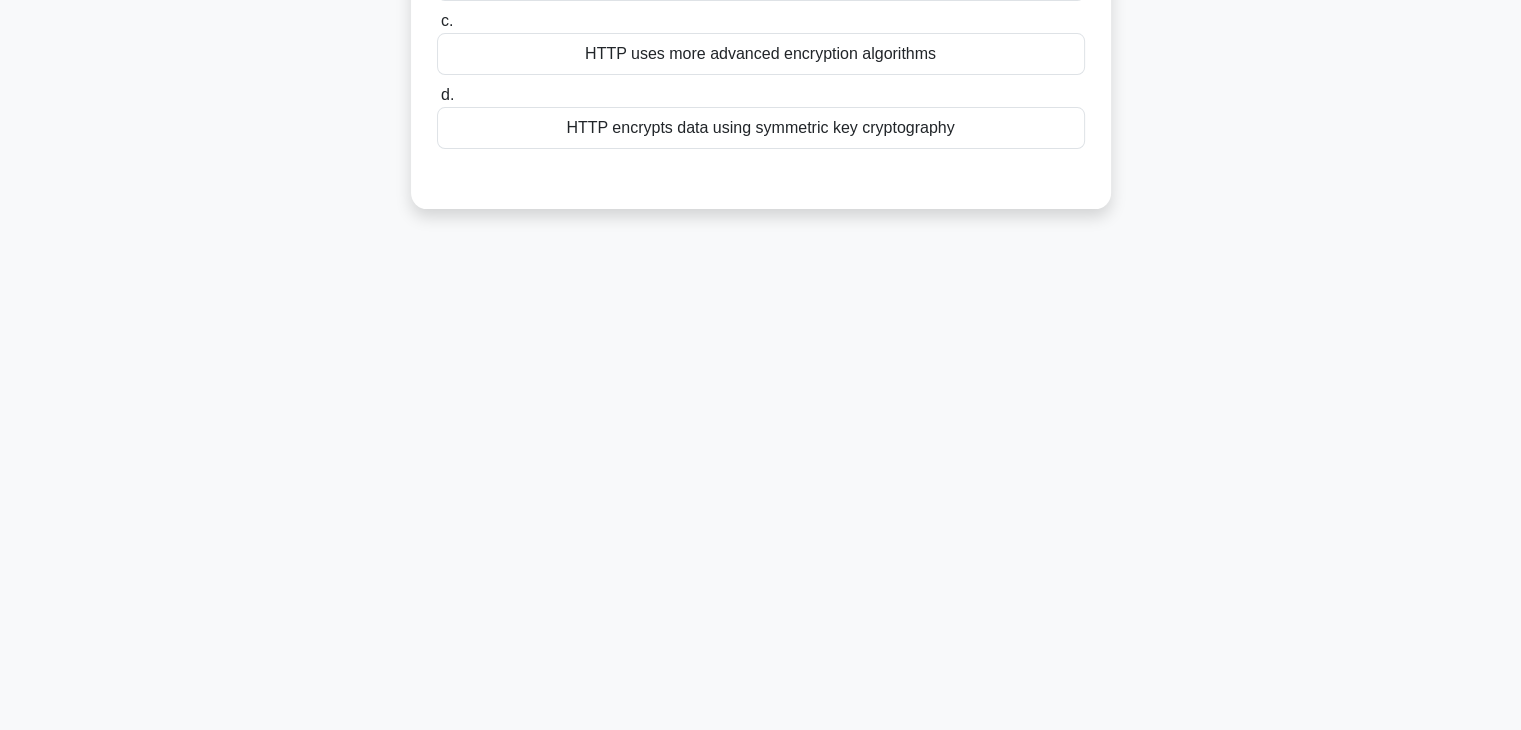 scroll, scrollTop: 351, scrollLeft: 0, axis: vertical 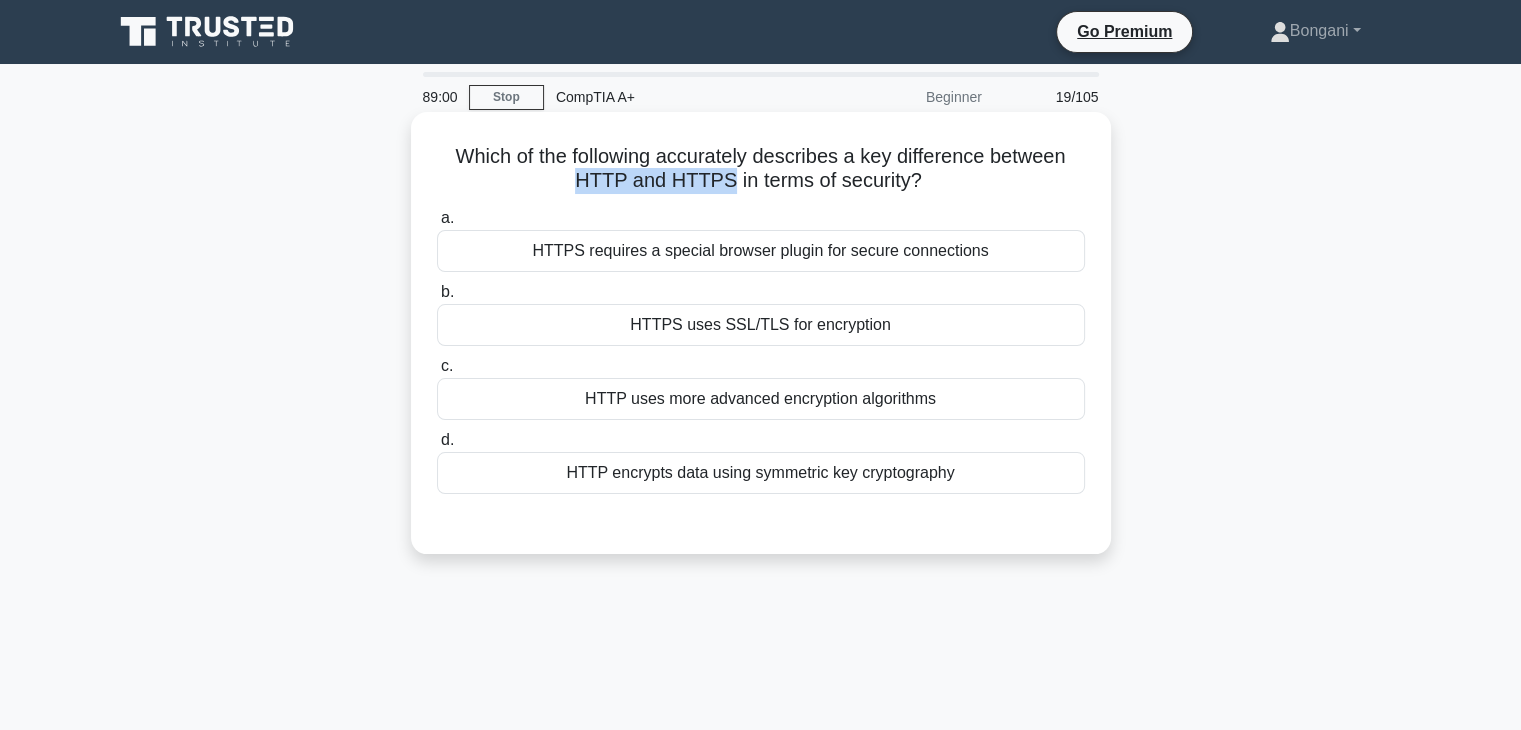 drag, startPoint x: 728, startPoint y: 183, endPoint x: 579, endPoint y: 197, distance: 149.65627 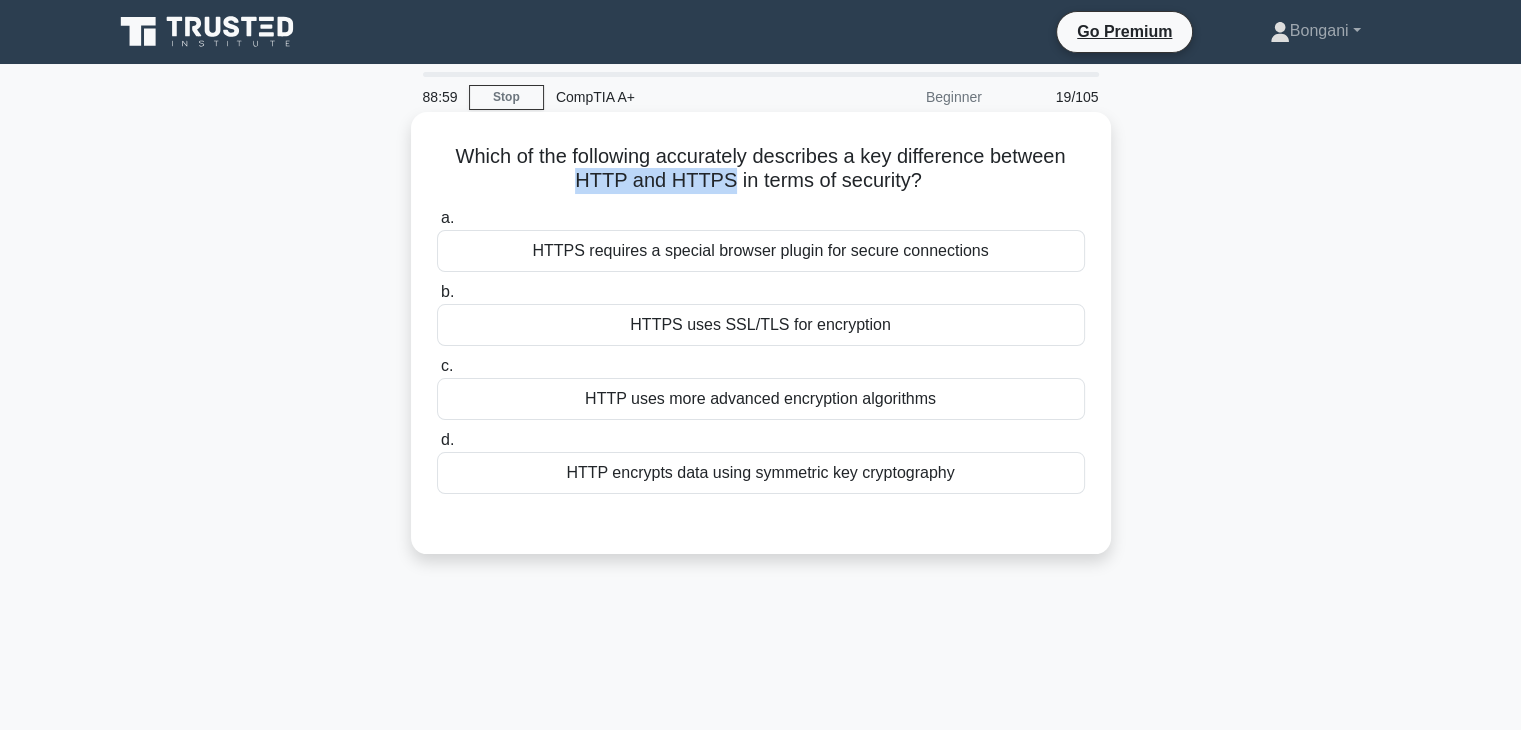 copy on "HTTP and HTTPS" 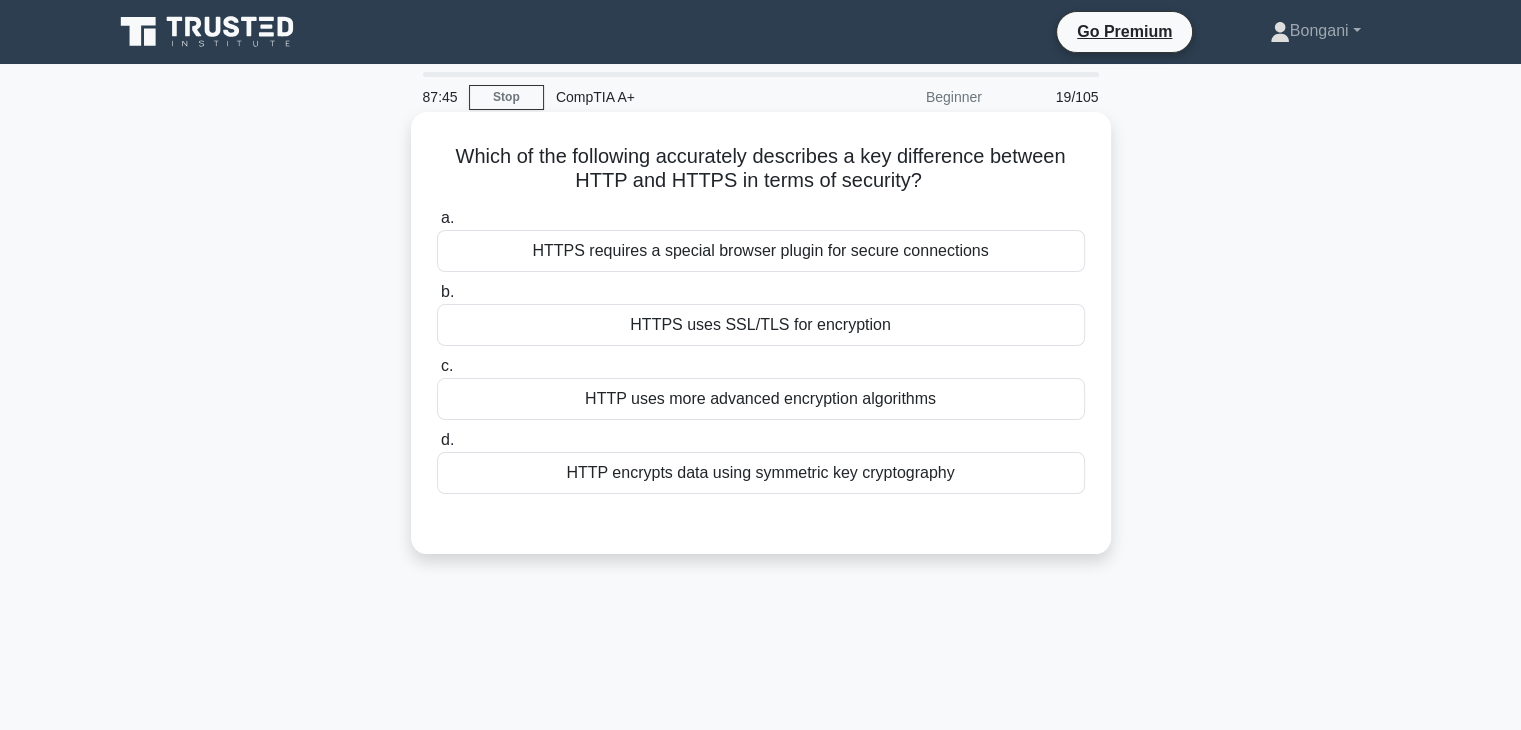 click on "HTTPS requires a special browser plugin for secure connections" at bounding box center (761, 251) 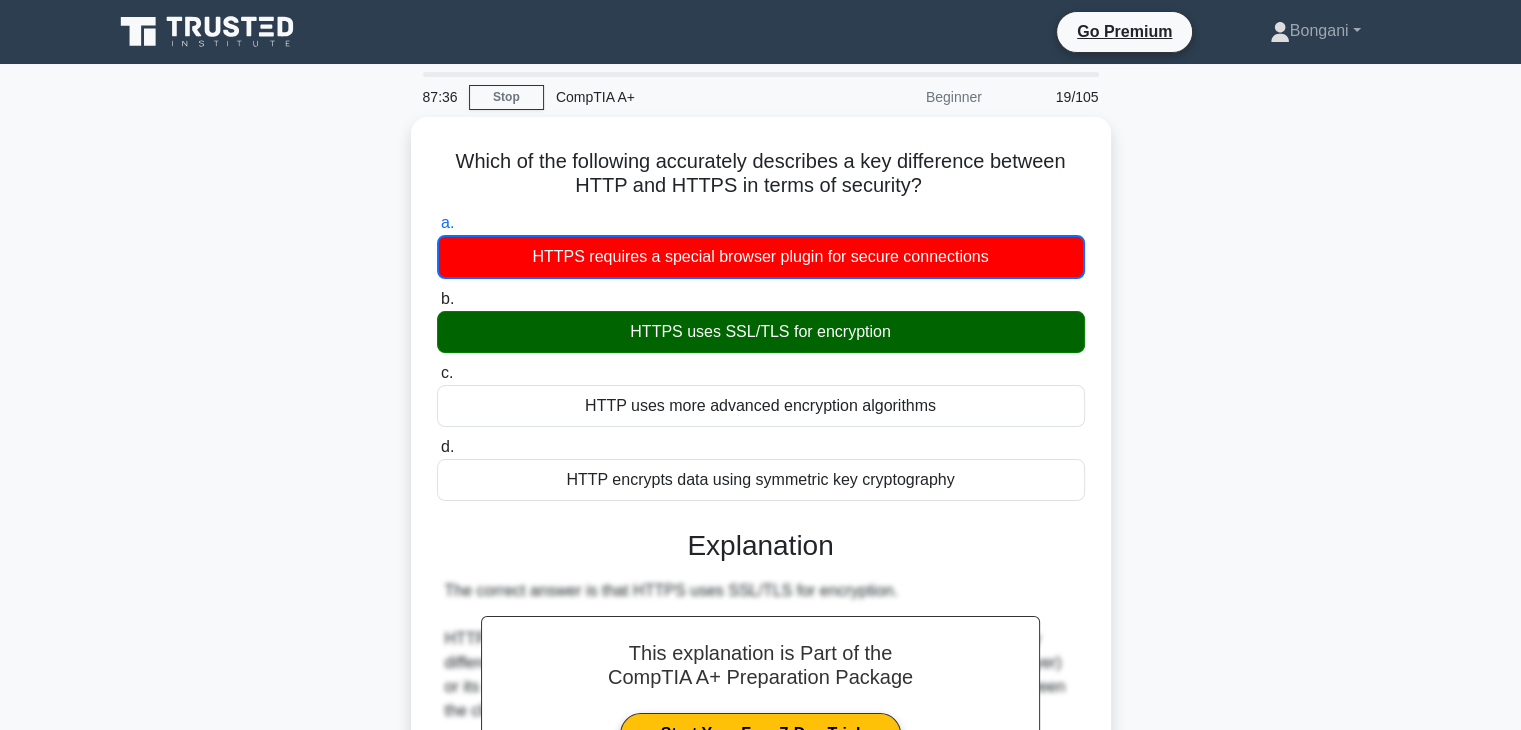 scroll, scrollTop: 576, scrollLeft: 0, axis: vertical 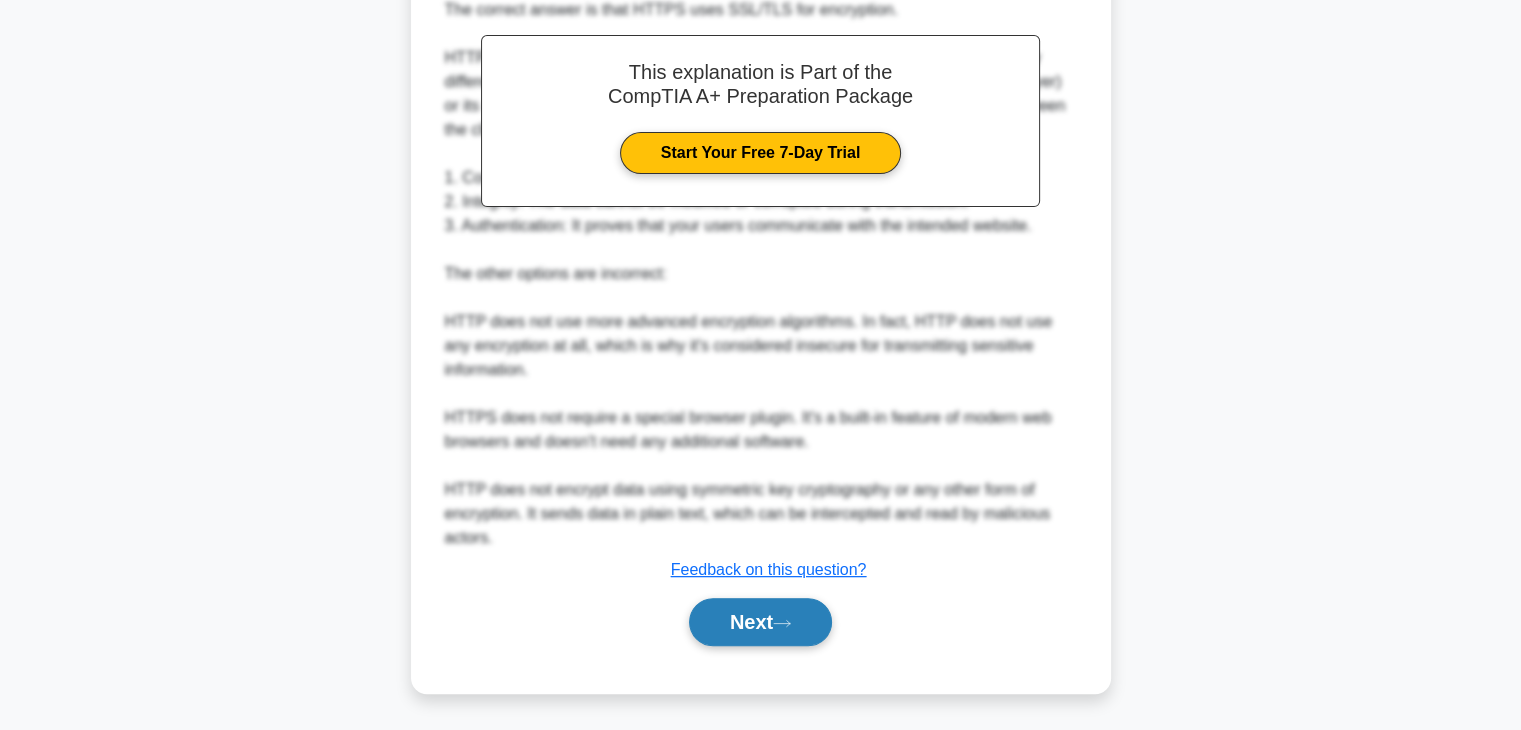 click on "Next" at bounding box center (760, 622) 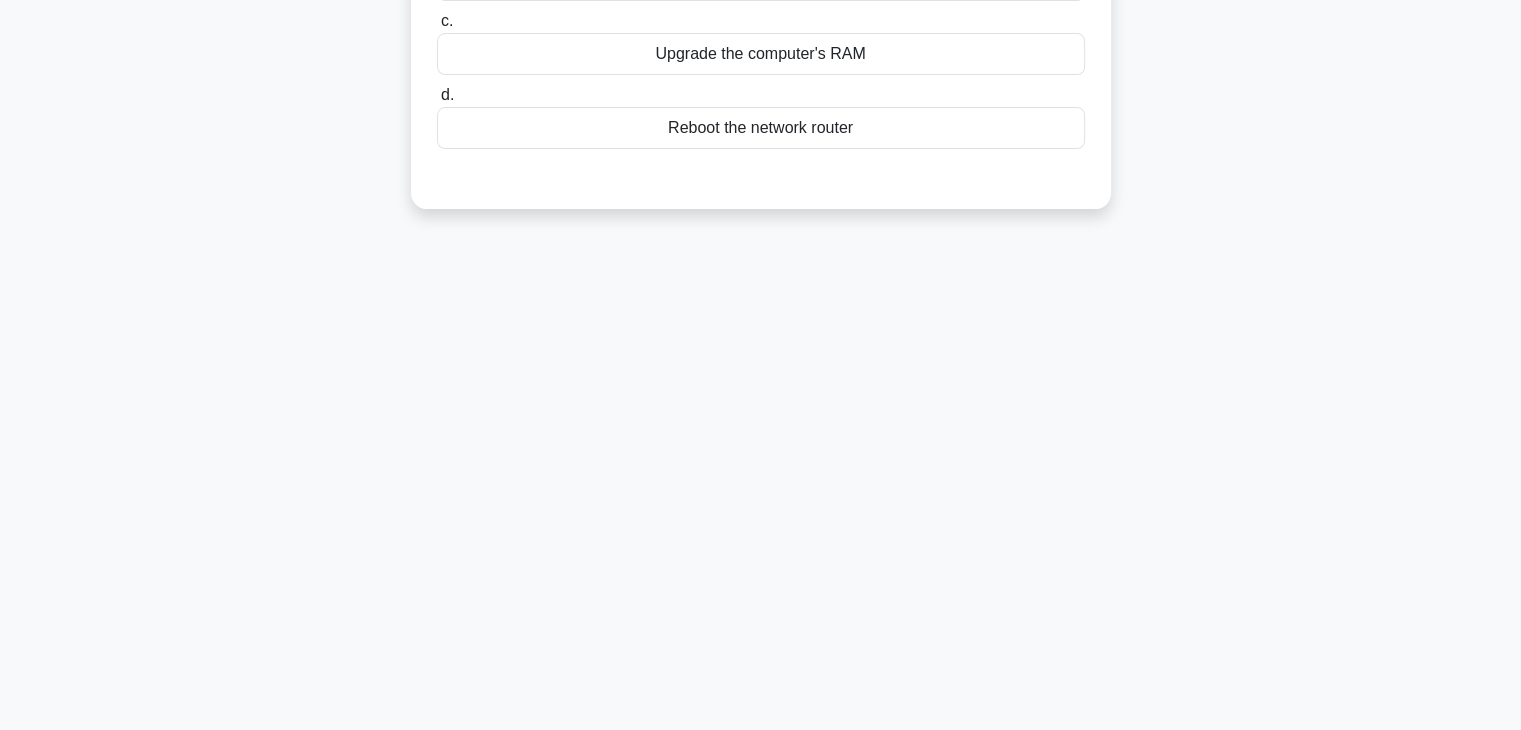 scroll, scrollTop: 351, scrollLeft: 0, axis: vertical 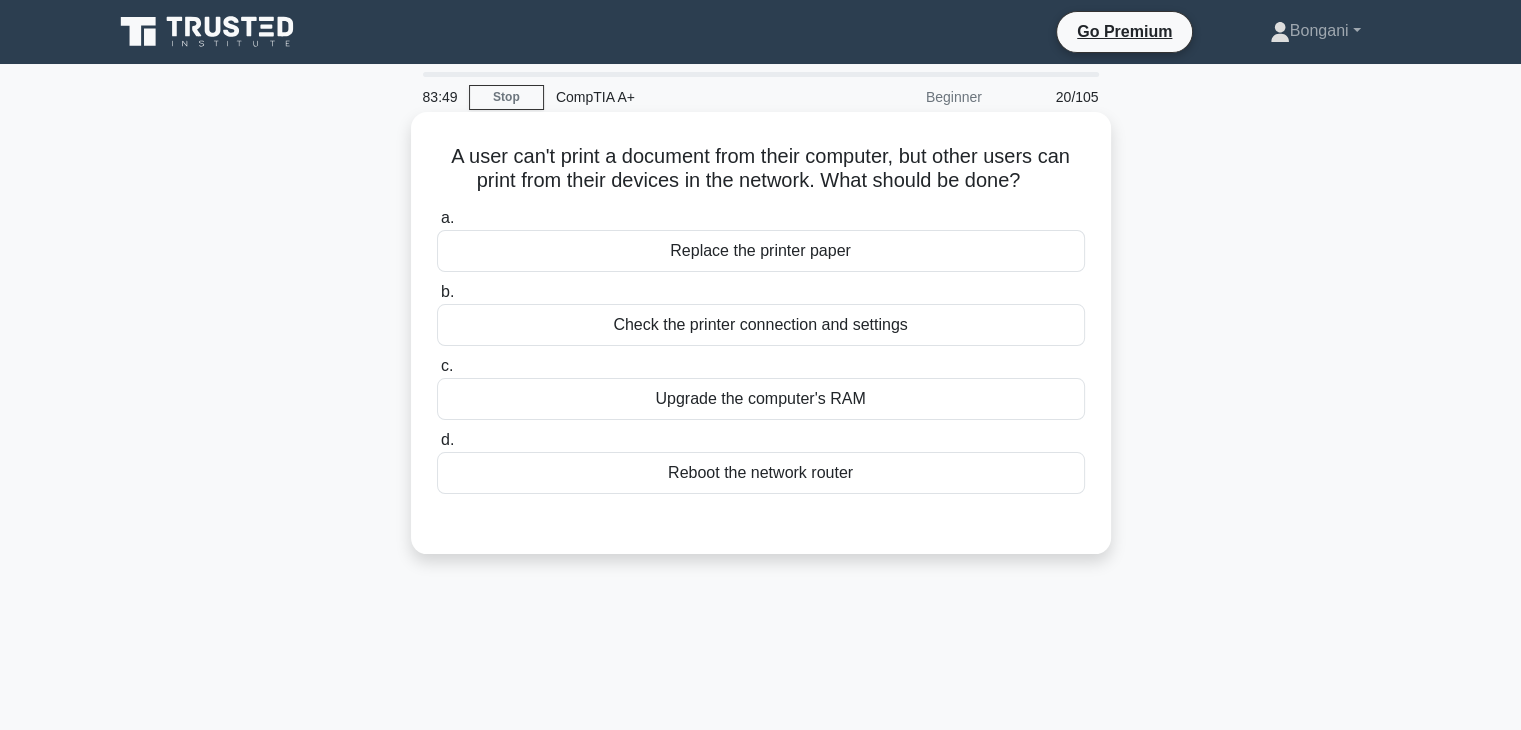 click on "Check the printer connection and settings" at bounding box center (761, 325) 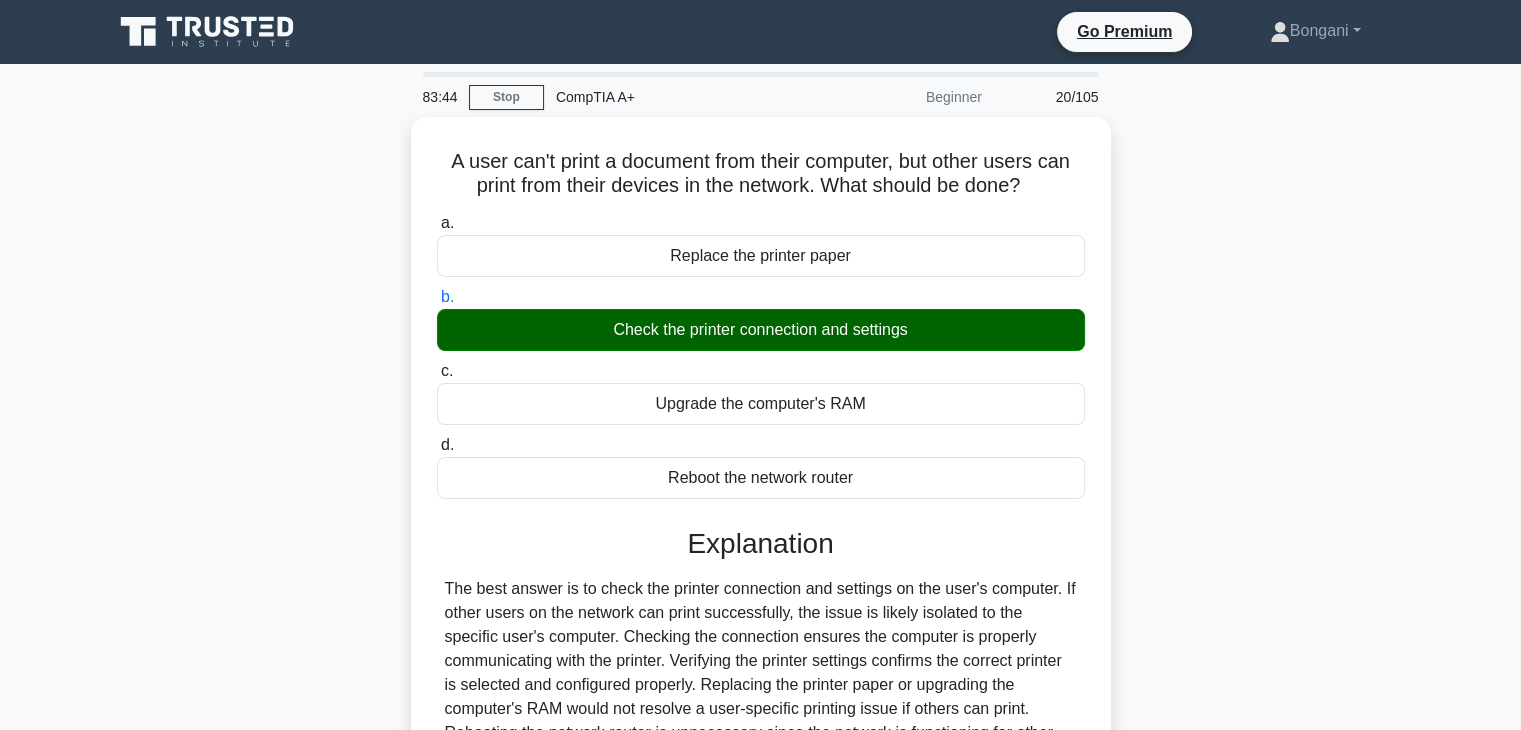 scroll, scrollTop: 351, scrollLeft: 0, axis: vertical 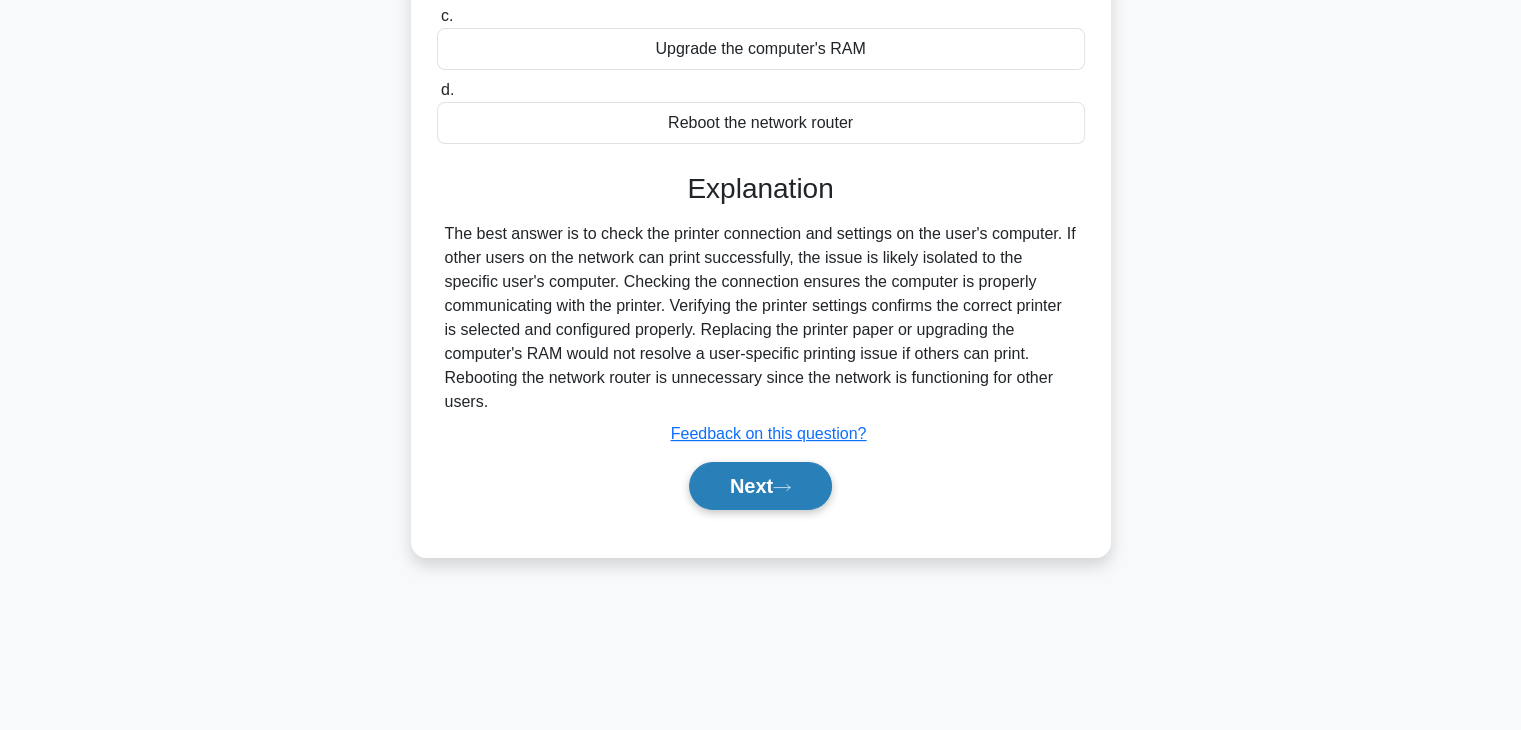 click on "Next" at bounding box center (760, 486) 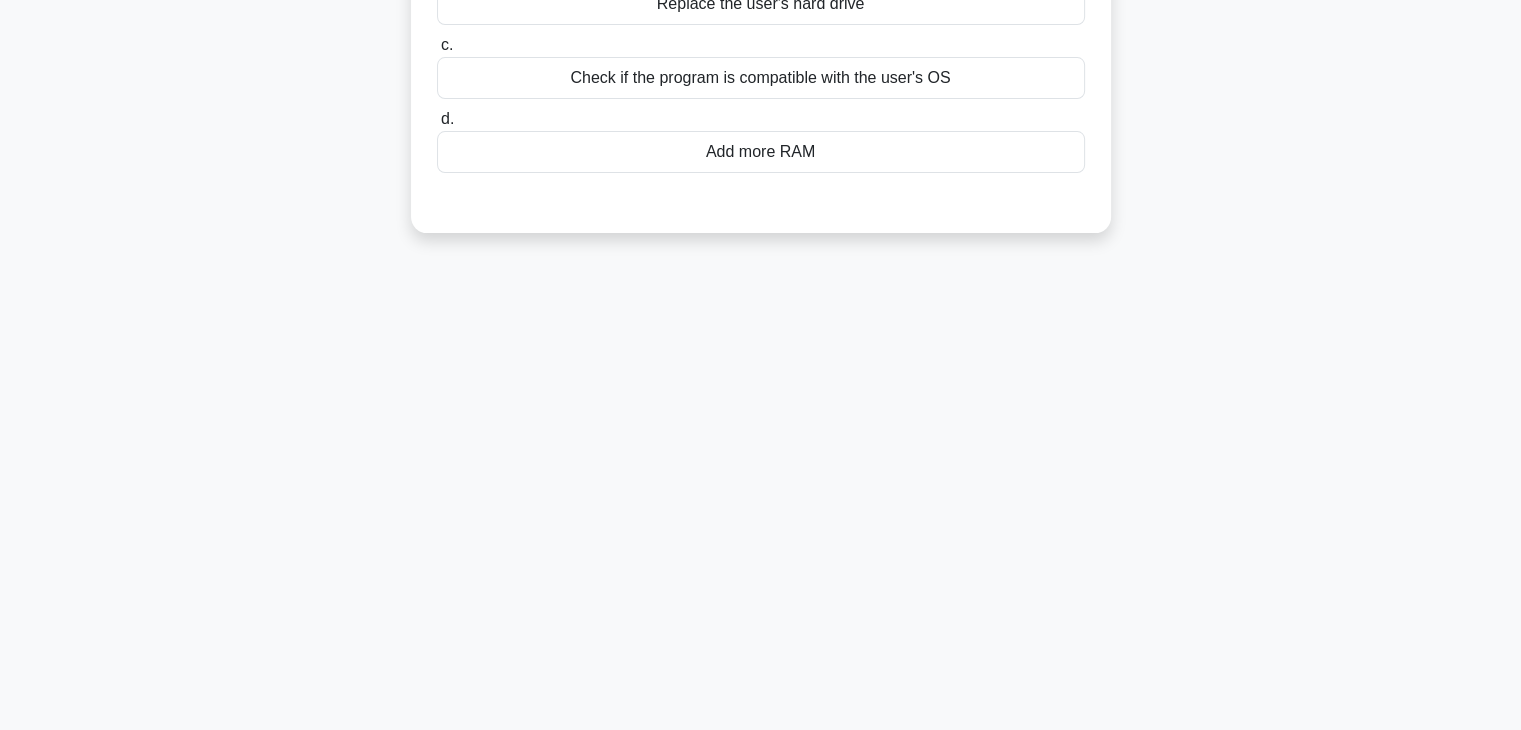 scroll, scrollTop: 0, scrollLeft: 0, axis: both 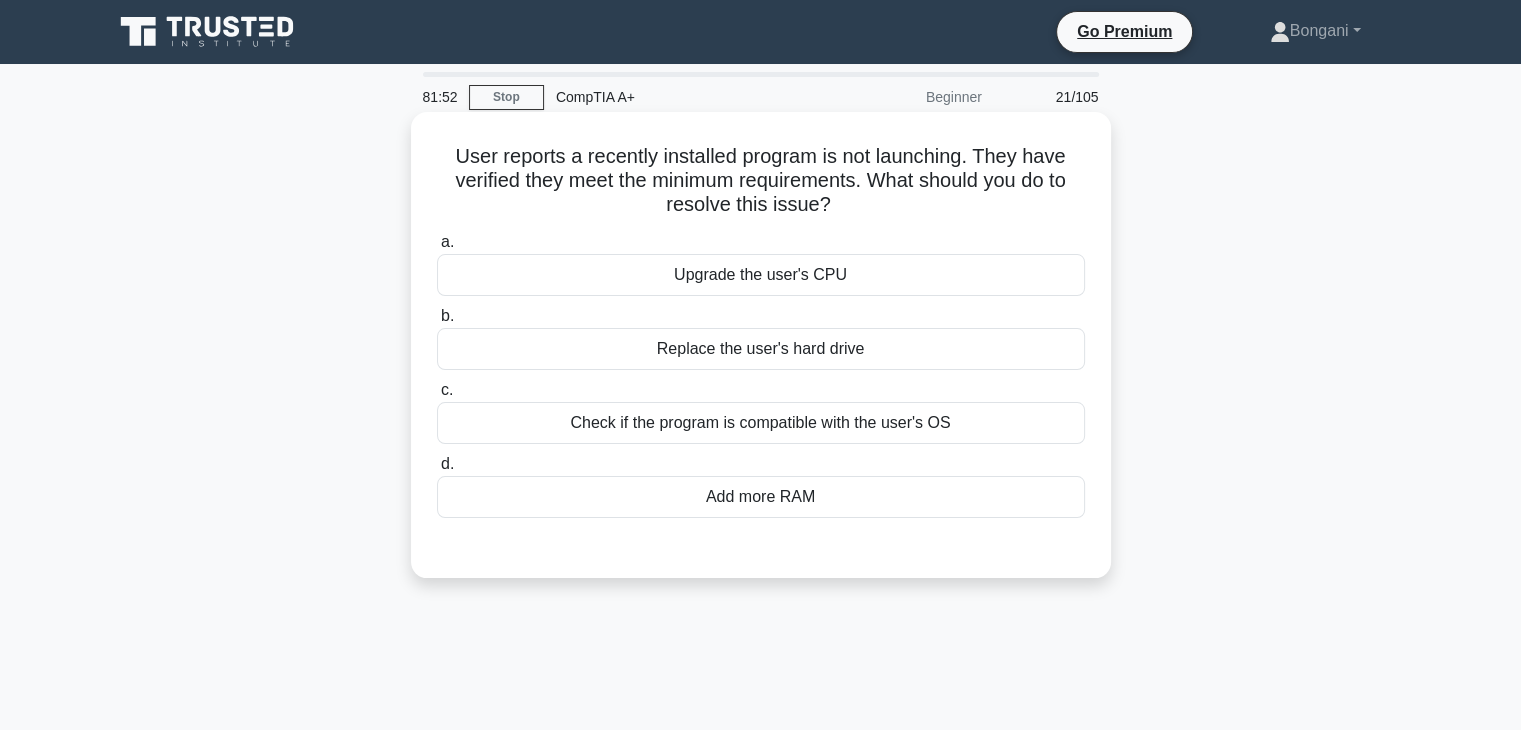click on "Check if the program is compatible with the user's OS" at bounding box center [761, 423] 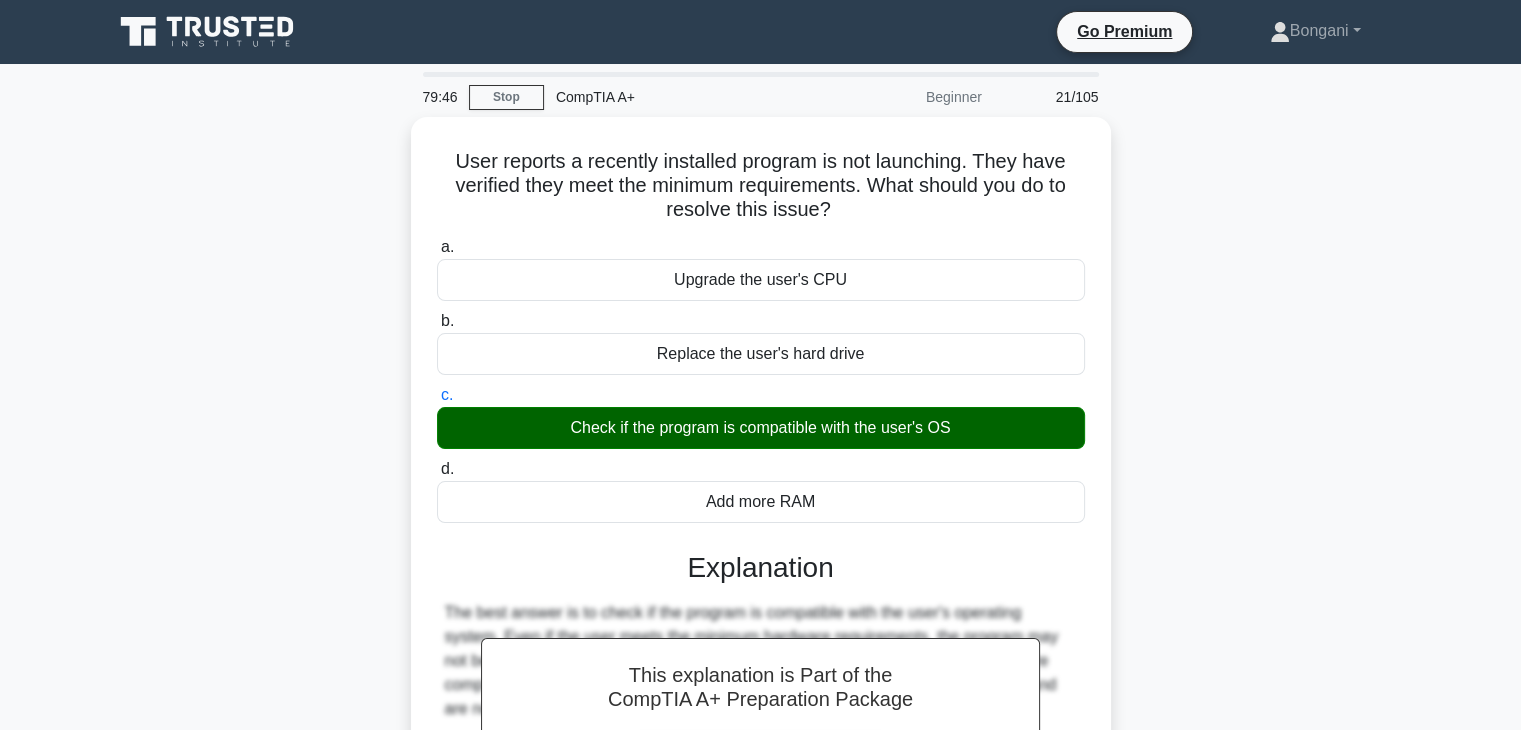 scroll, scrollTop: 351, scrollLeft: 0, axis: vertical 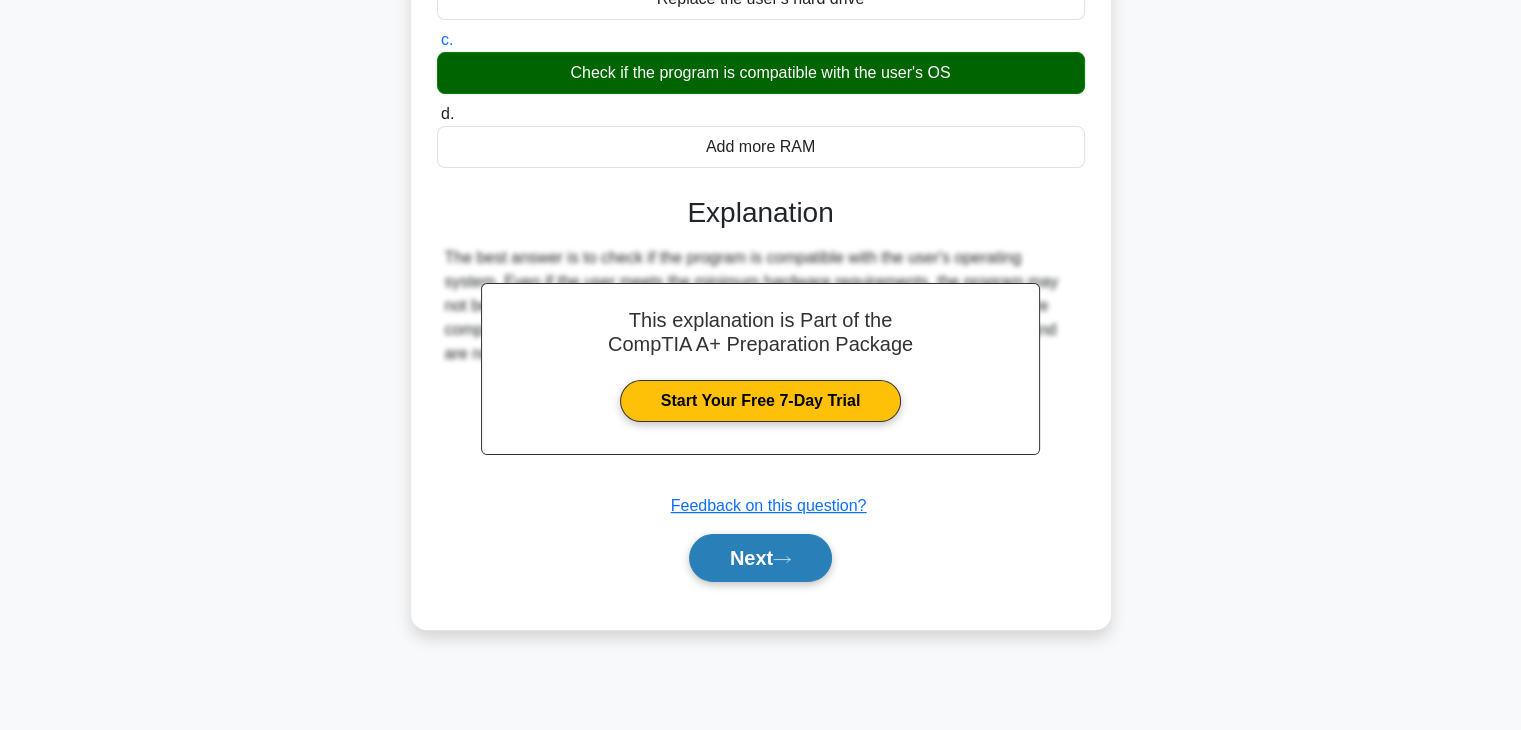 click on "Next" at bounding box center (760, 558) 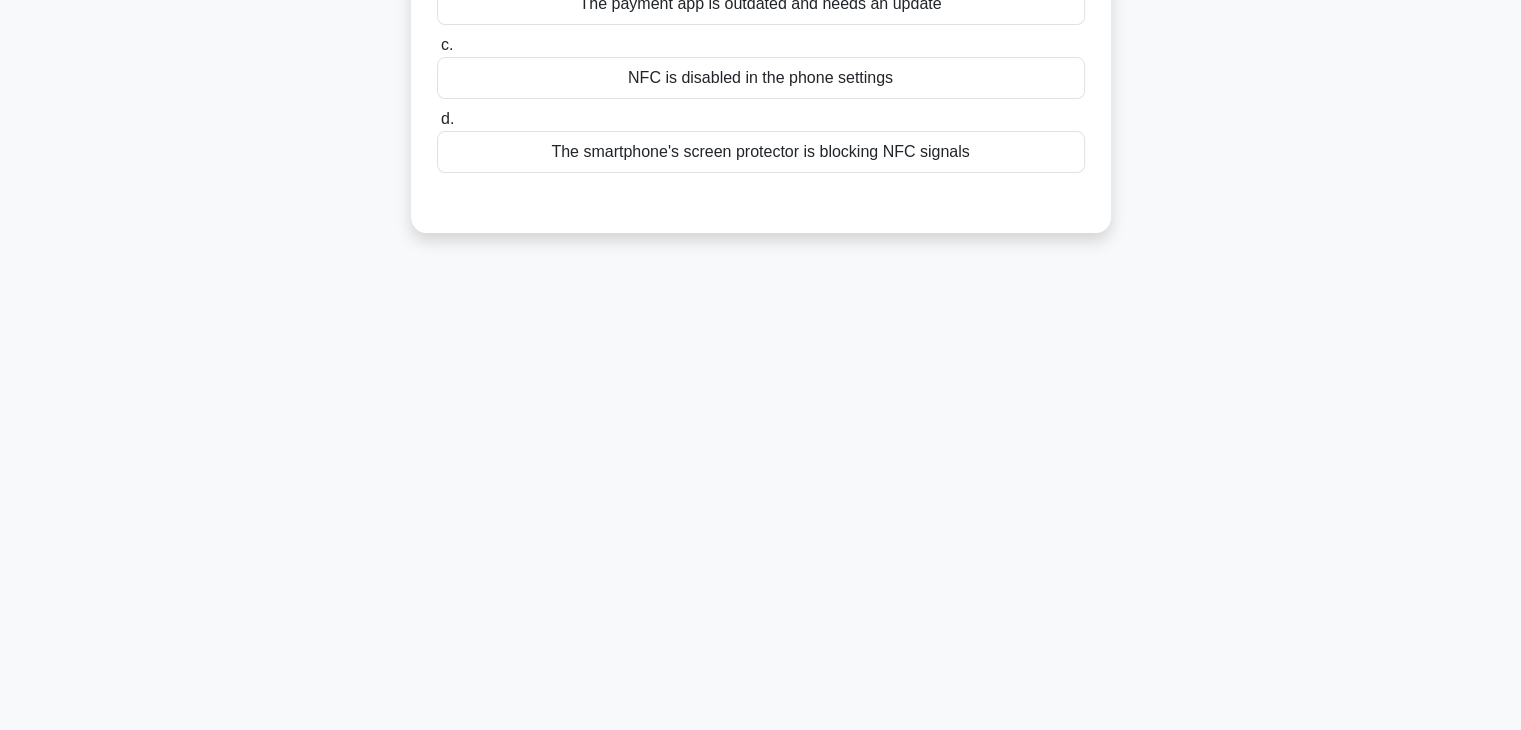 scroll, scrollTop: 0, scrollLeft: 0, axis: both 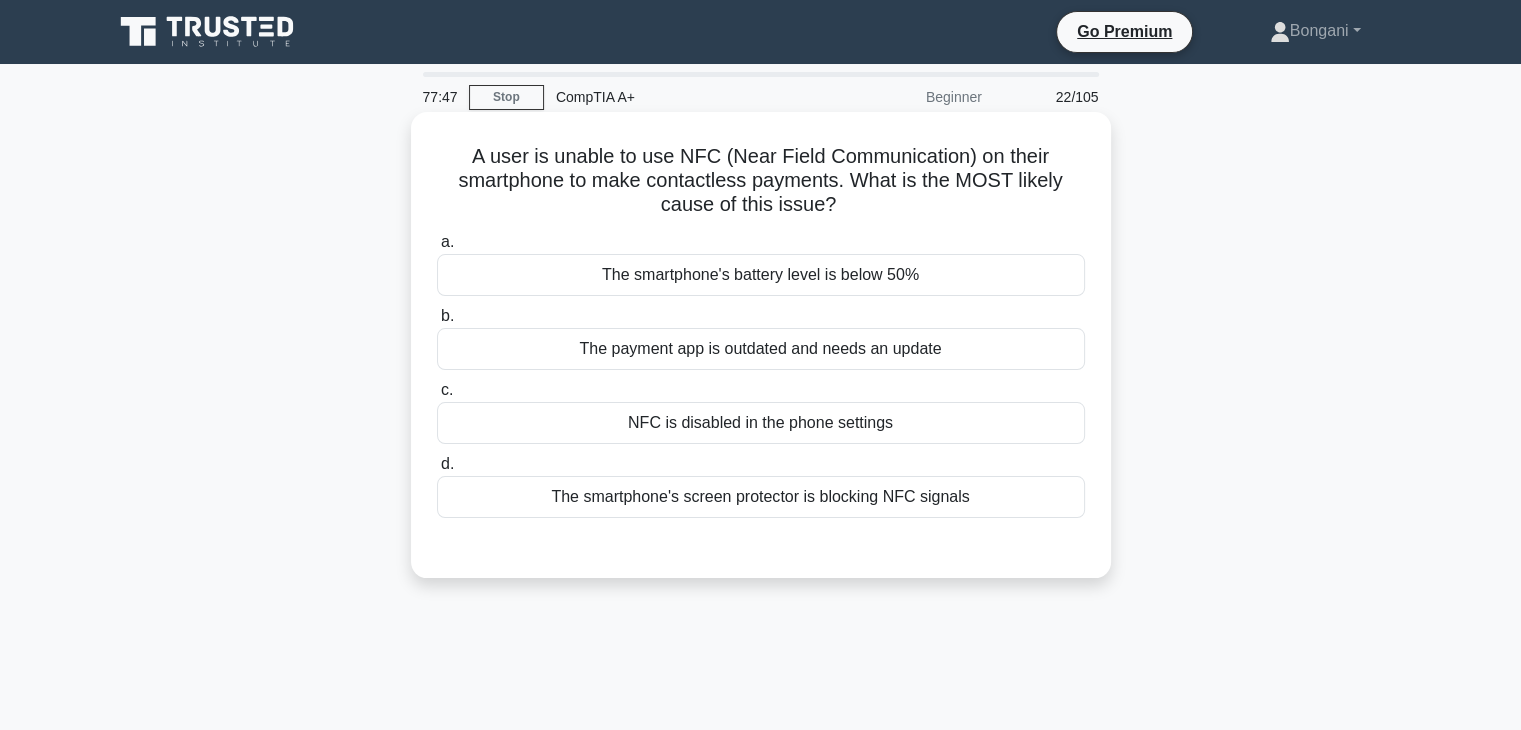 click on "The payment app is outdated and needs an update" at bounding box center (761, 349) 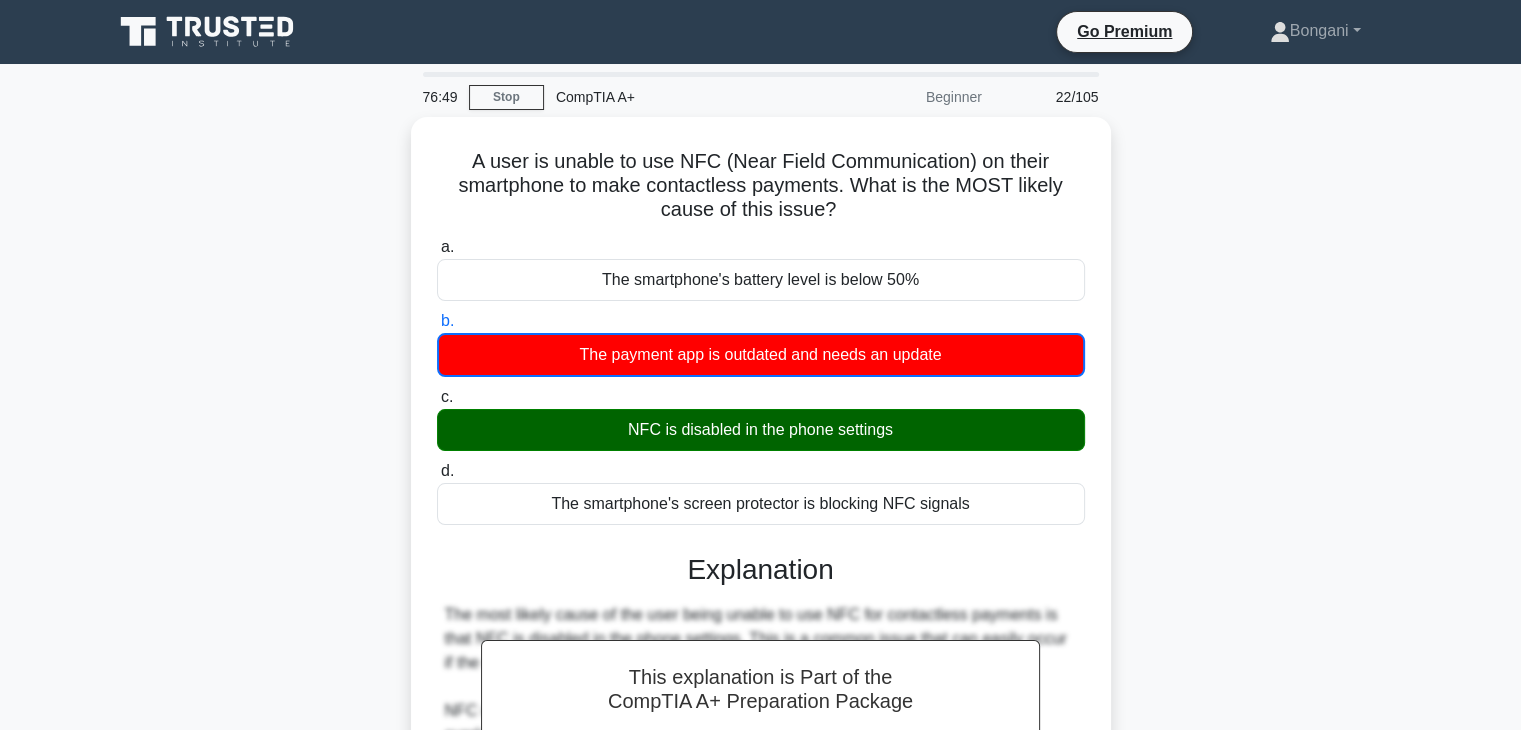click on "76:49
Stop
CompTIA A+
Beginner
22/105
A user is unable to use NFC (Near Field Communication) on their smartphone to make contactless payments. What is the MOST likely cause of this issue?
.spinner_0XTQ{transform-origin:center;animation:spinner_y6GP .75s linear infinite}@keyframes spinner_y6GP{100%{transform:rotate(360deg)}}
a. b. c. d." at bounding box center (760, 625) 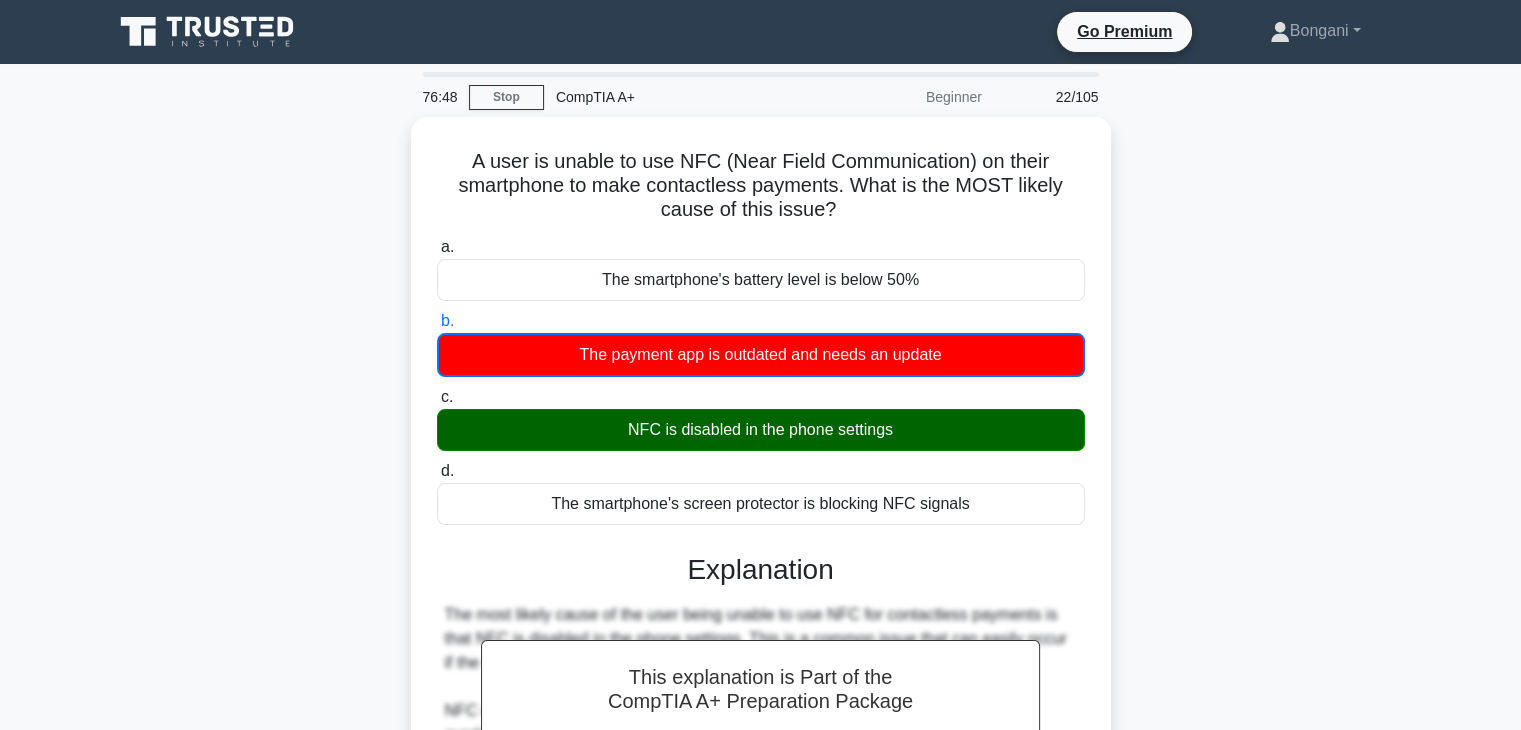 scroll, scrollTop: 456, scrollLeft: 0, axis: vertical 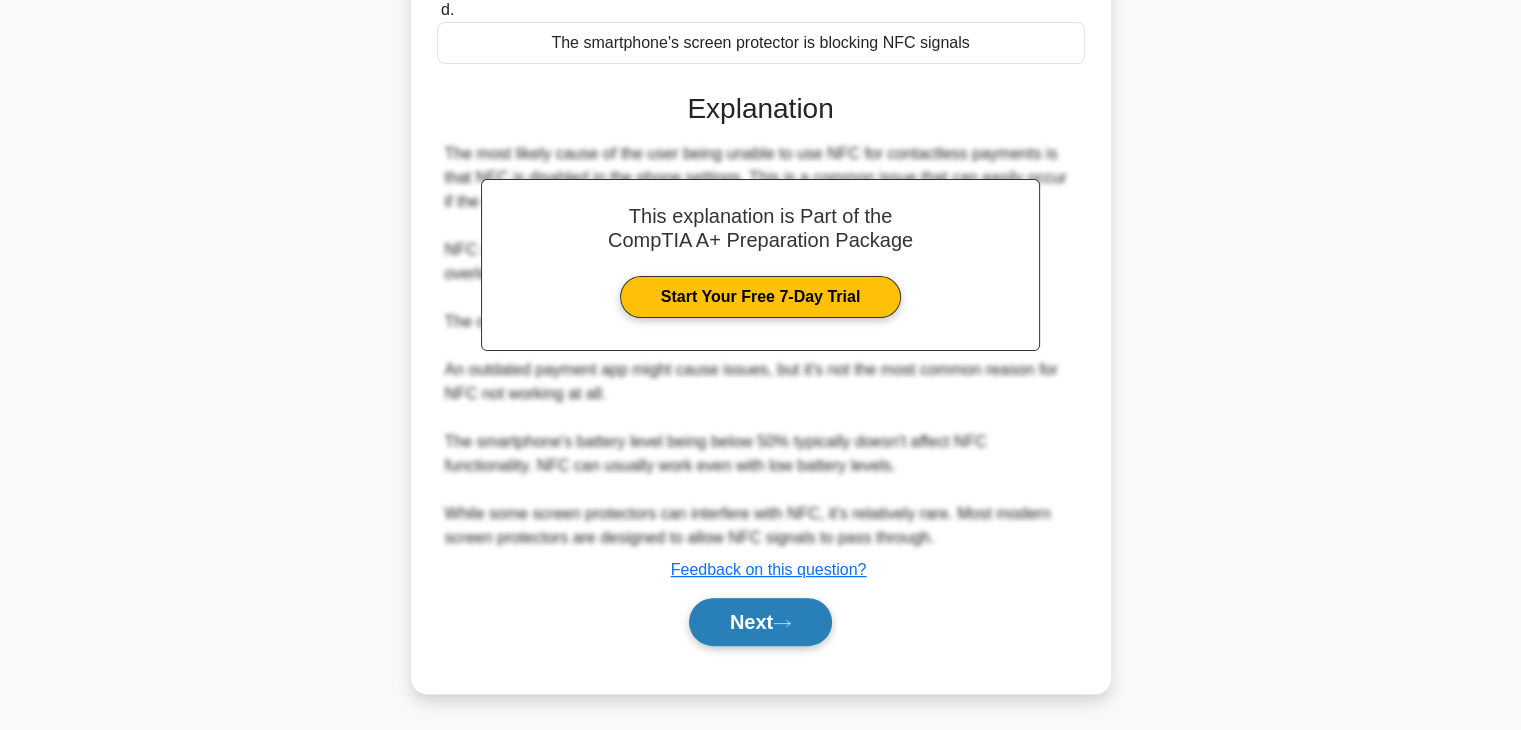 click on "Next" at bounding box center (760, 622) 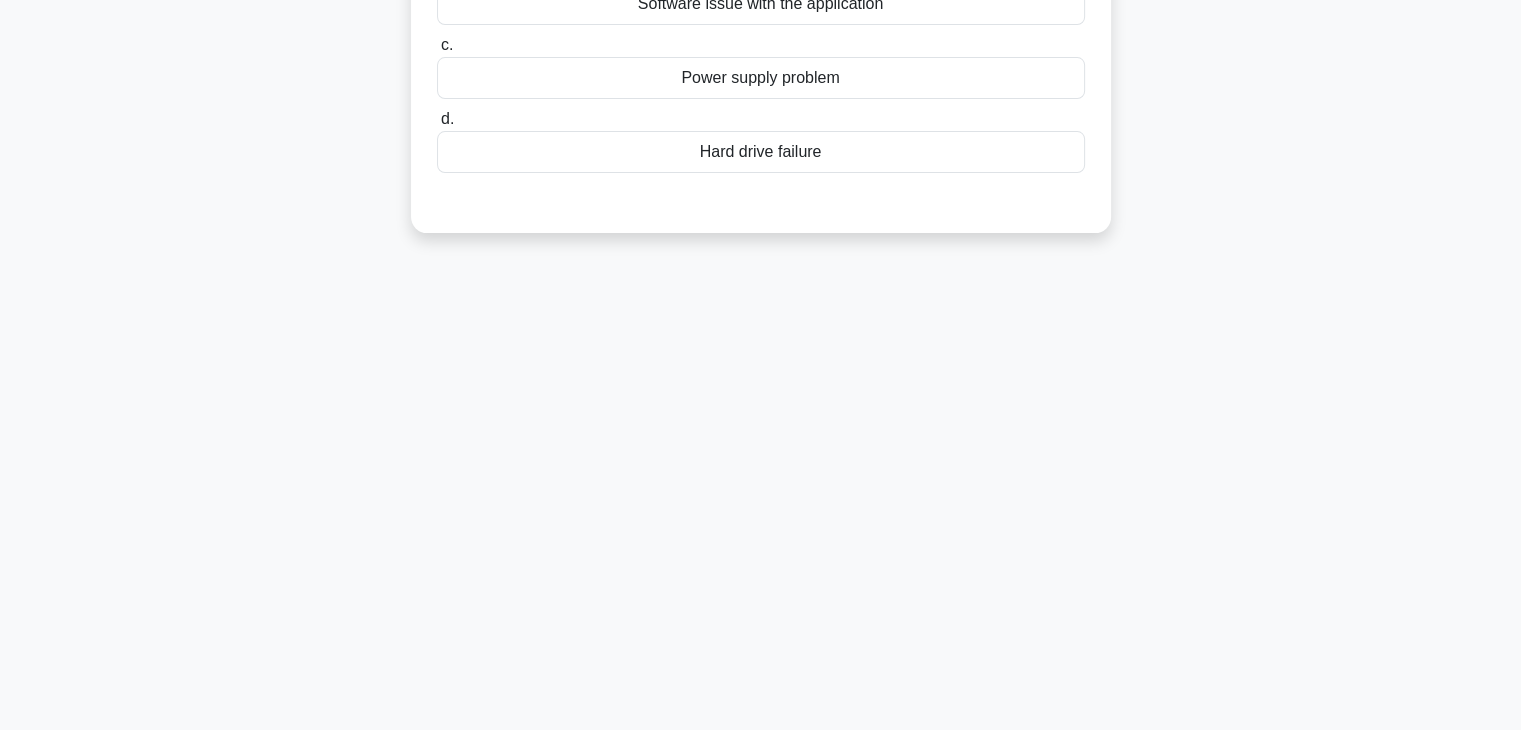 scroll, scrollTop: 0, scrollLeft: 0, axis: both 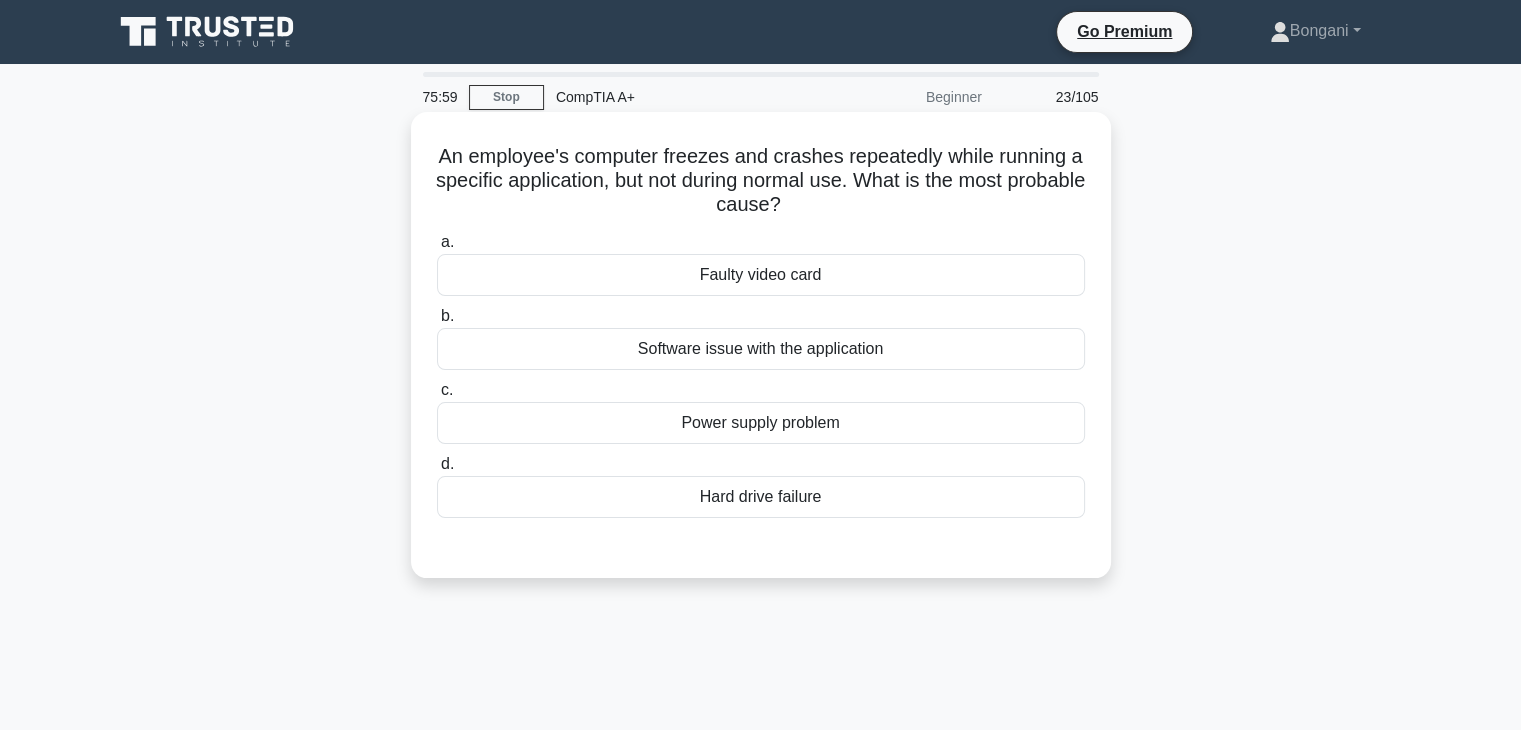 click on "Hard drive failure" at bounding box center [761, 497] 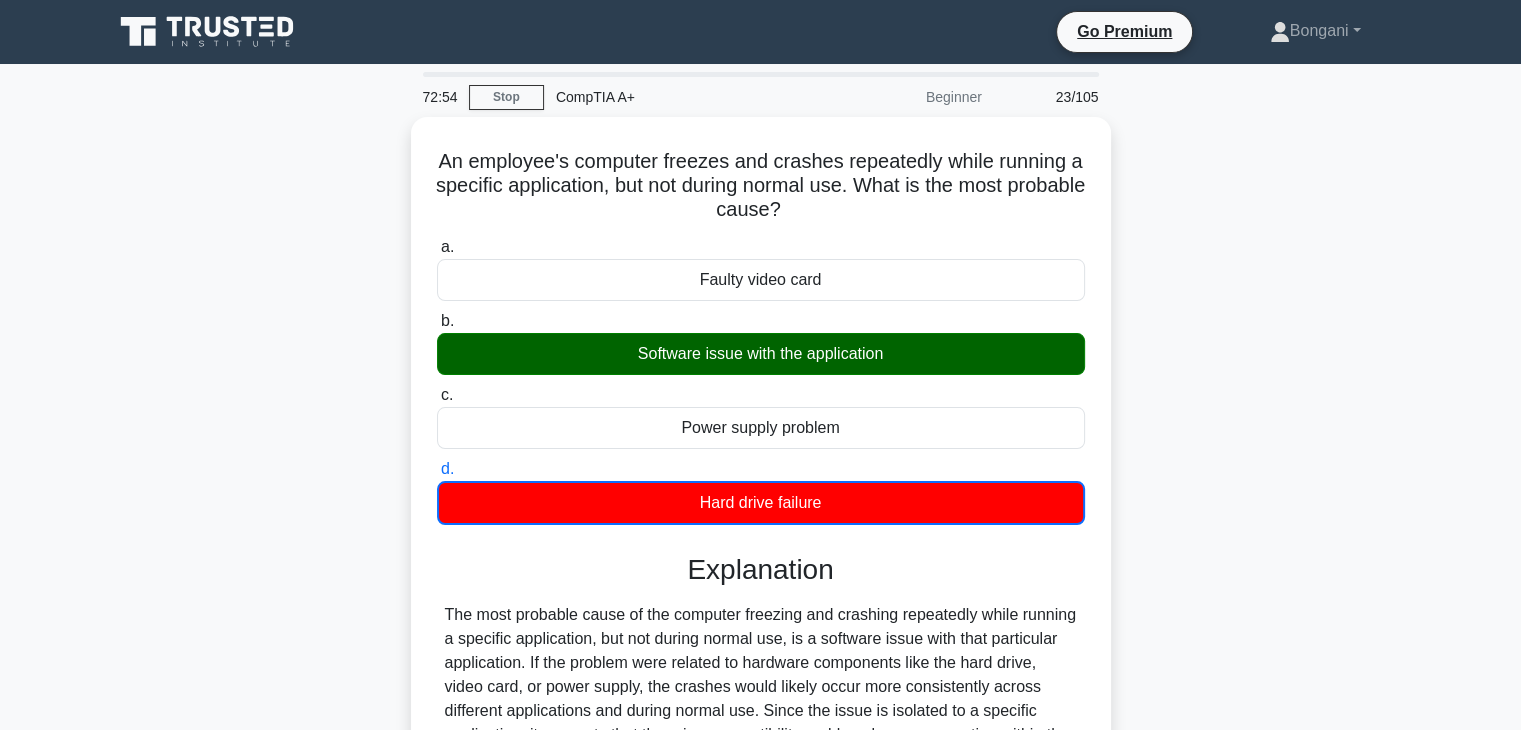 click on "An employee's computer freezes and crashes repeatedly while running a specific application, but not during normal use. What is the most probable cause?
.spinner_0XTQ{transform-origin:center;animation:spinner_y6GP .75s linear infinite}@keyframes spinner_y6GP{100%{transform:rotate(360deg)}}
a.
Faulty video card
b." at bounding box center [761, 539] 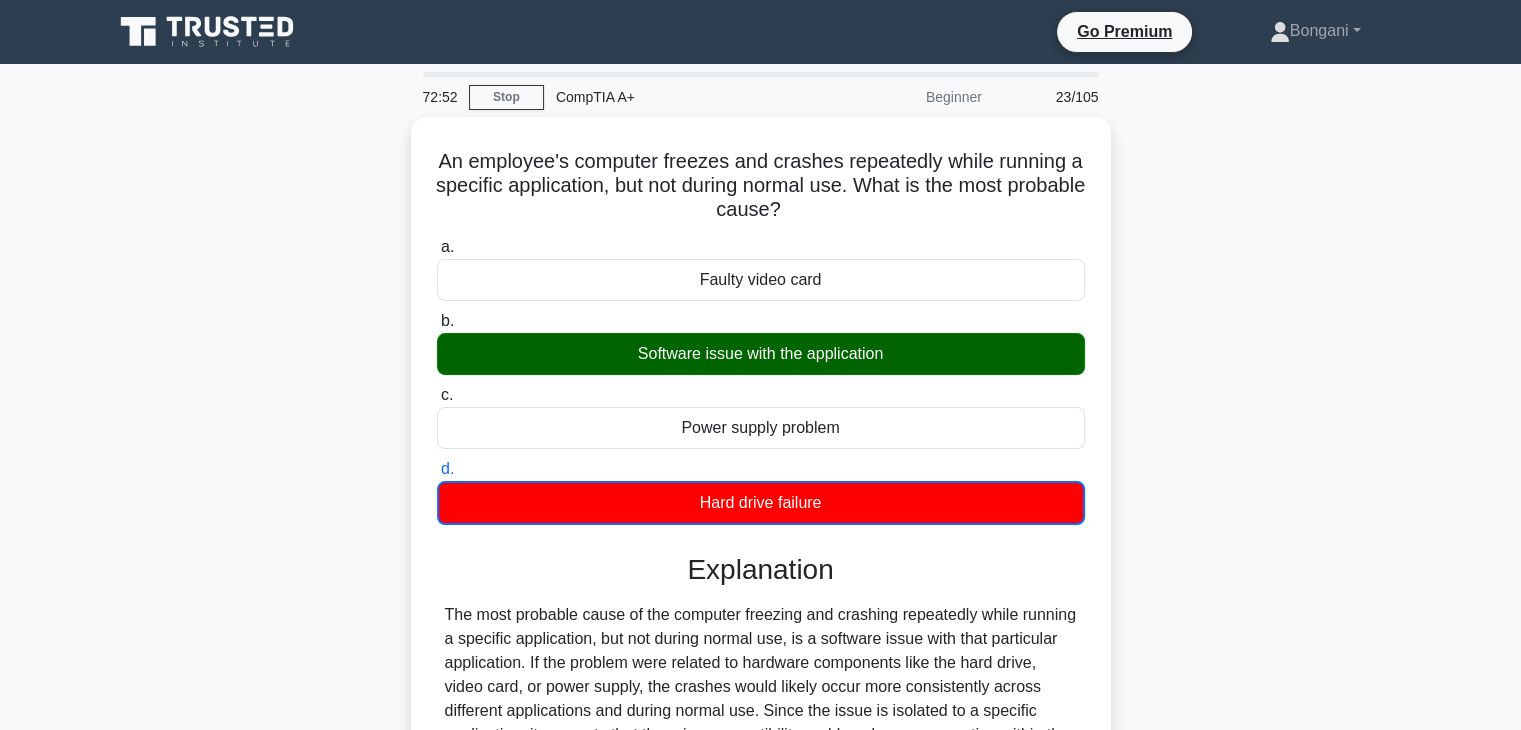 scroll, scrollTop: 351, scrollLeft: 0, axis: vertical 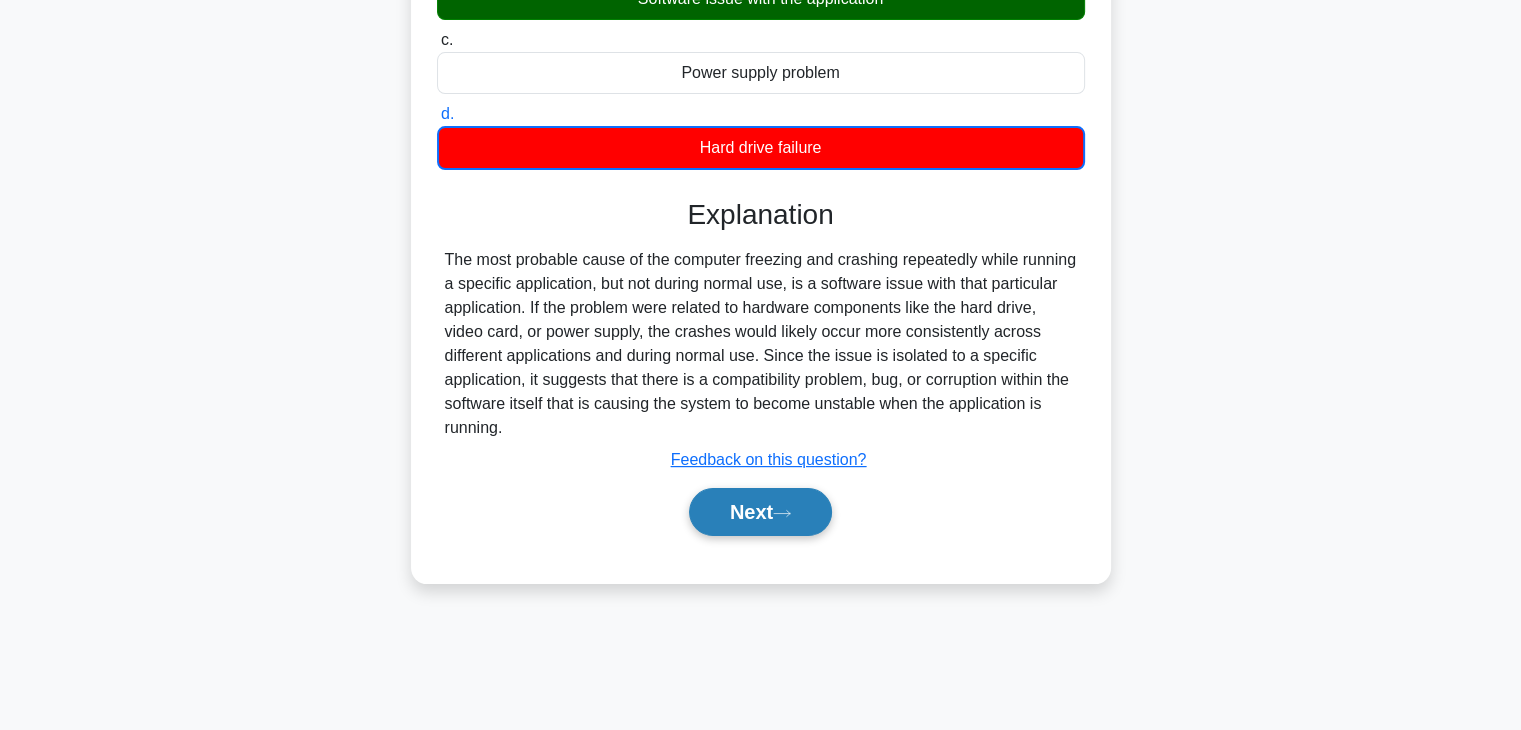 click on "Next" at bounding box center [760, 512] 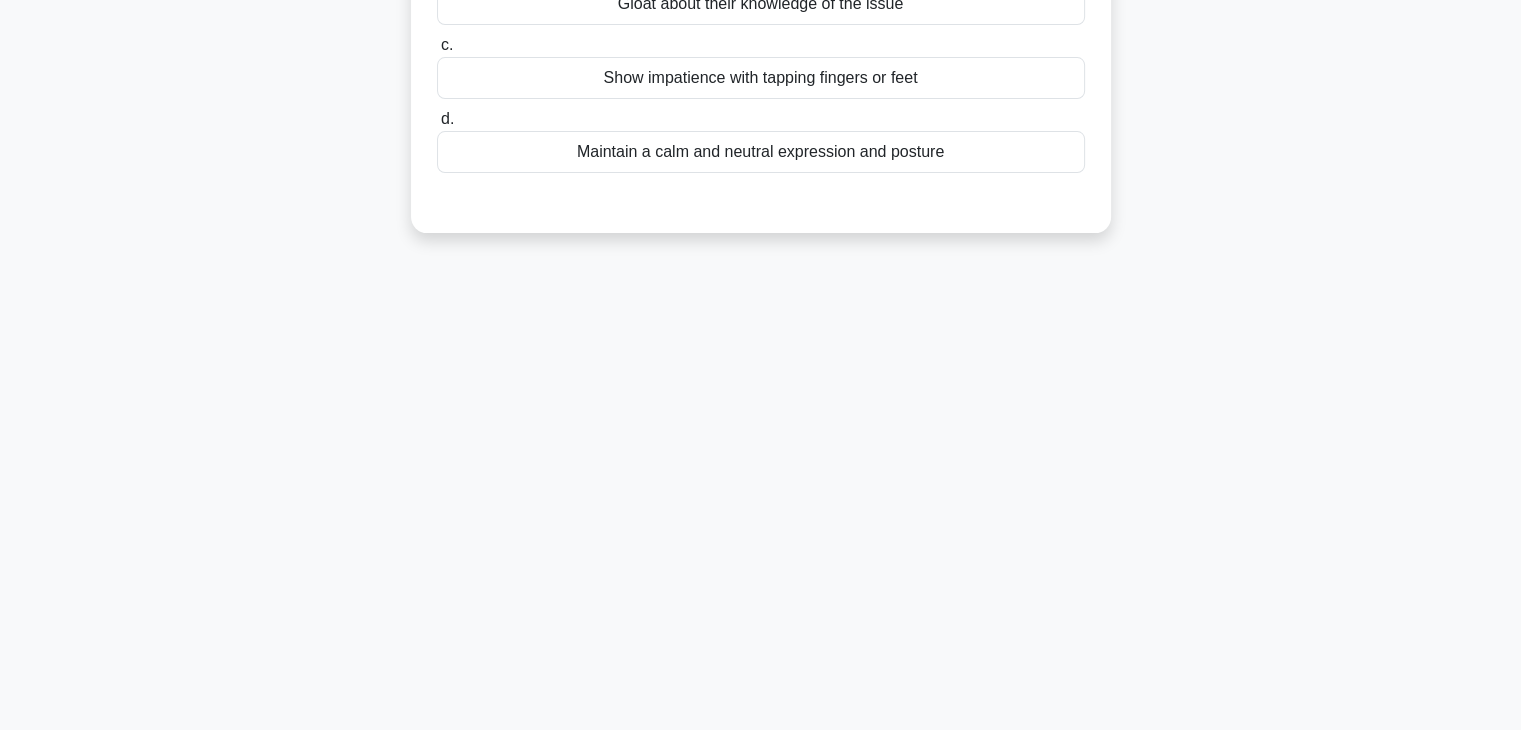 scroll, scrollTop: 0, scrollLeft: 0, axis: both 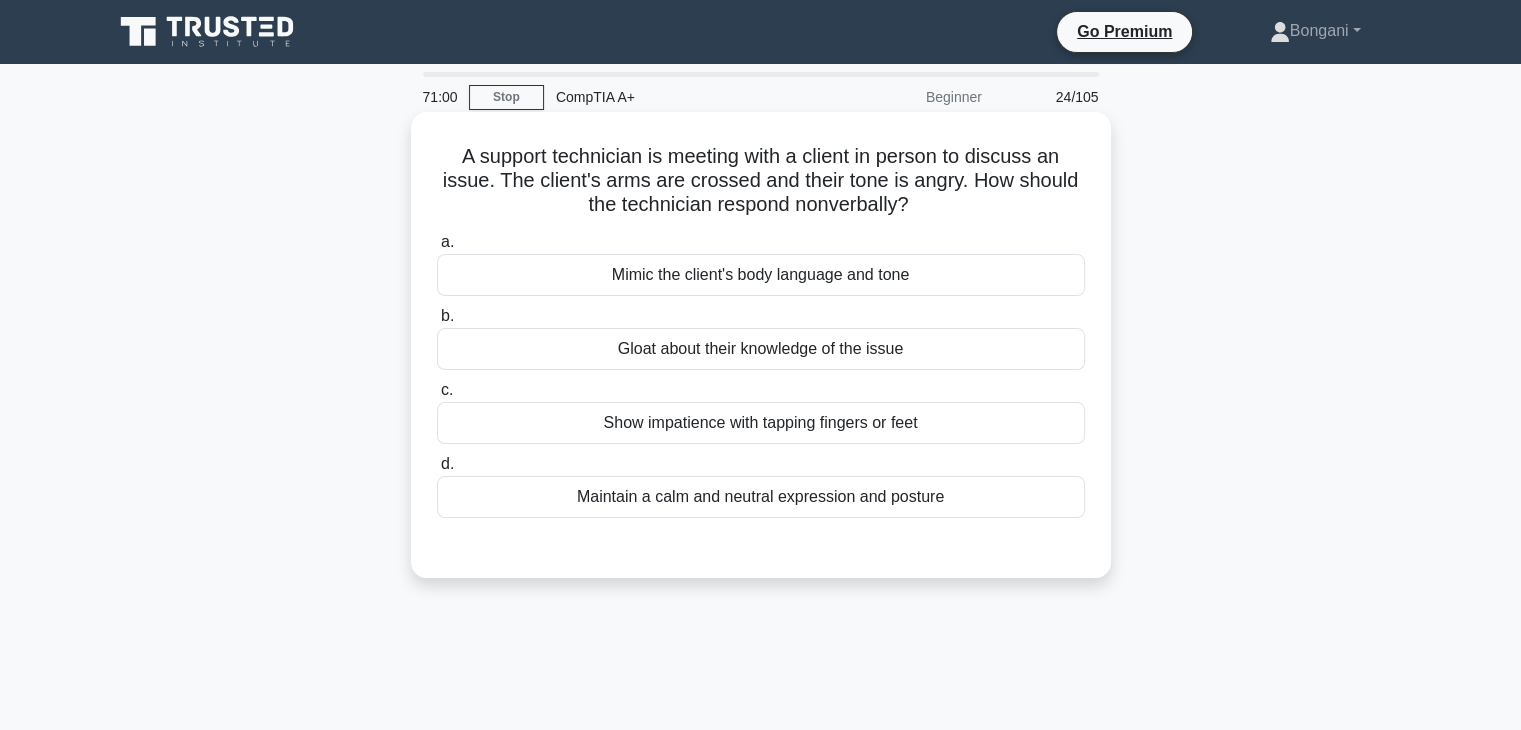 drag, startPoint x: 496, startPoint y: 177, endPoint x: 969, endPoint y: 194, distance: 473.3054 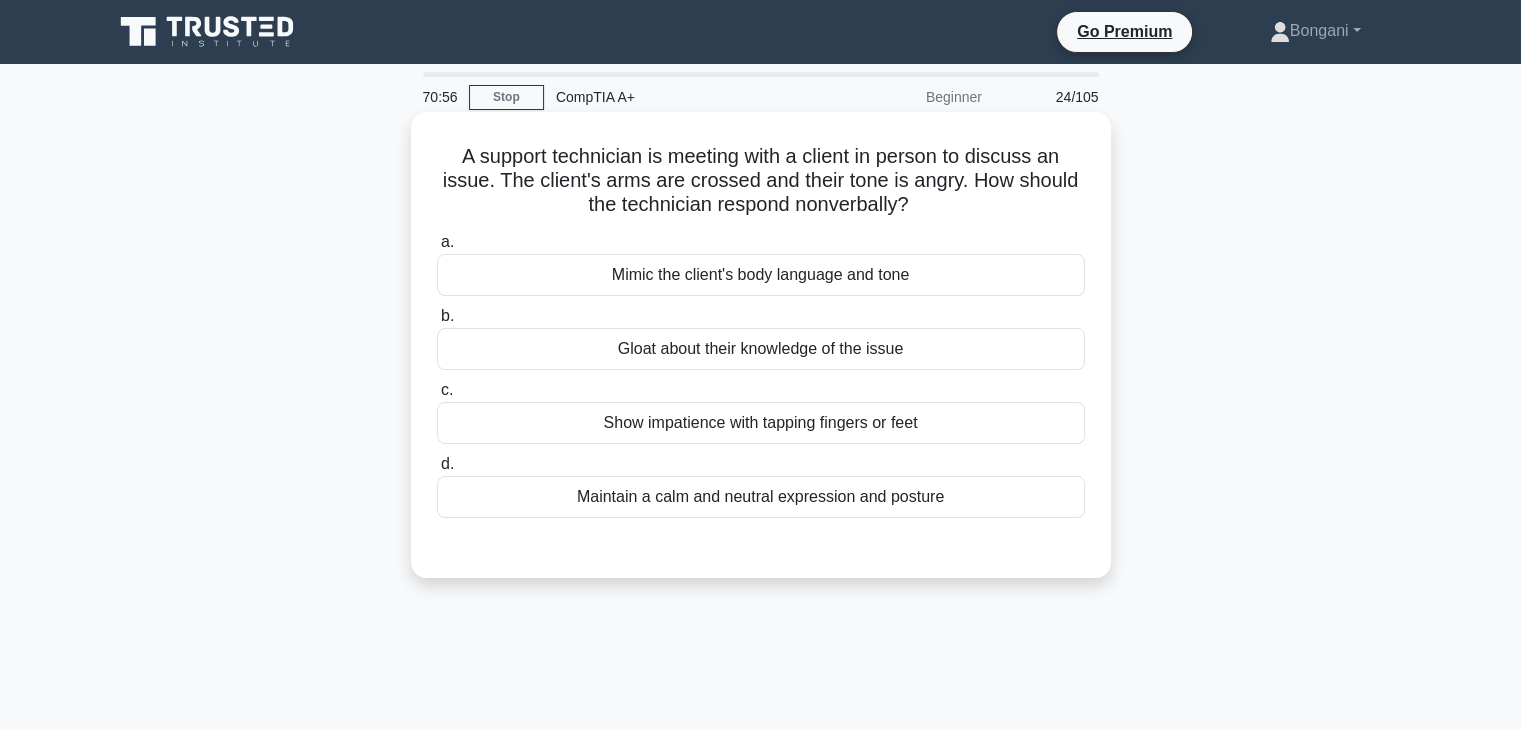click on "d.
Maintain a calm and neutral expression and posture" at bounding box center (761, 485) 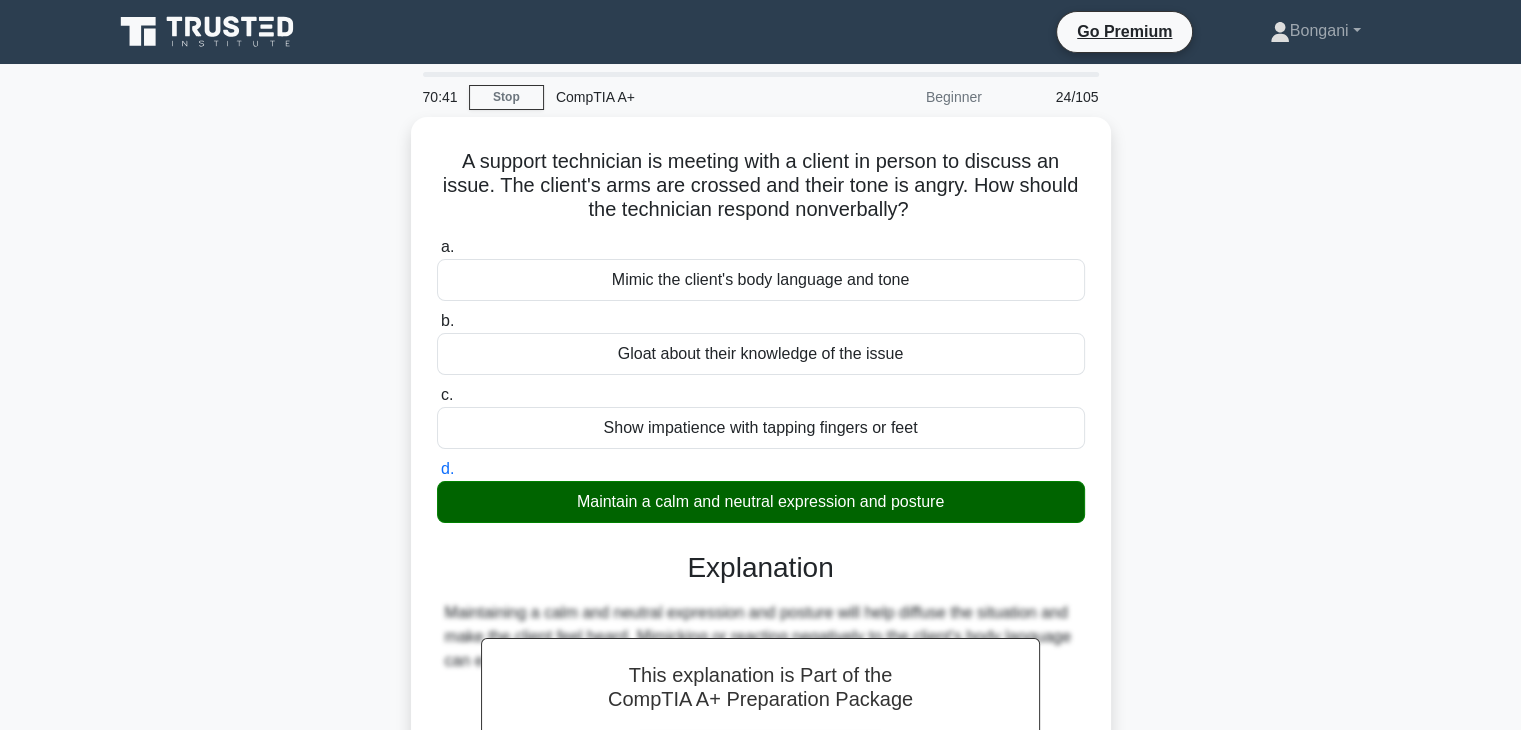 scroll, scrollTop: 351, scrollLeft: 0, axis: vertical 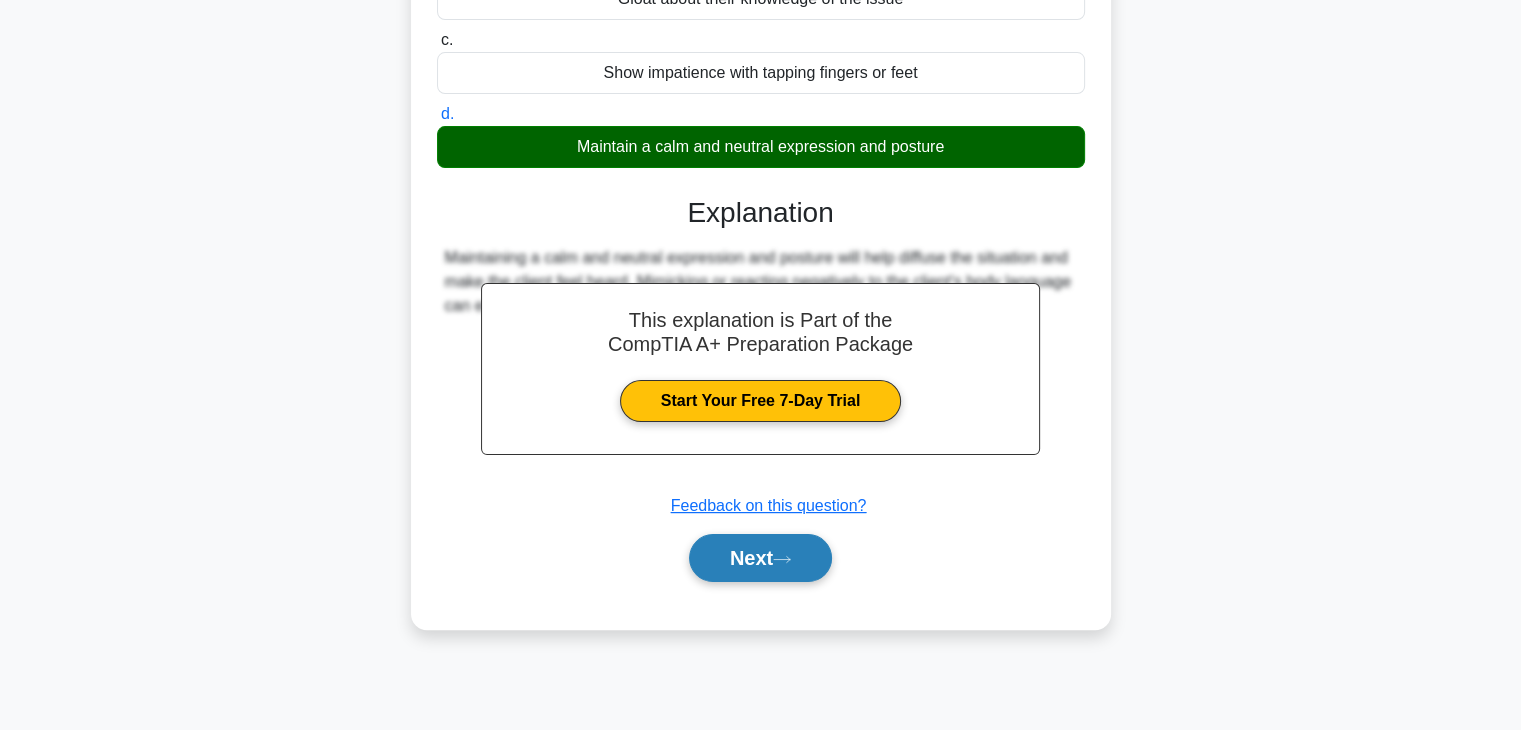 click on "Next" at bounding box center [760, 558] 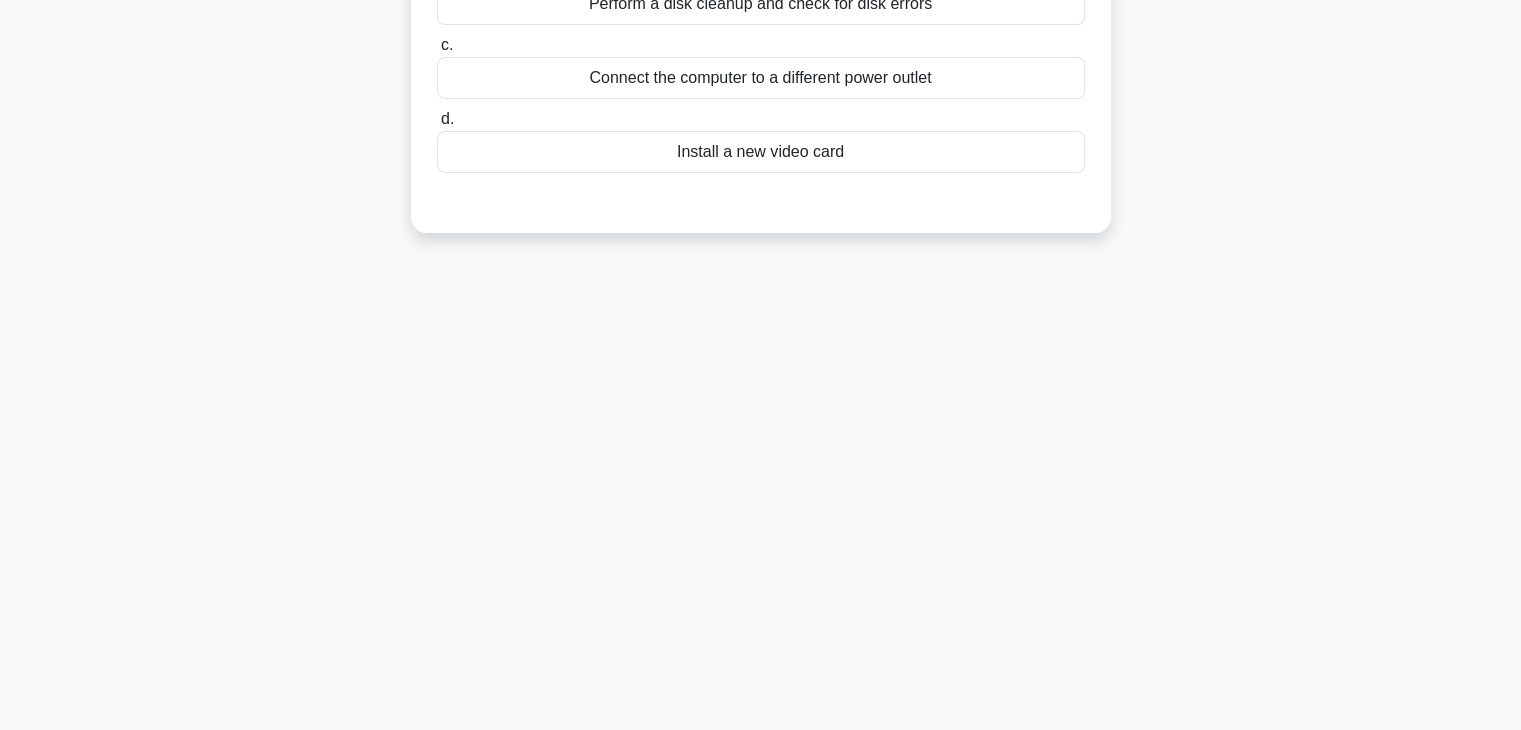 scroll, scrollTop: 0, scrollLeft: 0, axis: both 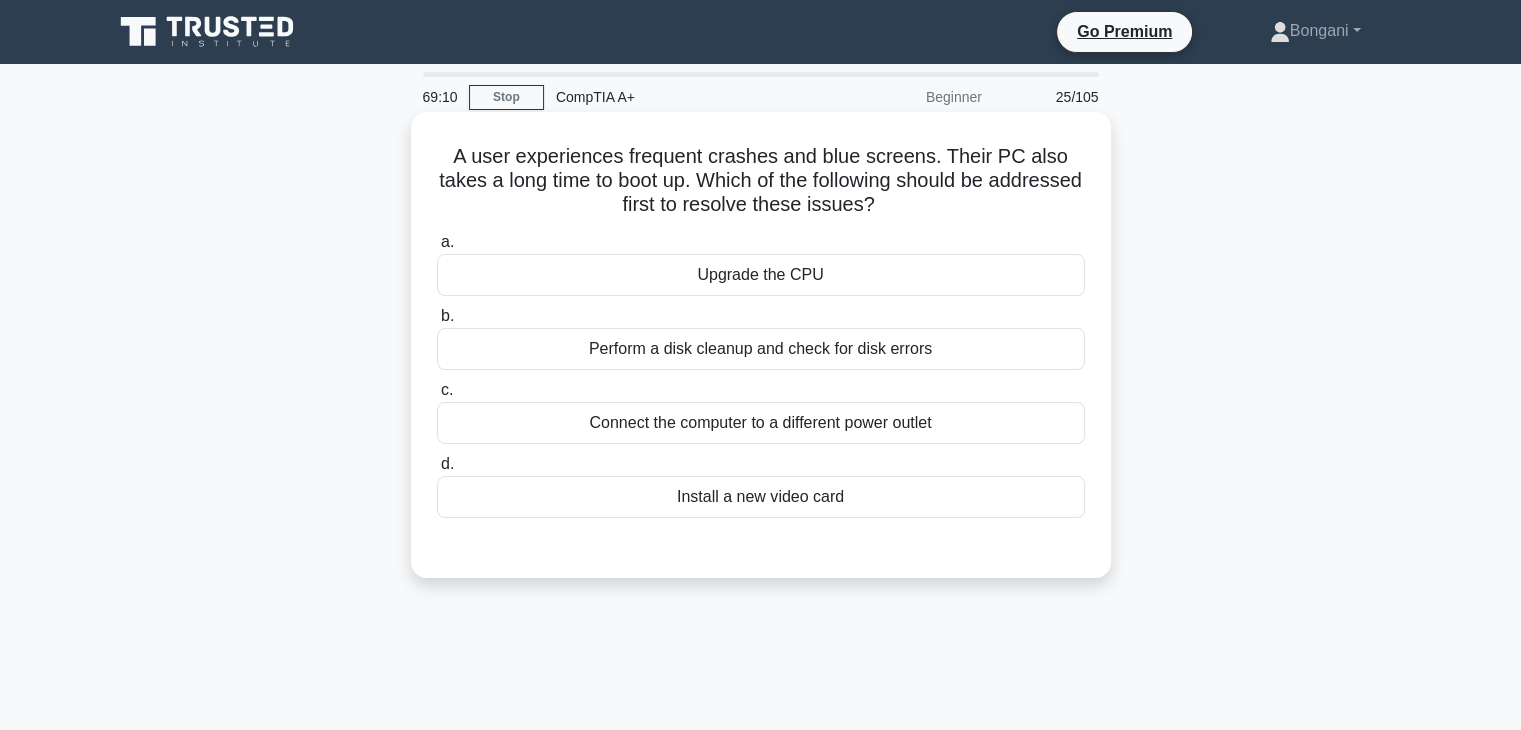 click on "Upgrade the CPU" at bounding box center [761, 275] 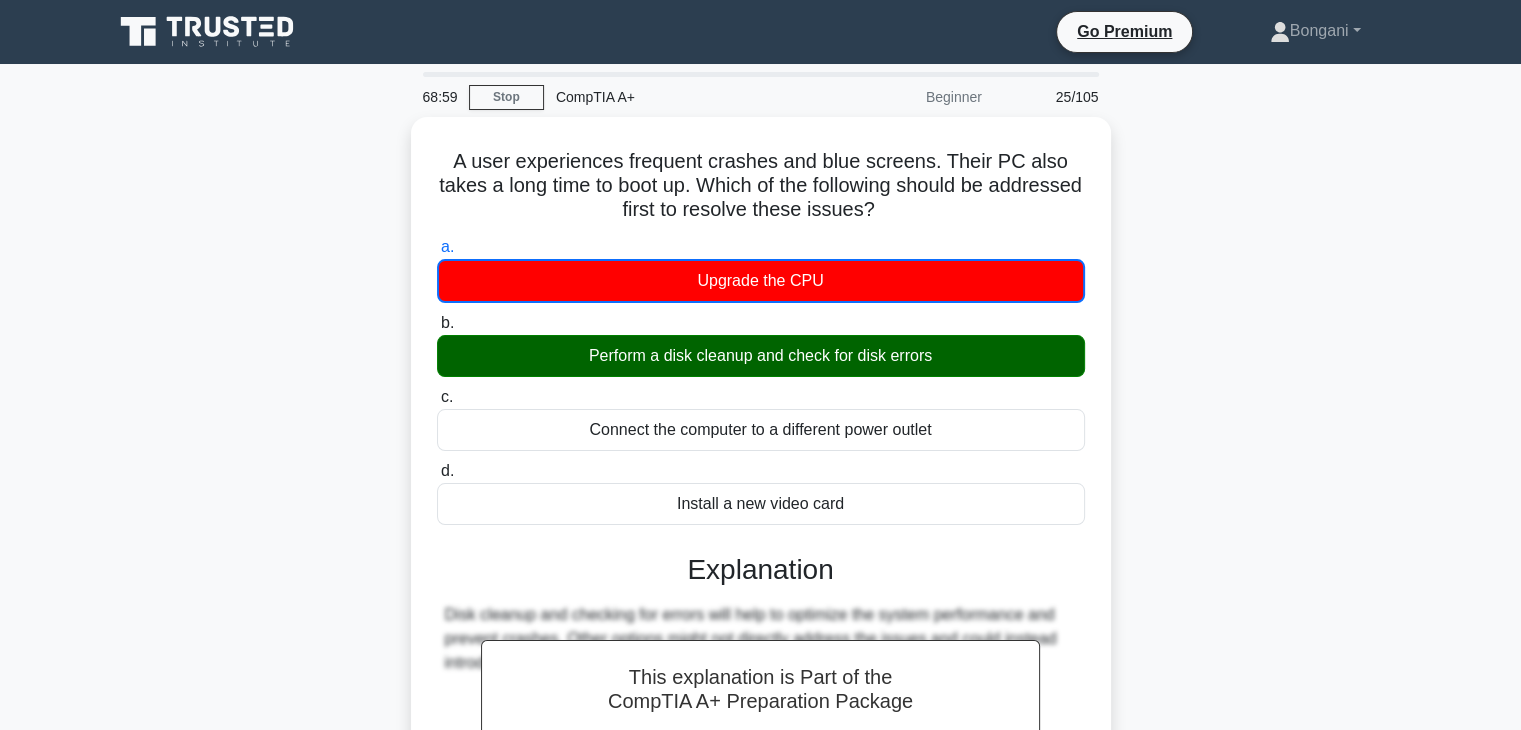 scroll, scrollTop: 351, scrollLeft: 0, axis: vertical 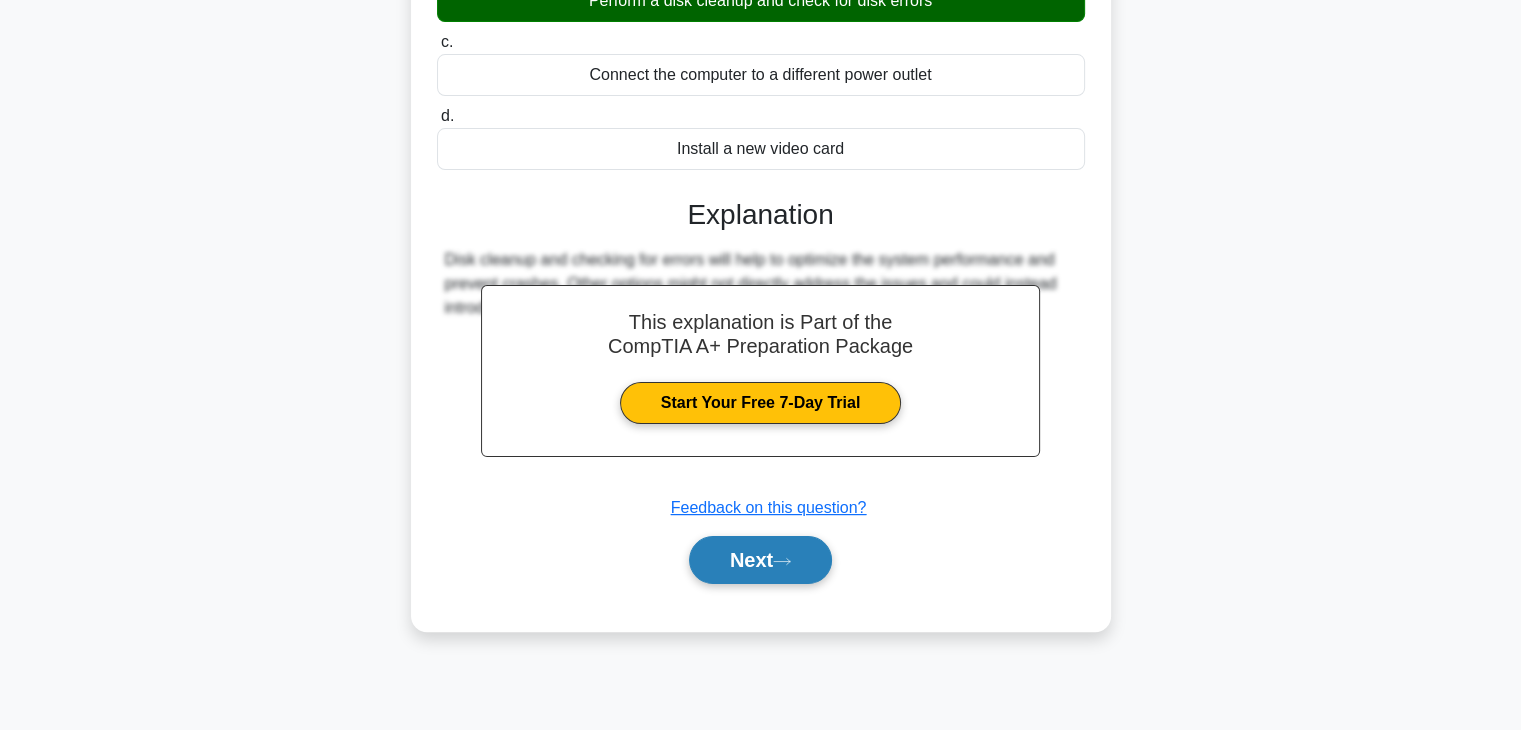 click on "Next" at bounding box center [760, 560] 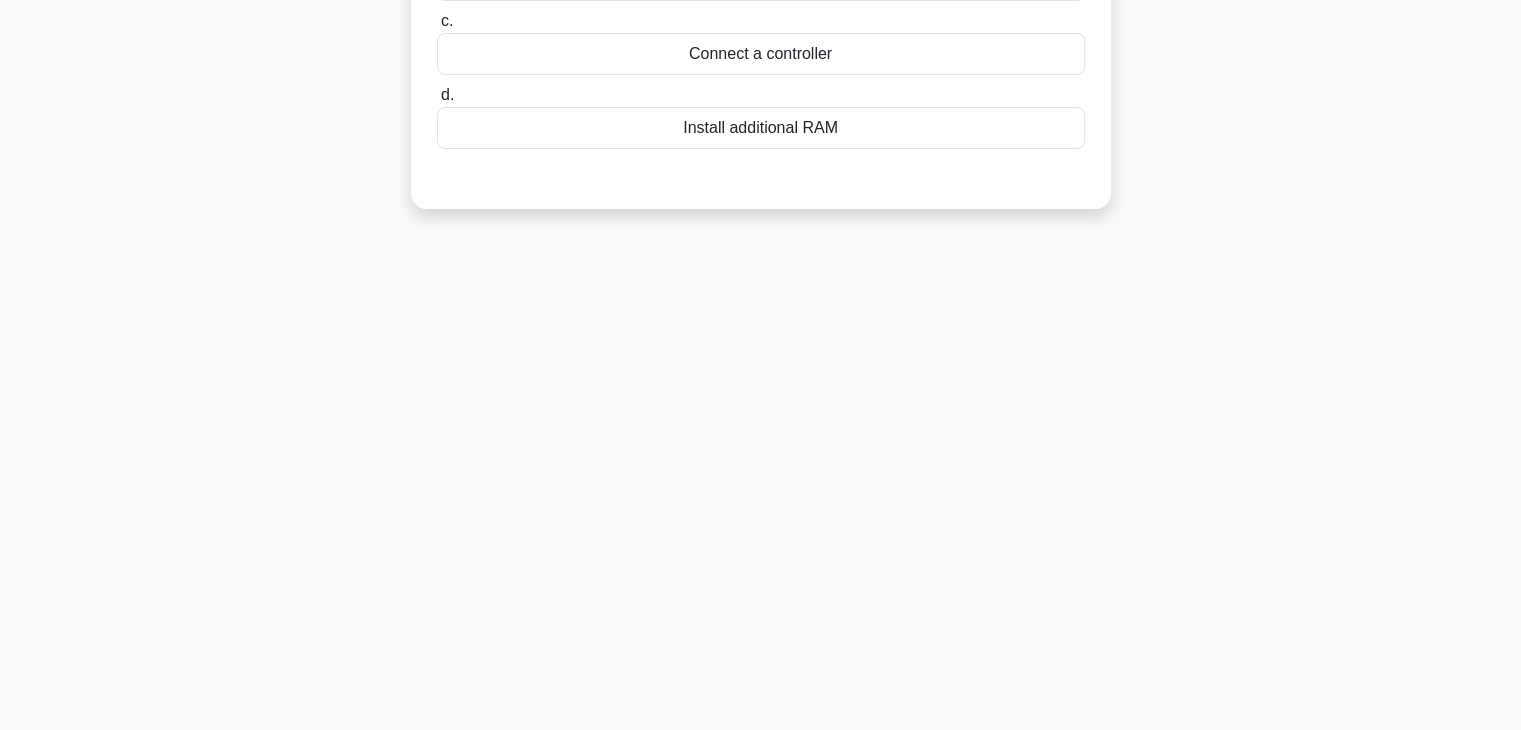 scroll, scrollTop: 0, scrollLeft: 0, axis: both 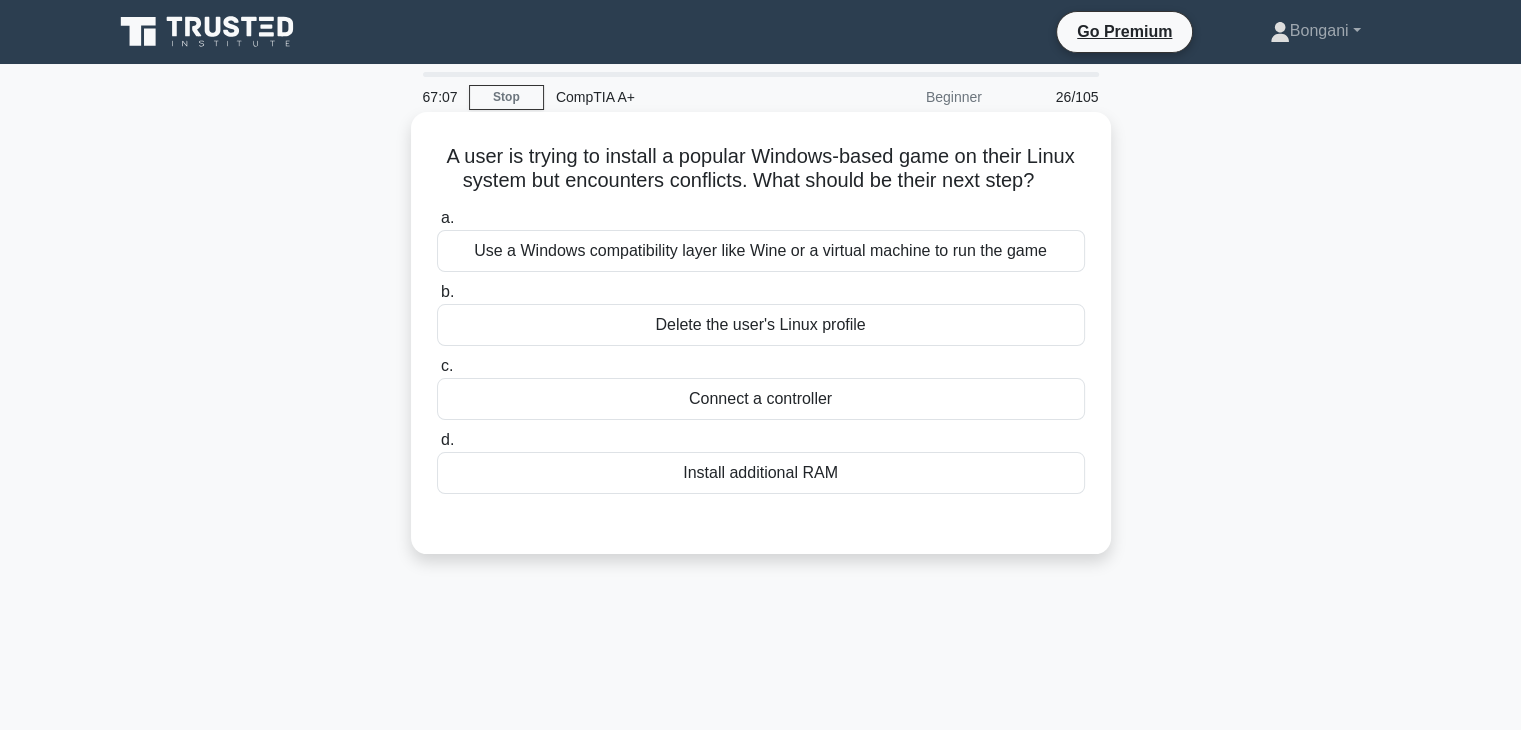 click on "Use a Windows compatibility layer like Wine or a virtual machine to run the game" at bounding box center (761, 251) 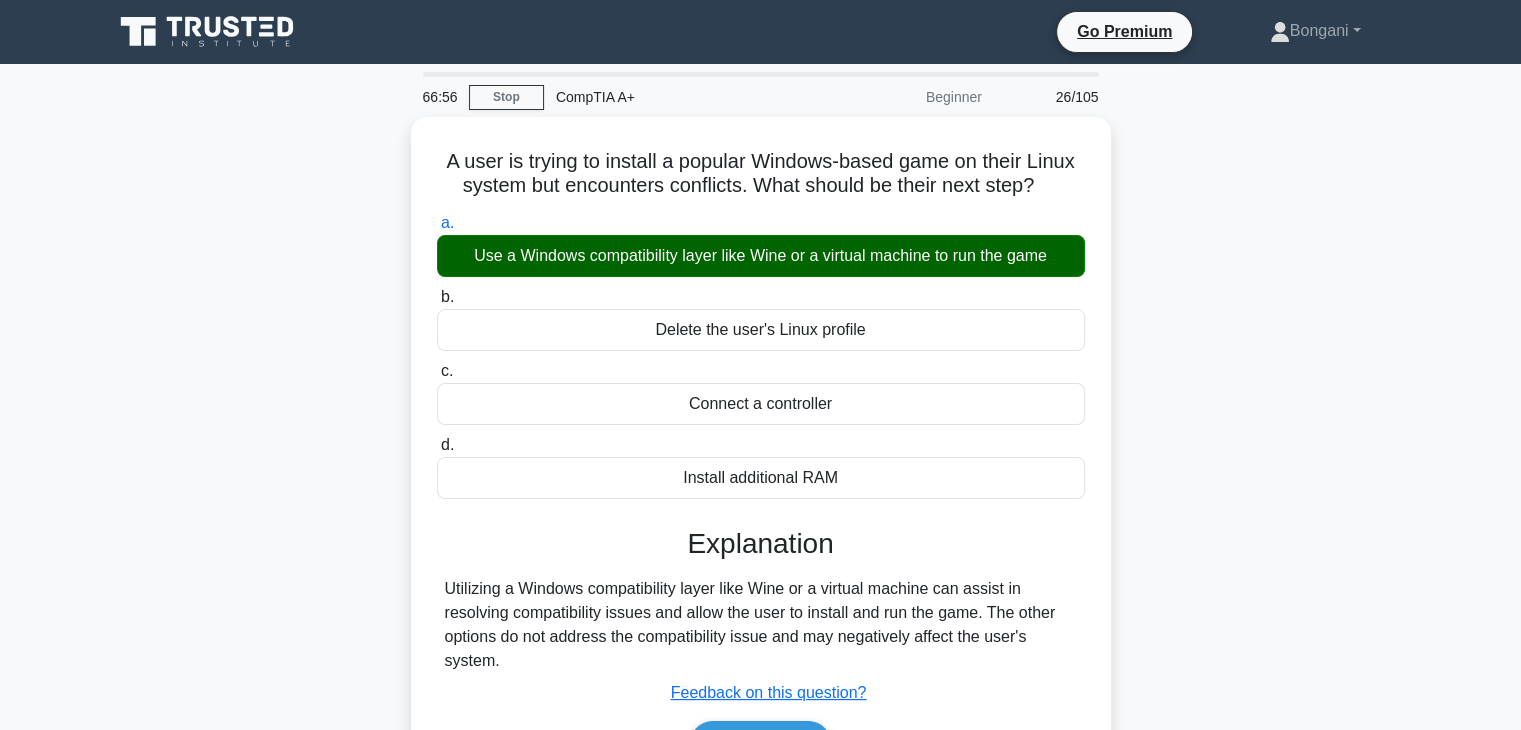 scroll, scrollTop: 351, scrollLeft: 0, axis: vertical 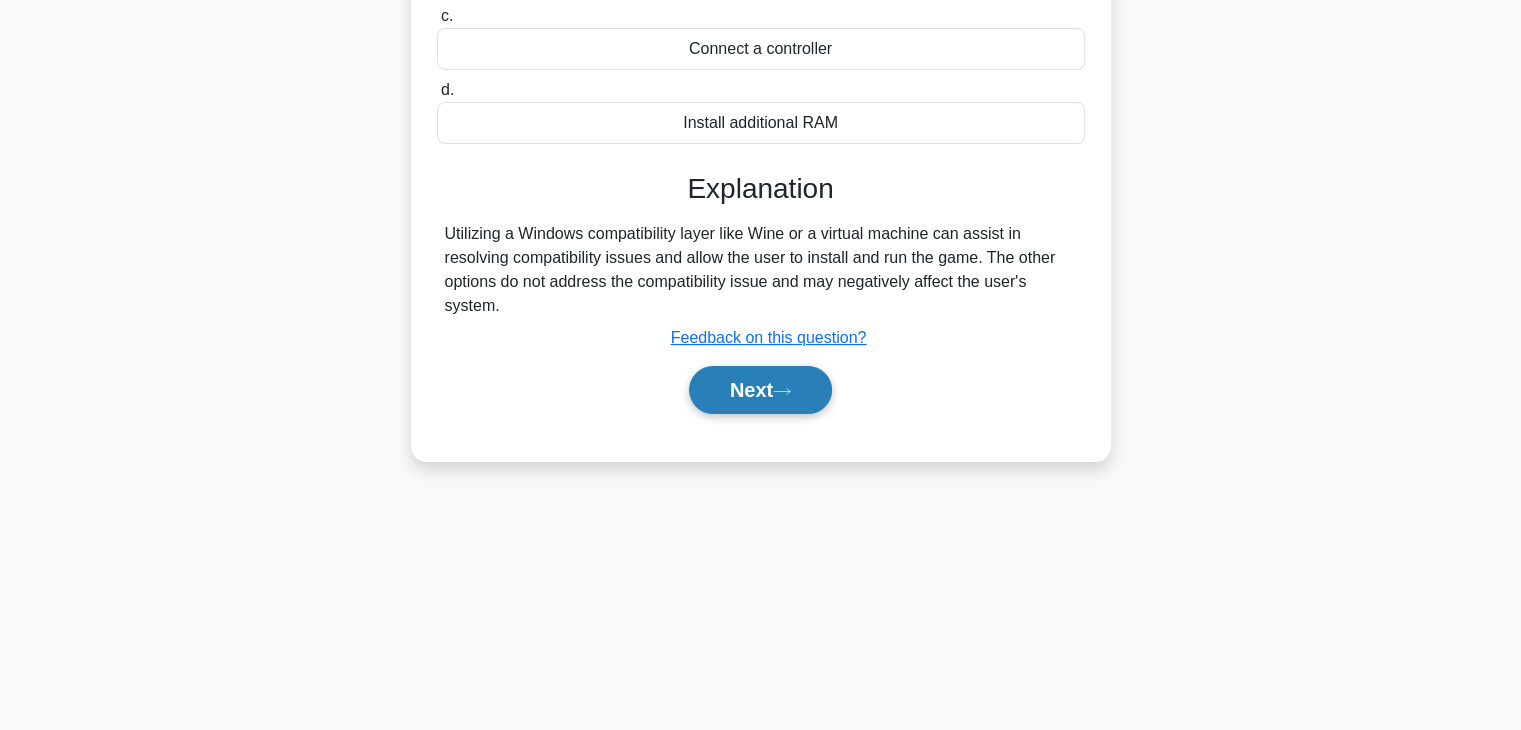 click on "Next" at bounding box center [760, 390] 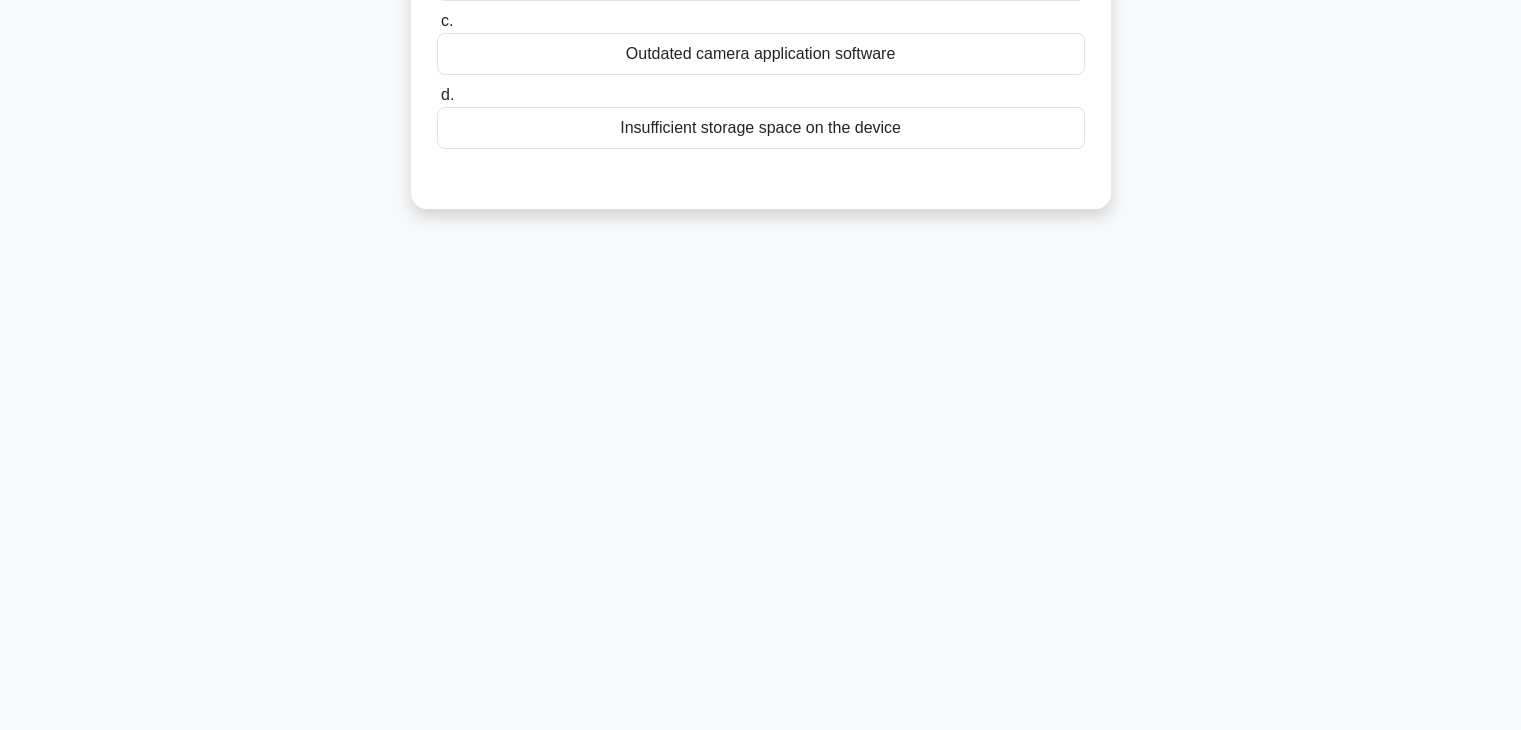 scroll, scrollTop: 0, scrollLeft: 0, axis: both 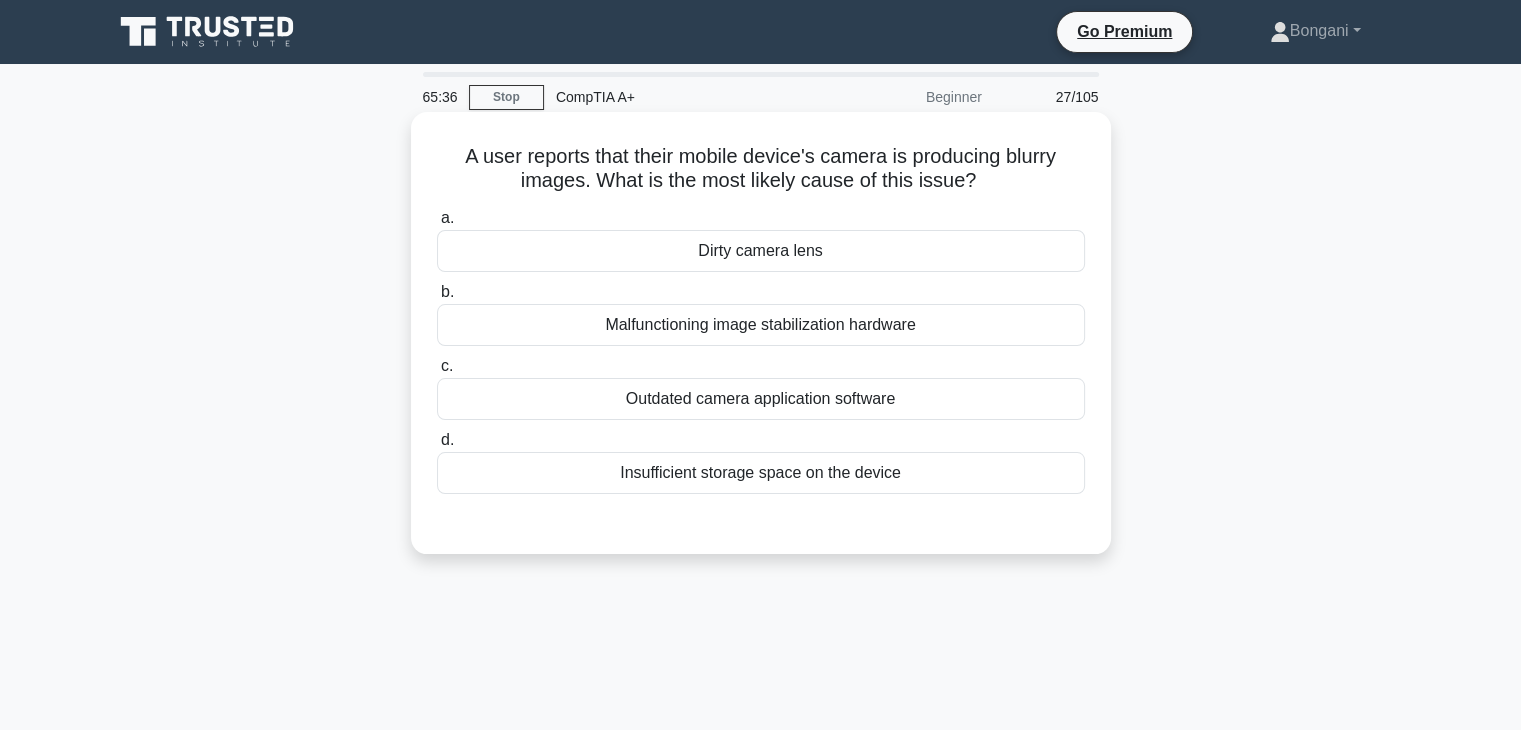 click on "Malfunctioning image stabilization hardware" at bounding box center (761, 325) 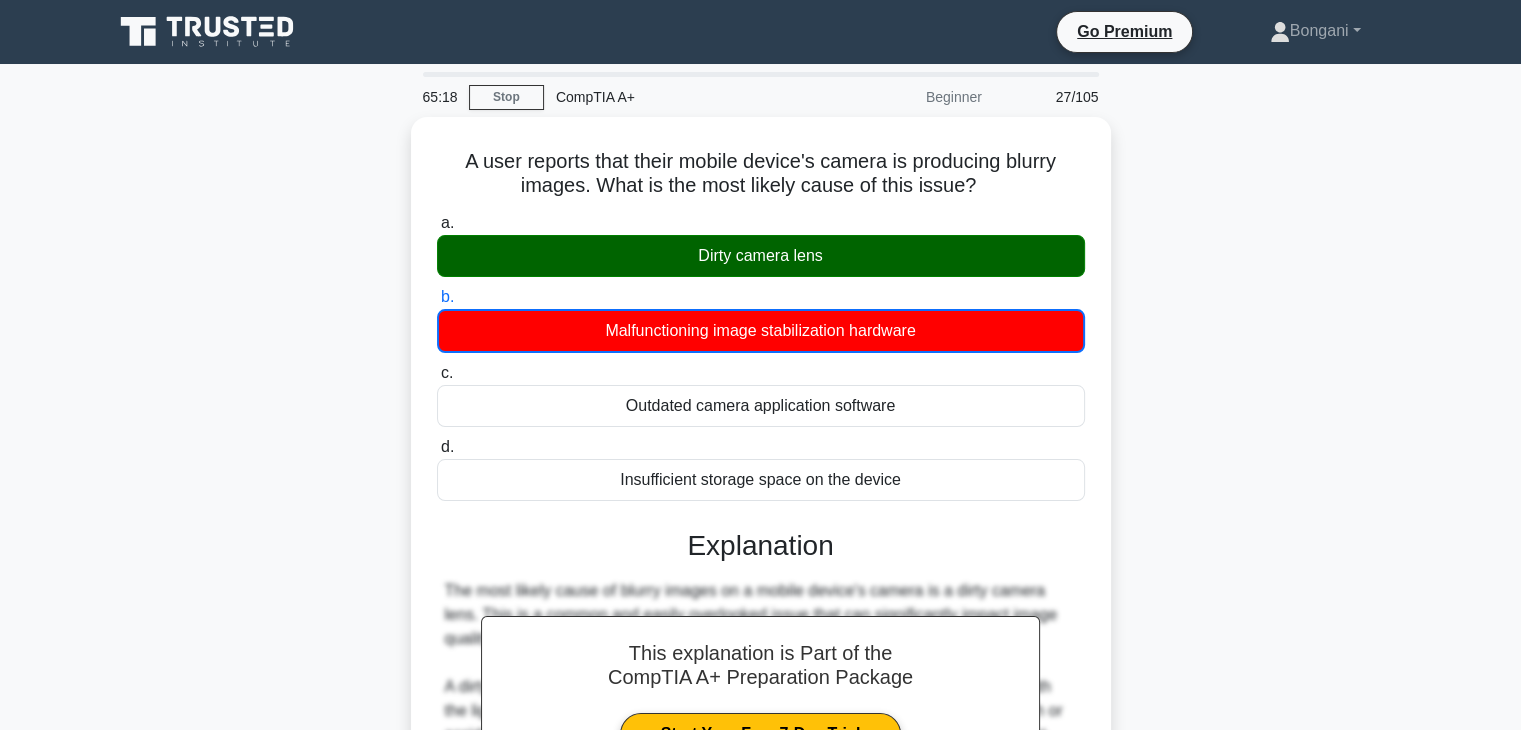 scroll, scrollTop: 576, scrollLeft: 0, axis: vertical 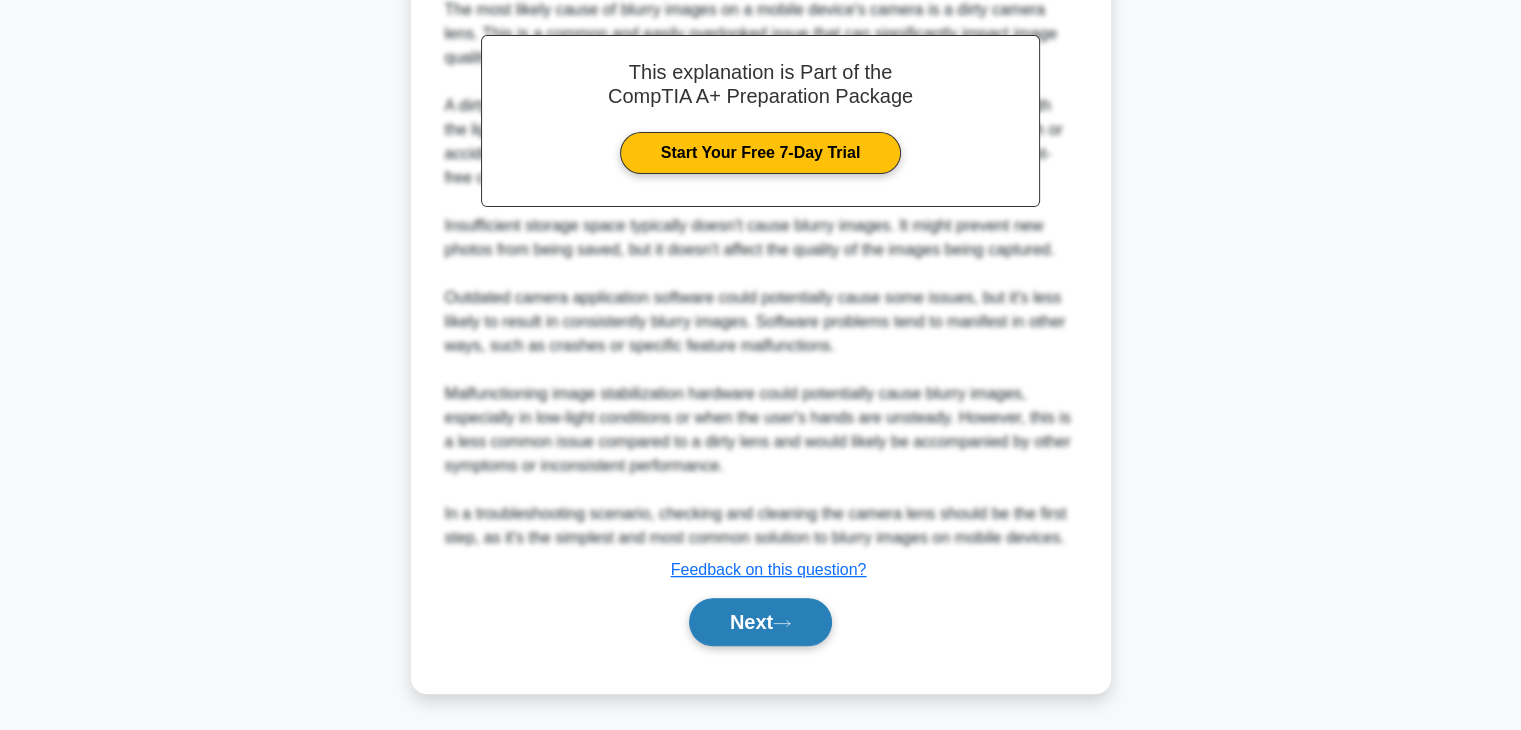 click on "Next" at bounding box center [760, 622] 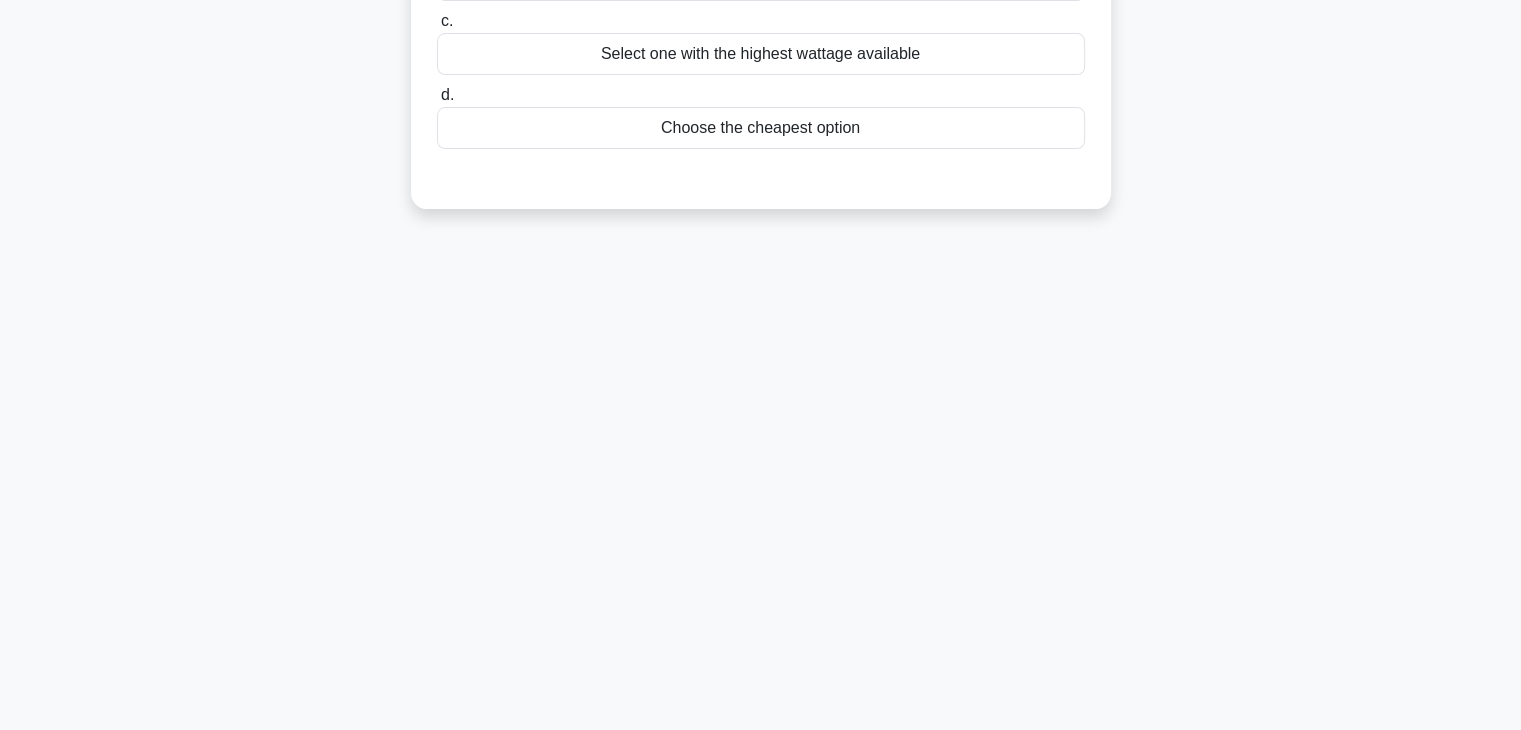 scroll, scrollTop: 351, scrollLeft: 0, axis: vertical 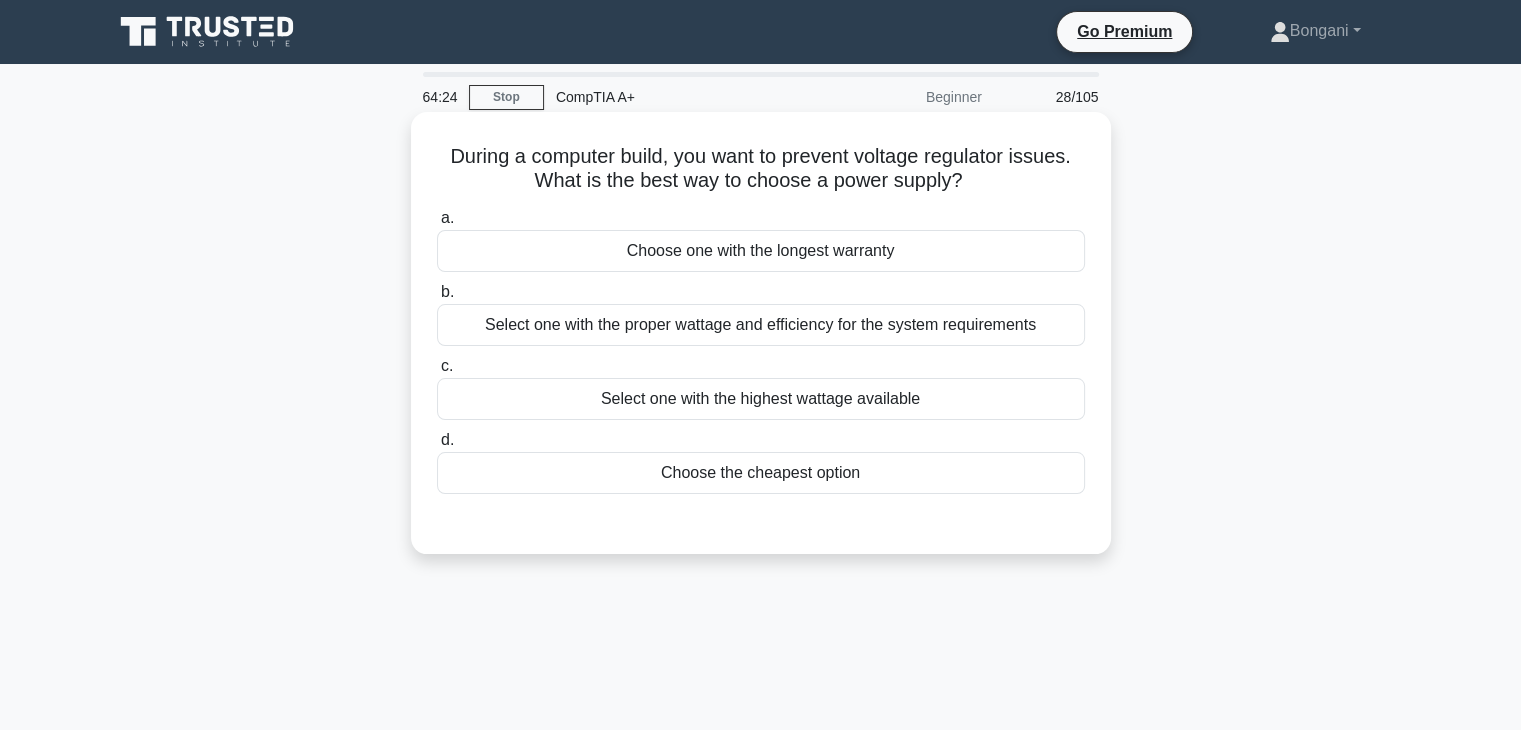 click on "Select one with the proper wattage and efficiency for the system requirements" at bounding box center (761, 325) 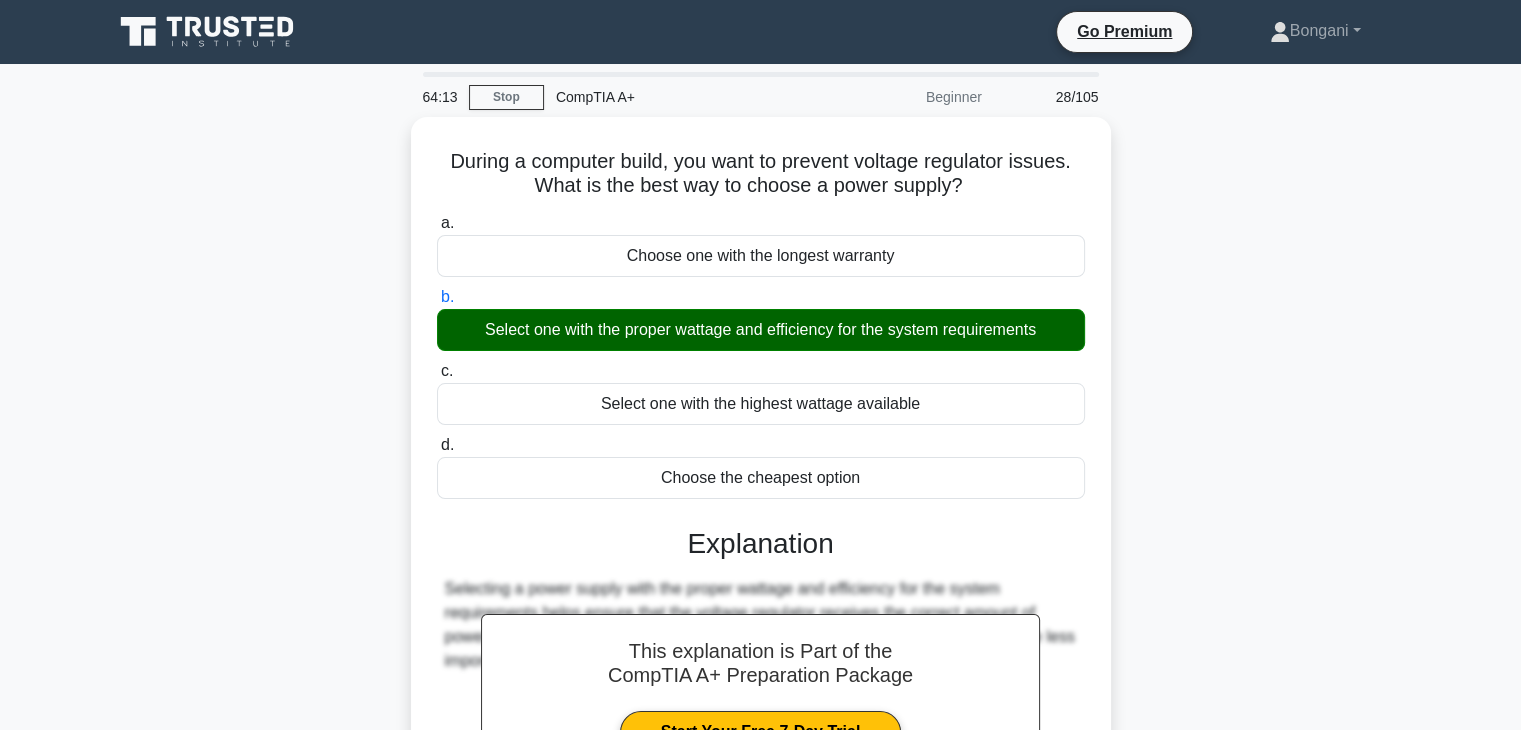 scroll, scrollTop: 351, scrollLeft: 0, axis: vertical 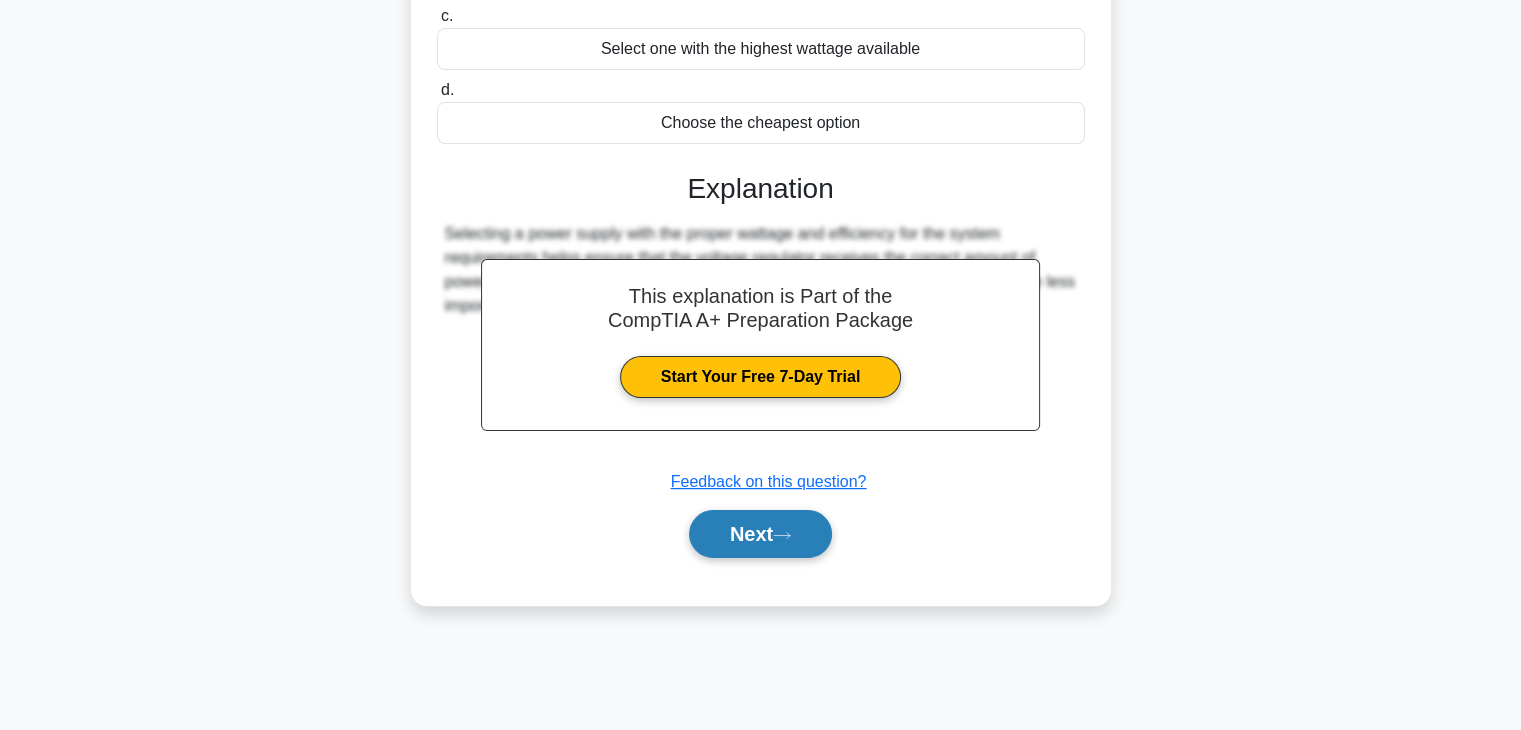 click on "Next" at bounding box center [760, 534] 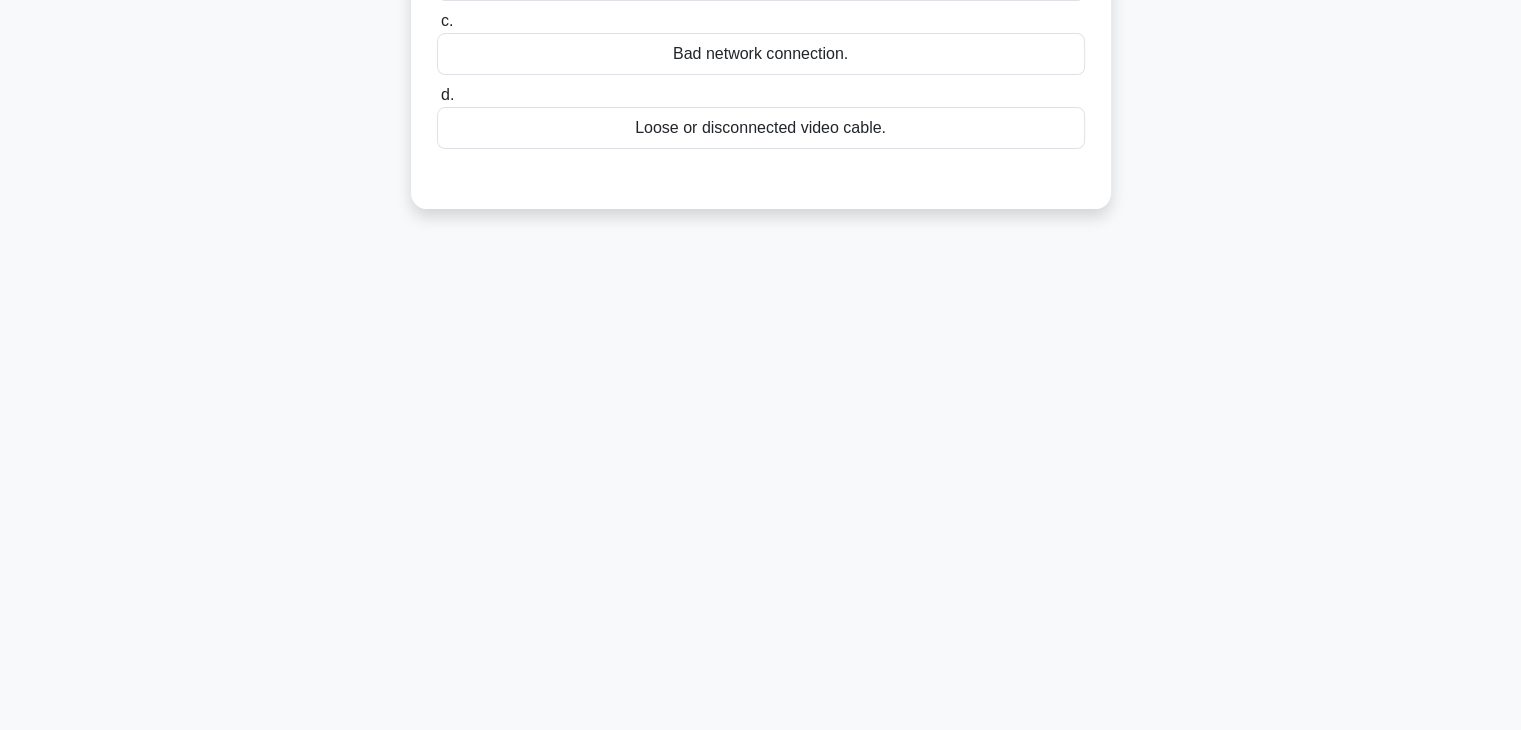 scroll, scrollTop: 0, scrollLeft: 0, axis: both 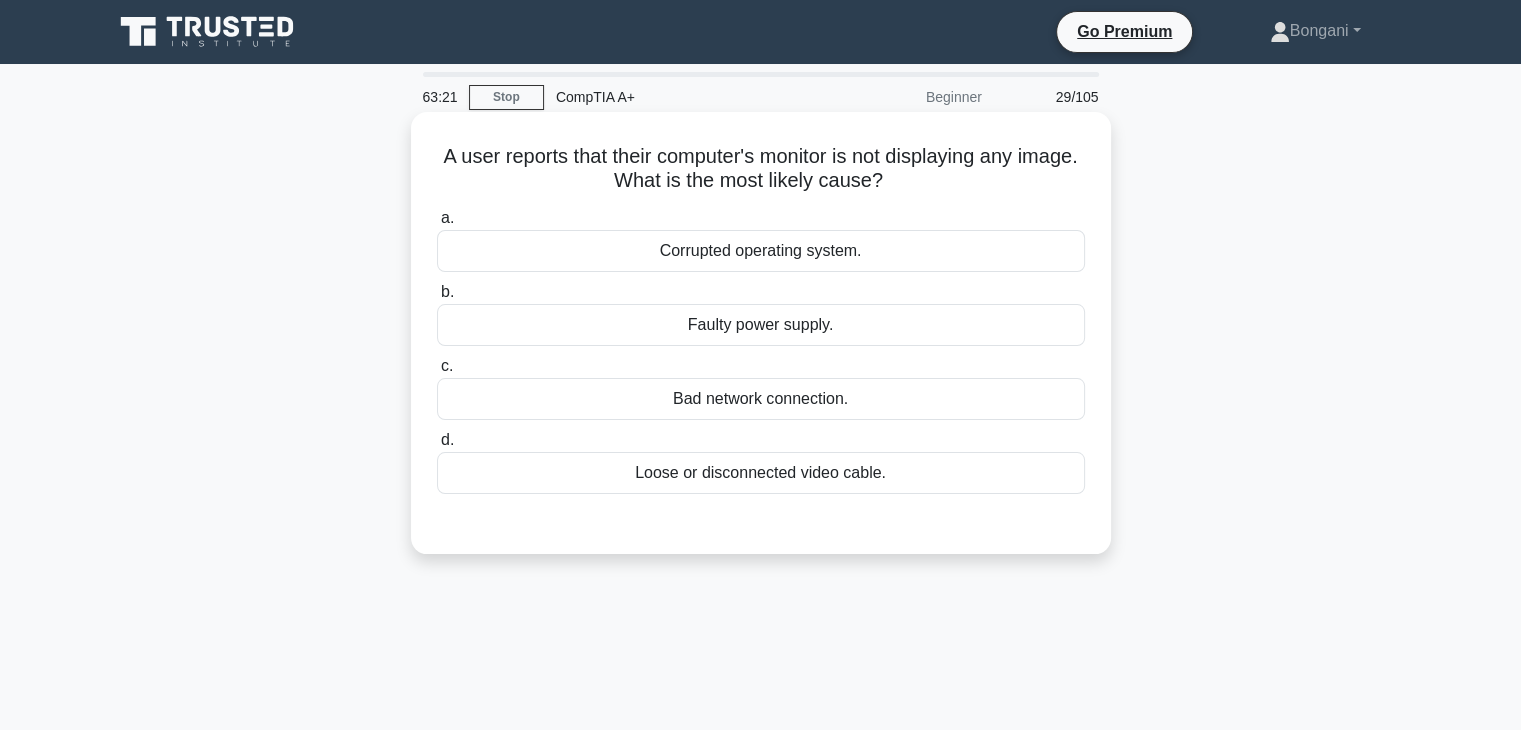 click on "Faulty power supply." at bounding box center [761, 325] 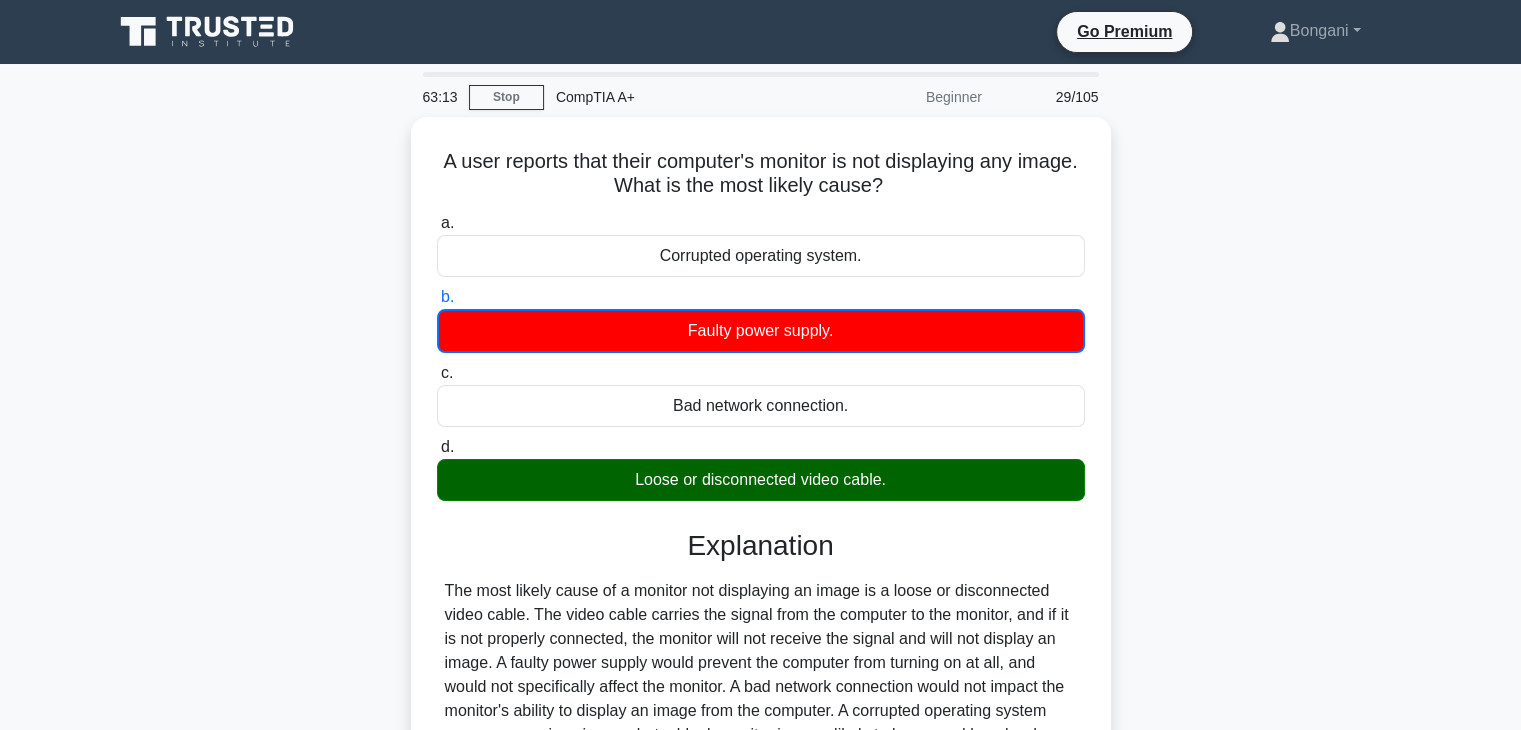 scroll, scrollTop: 351, scrollLeft: 0, axis: vertical 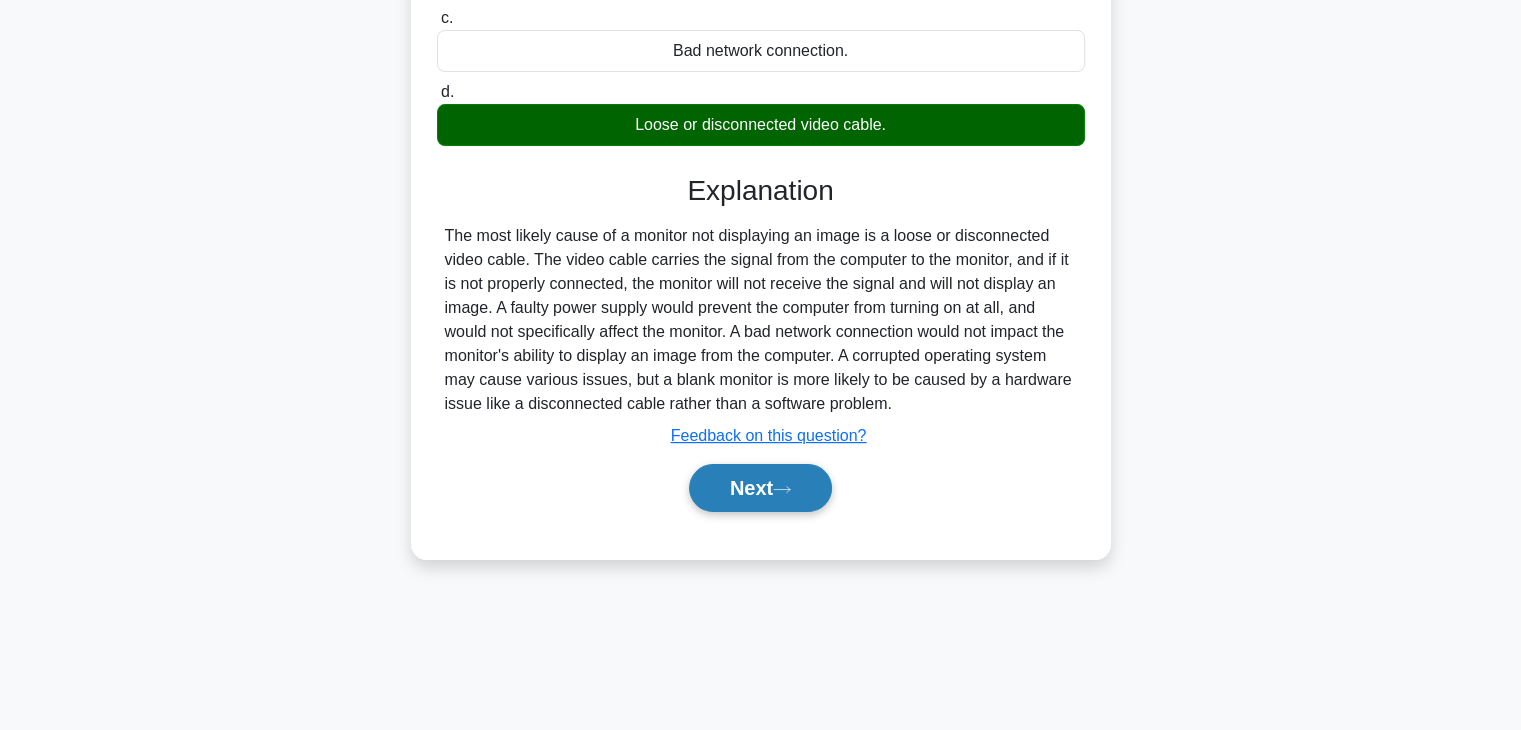 click on "Next" at bounding box center (760, 488) 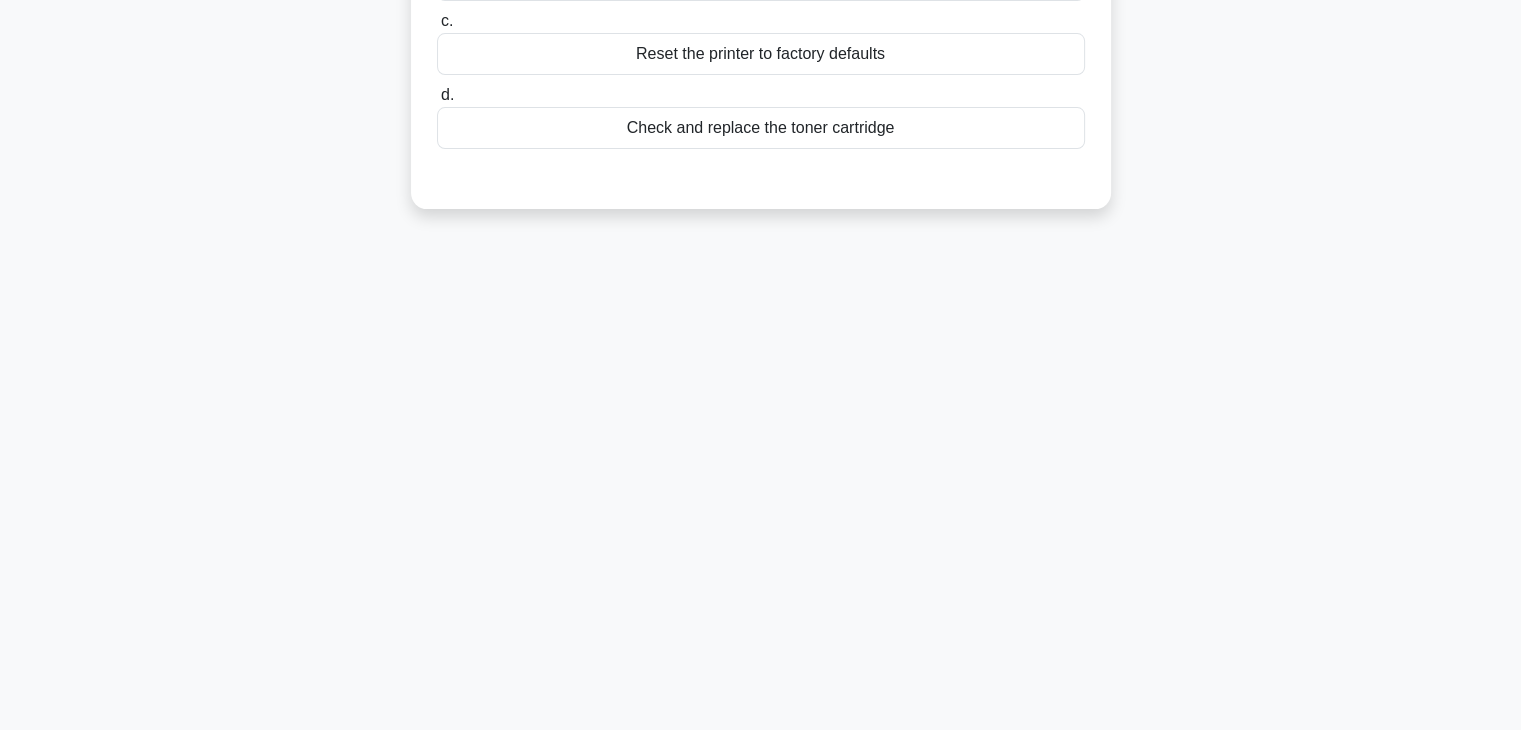 scroll, scrollTop: 0, scrollLeft: 0, axis: both 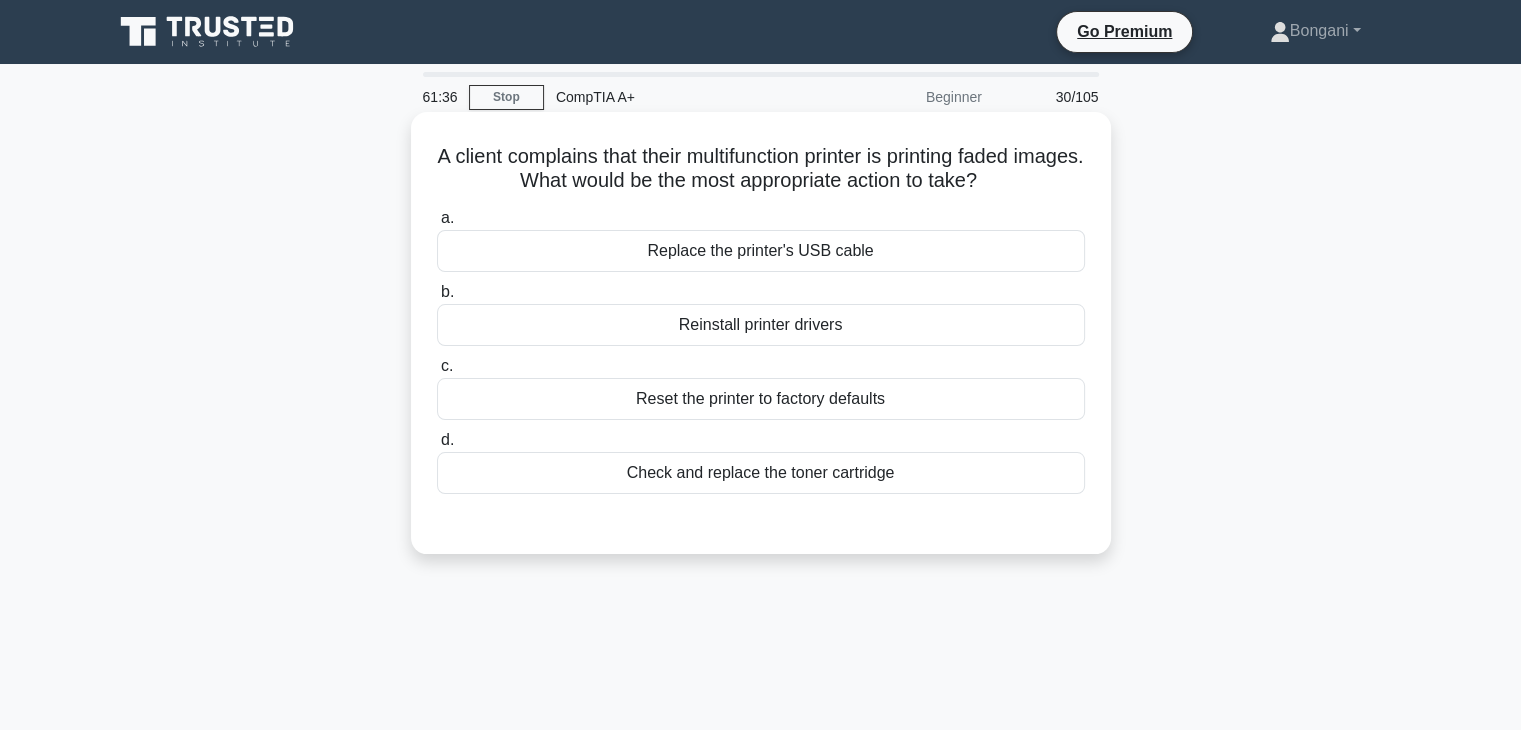 click on "Reinstall printer drivers" at bounding box center [761, 325] 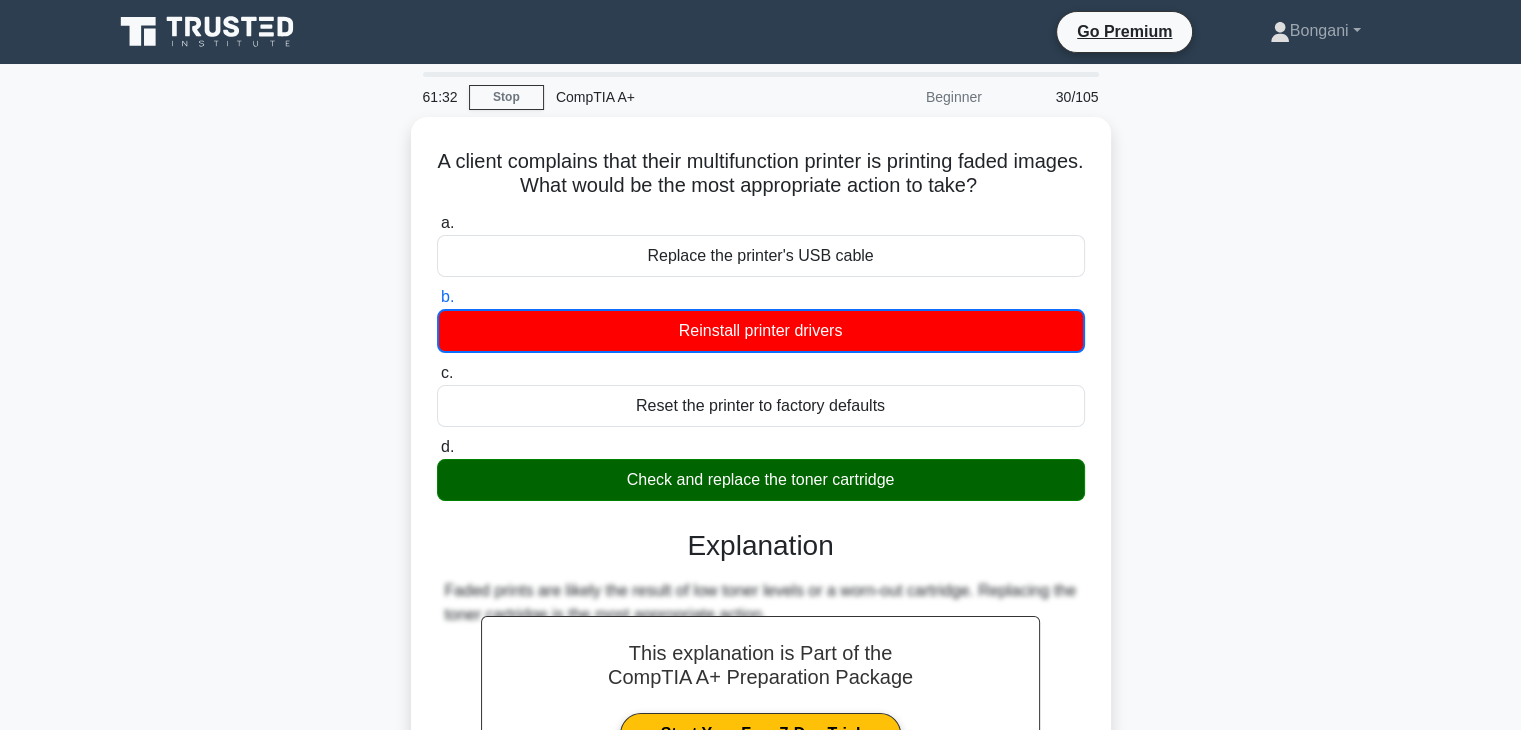 scroll, scrollTop: 351, scrollLeft: 0, axis: vertical 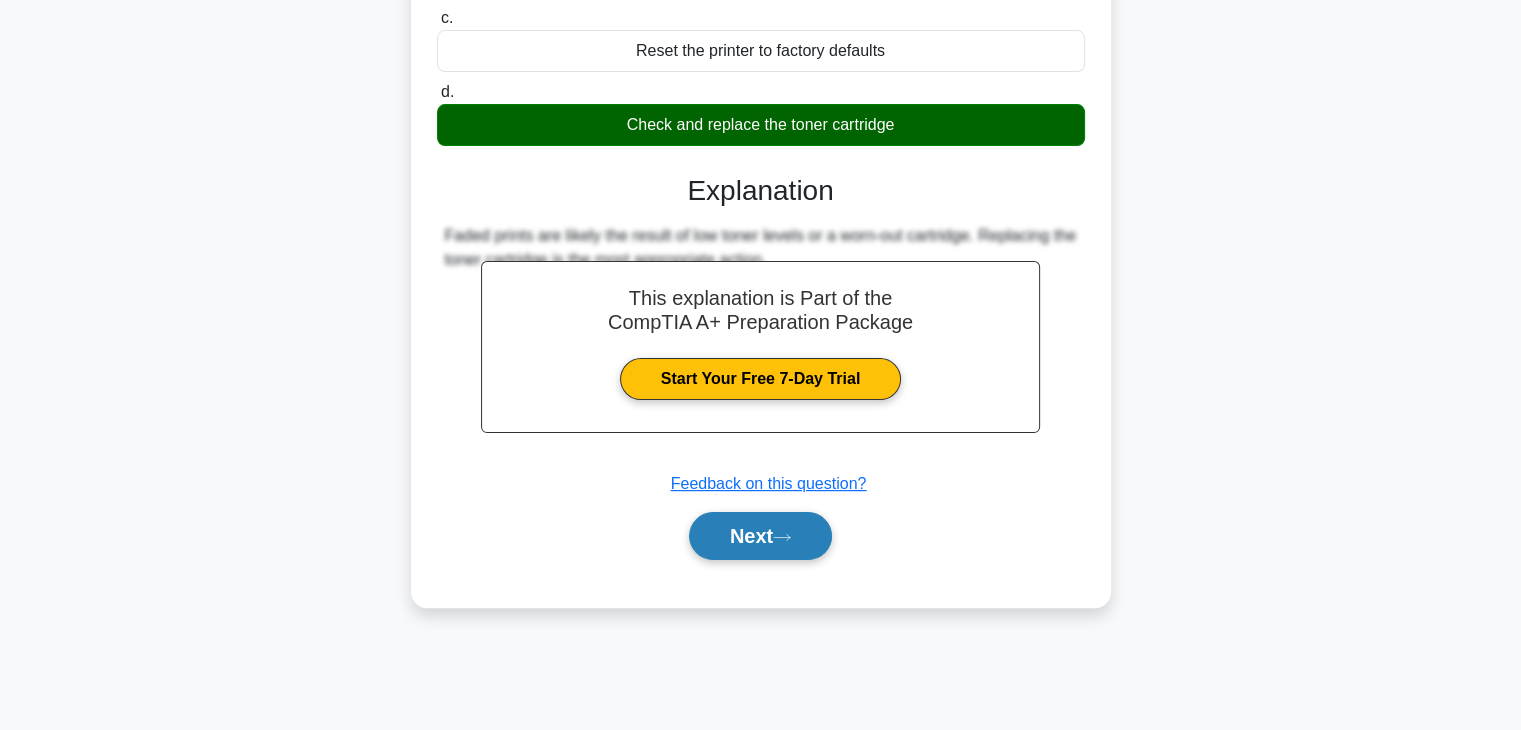 click on "Next" at bounding box center (760, 536) 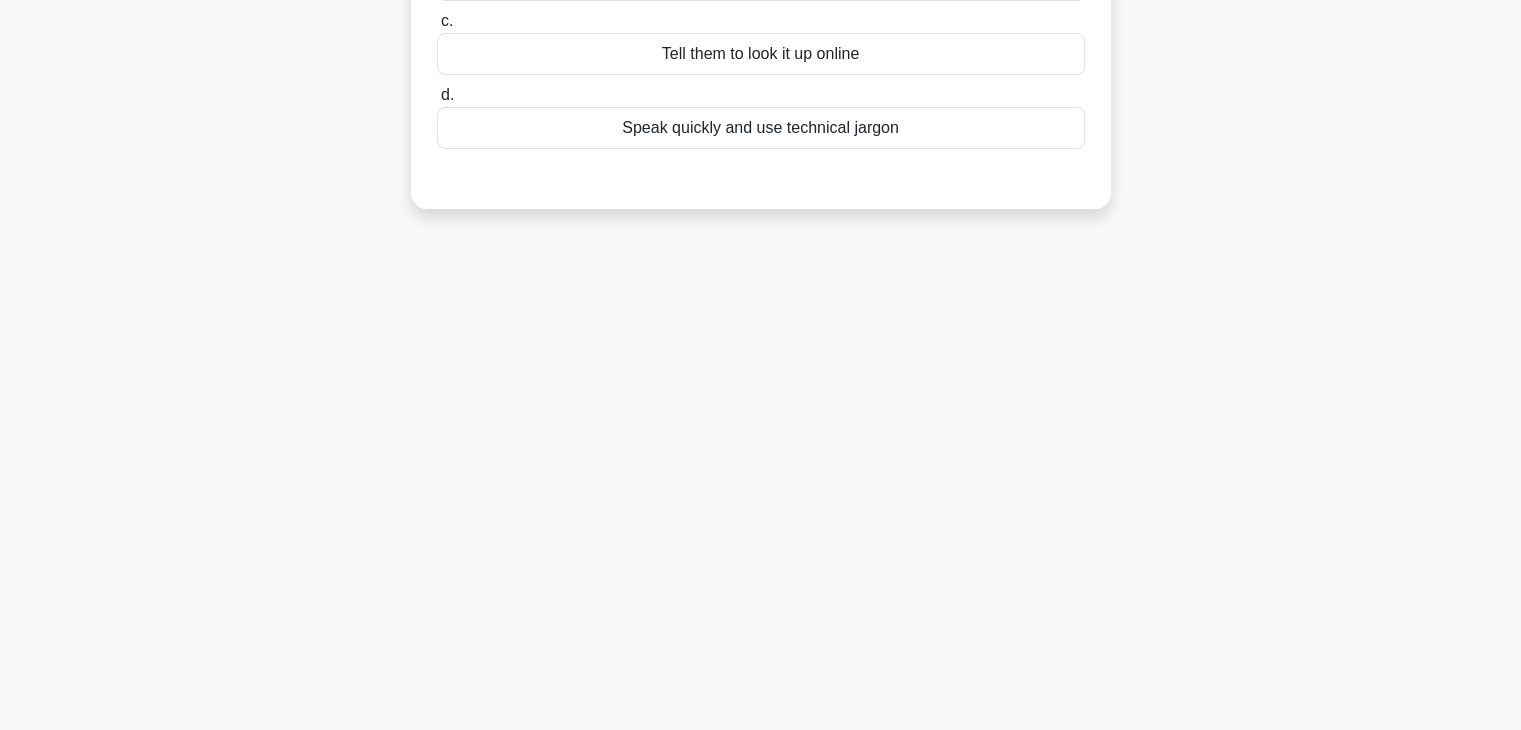 scroll, scrollTop: 0, scrollLeft: 0, axis: both 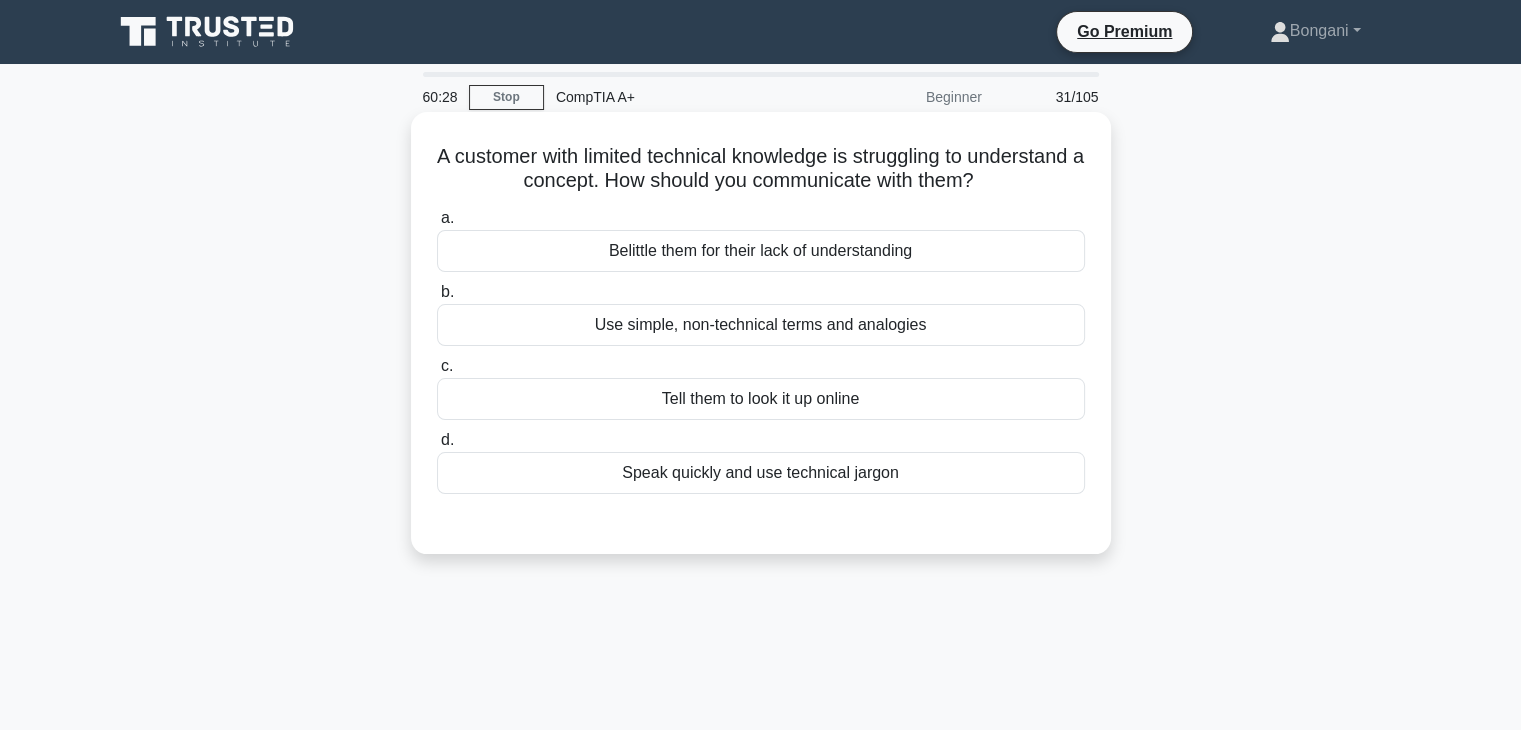 click on "Use simple, non-technical terms and analogies" at bounding box center (761, 325) 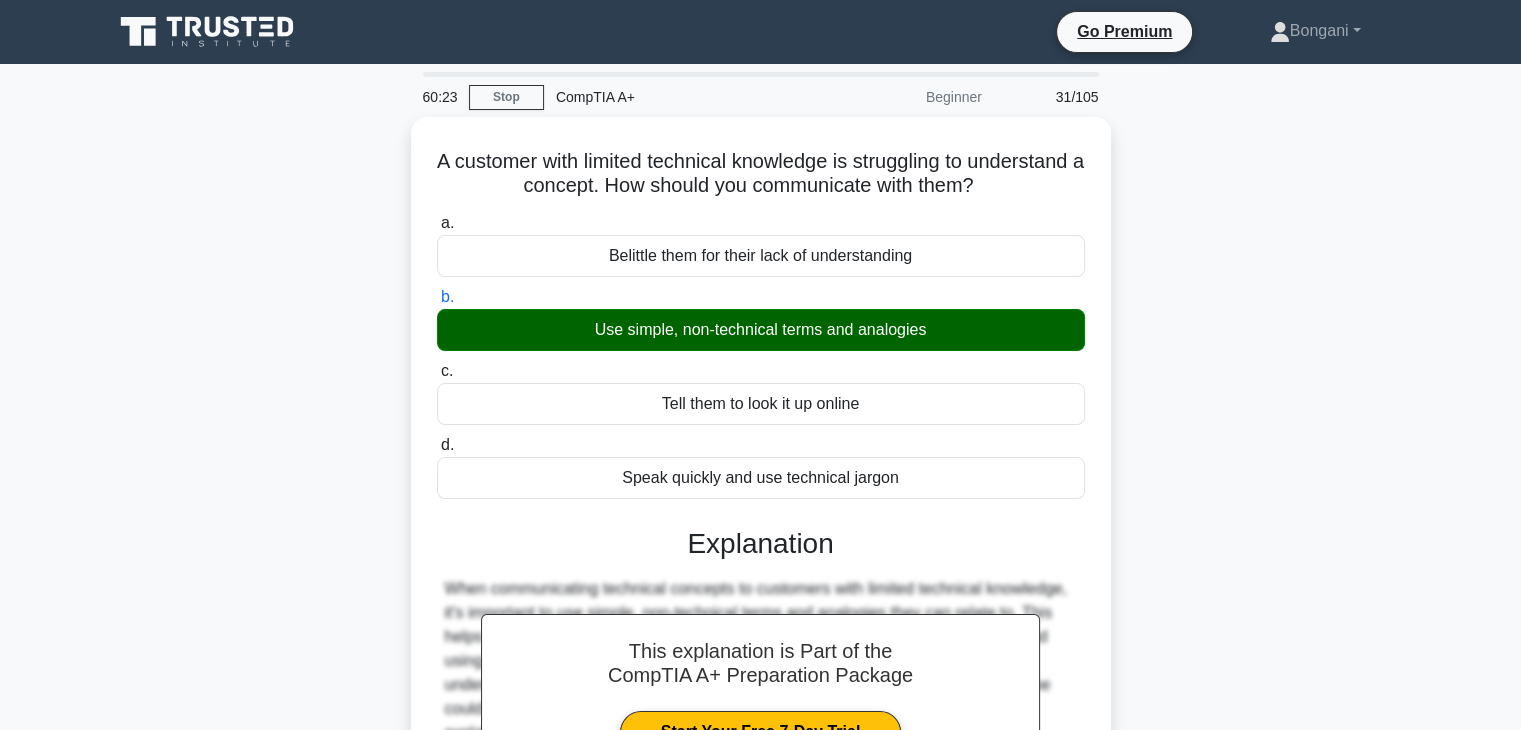 scroll, scrollTop: 351, scrollLeft: 0, axis: vertical 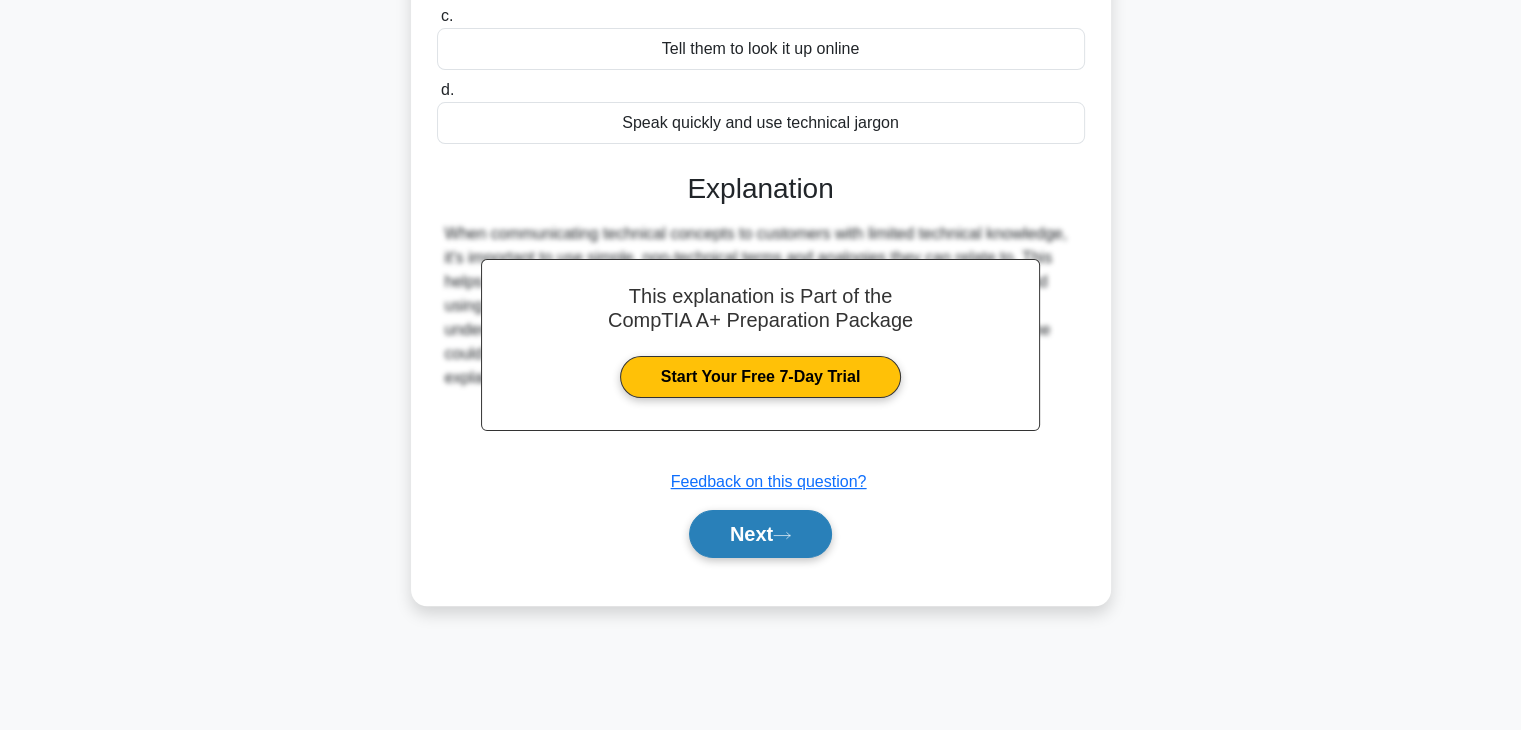 click on "Next" at bounding box center [760, 534] 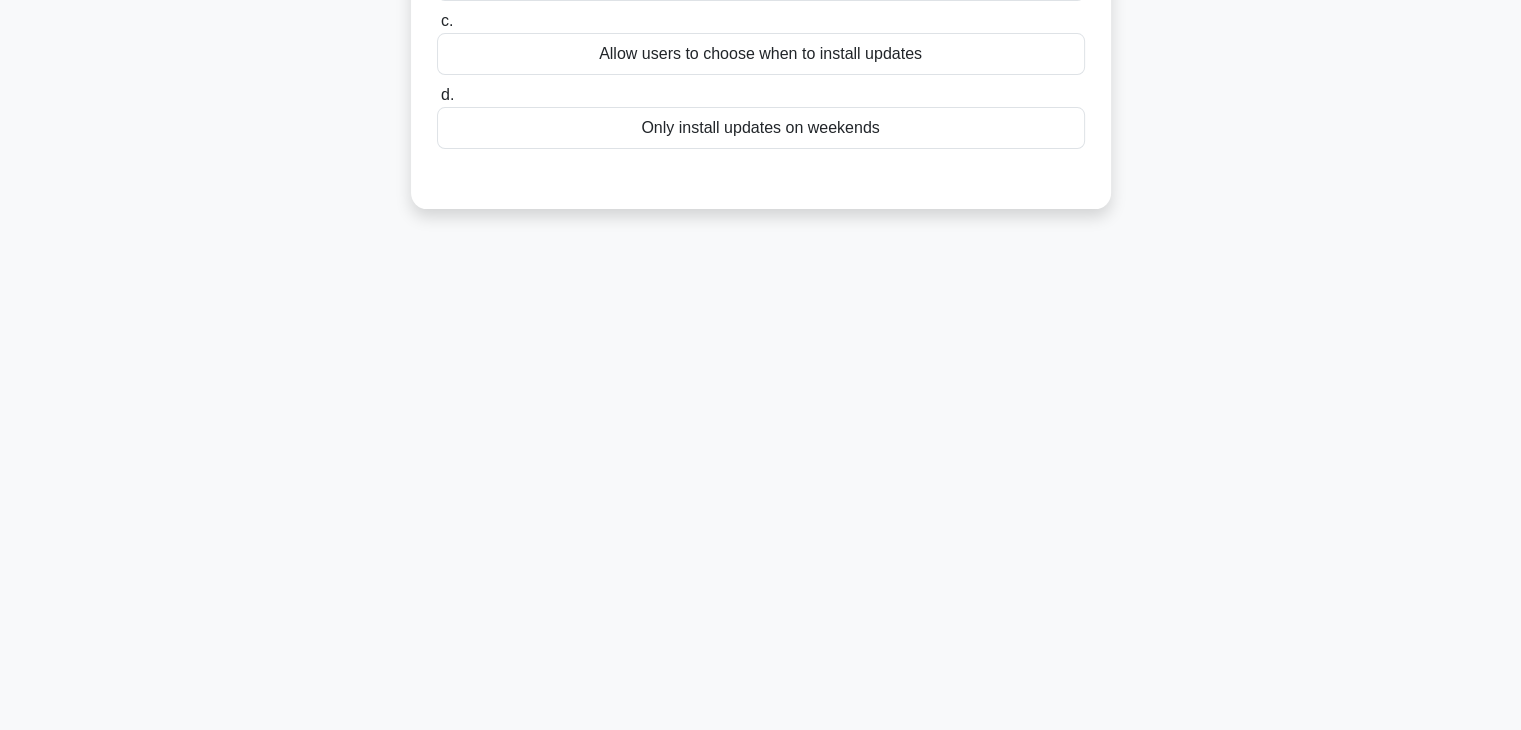 scroll, scrollTop: 0, scrollLeft: 0, axis: both 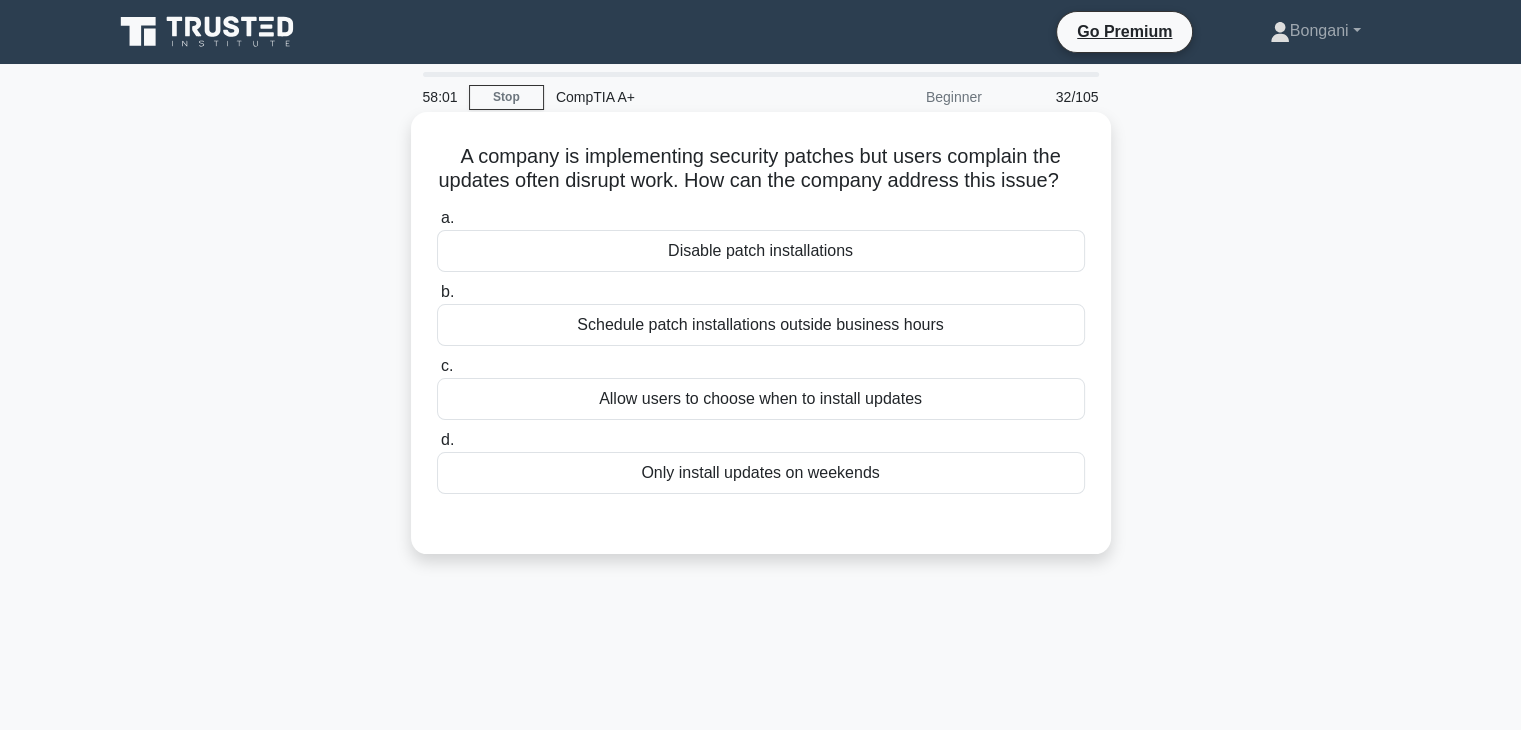 click on "Schedule patch installations outside business hours" at bounding box center [761, 325] 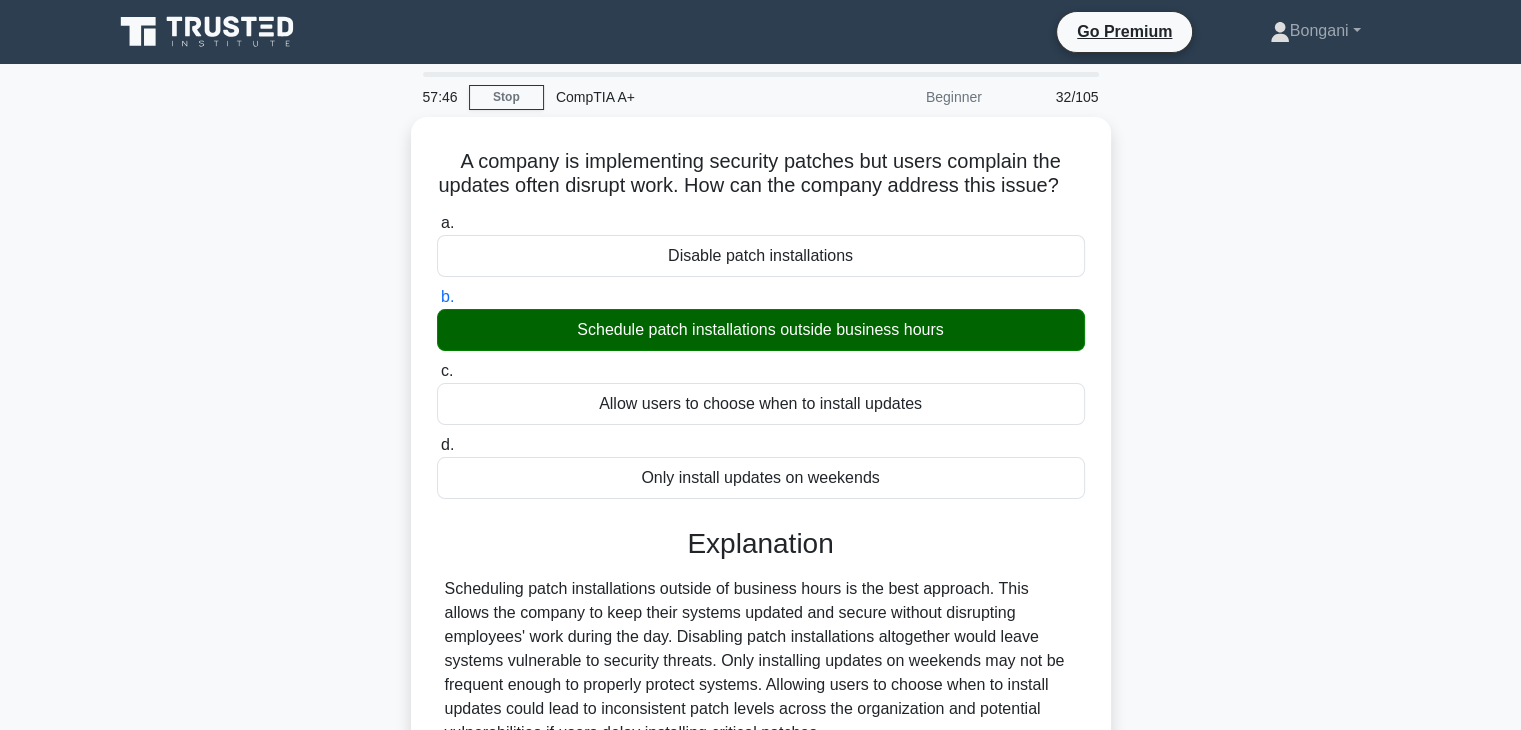 scroll, scrollTop: 351, scrollLeft: 0, axis: vertical 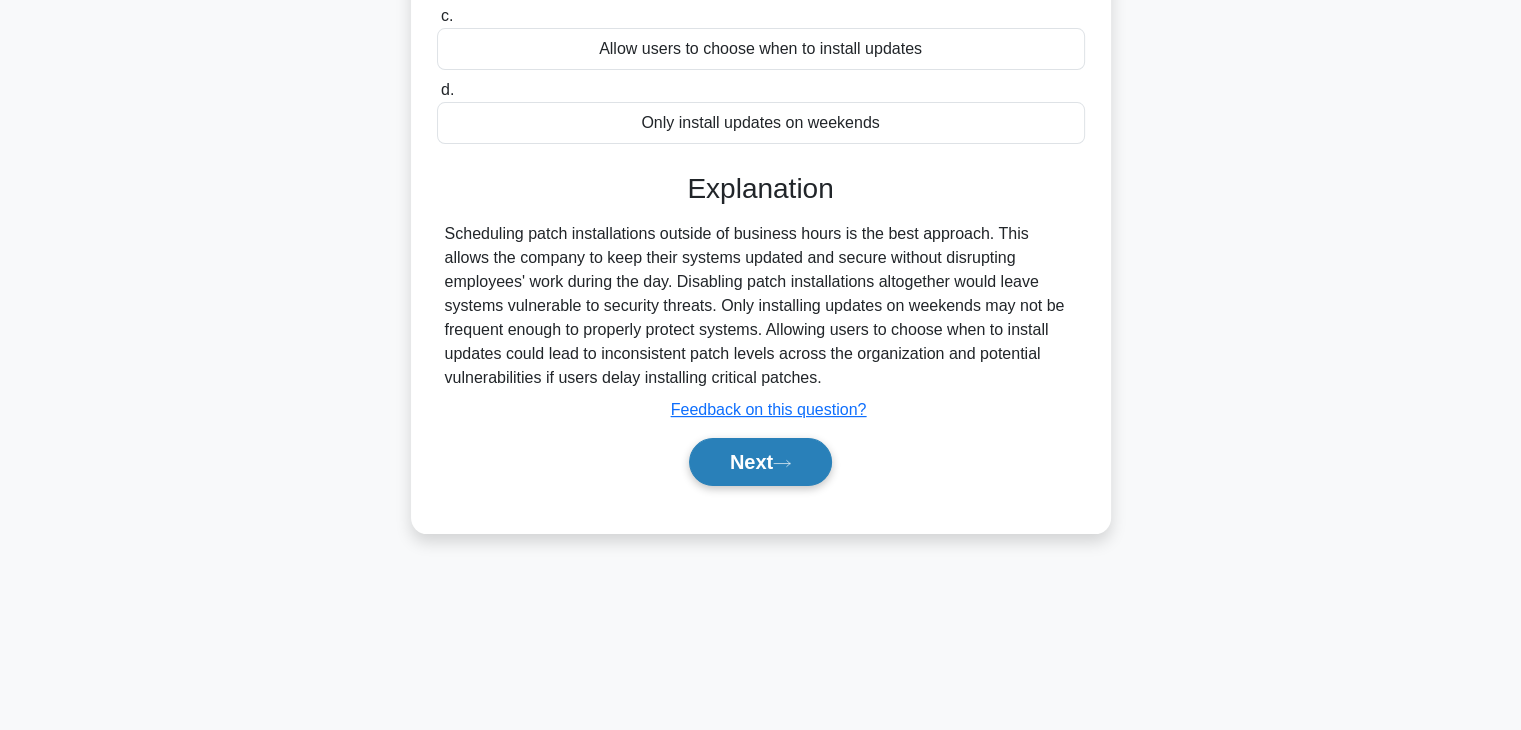 click on "Next" at bounding box center (760, 462) 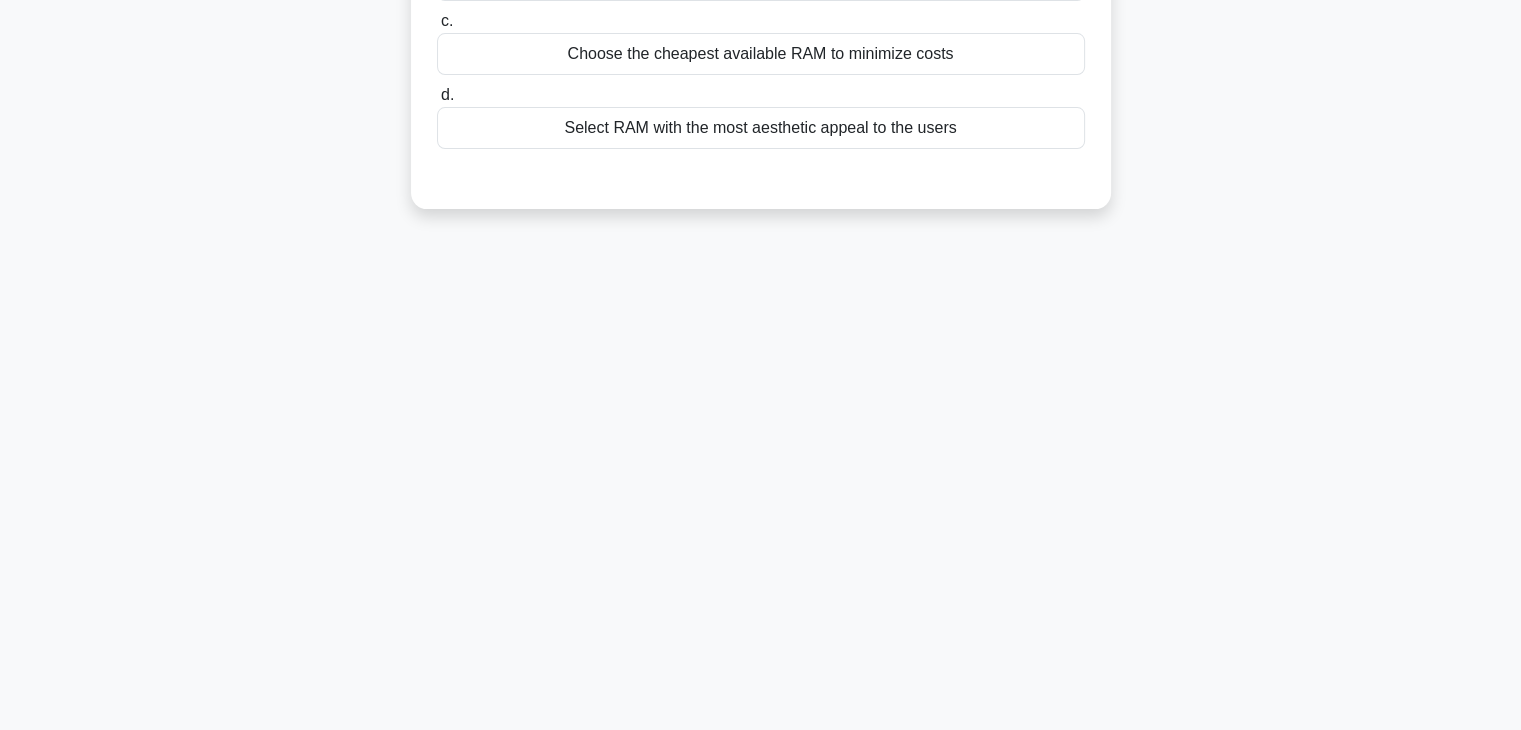 scroll, scrollTop: 0, scrollLeft: 0, axis: both 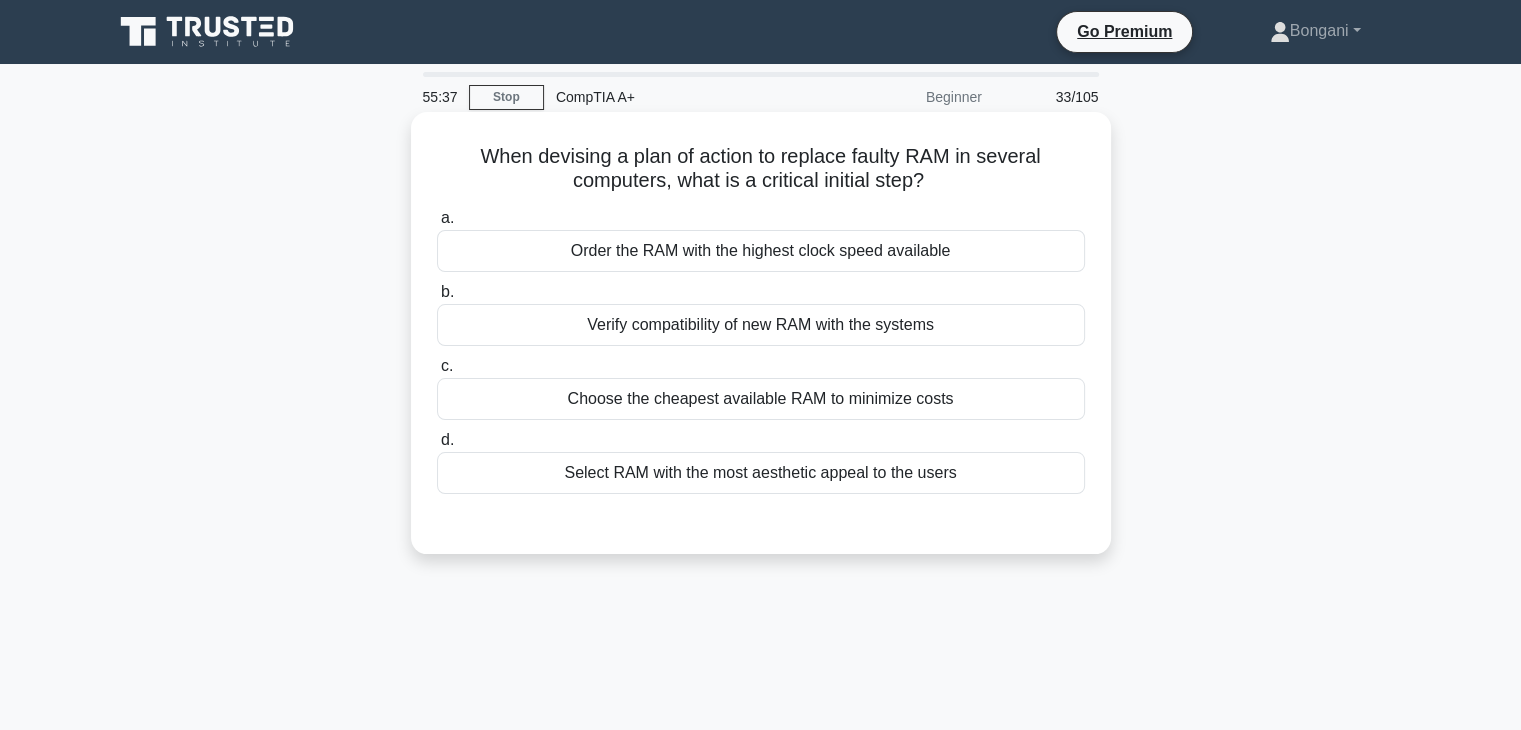 click on "Order the RAM with the highest clock speed available" at bounding box center (761, 251) 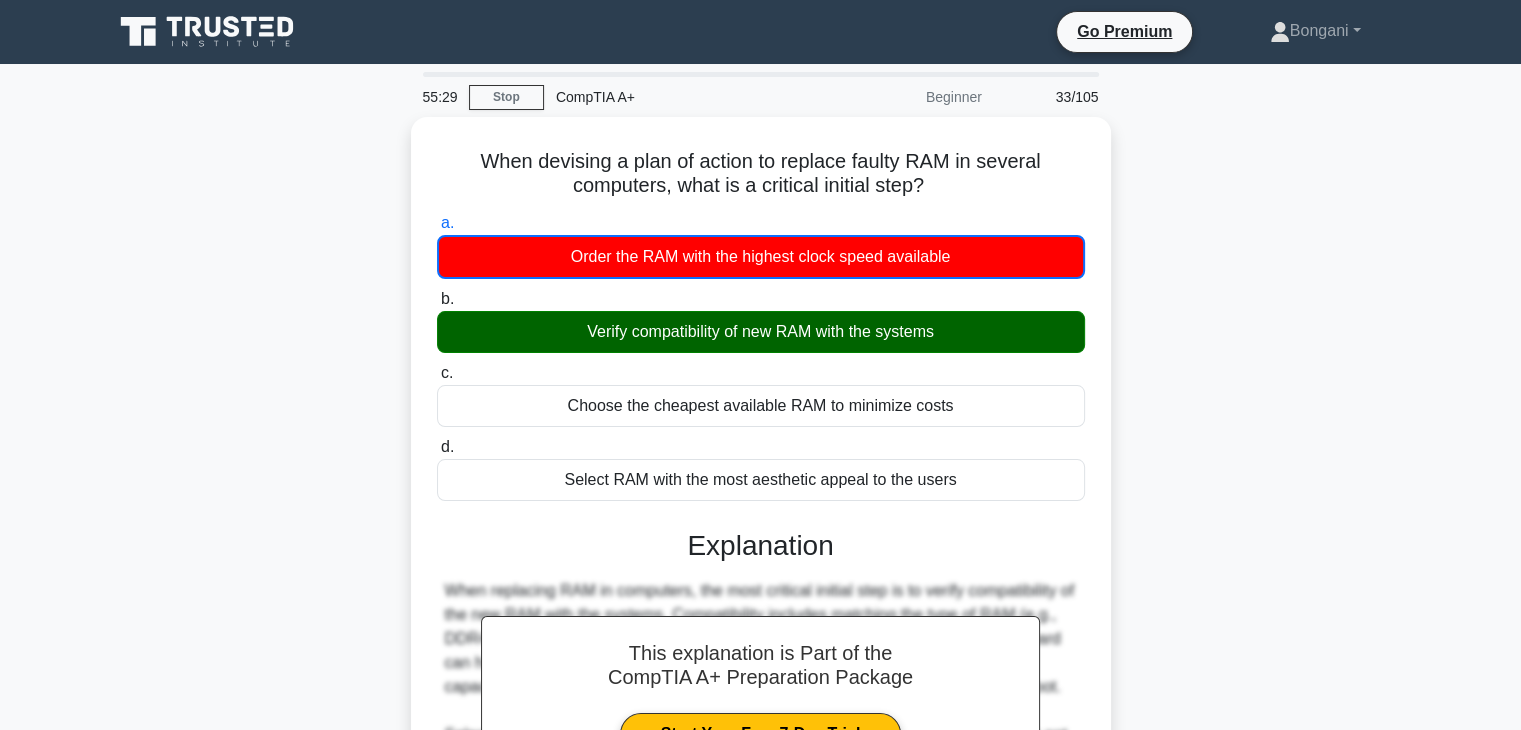 scroll, scrollTop: 456, scrollLeft: 0, axis: vertical 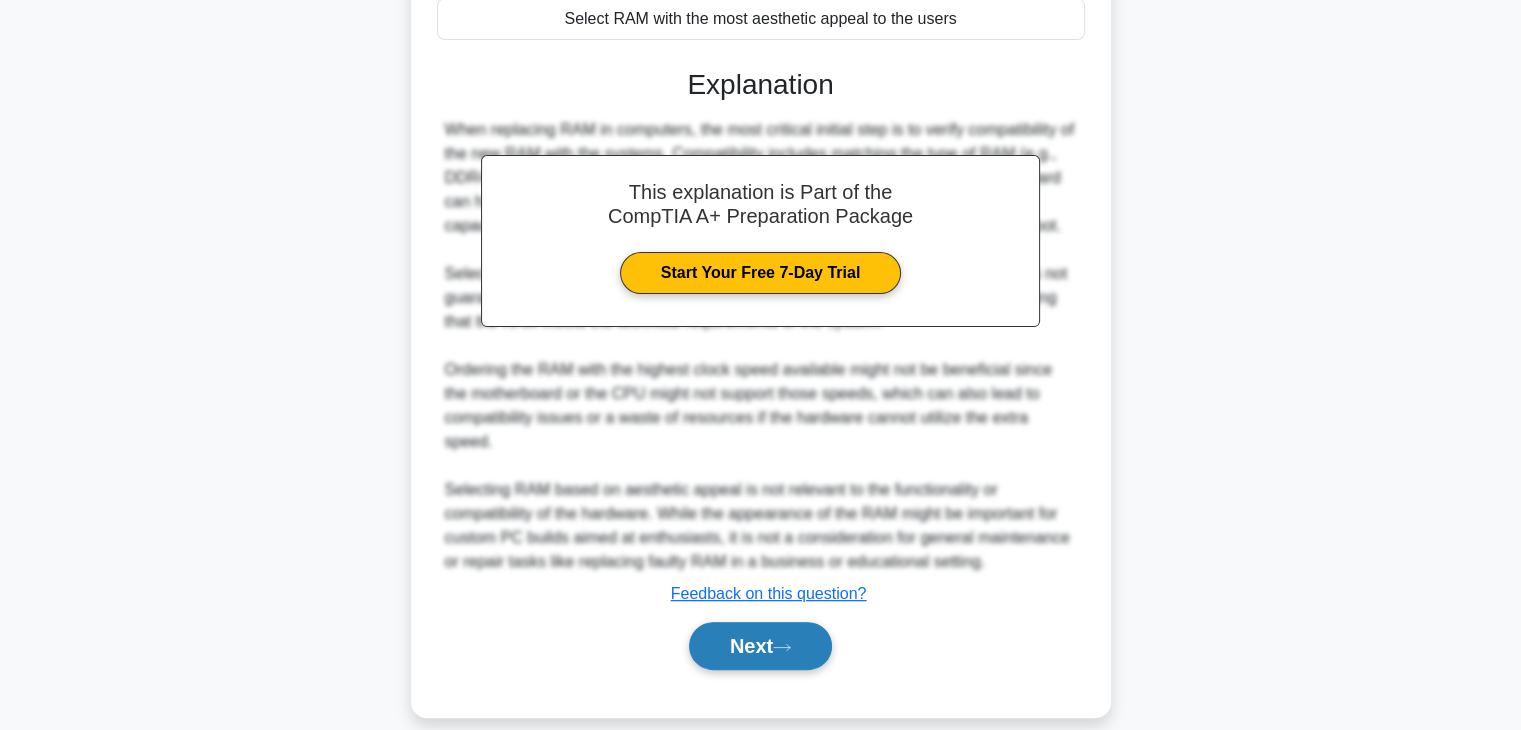 click on "Next" at bounding box center [760, 646] 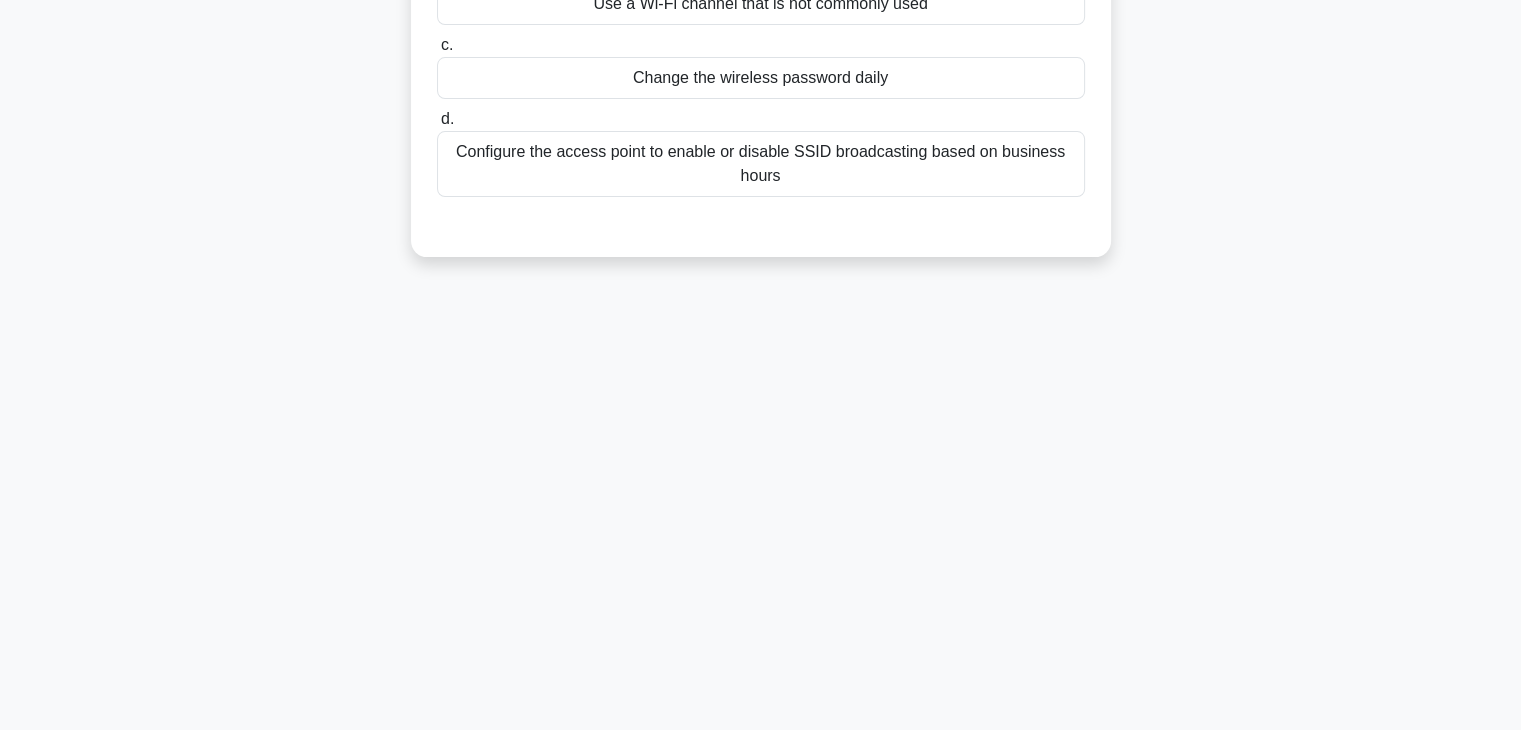 scroll, scrollTop: 0, scrollLeft: 0, axis: both 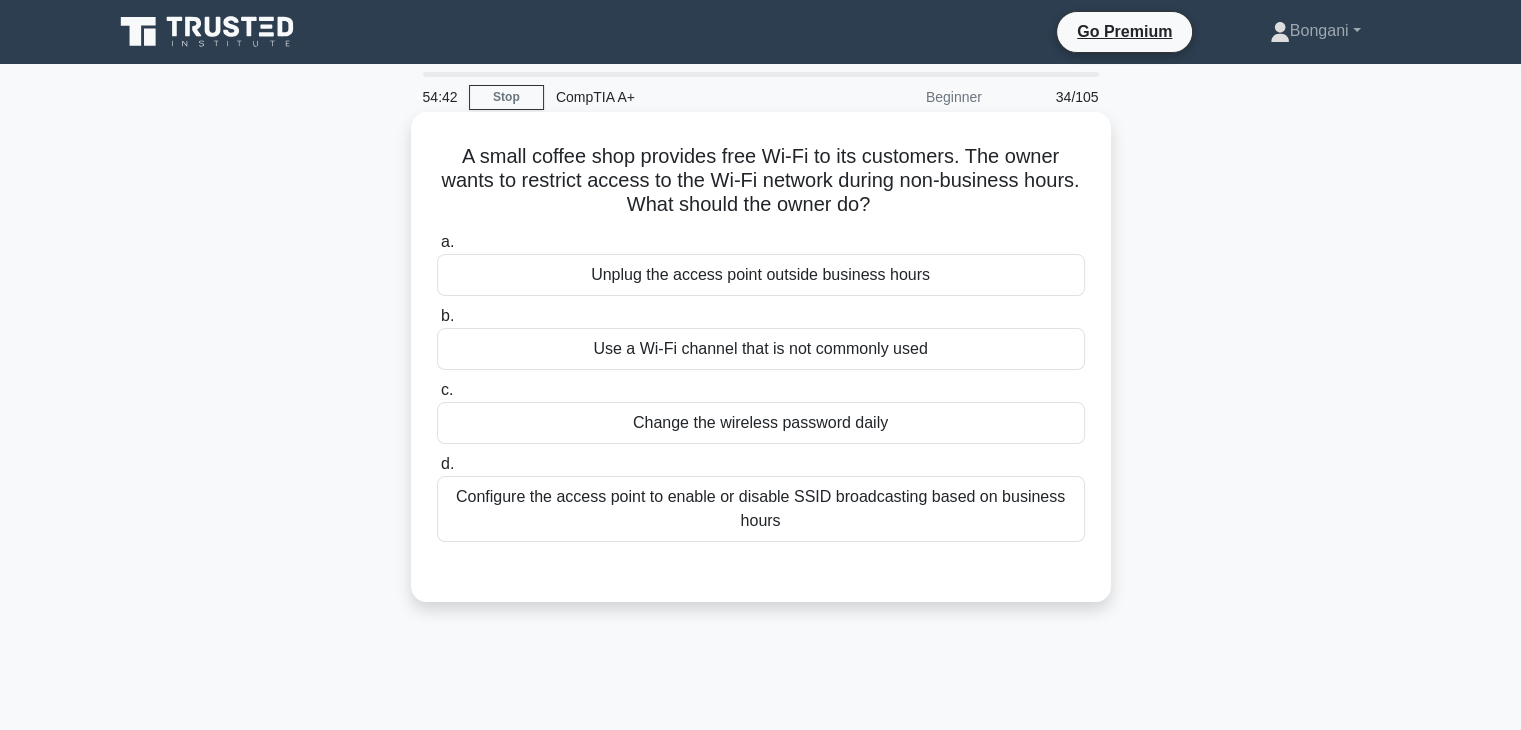 click on "Configure the access point to enable or disable SSID broadcasting based on business hours" at bounding box center [761, 509] 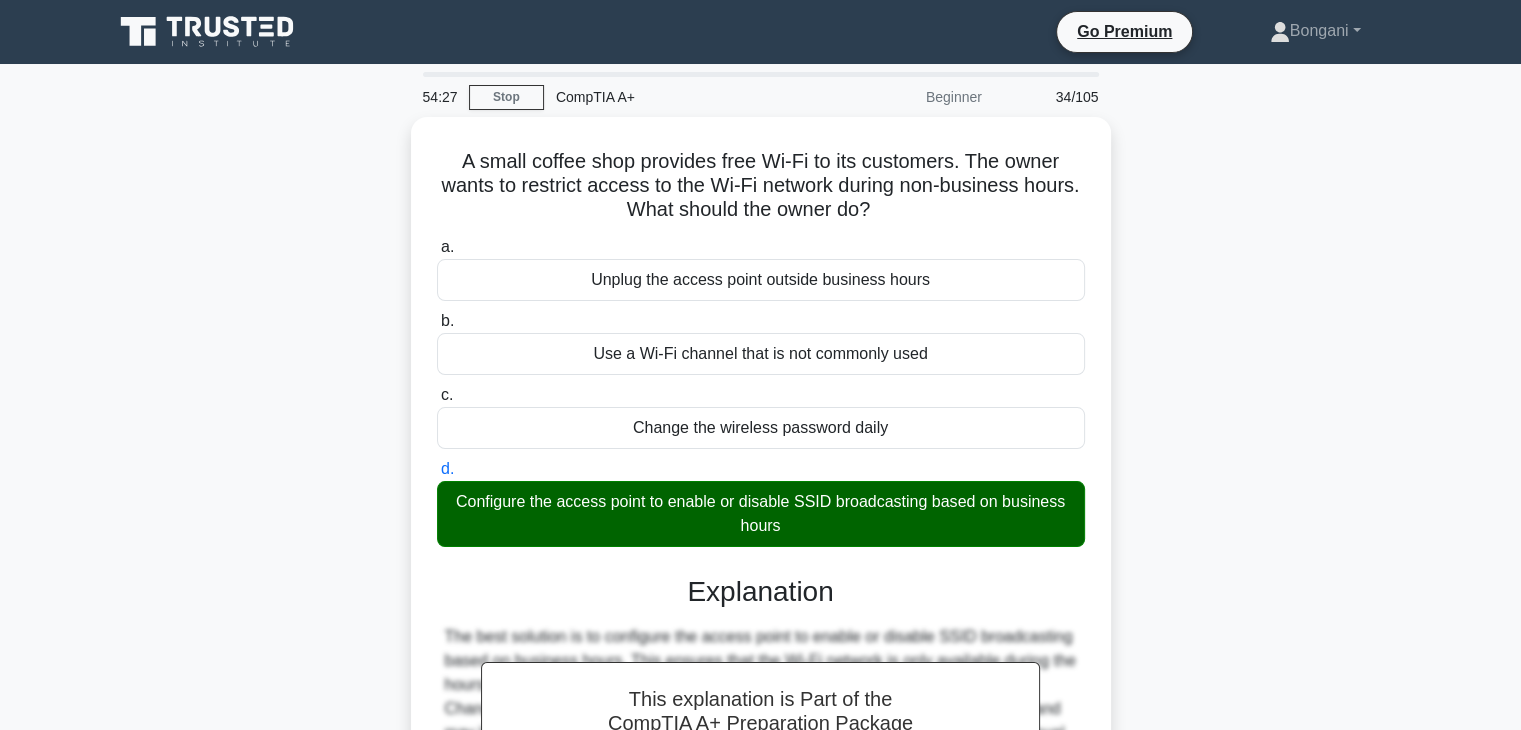 scroll, scrollTop: 351, scrollLeft: 0, axis: vertical 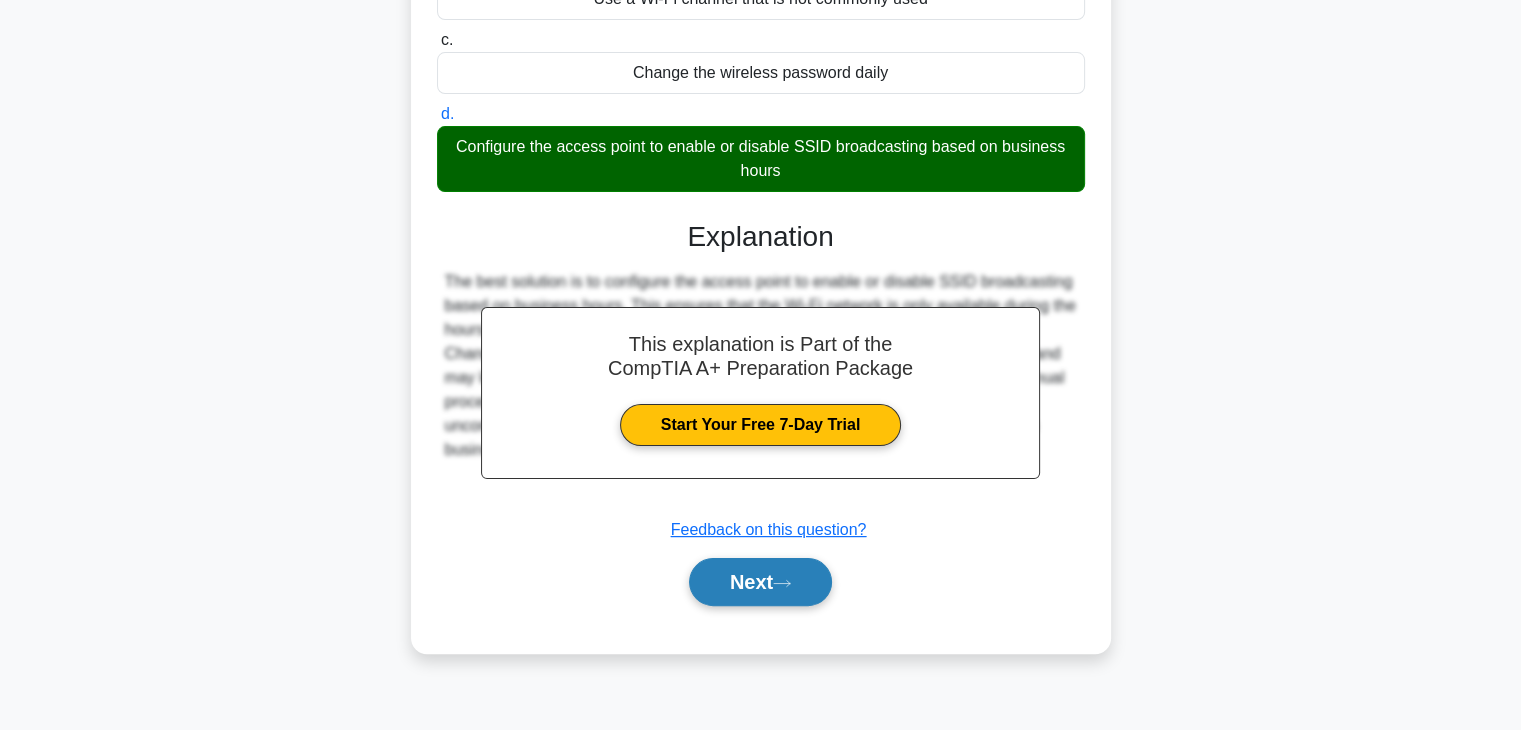 click on "Next" at bounding box center [760, 582] 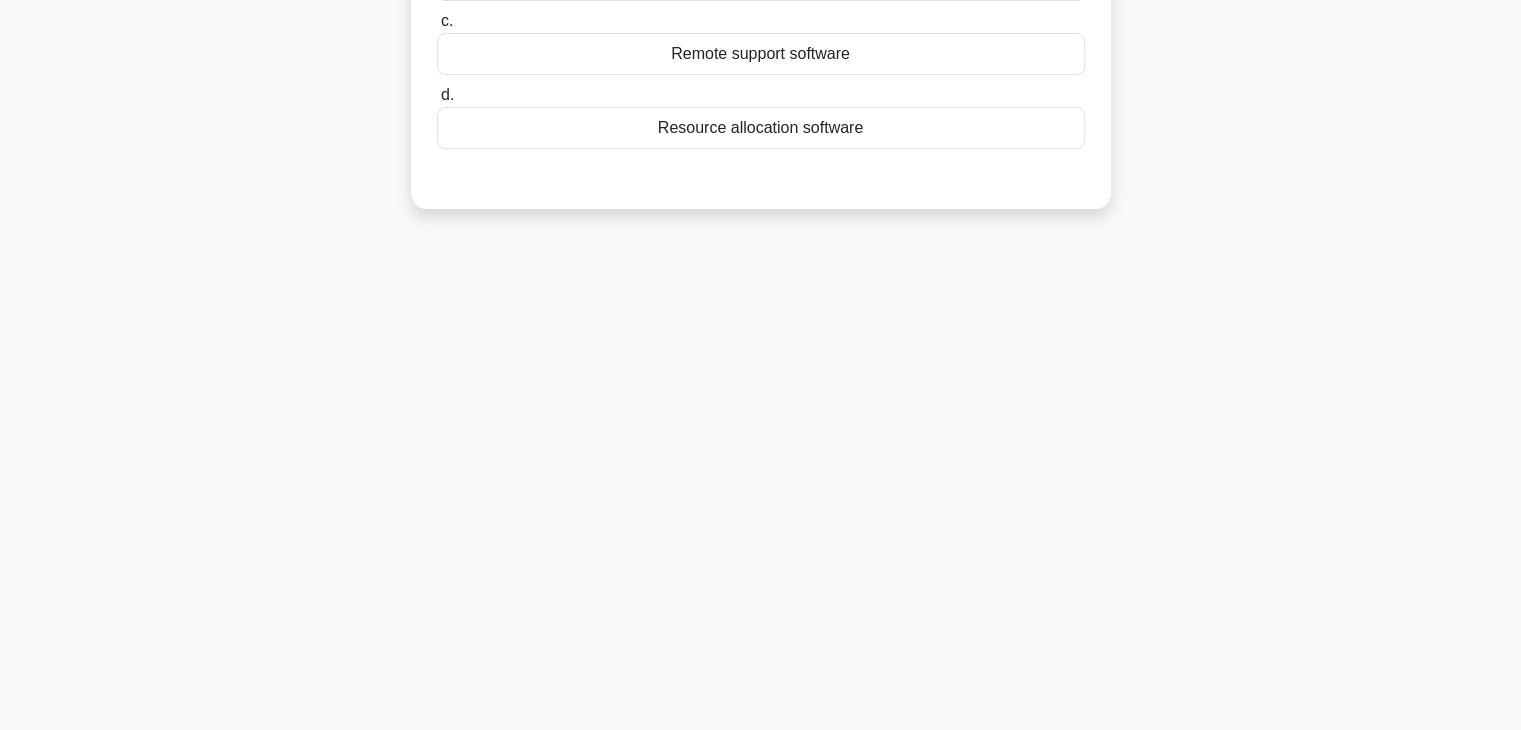 scroll, scrollTop: 0, scrollLeft: 0, axis: both 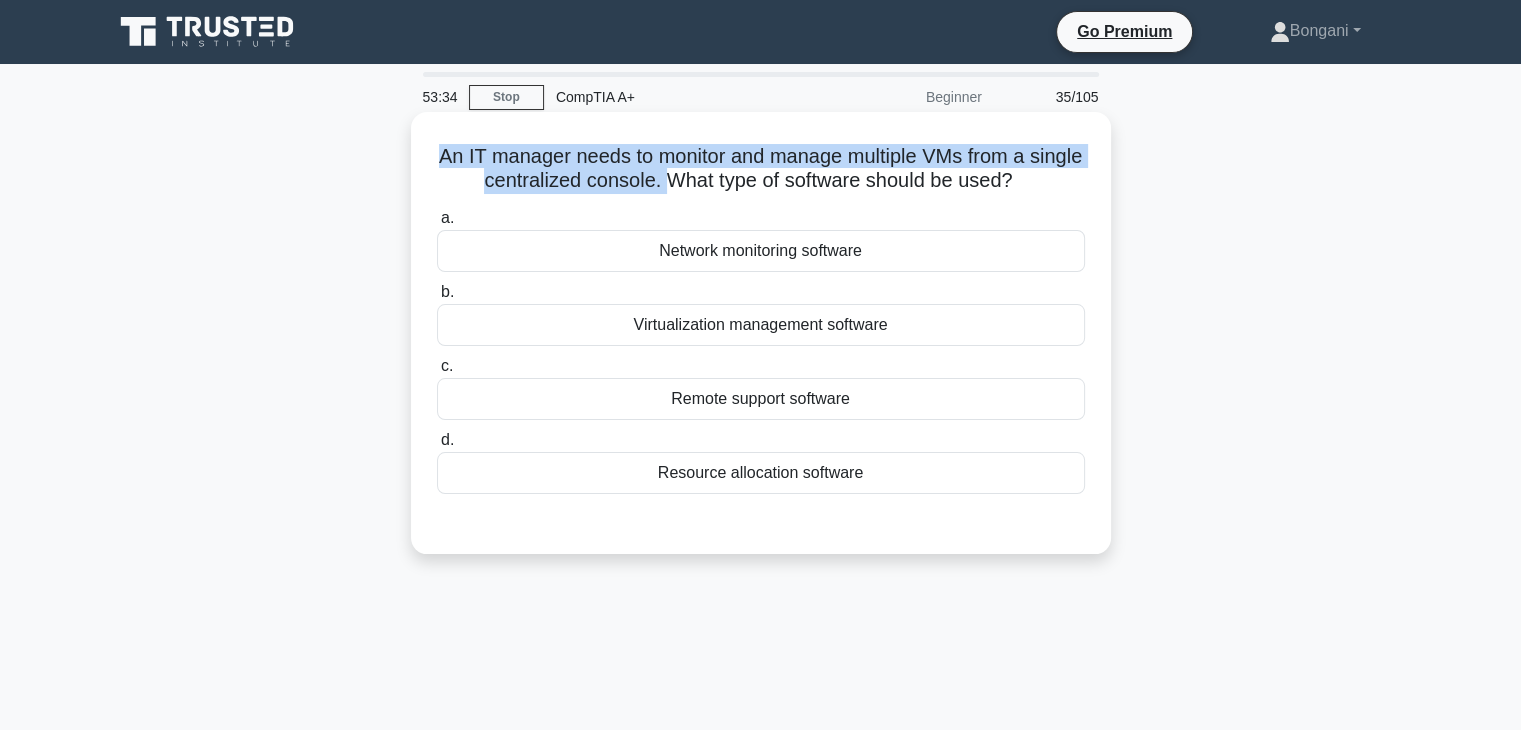 drag, startPoint x: 691, startPoint y: 182, endPoint x: 444, endPoint y: 161, distance: 247.8911 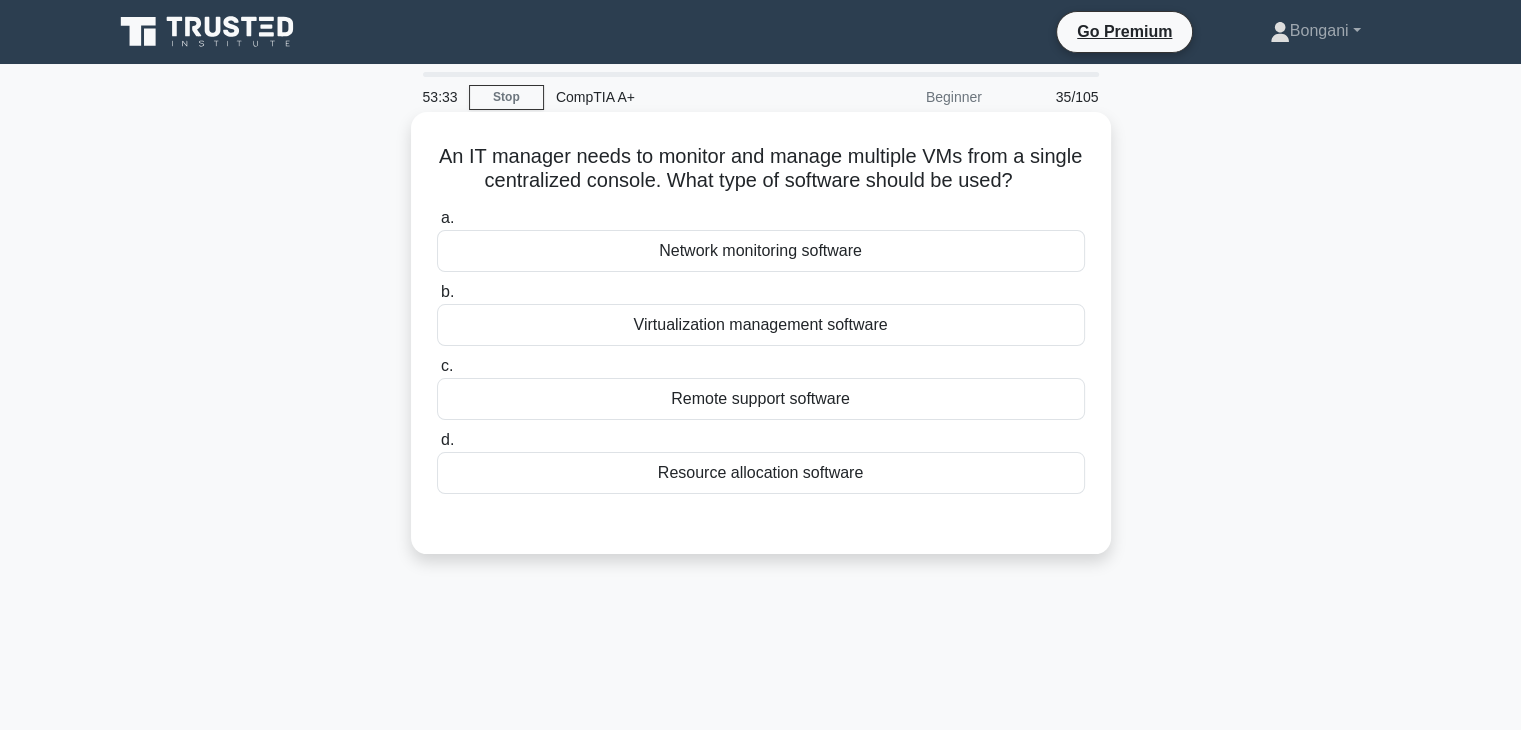 click on "An IT manager needs to monitor and manage multiple VMs from a single centralized console. What type of software should be used?
.spinner_0XTQ{transform-origin:center;animation:spinner_y6GP .75s linear infinite}@keyframes spinner_y6GP{100%{transform:rotate(360deg)}}" at bounding box center (761, 169) 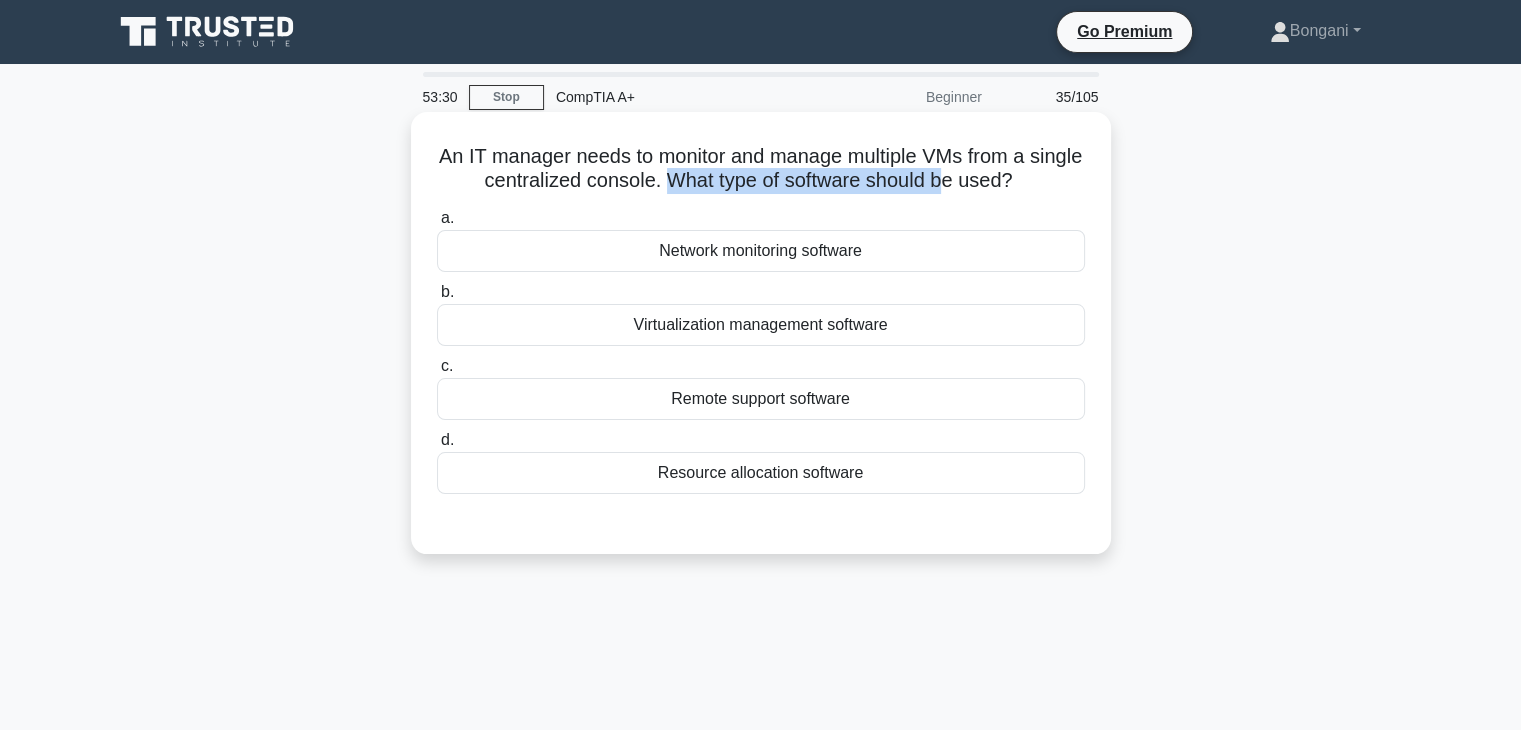 drag, startPoint x: 689, startPoint y: 181, endPoint x: 979, endPoint y: 193, distance: 290.24817 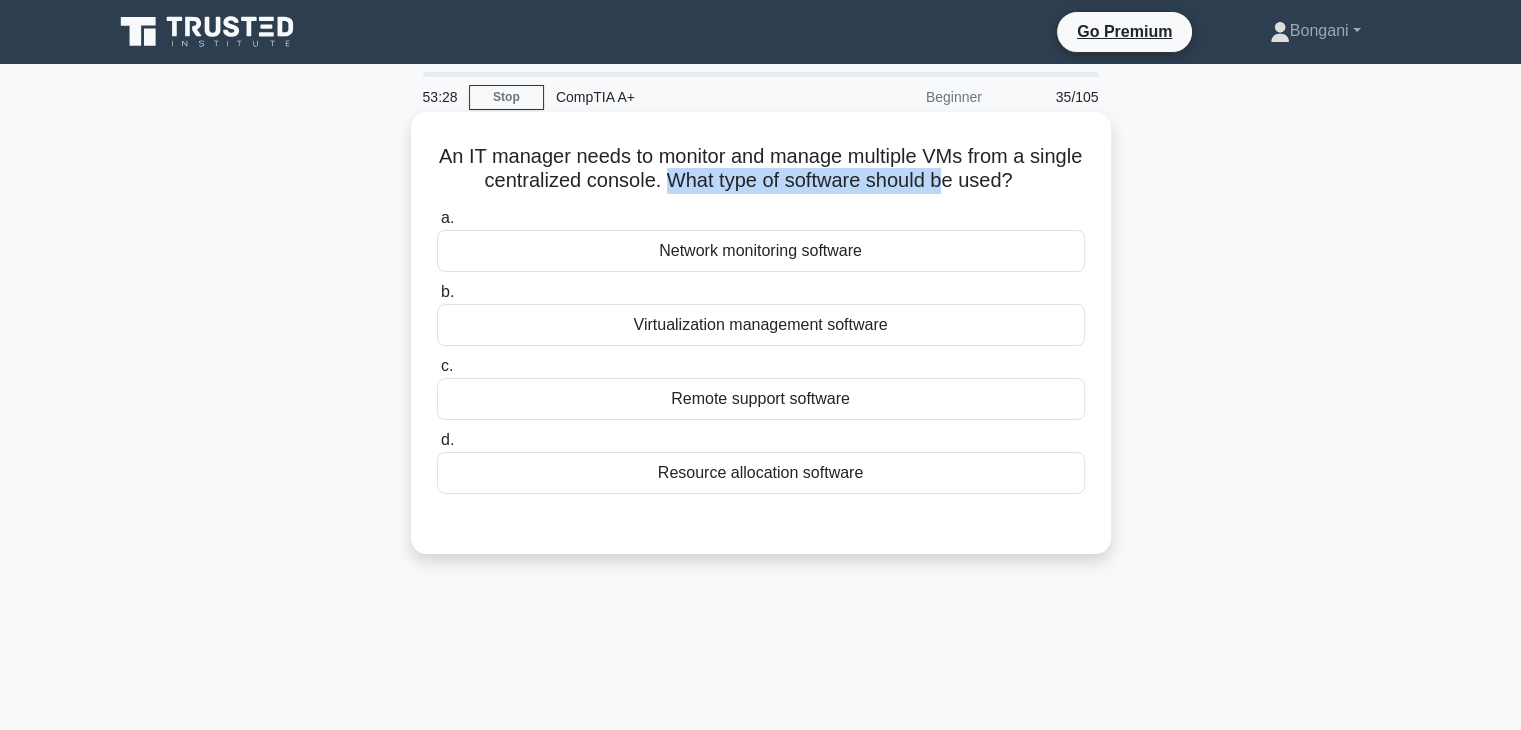 click on "An IT manager needs to monitor and manage multiple VMs from a single centralized console. What type of software should be used?
.spinner_0XTQ{transform-origin:center;animation:spinner_y6GP .75s linear infinite}@keyframes spinner_y6GP{100%{transform:rotate(360deg)}}" at bounding box center [761, 169] 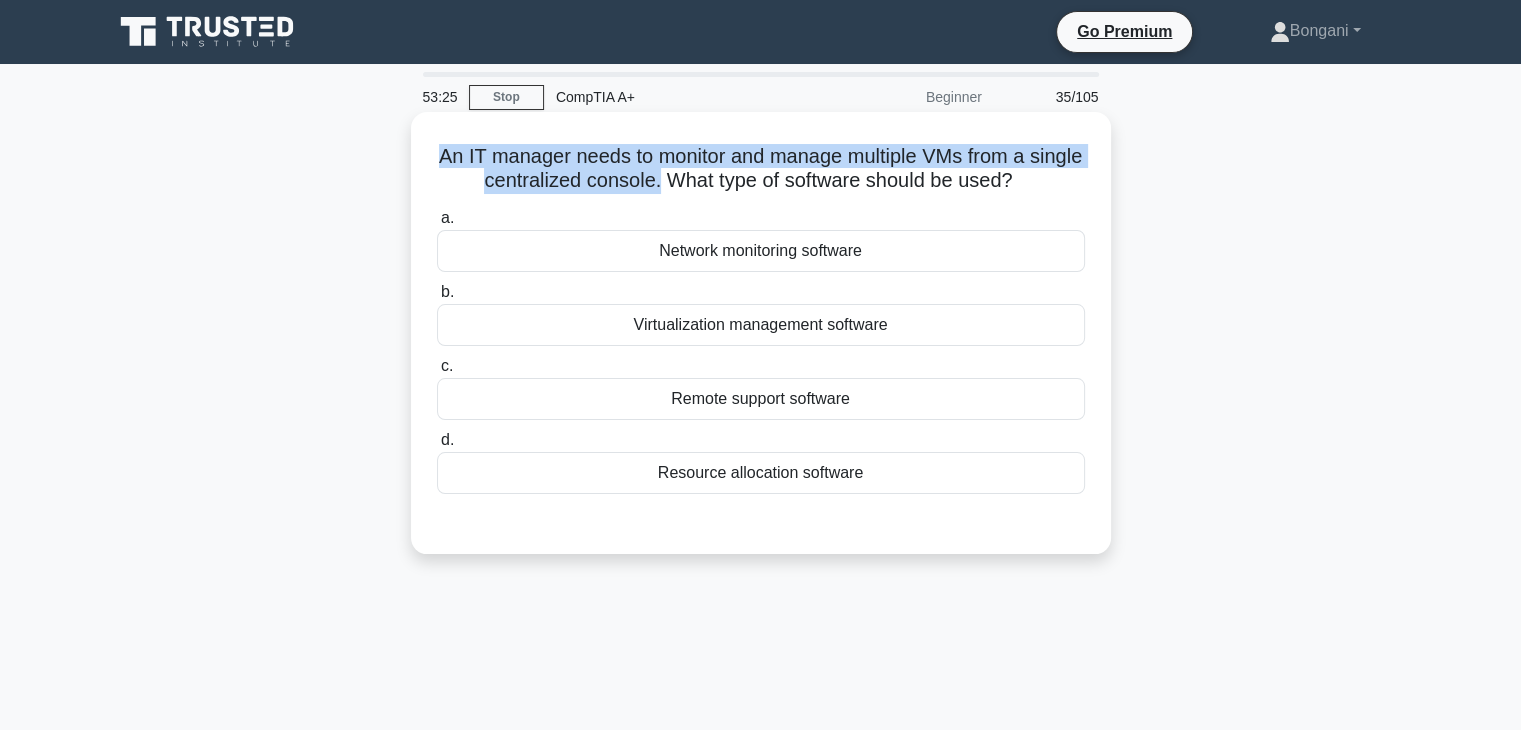 drag, startPoint x: 684, startPoint y: 185, endPoint x: 432, endPoint y: 153, distance: 254.02362 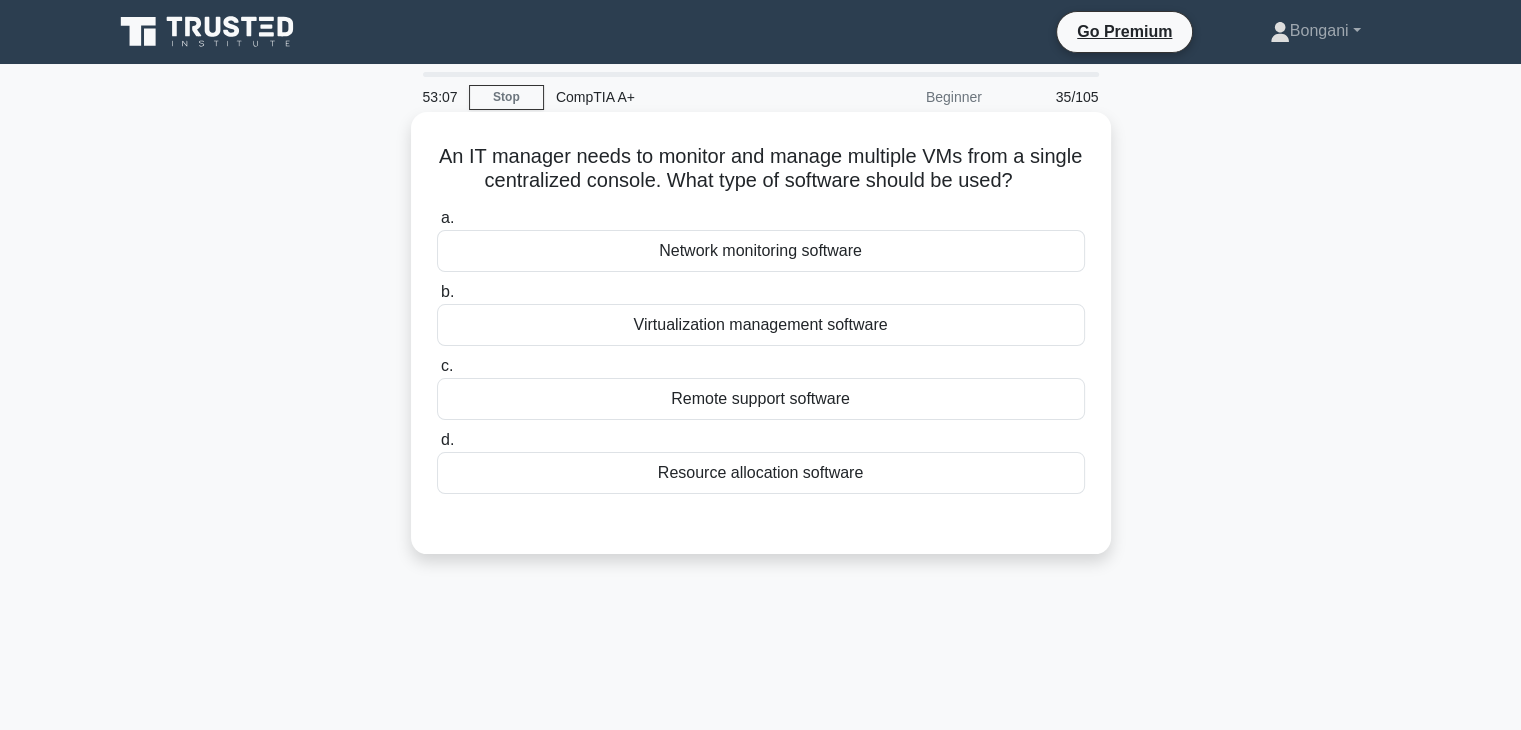 click on "Remote support software" at bounding box center (761, 399) 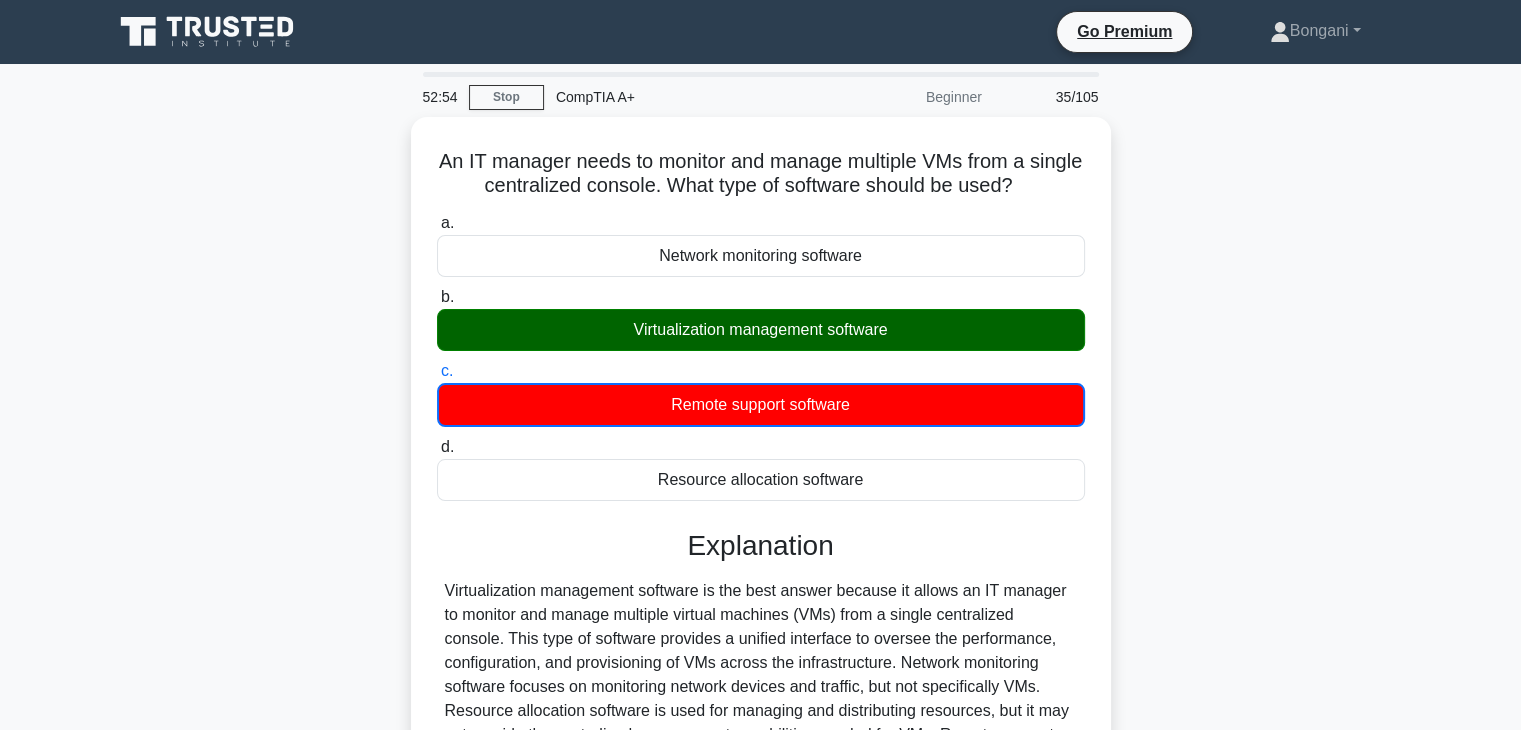 scroll, scrollTop: 351, scrollLeft: 0, axis: vertical 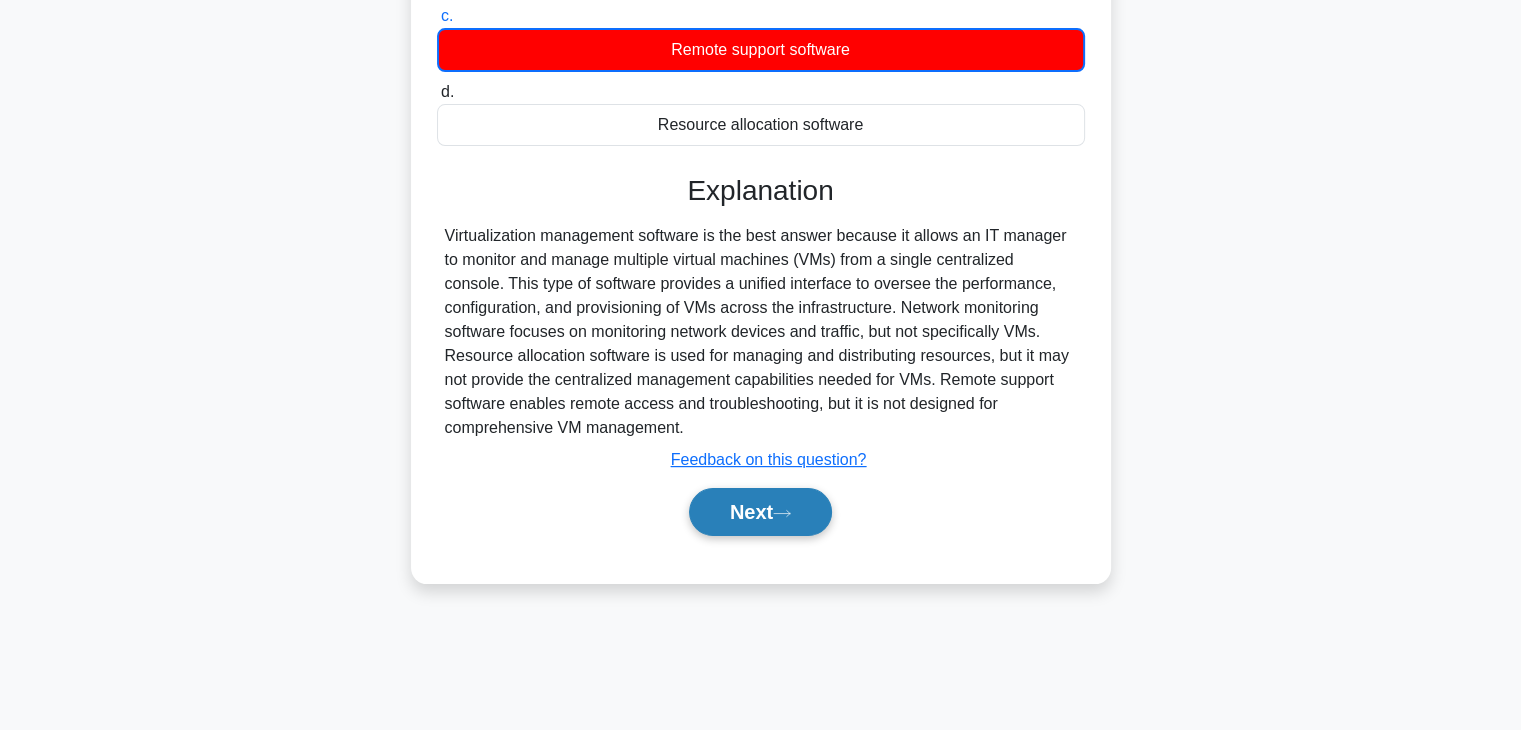 click on "Next" at bounding box center (760, 512) 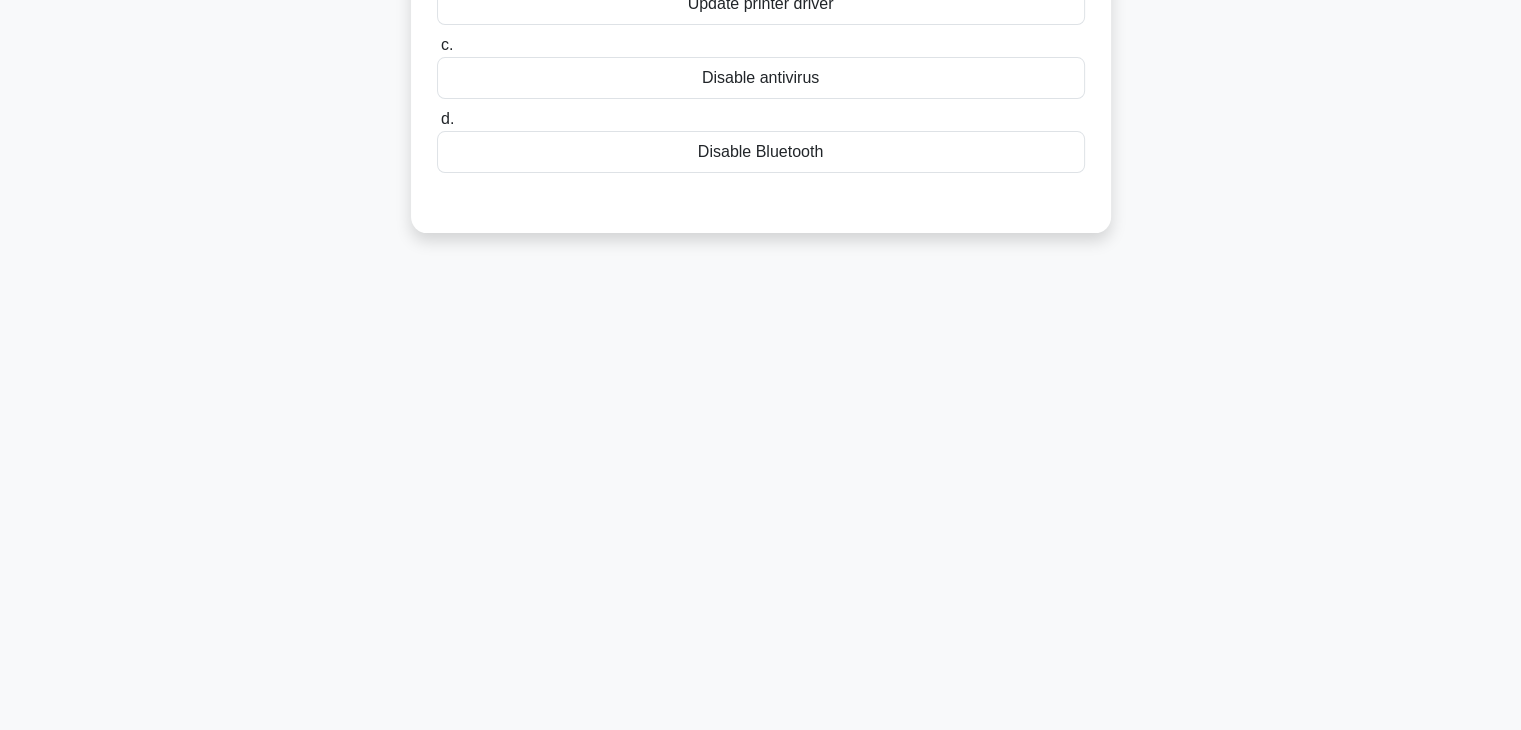 scroll, scrollTop: 0, scrollLeft: 0, axis: both 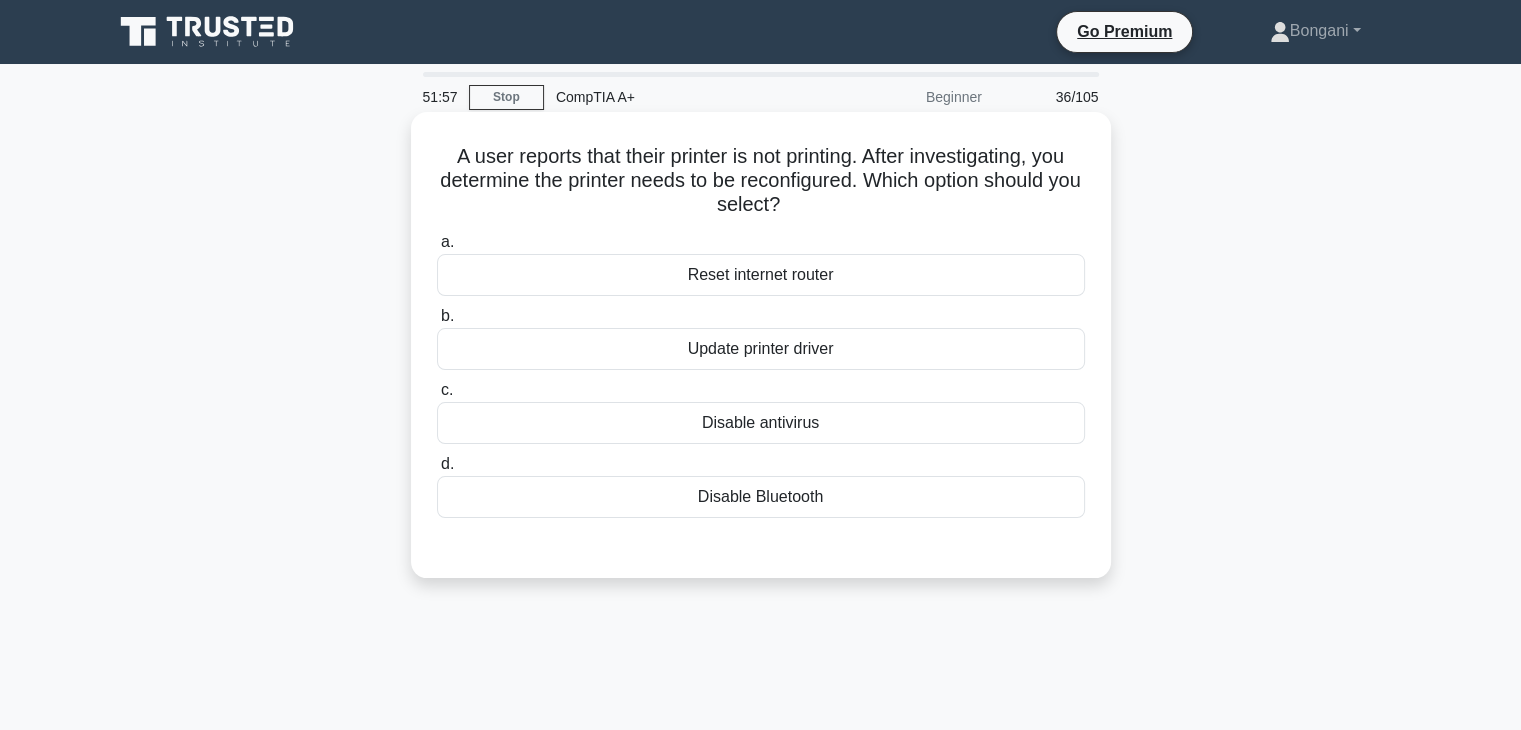 click on "Update printer driver" at bounding box center [761, 349] 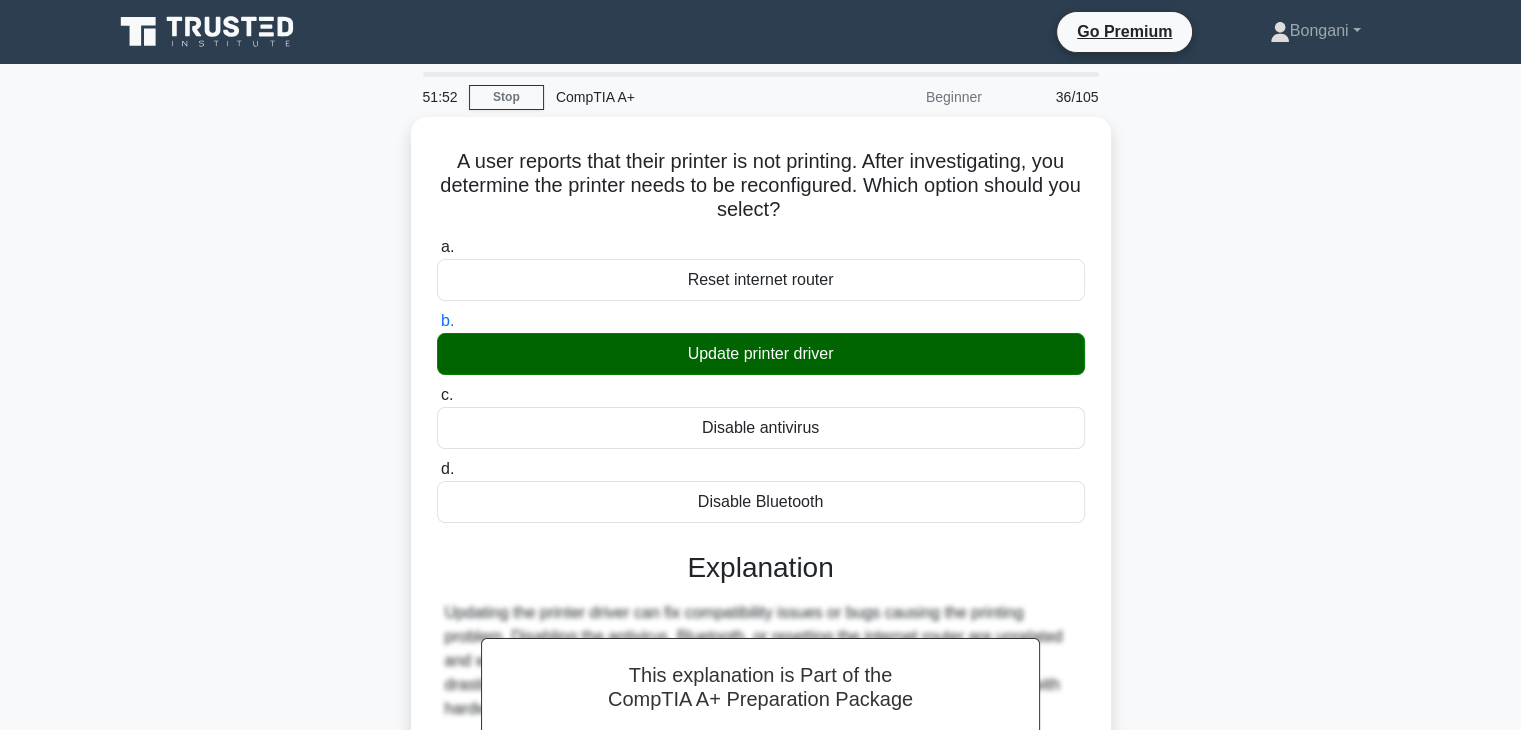 scroll, scrollTop: 351, scrollLeft: 0, axis: vertical 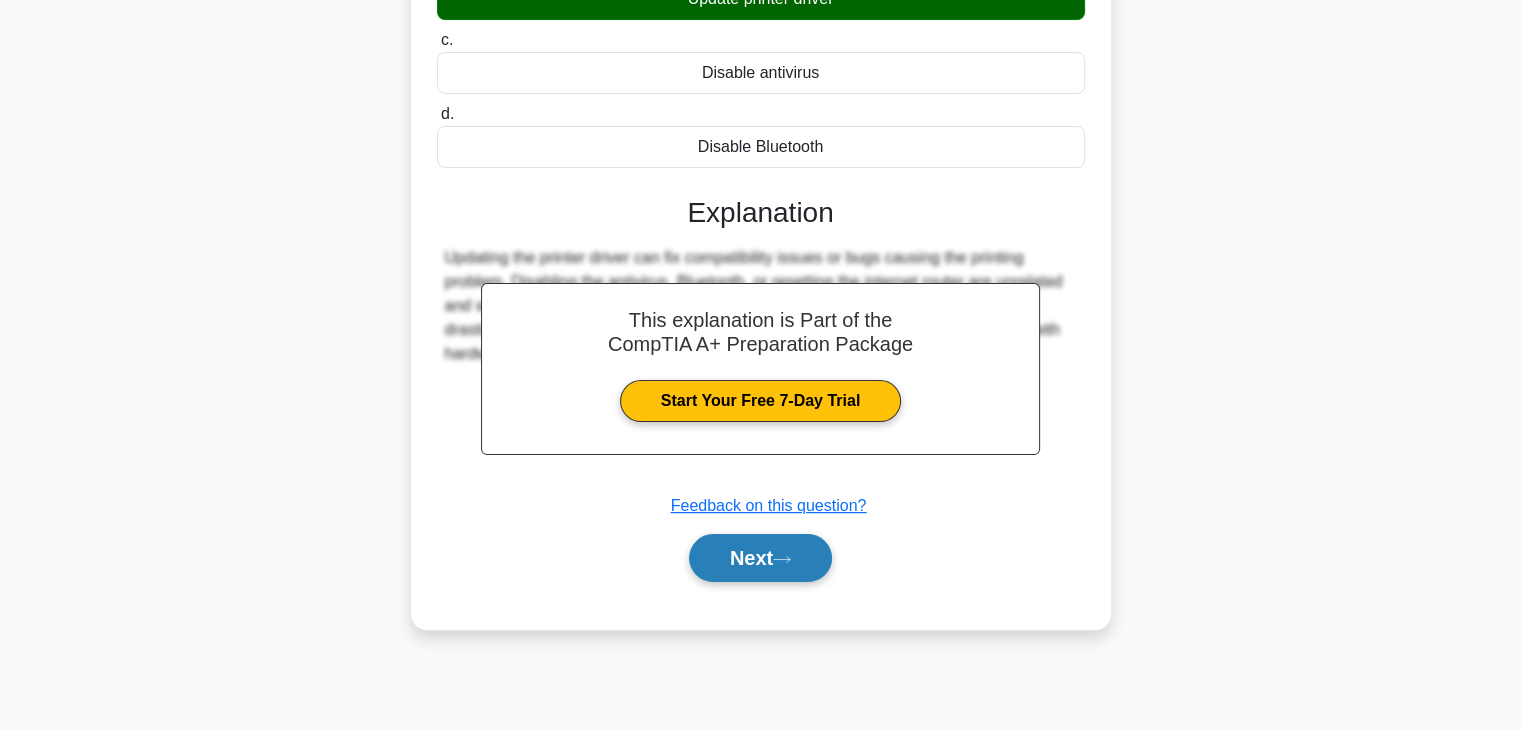 click on "Next" at bounding box center [760, 558] 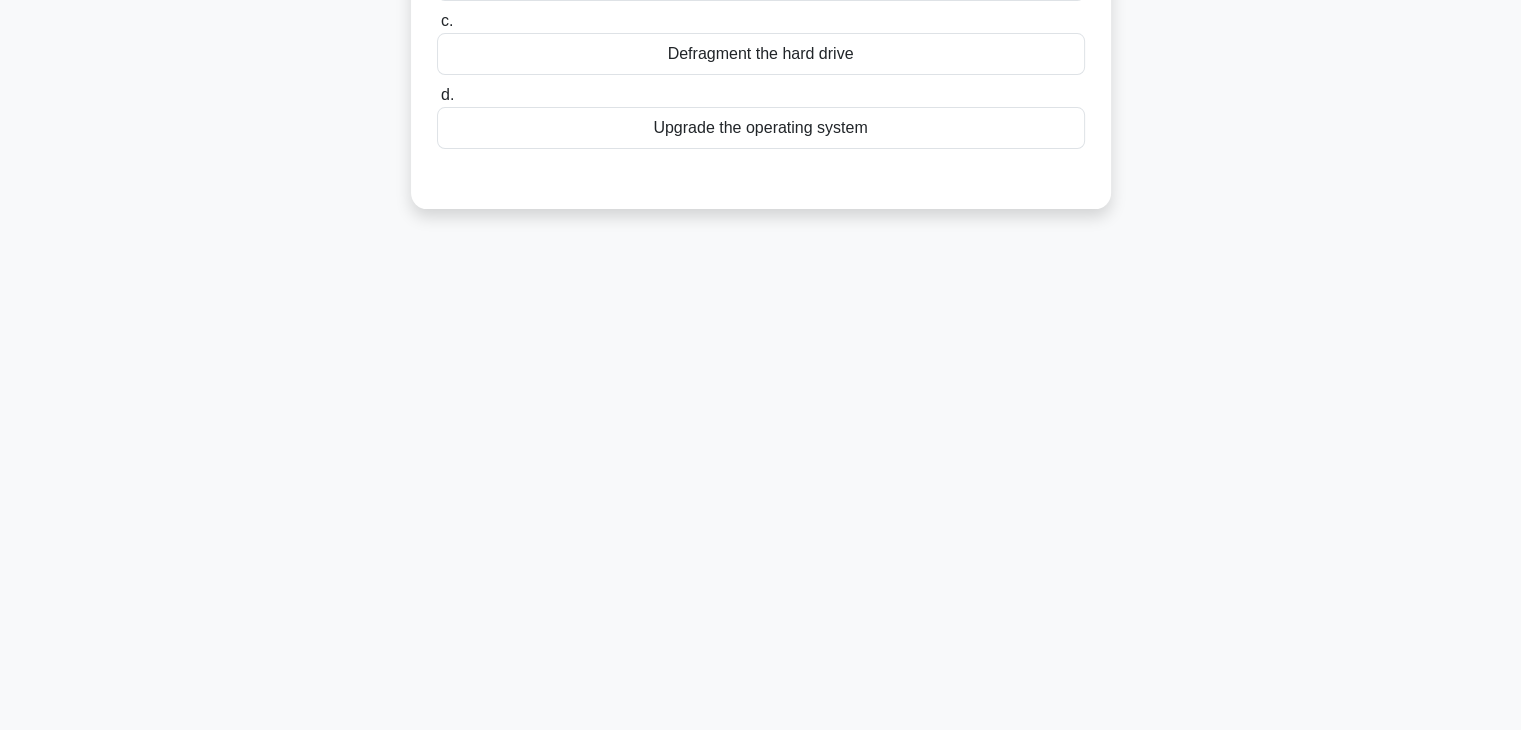 scroll, scrollTop: 0, scrollLeft: 0, axis: both 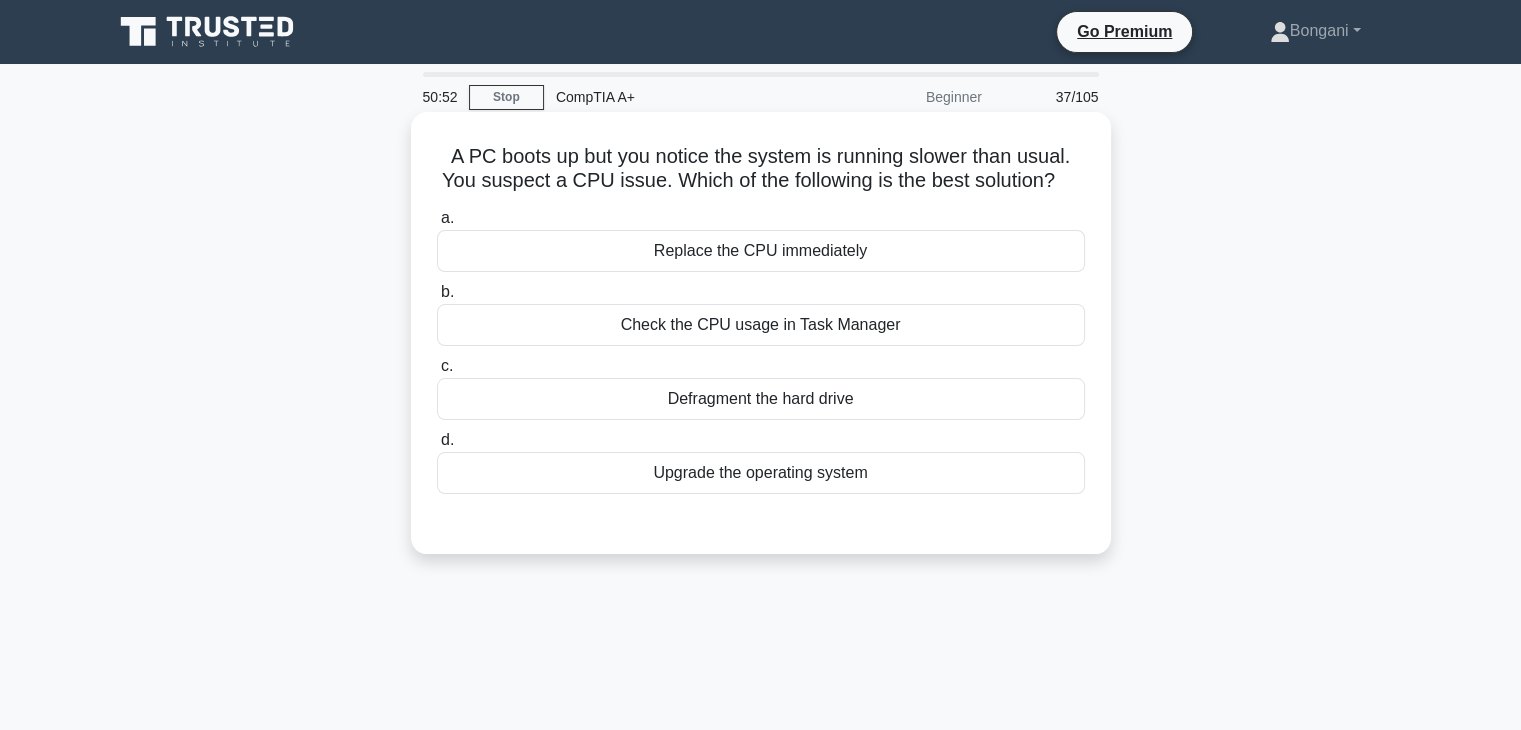 click on "Check the CPU usage in Task Manager" at bounding box center (761, 325) 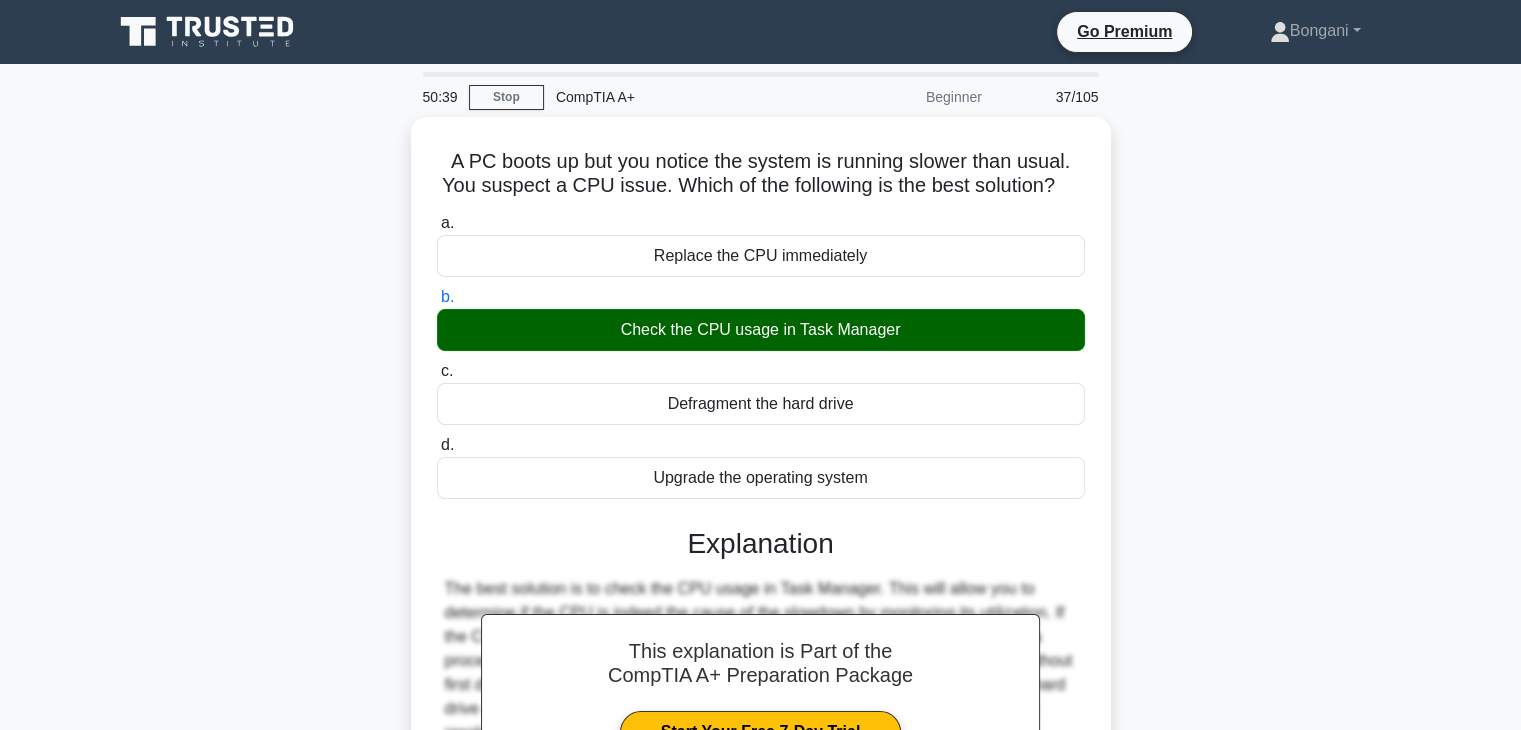 scroll, scrollTop: 351, scrollLeft: 0, axis: vertical 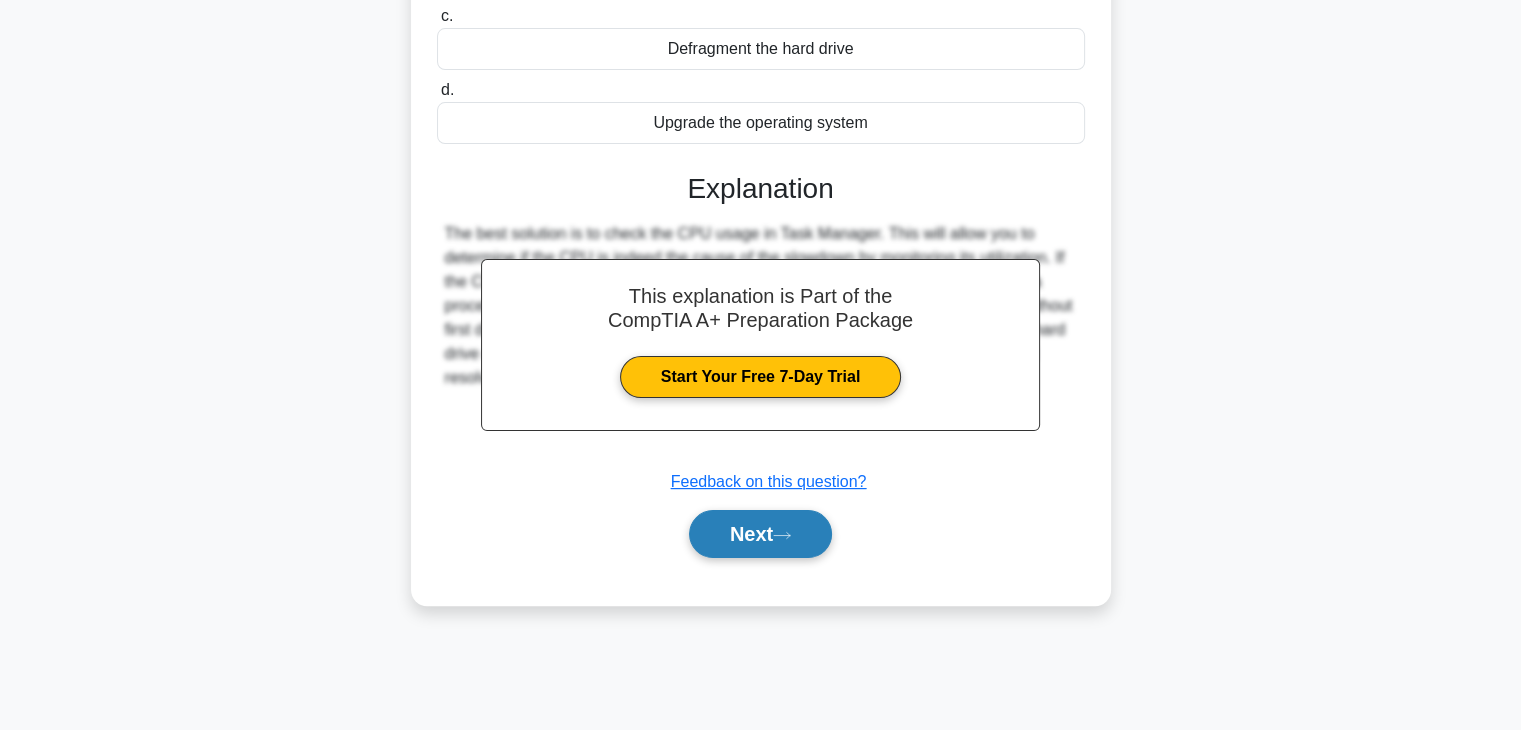 click on "Next" at bounding box center [760, 534] 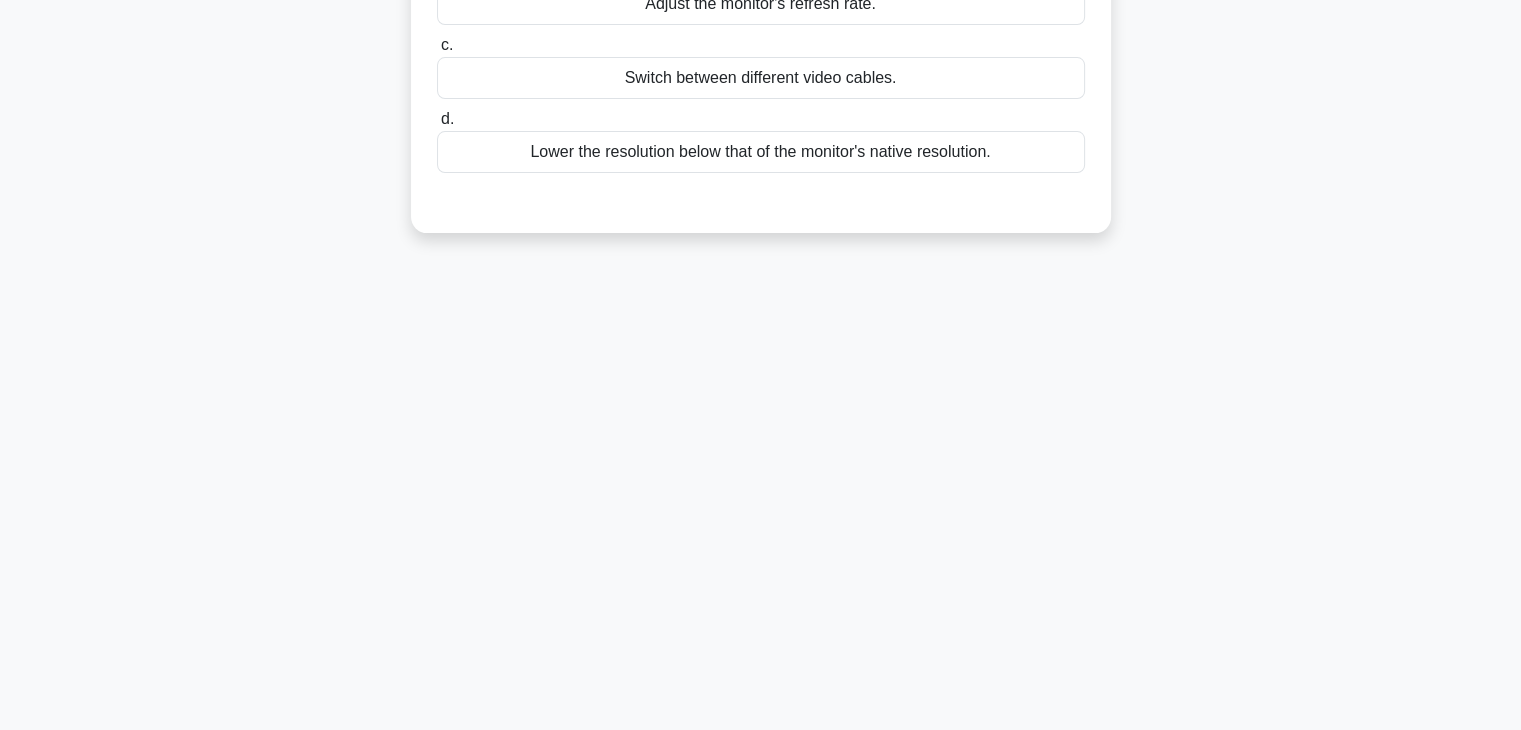 scroll, scrollTop: 0, scrollLeft: 0, axis: both 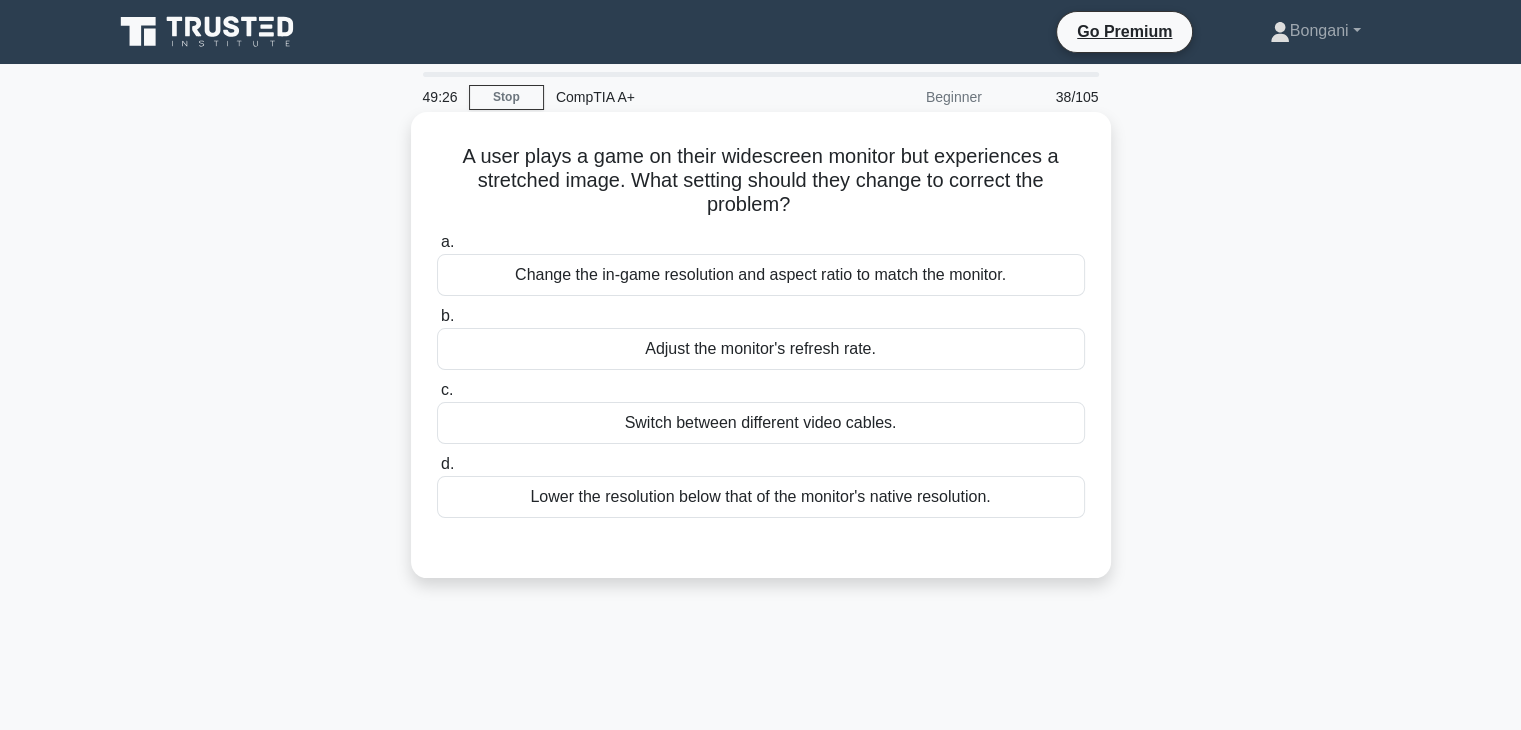 click on "Change the in-game resolution and aspect ratio to match the monitor." at bounding box center [761, 275] 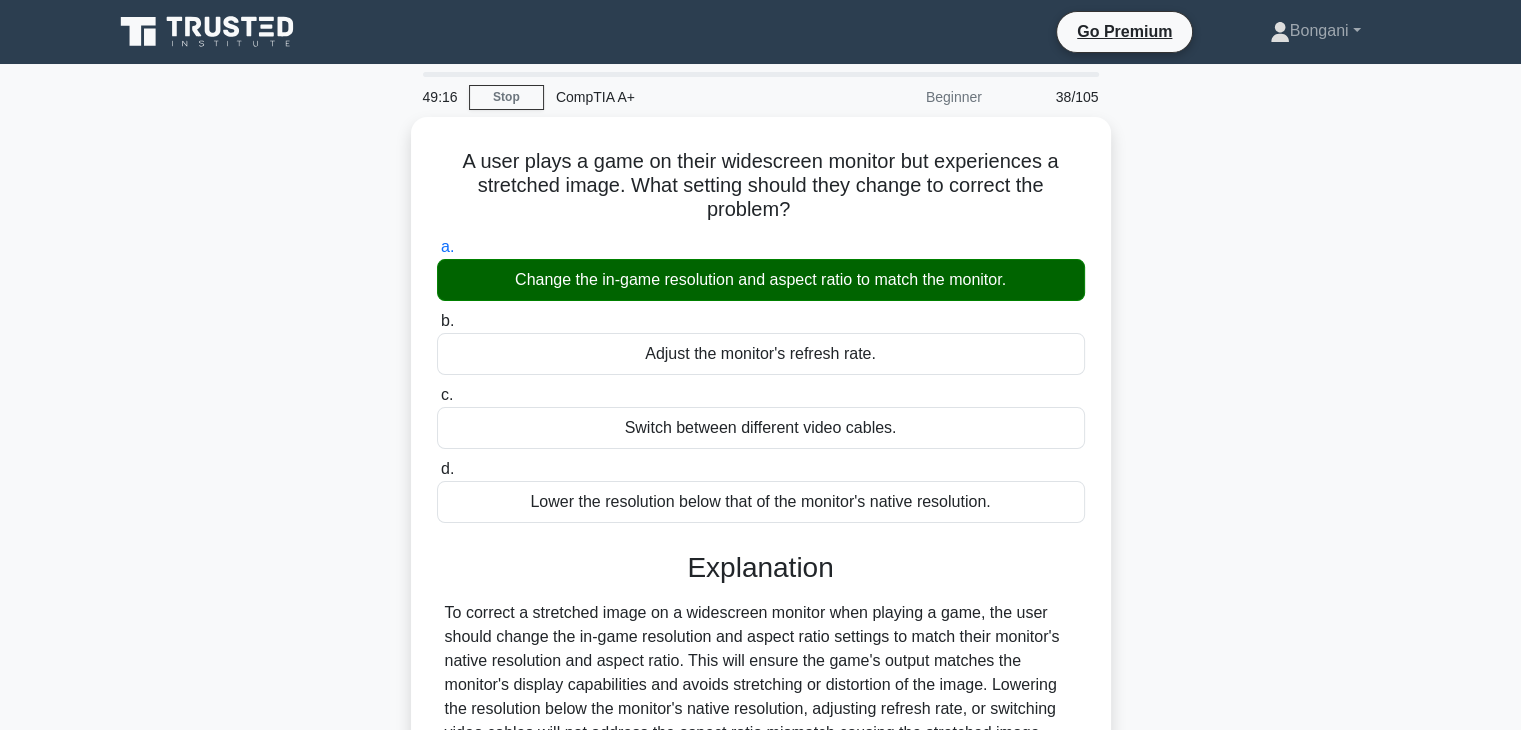 scroll, scrollTop: 351, scrollLeft: 0, axis: vertical 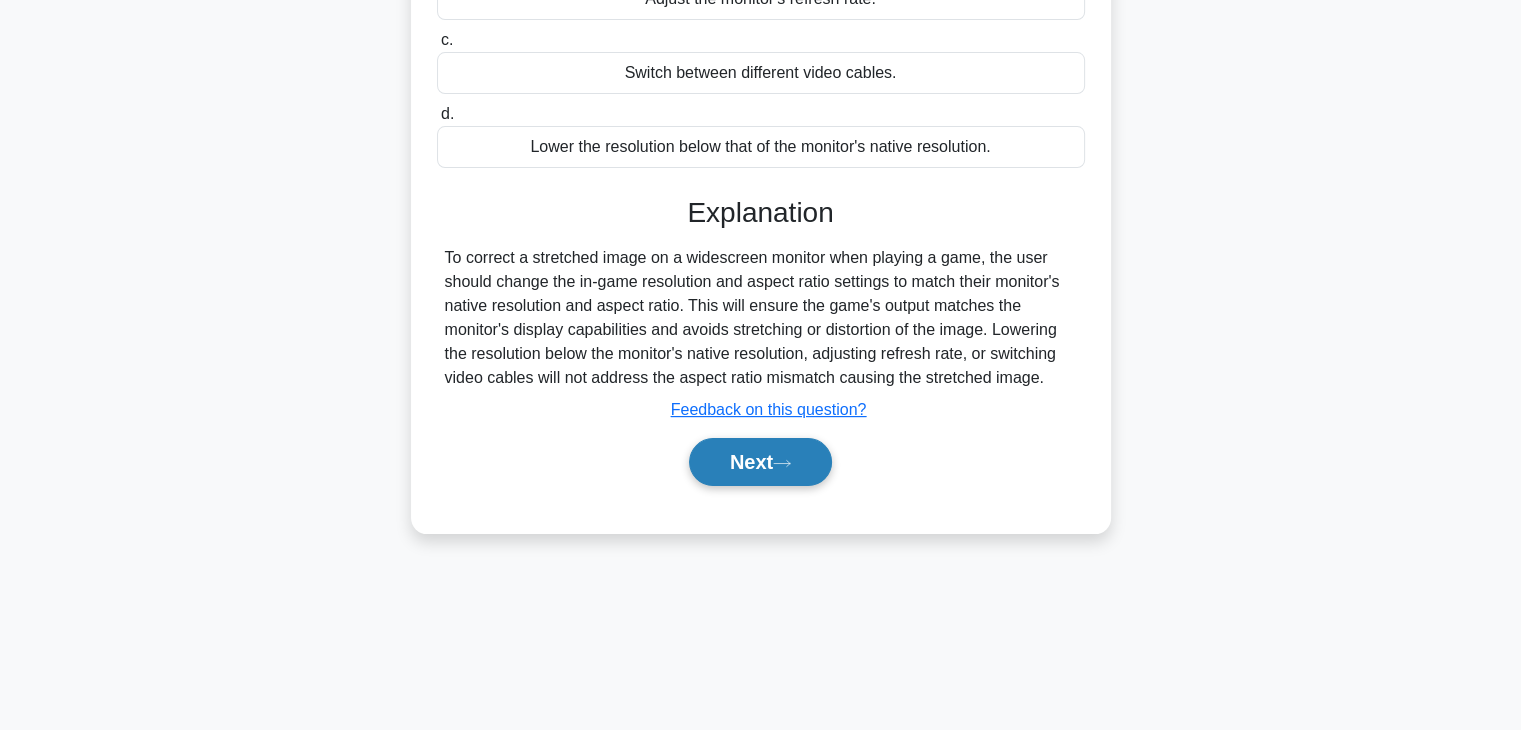 click on "Next" at bounding box center [760, 462] 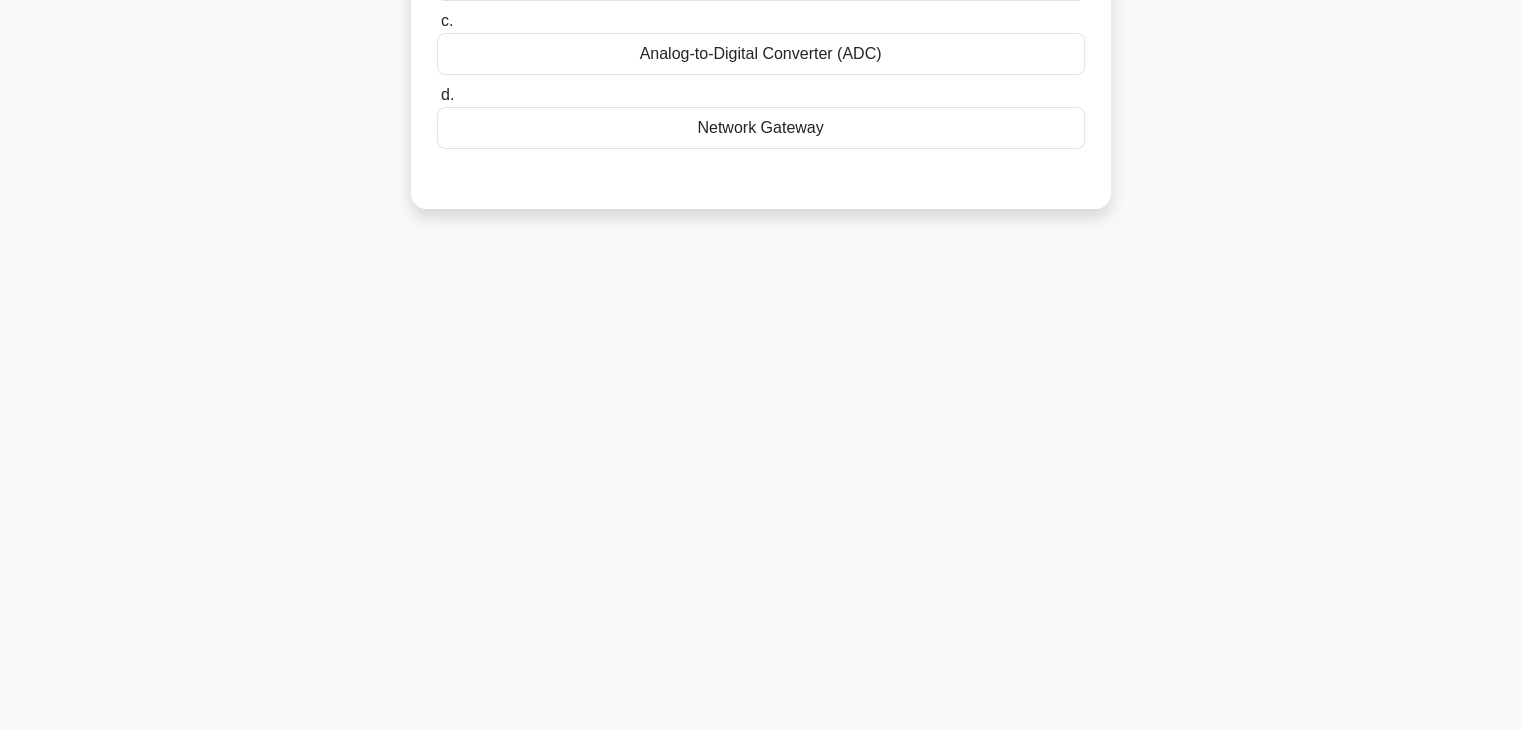 scroll, scrollTop: 0, scrollLeft: 0, axis: both 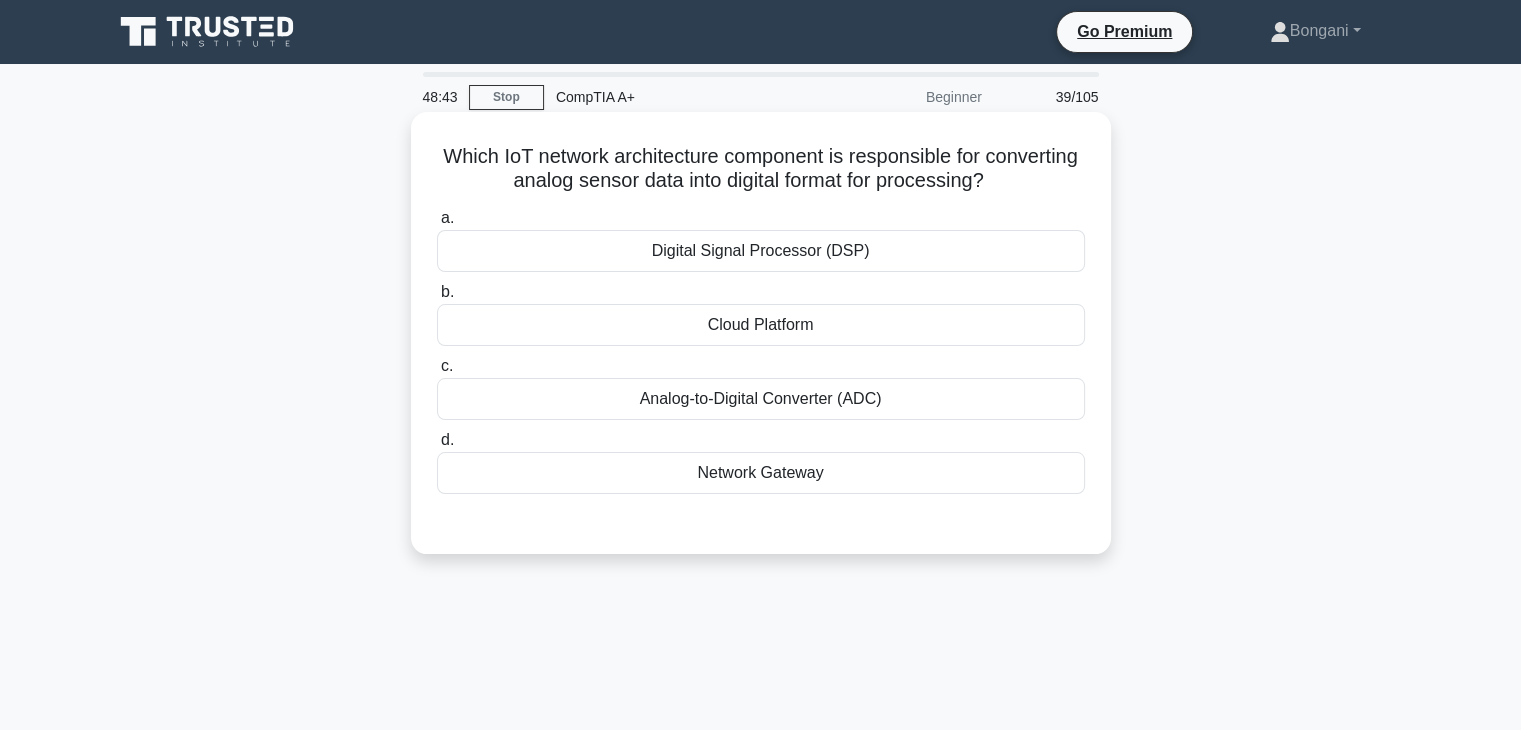 click on "Analog-to-Digital Converter (ADC)" at bounding box center [761, 399] 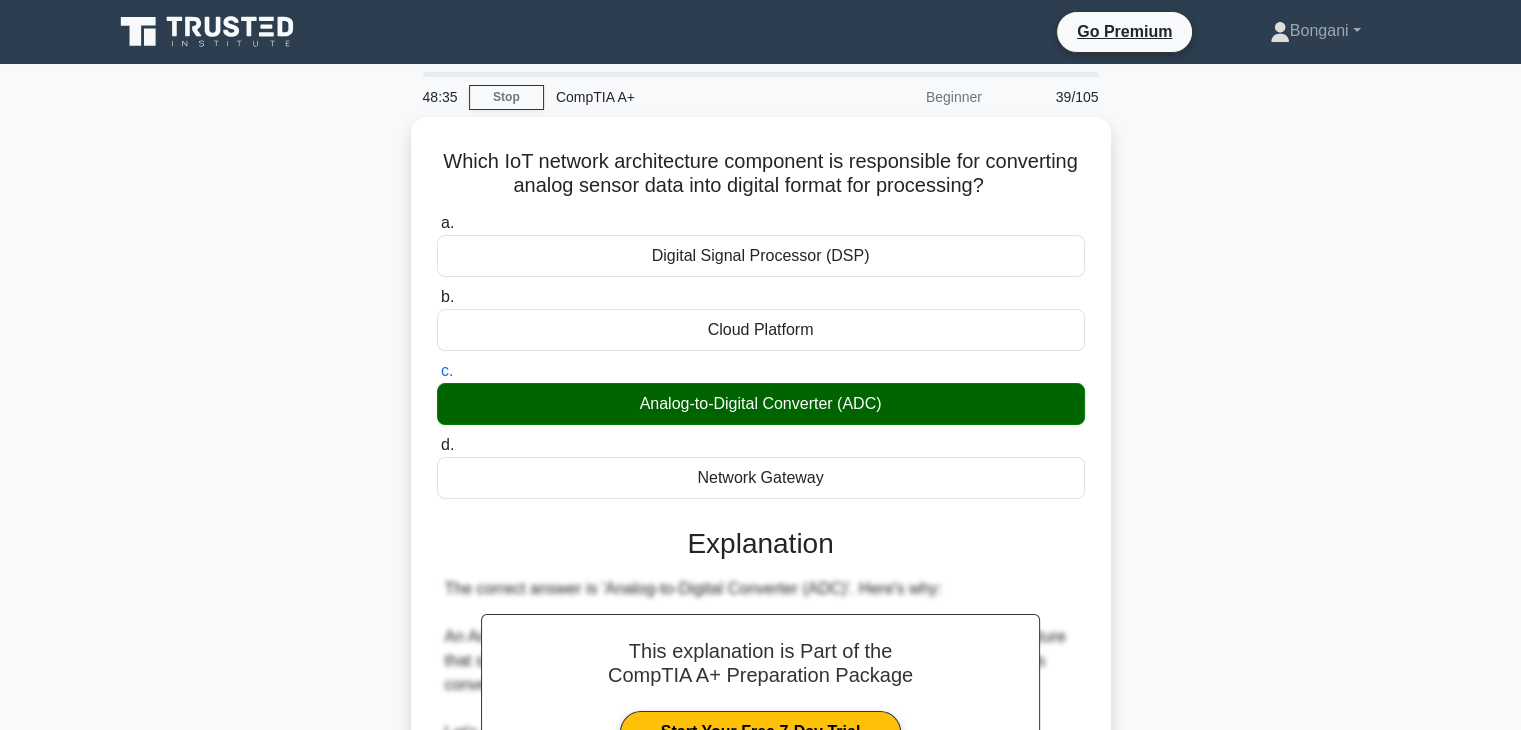 scroll, scrollTop: 574, scrollLeft: 0, axis: vertical 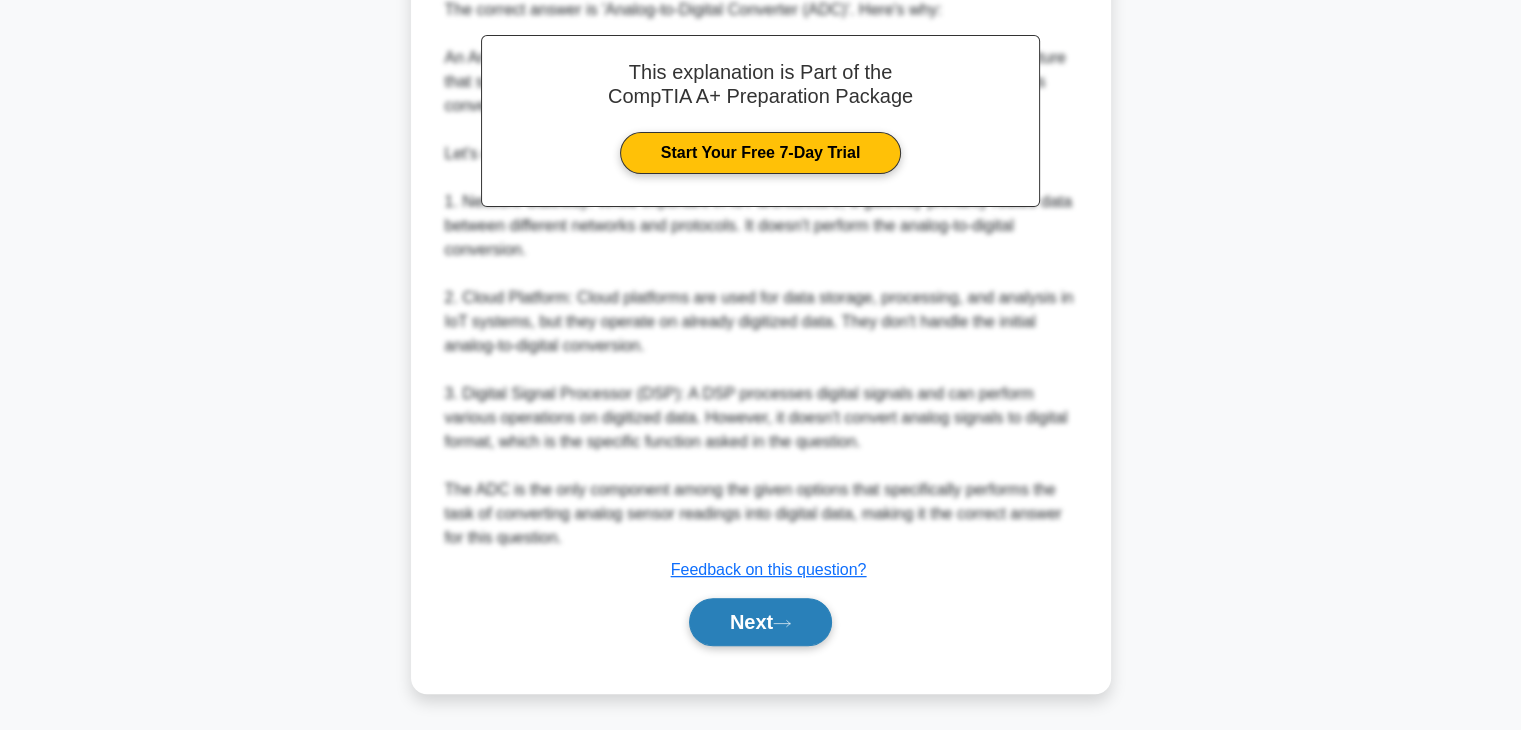 click on "Next" at bounding box center [760, 622] 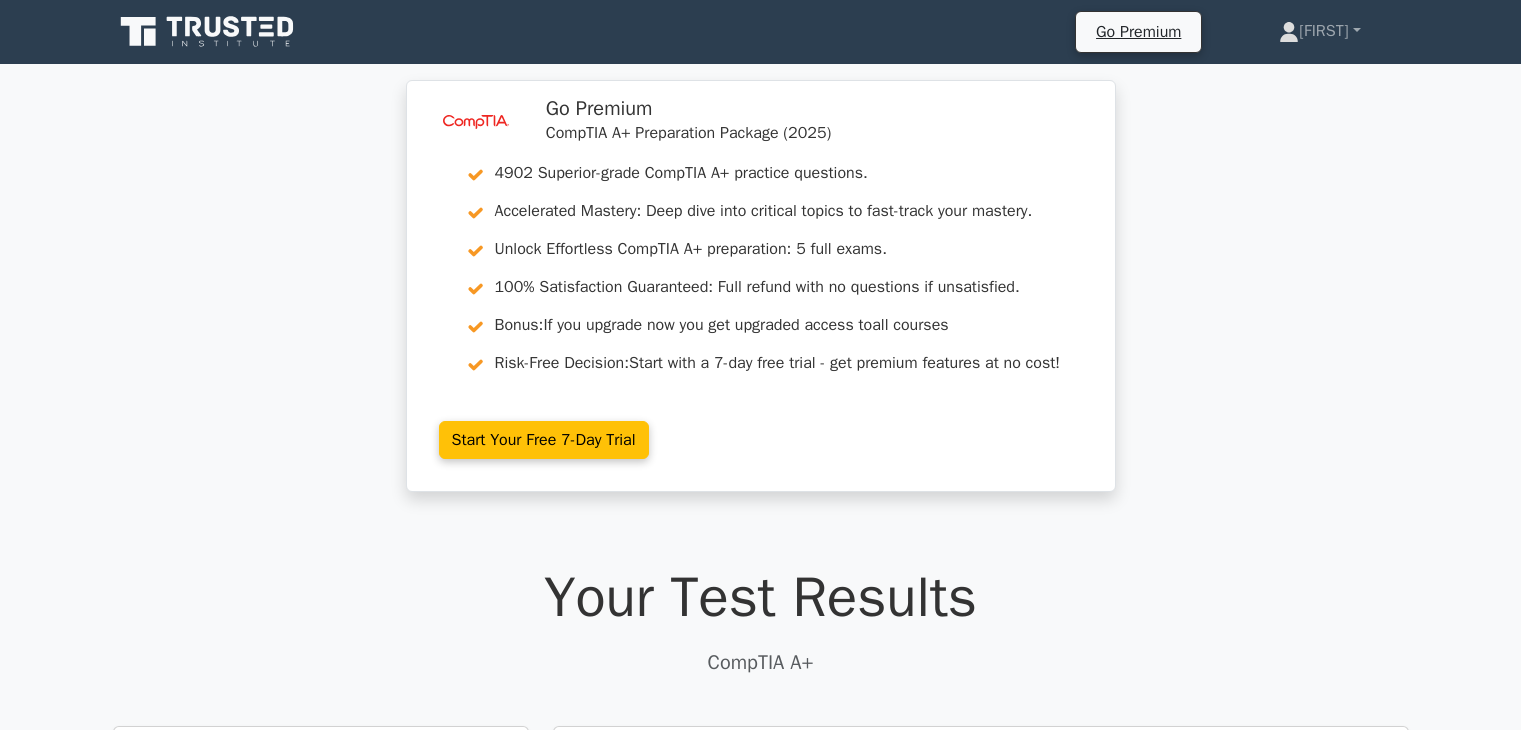 scroll, scrollTop: 0, scrollLeft: 0, axis: both 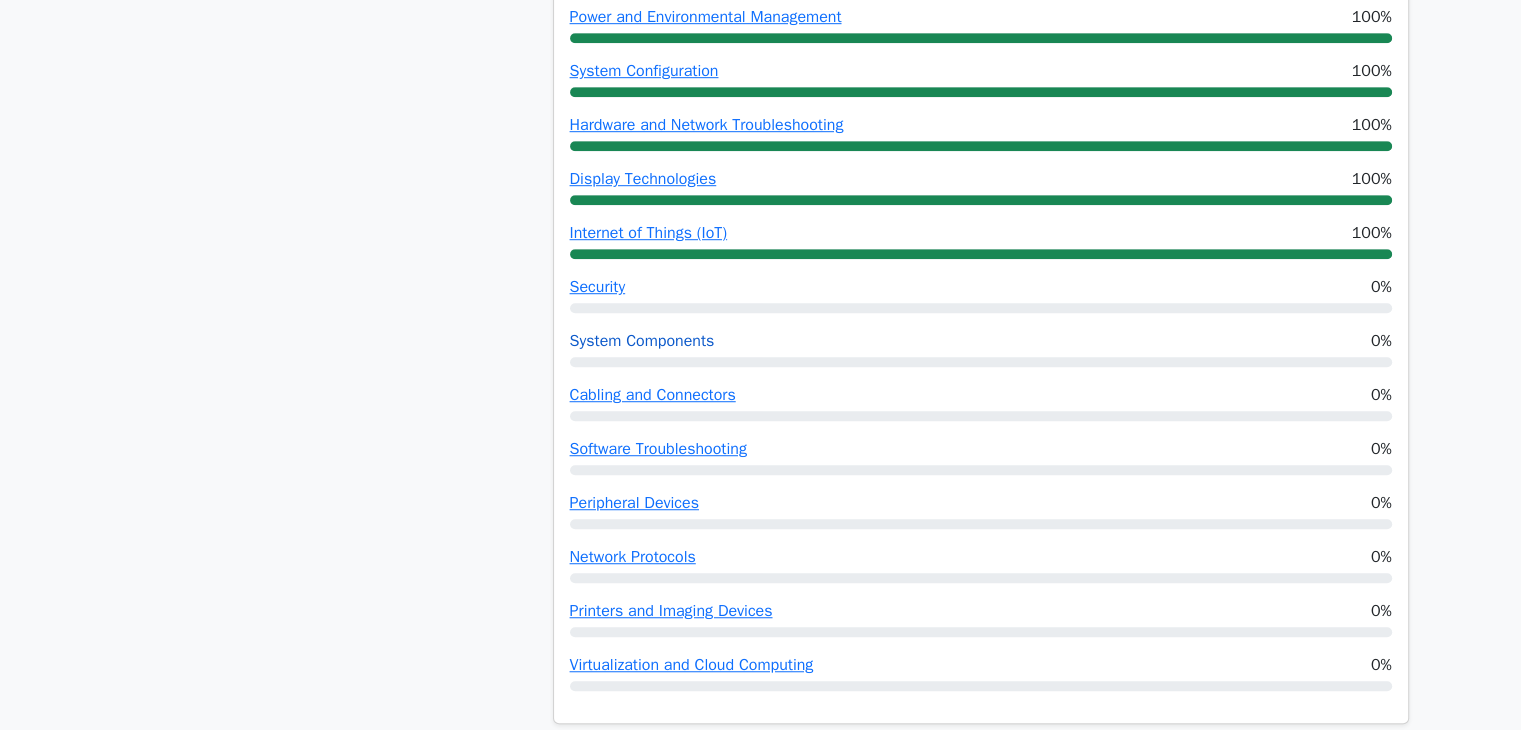click on "System Components" at bounding box center (642, 341) 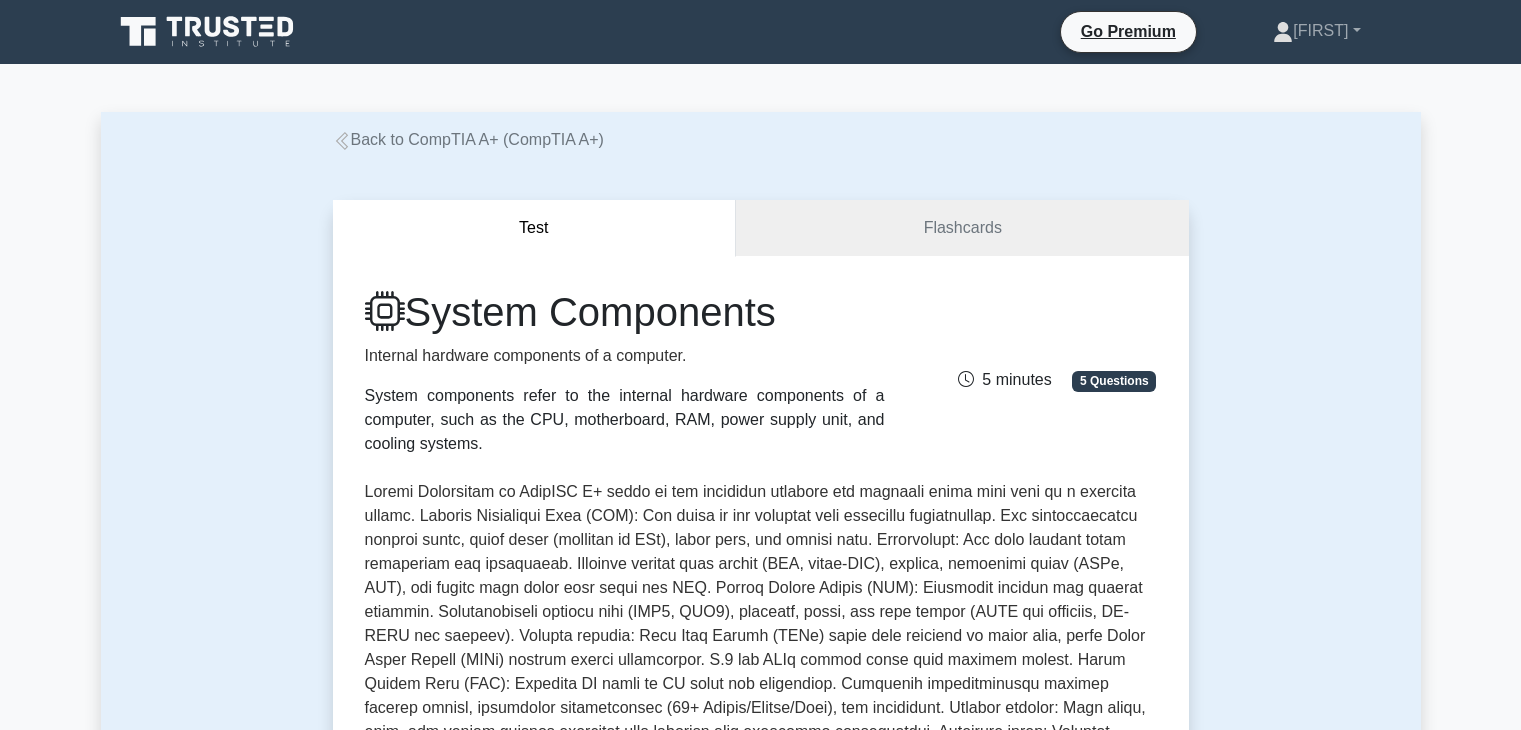 scroll, scrollTop: 0, scrollLeft: 0, axis: both 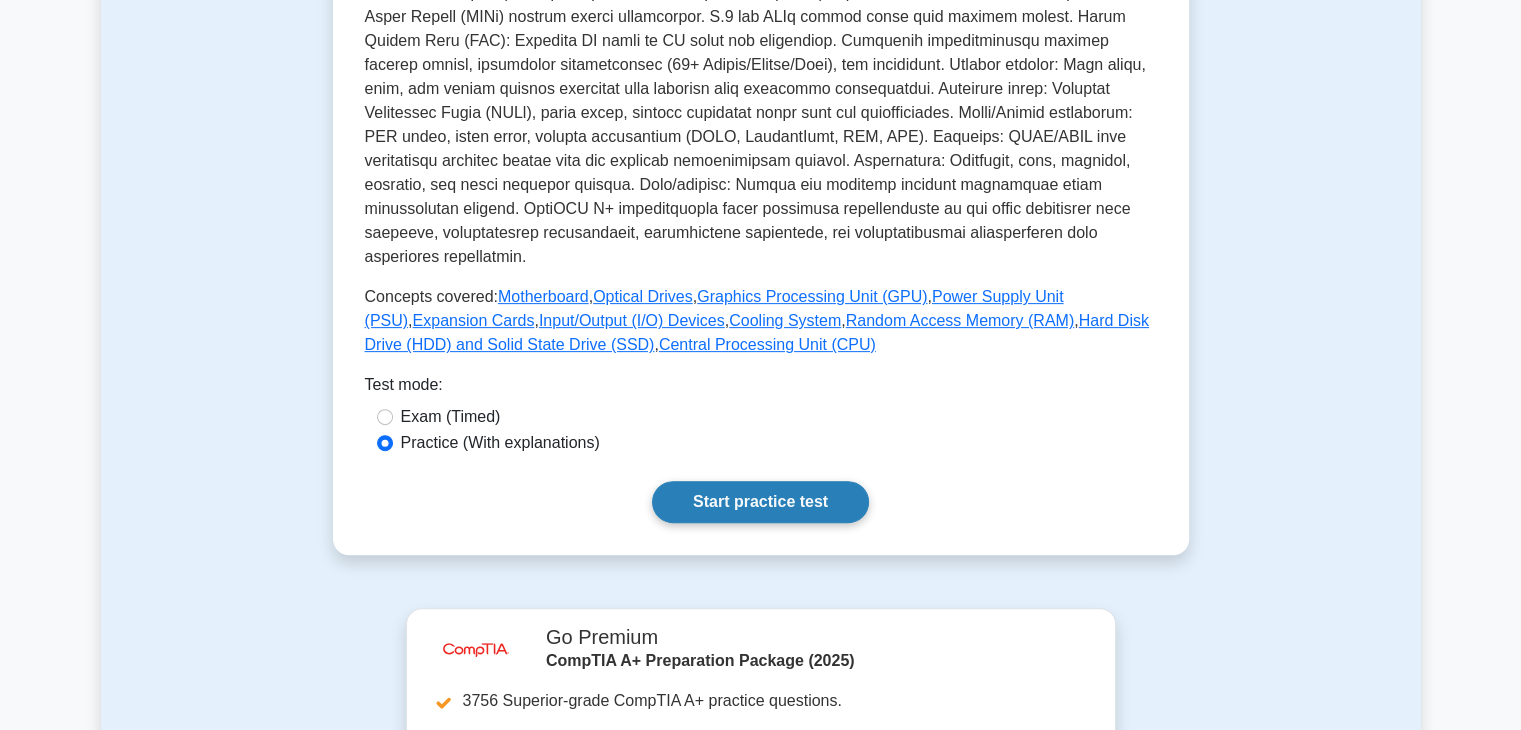 click on "Start practice test" at bounding box center [760, 502] 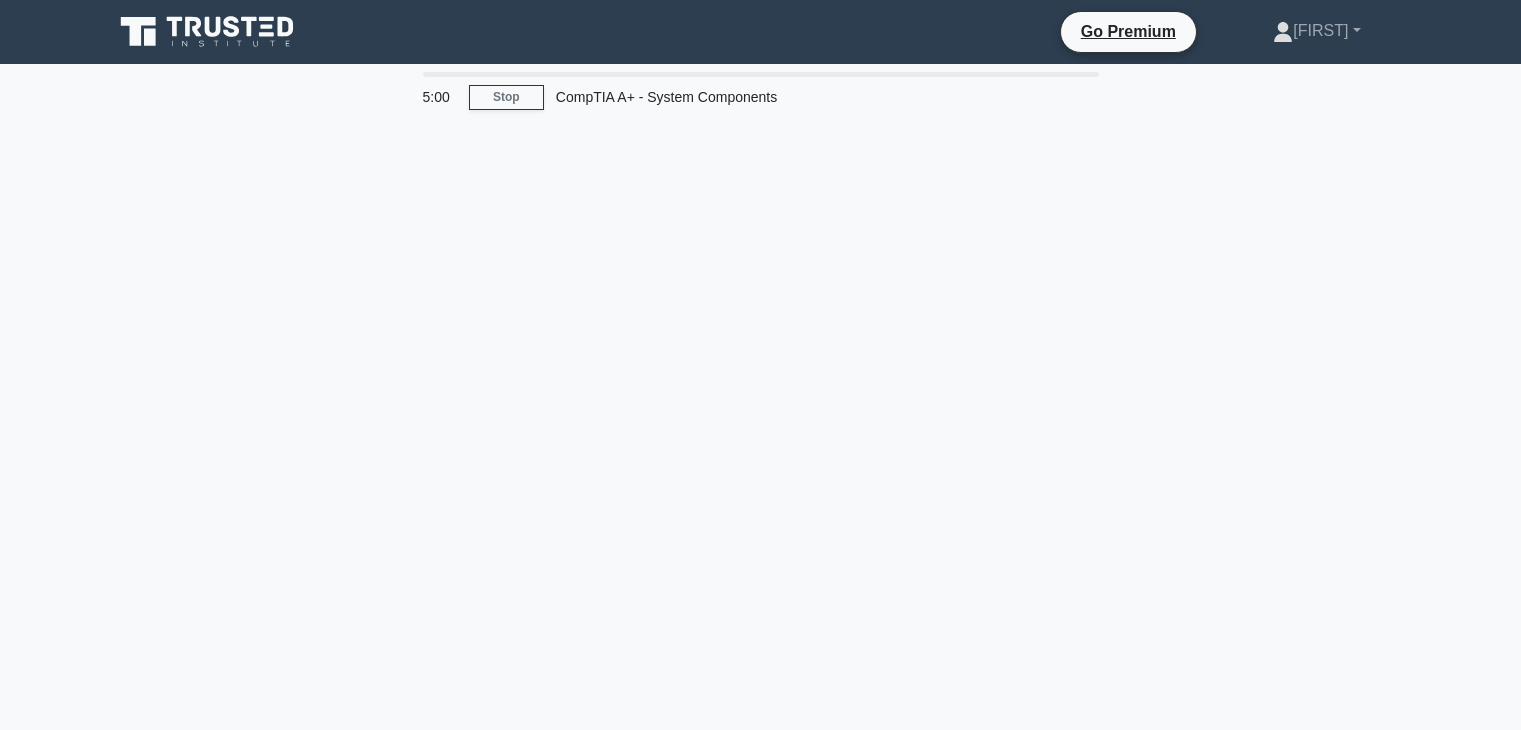 scroll, scrollTop: 0, scrollLeft: 0, axis: both 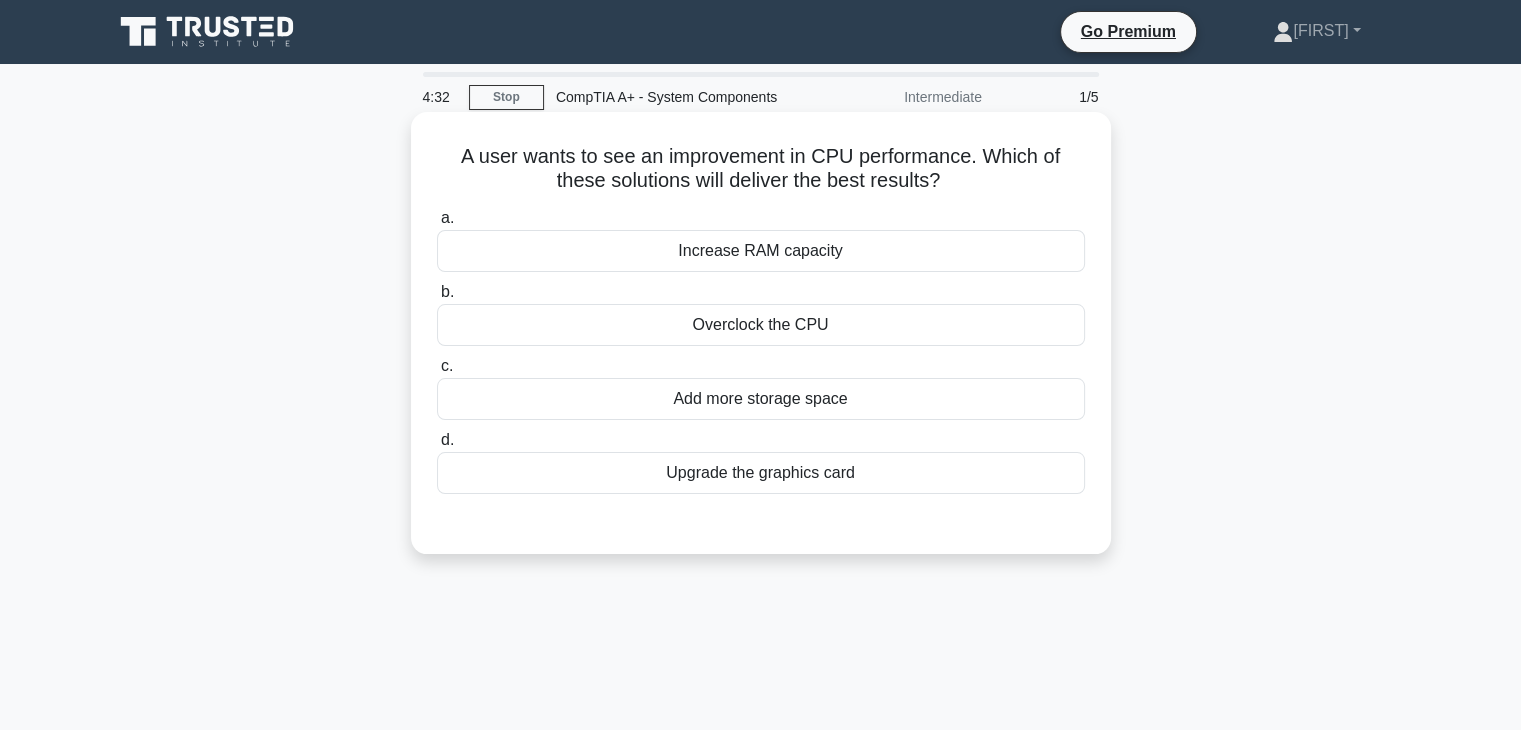 click on "Increase RAM capacity" at bounding box center (761, 251) 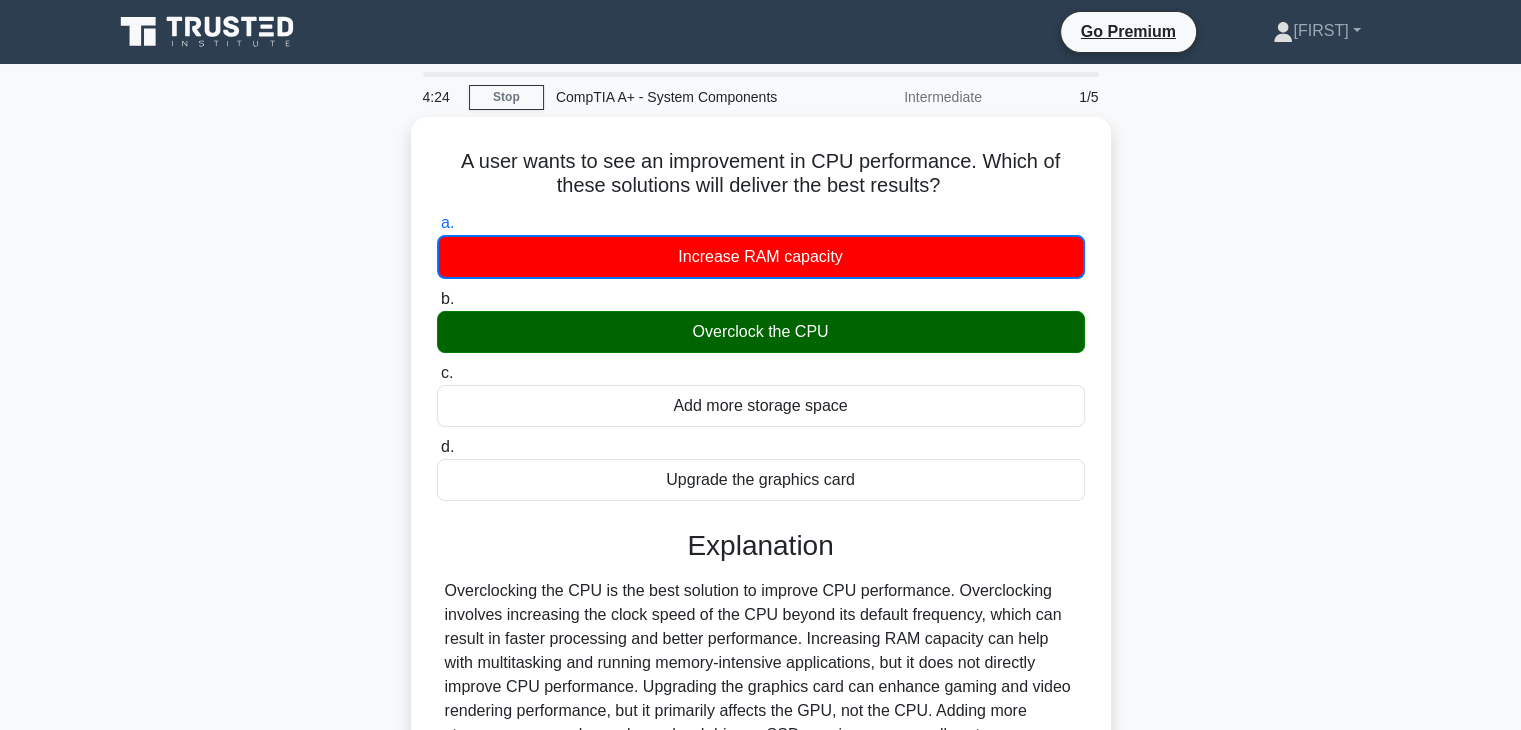 scroll, scrollTop: 351, scrollLeft: 0, axis: vertical 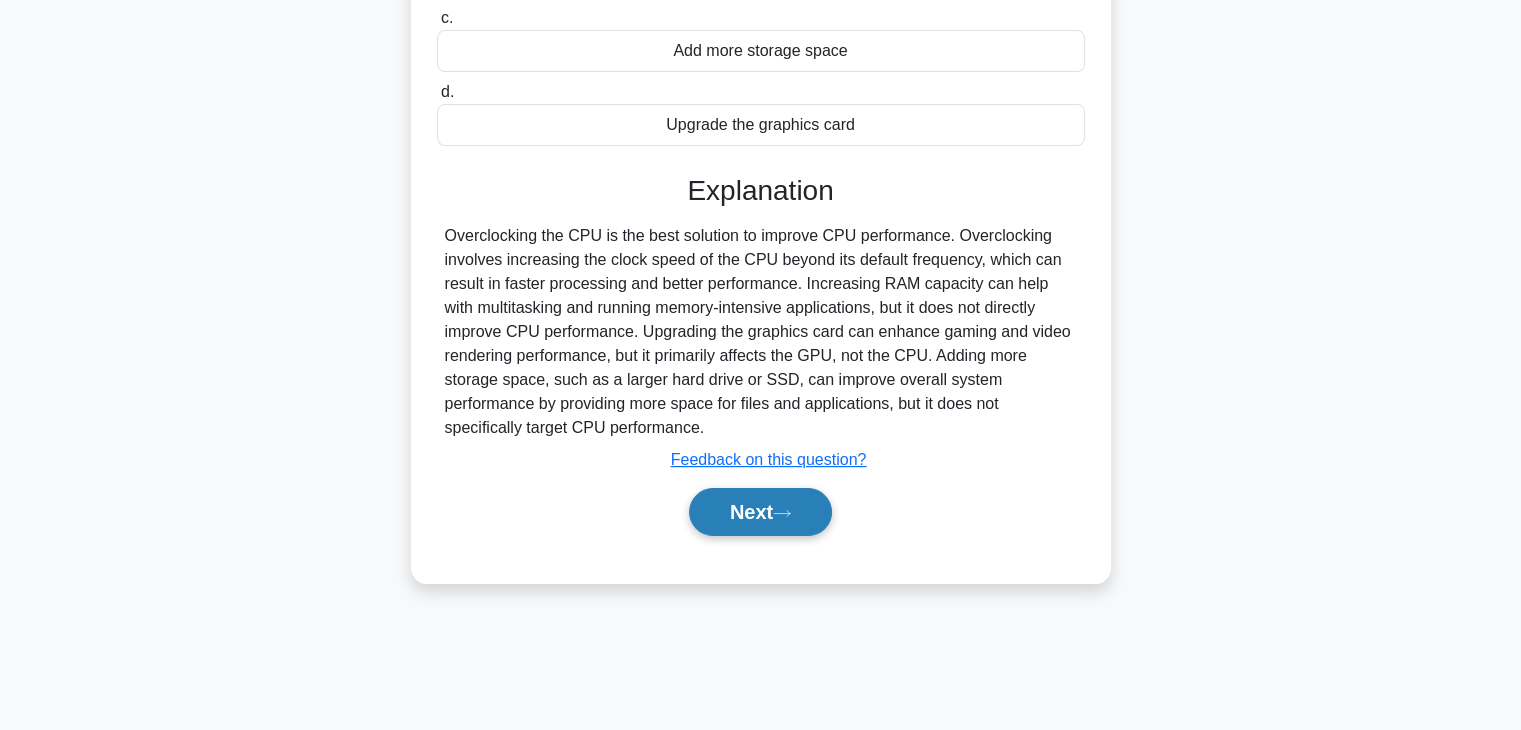 click on "Next" at bounding box center (760, 512) 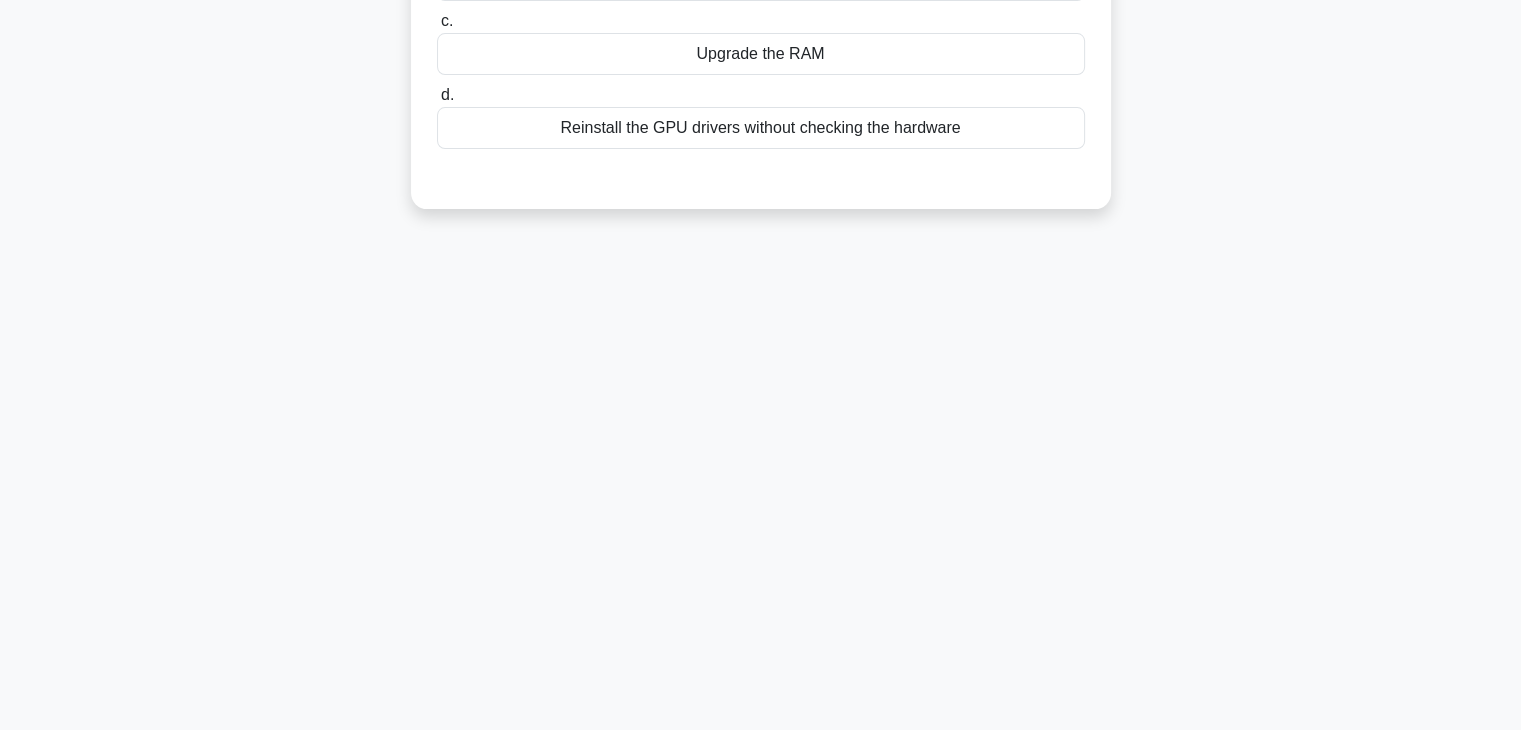 scroll, scrollTop: 0, scrollLeft: 0, axis: both 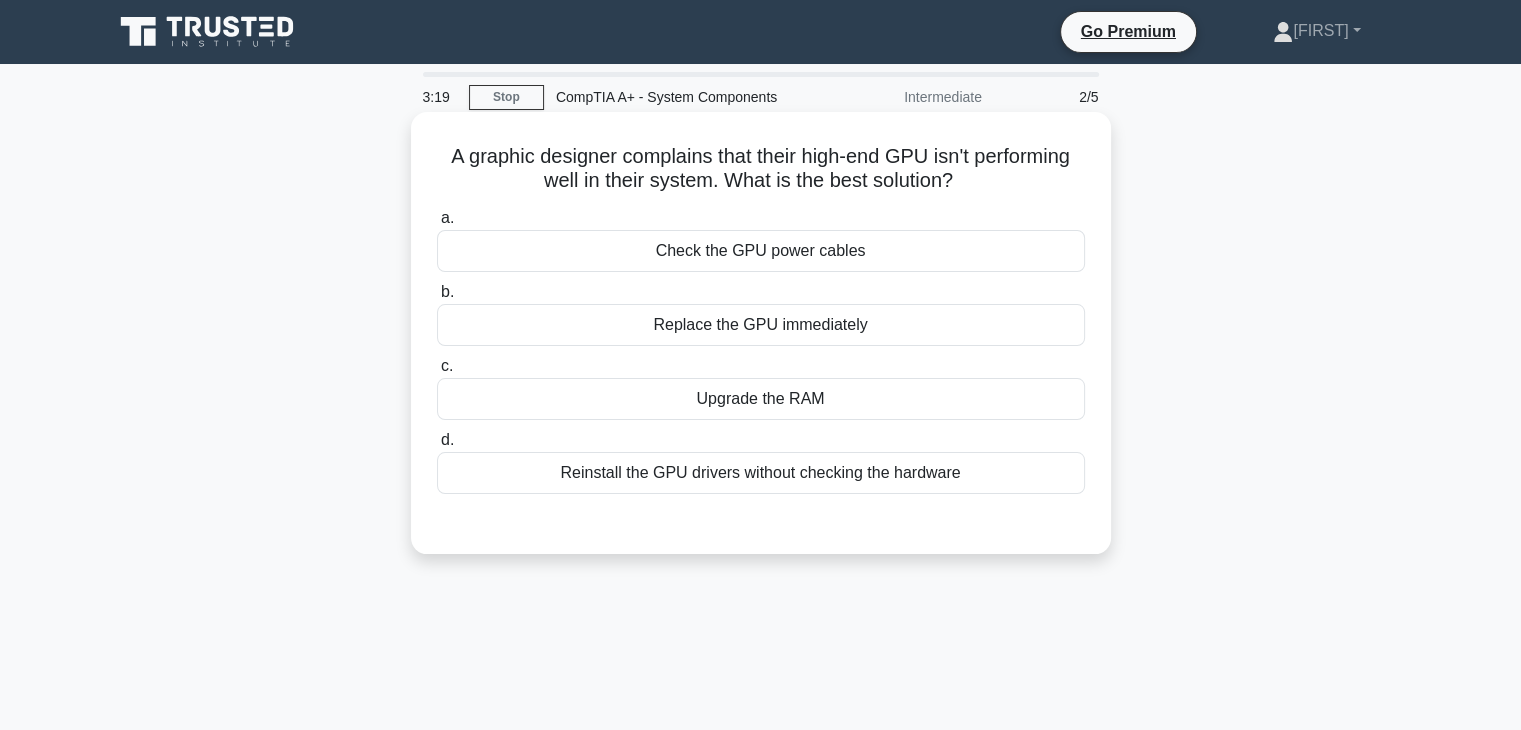 click on "Reinstall the GPU drivers without checking the hardware" at bounding box center [761, 473] 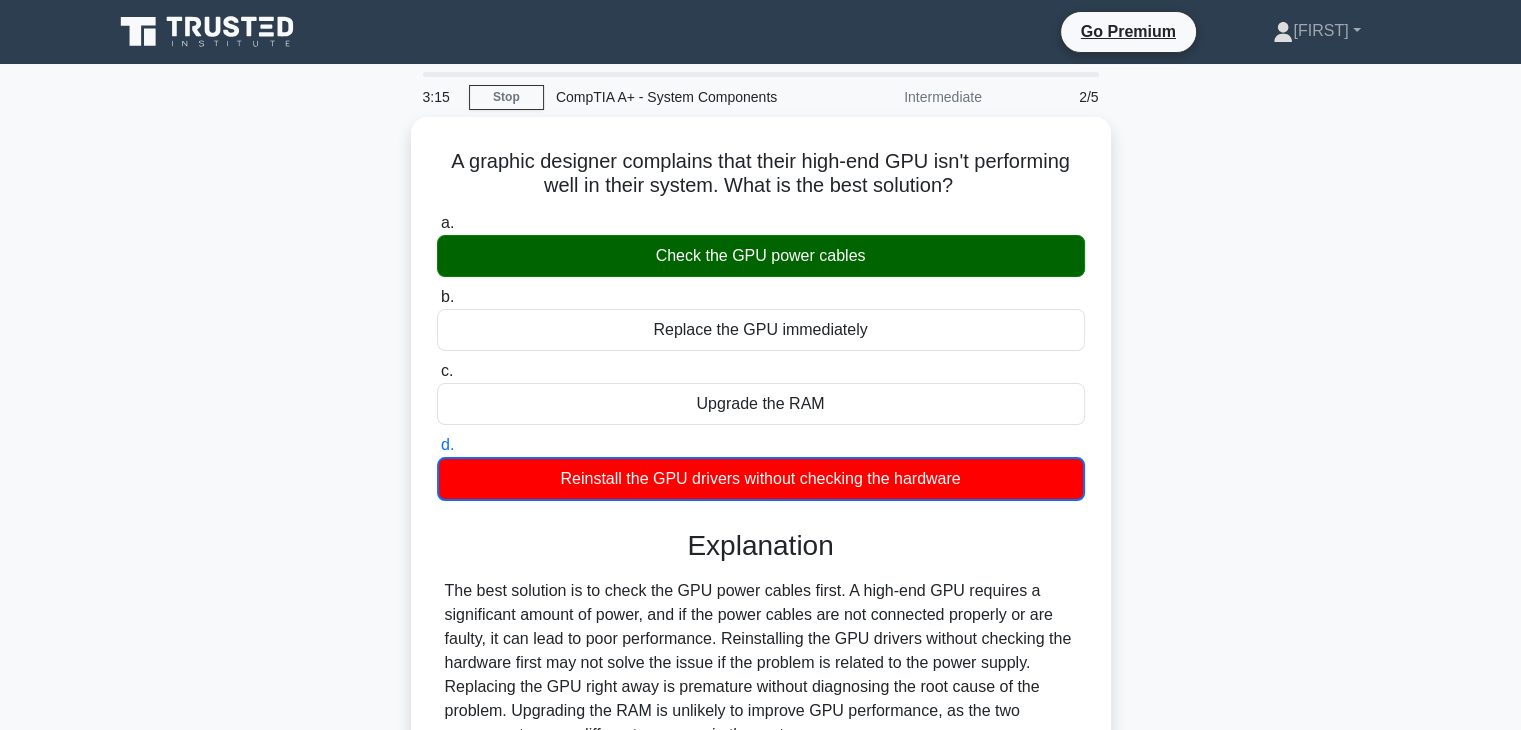 scroll, scrollTop: 351, scrollLeft: 0, axis: vertical 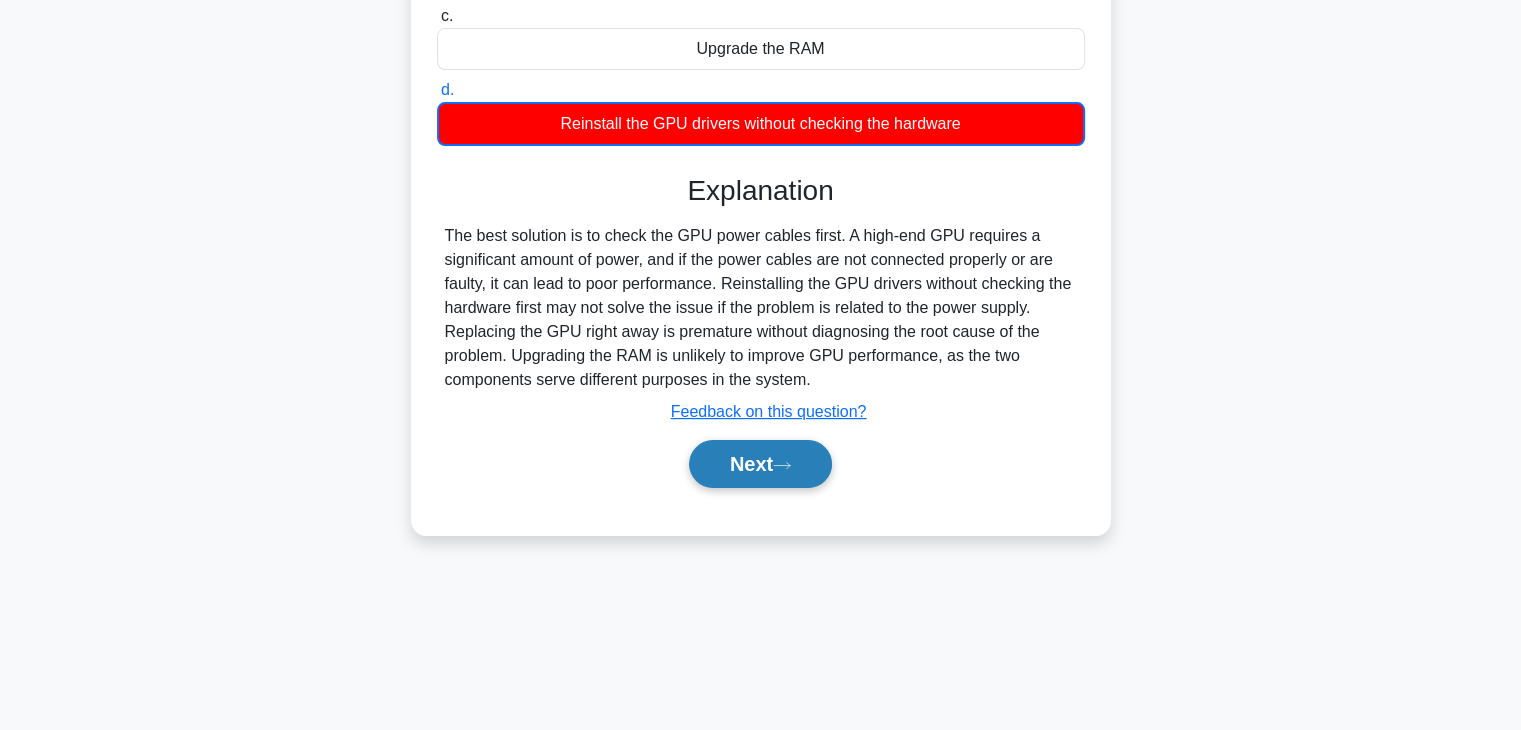 click on "Next" at bounding box center [760, 464] 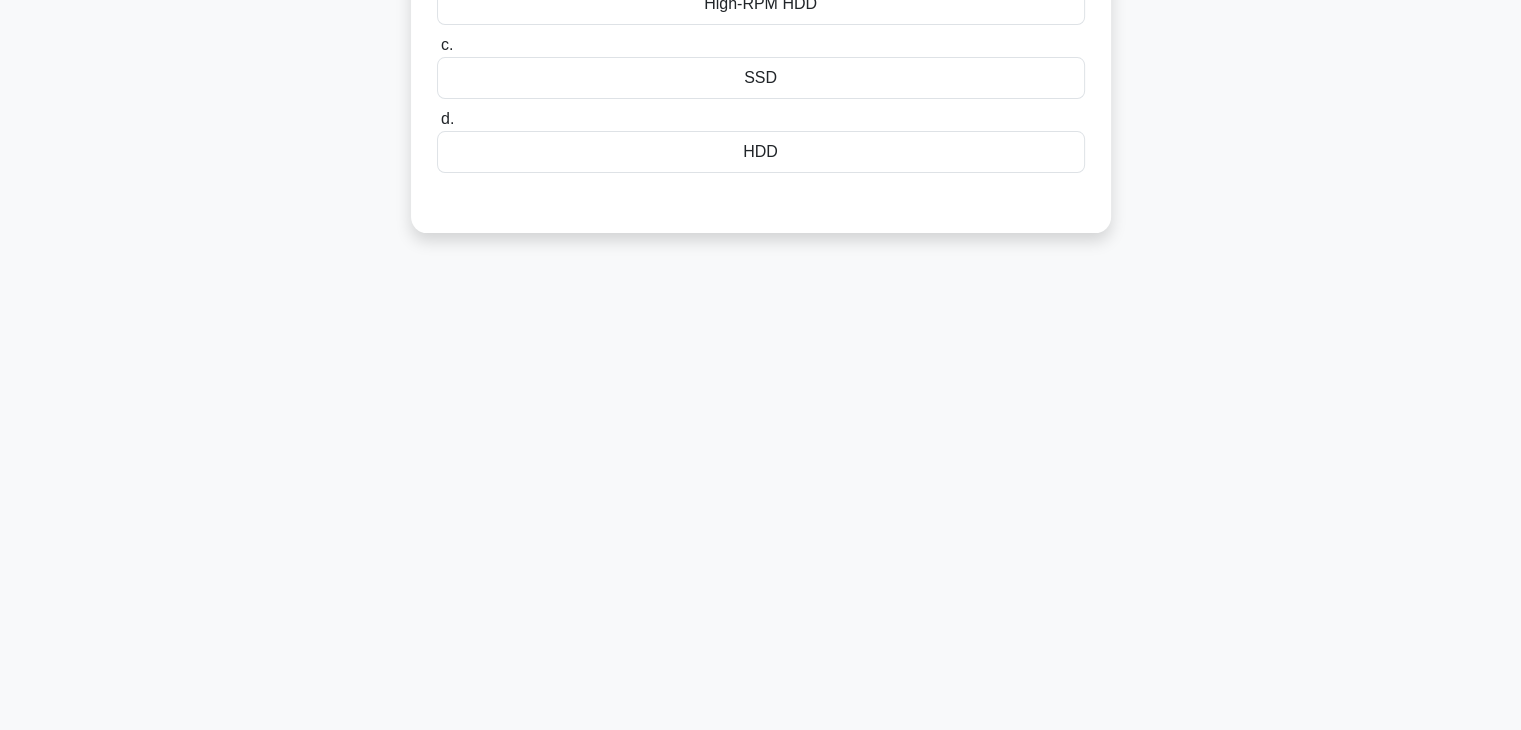 scroll, scrollTop: 0, scrollLeft: 0, axis: both 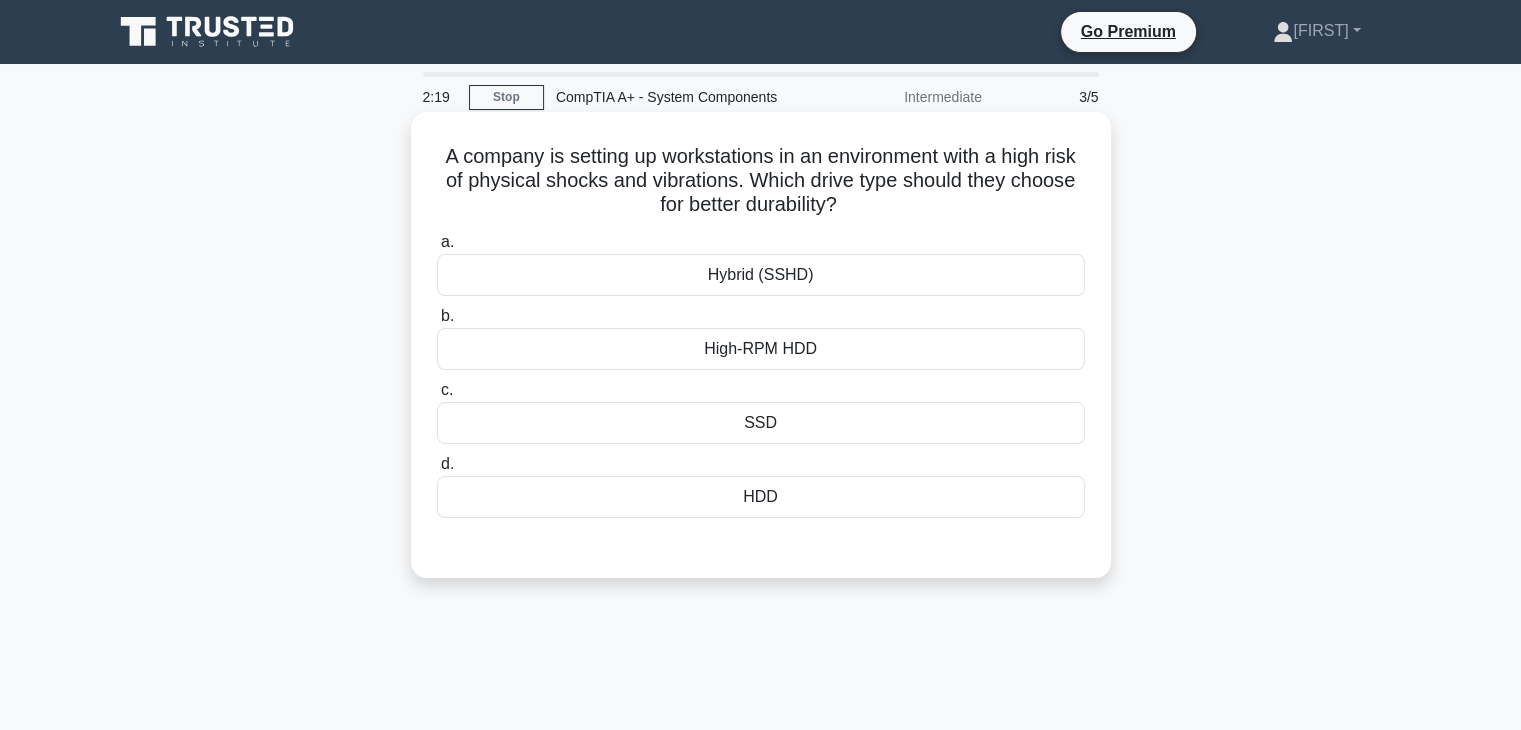 click on "High-RPM HDD" at bounding box center [761, 349] 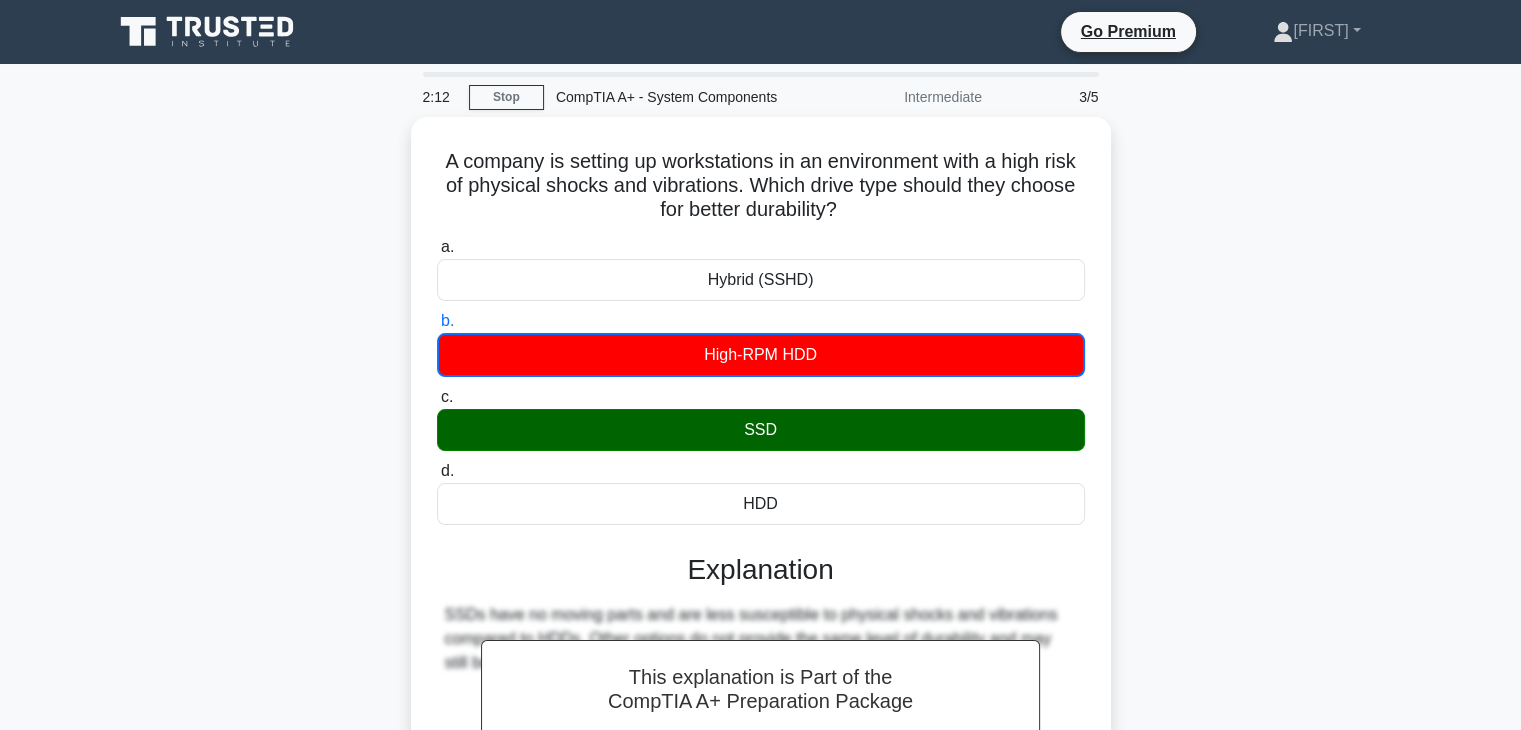 scroll, scrollTop: 351, scrollLeft: 0, axis: vertical 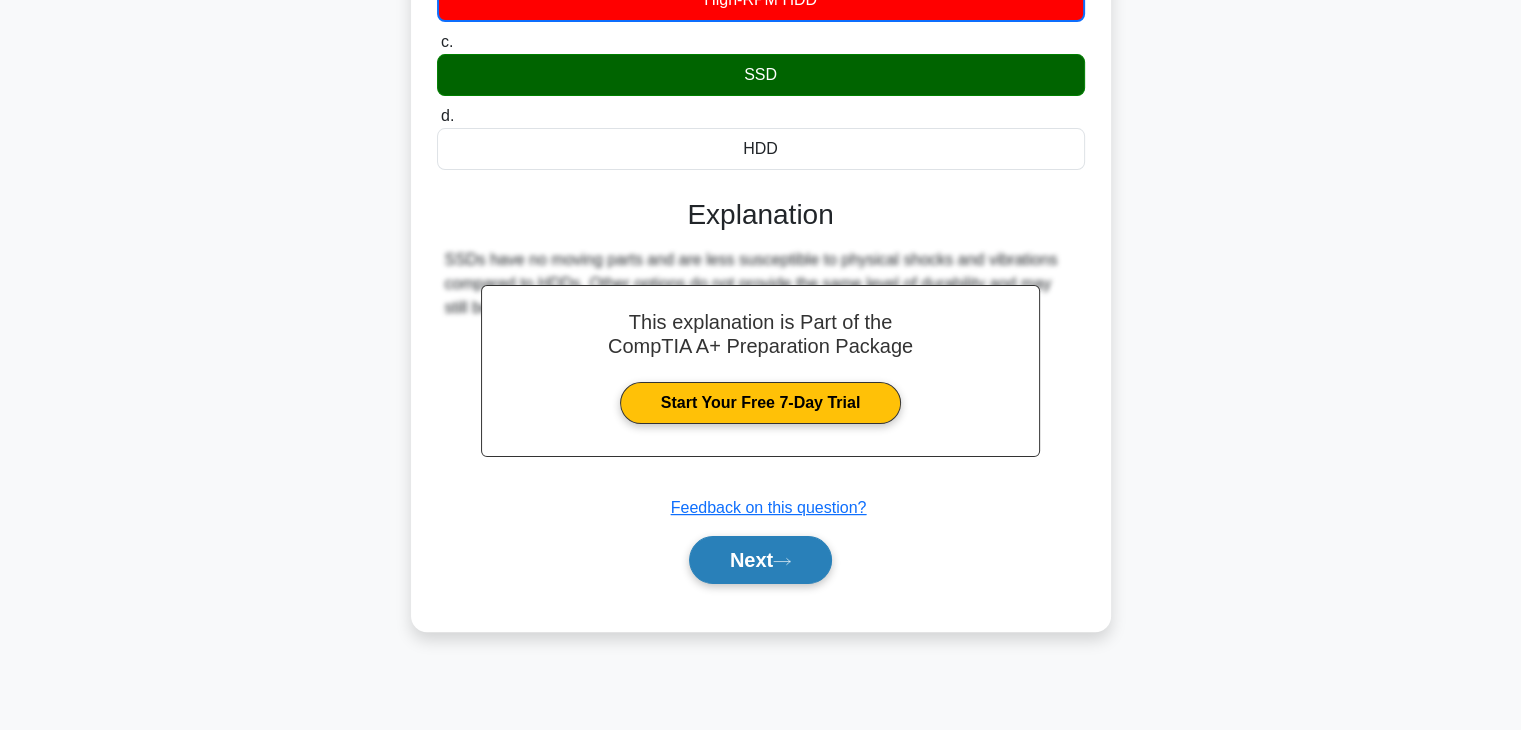 click on "Next" at bounding box center [760, 560] 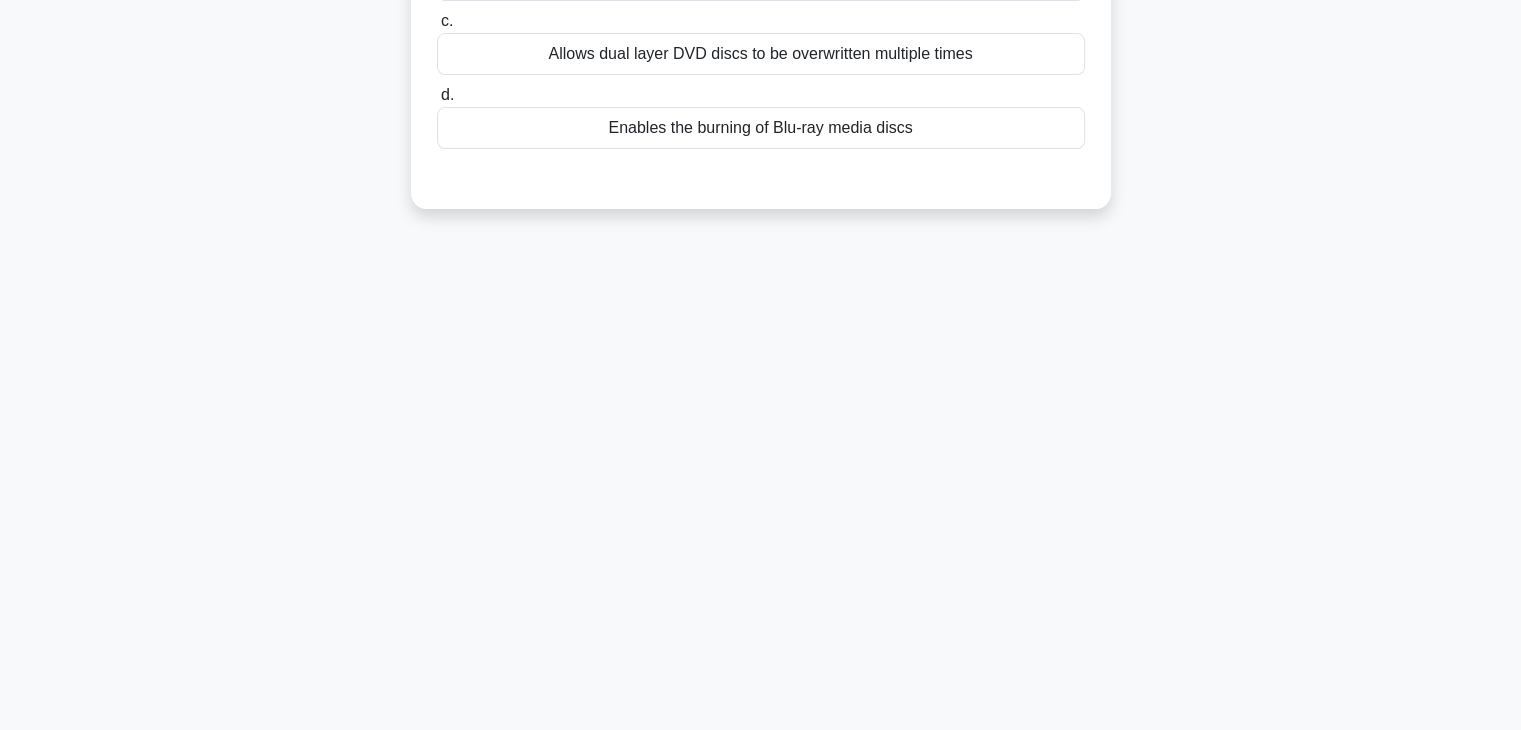 scroll, scrollTop: 0, scrollLeft: 0, axis: both 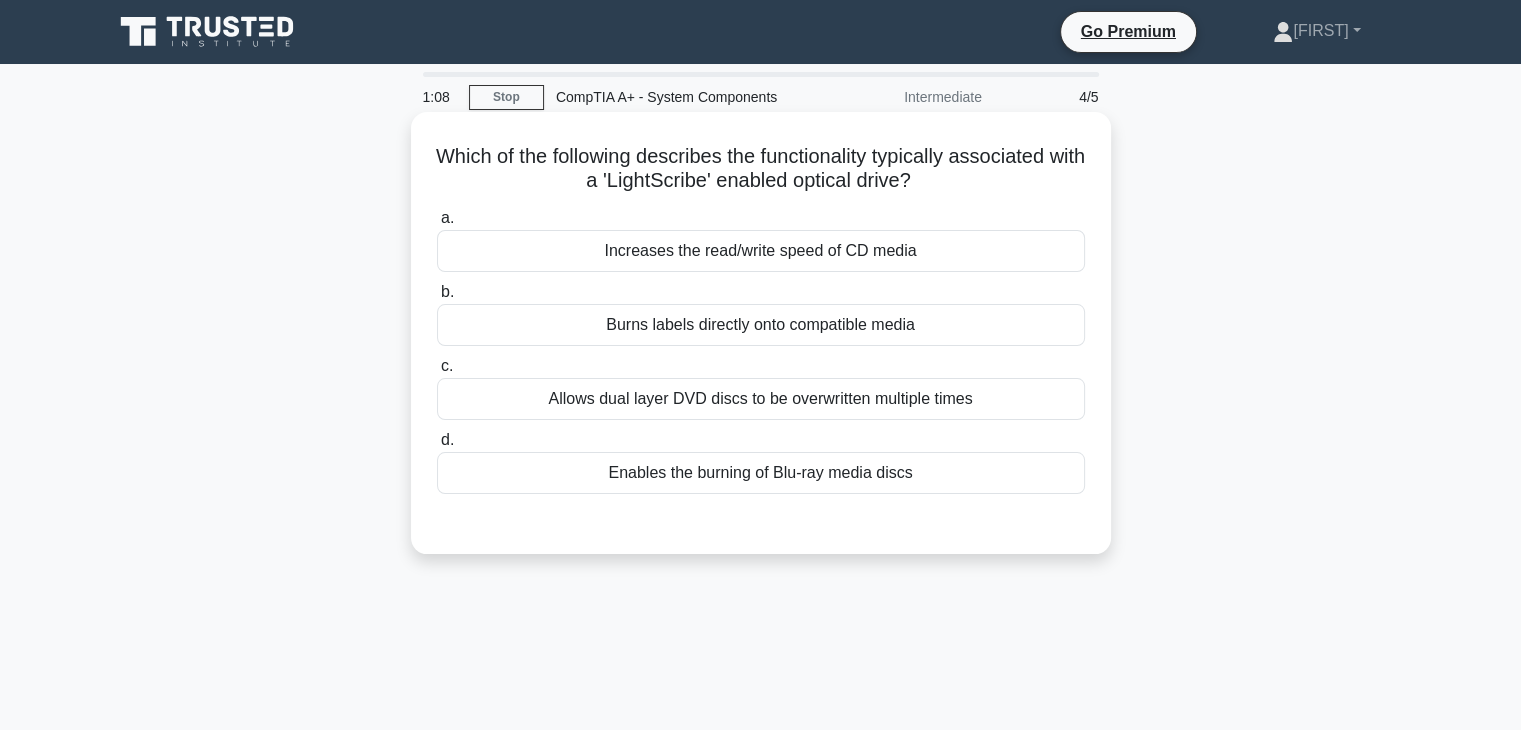click on "Increases the read/write speed of CD media" at bounding box center [761, 251] 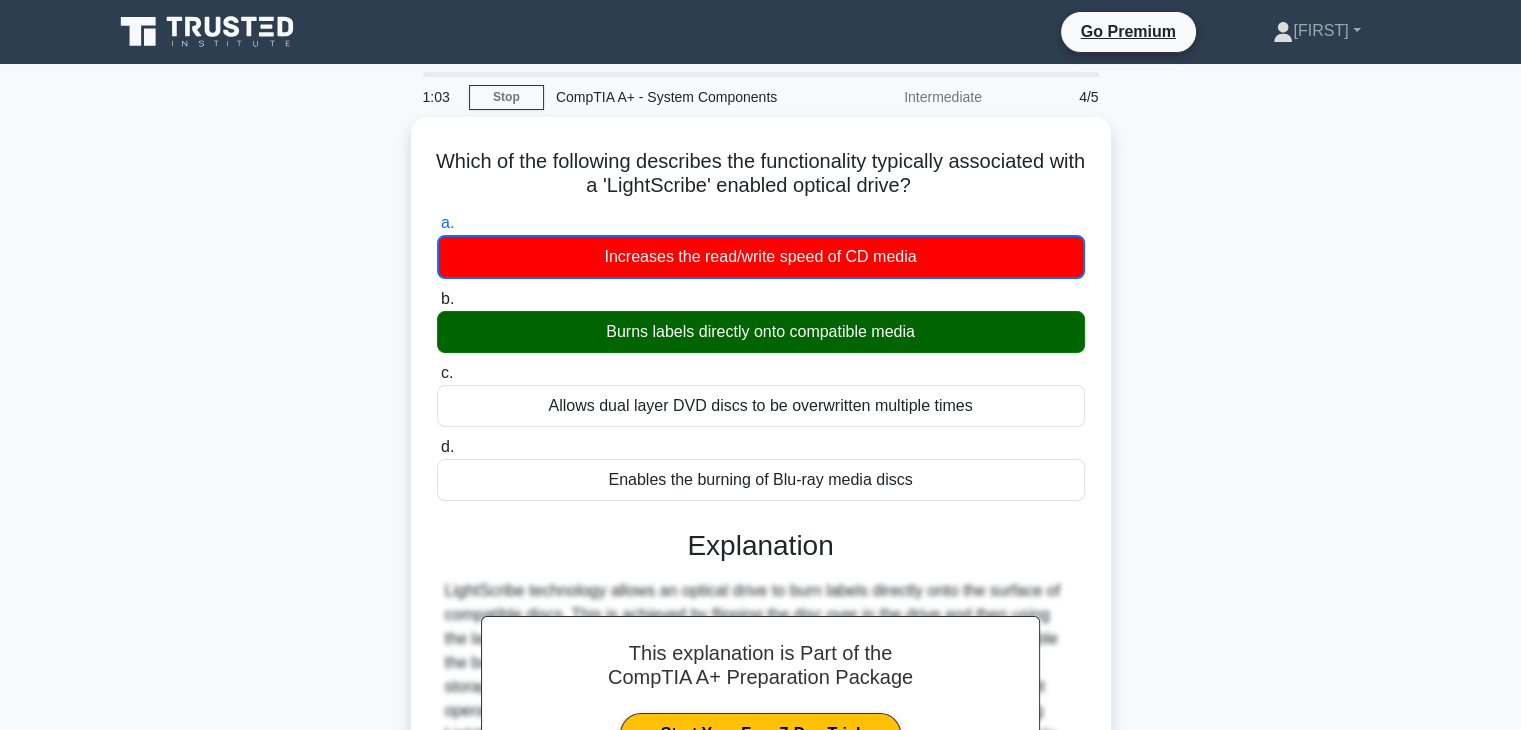 scroll, scrollTop: 351, scrollLeft: 0, axis: vertical 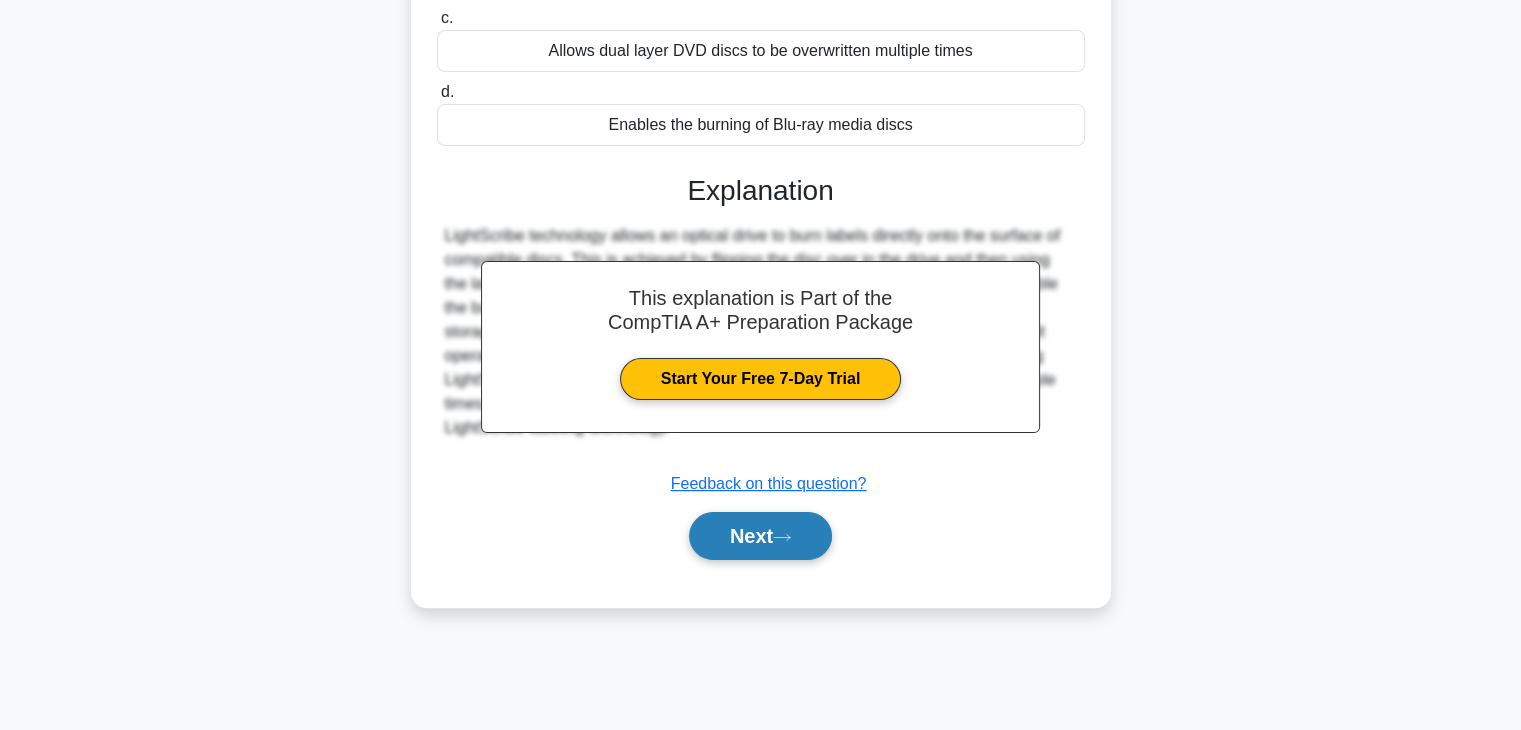 click on "Next" at bounding box center (760, 536) 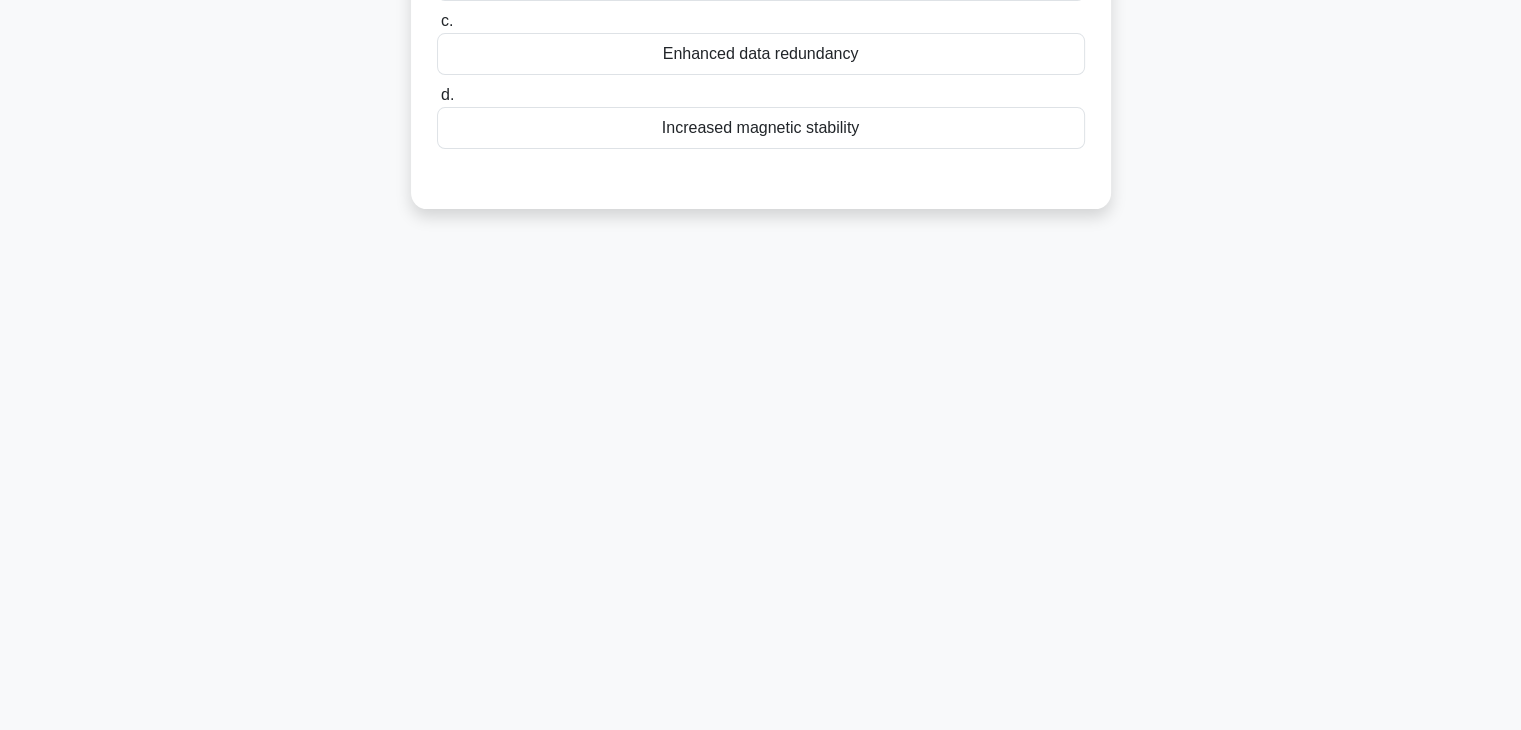 scroll, scrollTop: 0, scrollLeft: 0, axis: both 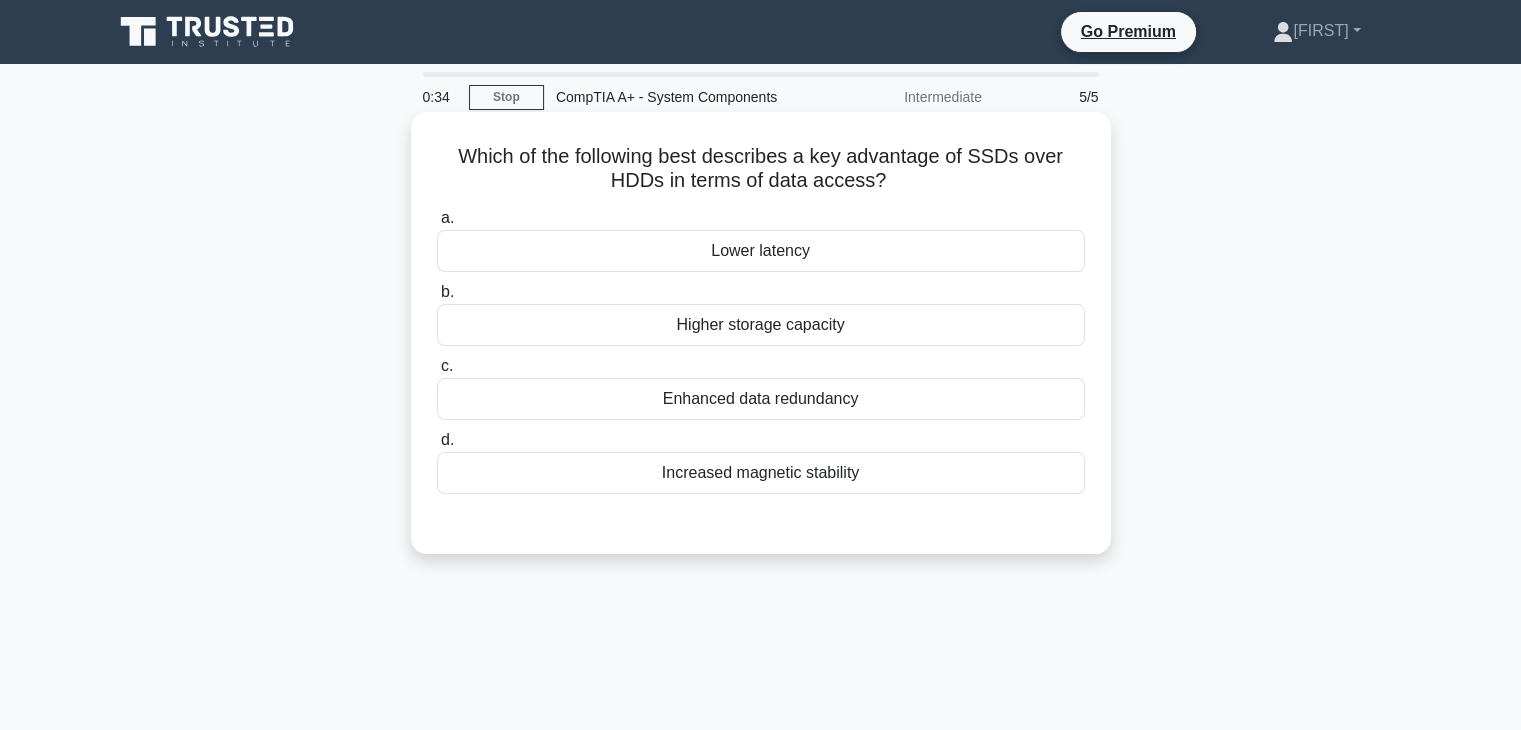 click on "Higher storage capacity" at bounding box center [761, 325] 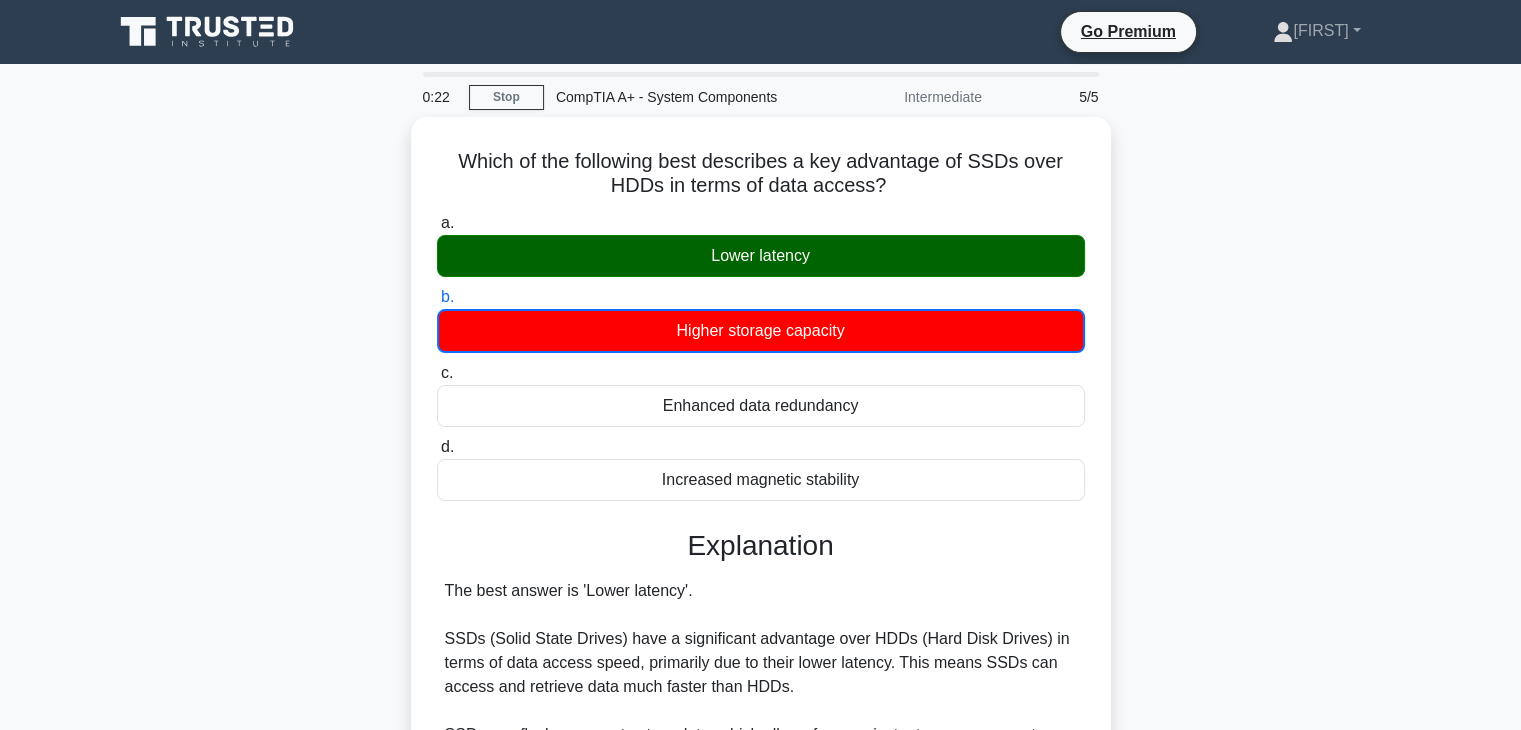 scroll, scrollTop: 528, scrollLeft: 0, axis: vertical 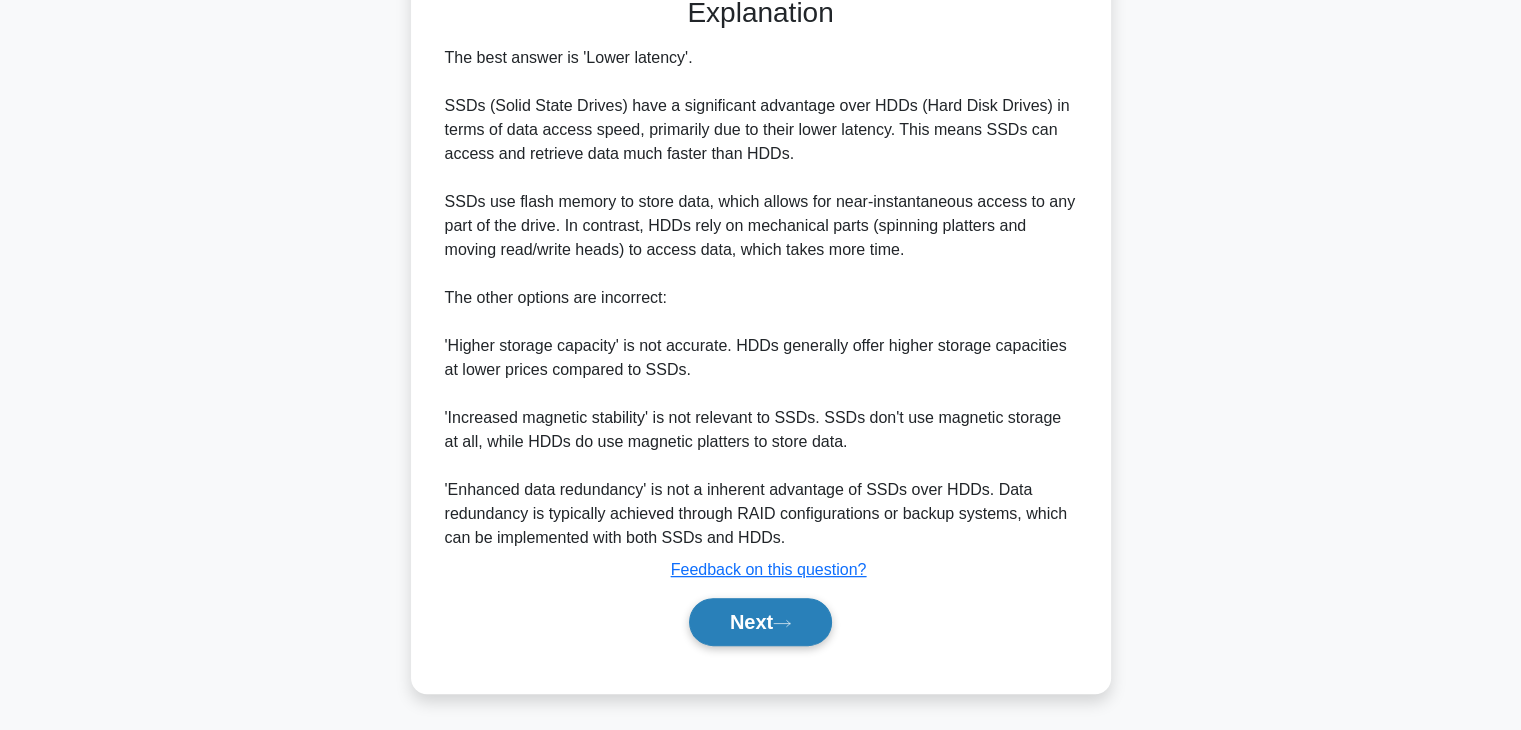click on "Next" at bounding box center [760, 622] 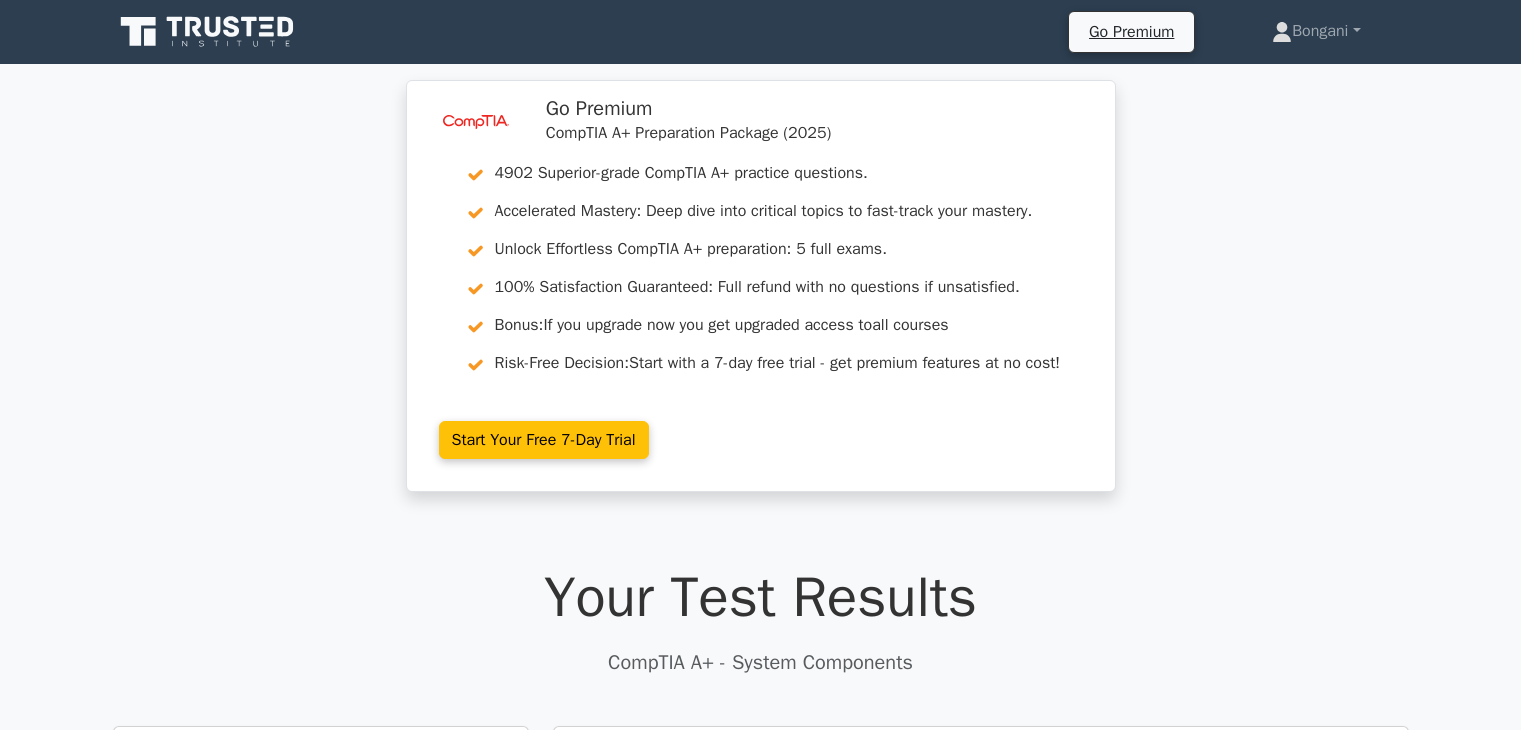 scroll, scrollTop: 0, scrollLeft: 0, axis: both 